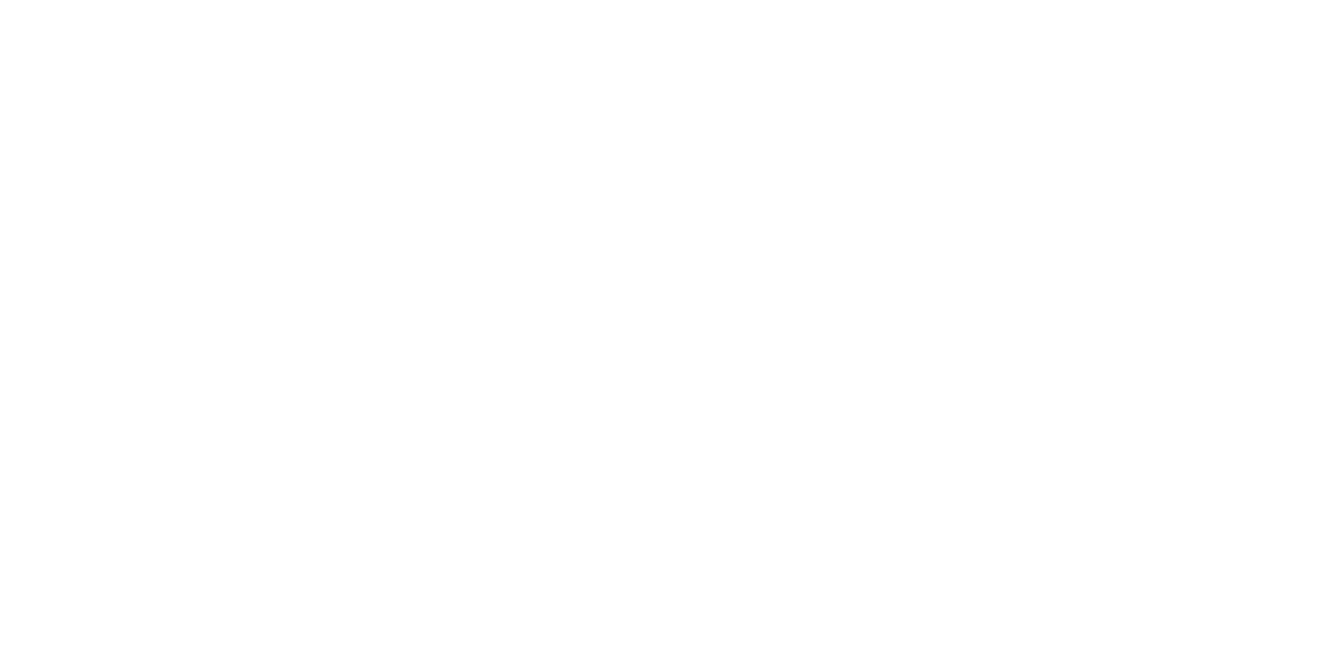 scroll, scrollTop: 0, scrollLeft: 0, axis: both 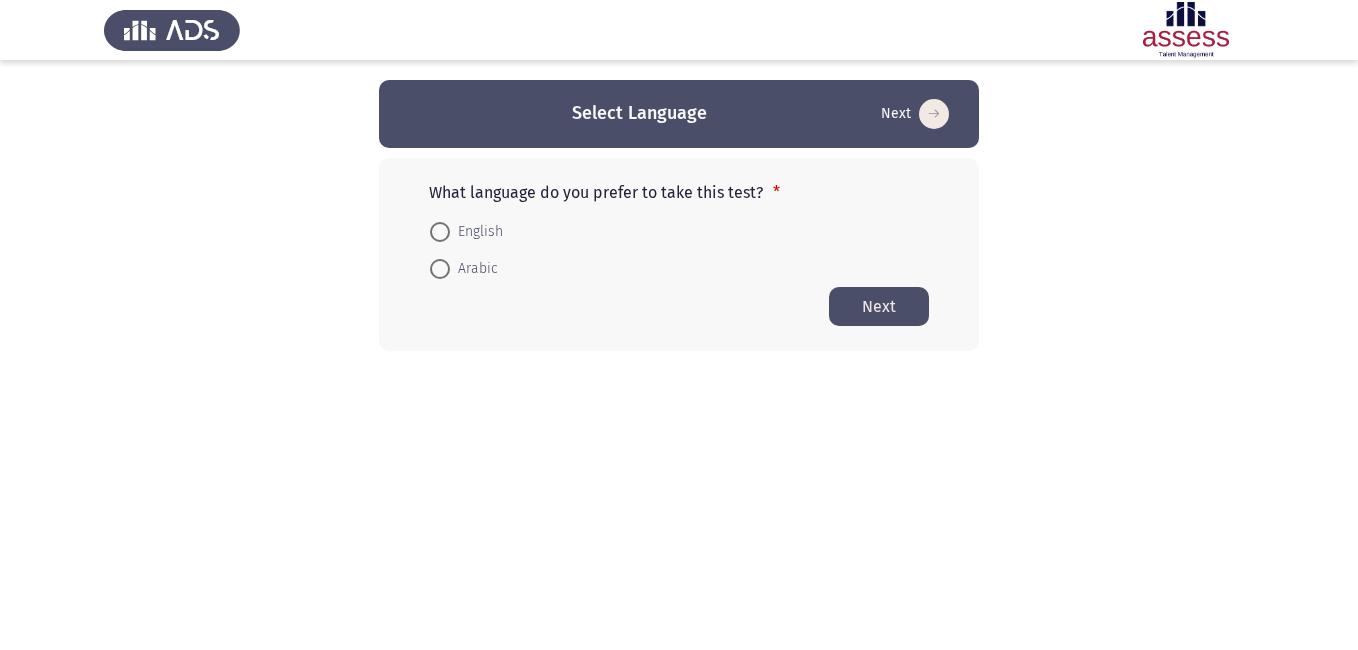click at bounding box center (440, 269) 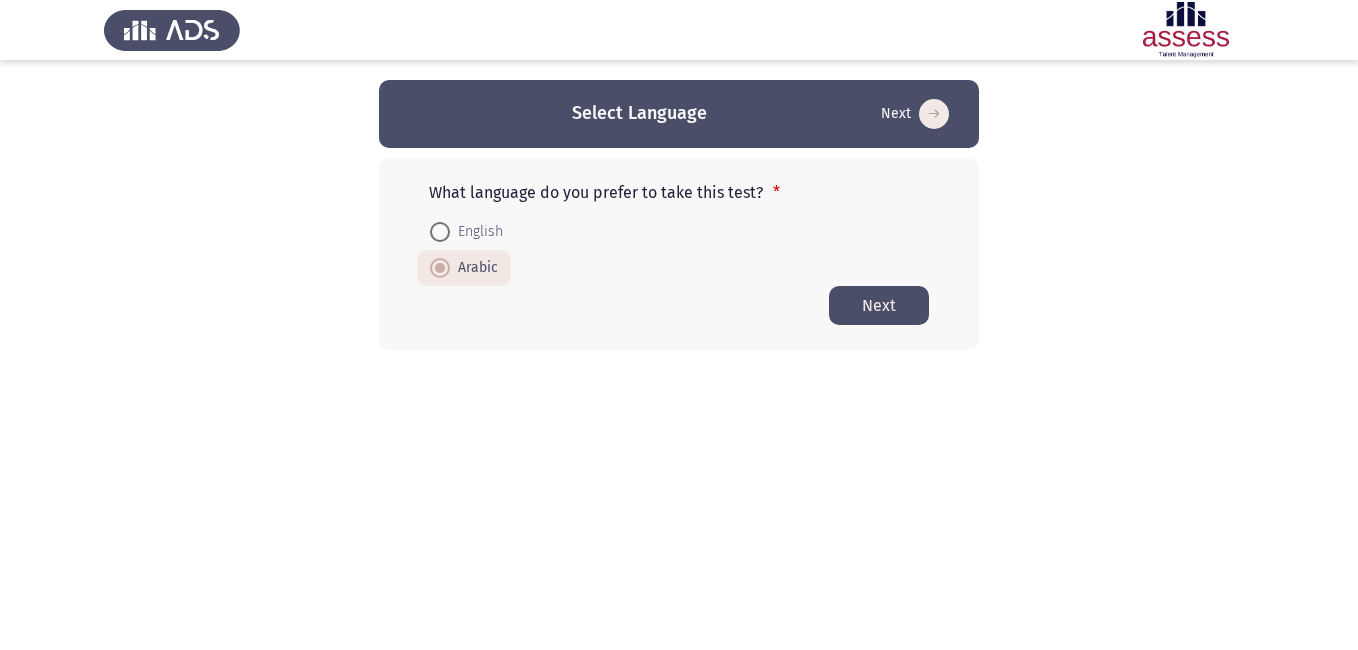 click on "Next" 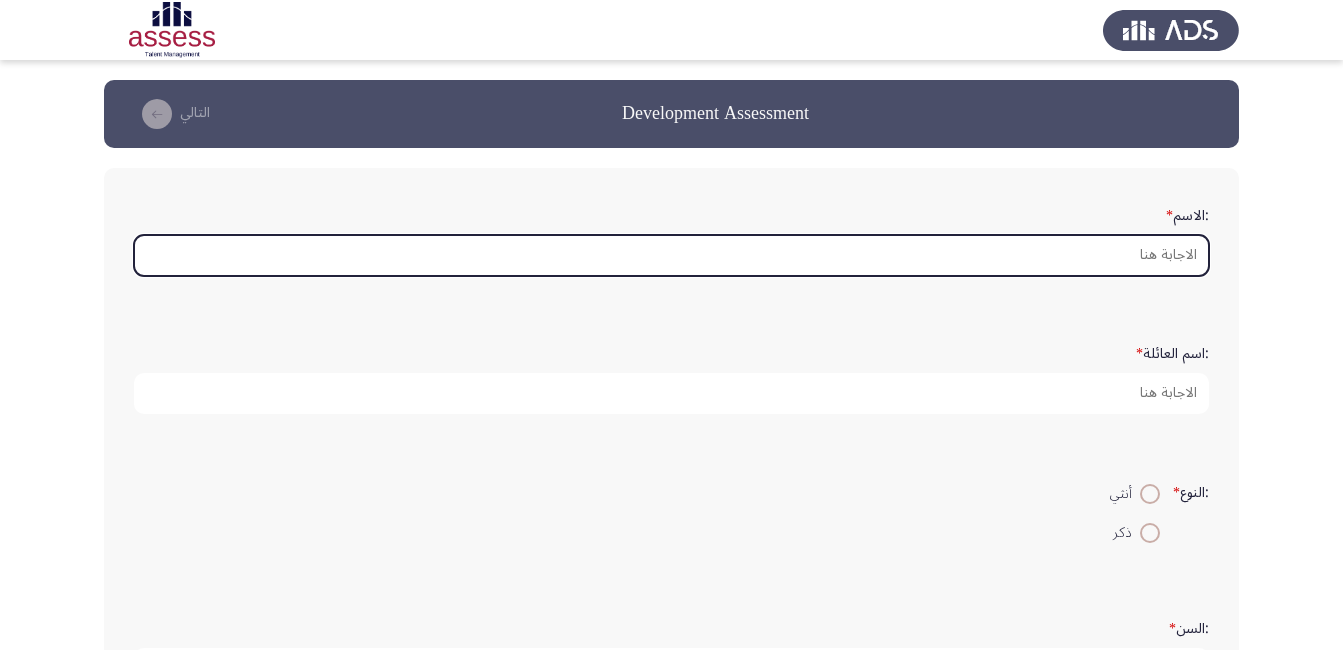 click on ":[NAME]   *" at bounding box center (671, 255) 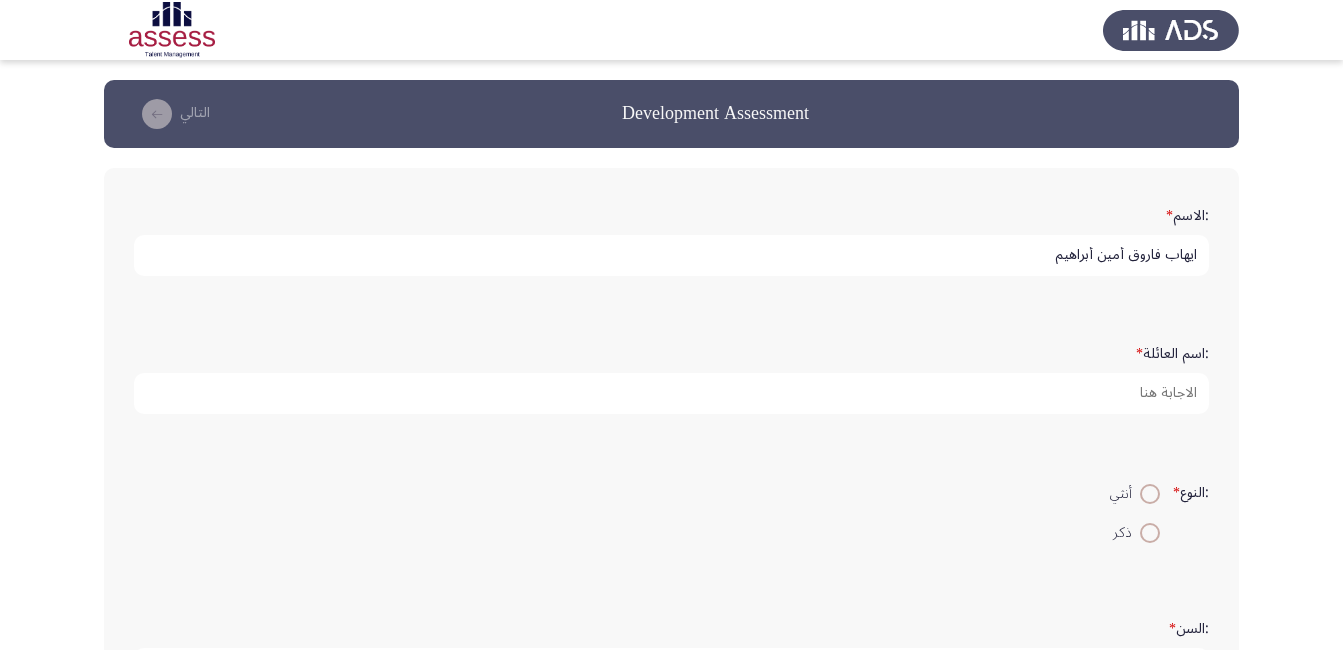 type on "ايهاب فاروق أمين أبراهيم" 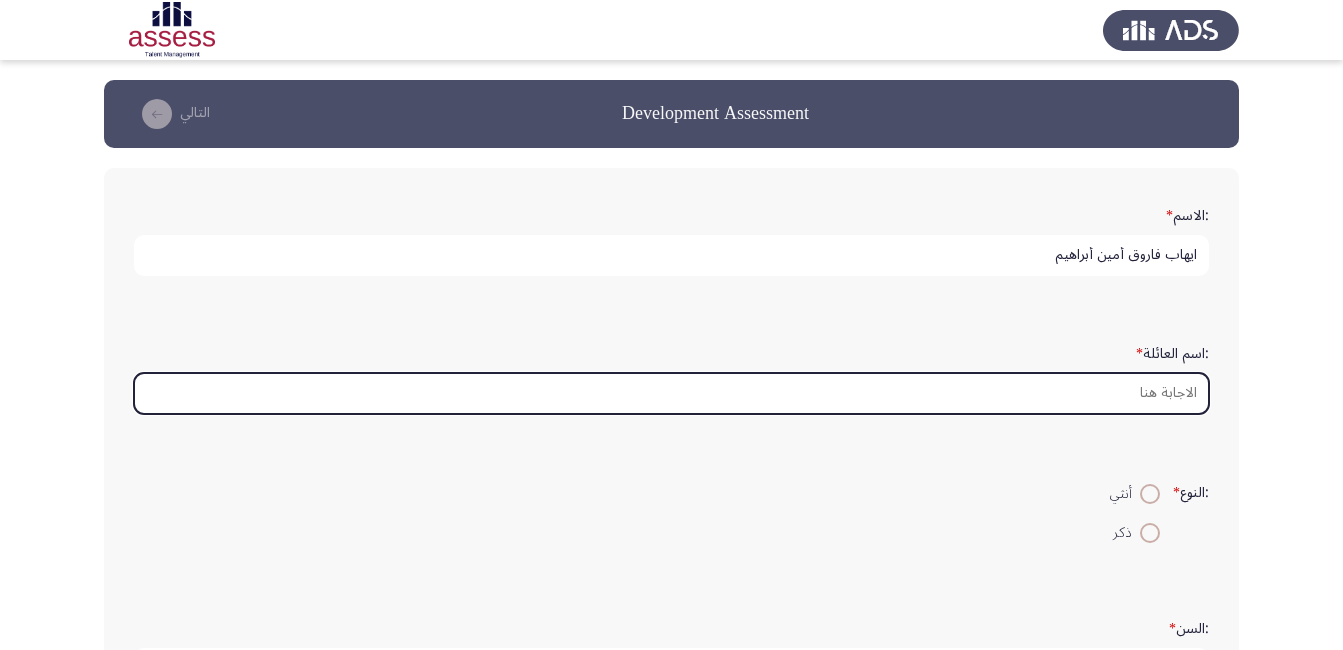 click on ":اسم العائلة   *" at bounding box center (671, 393) 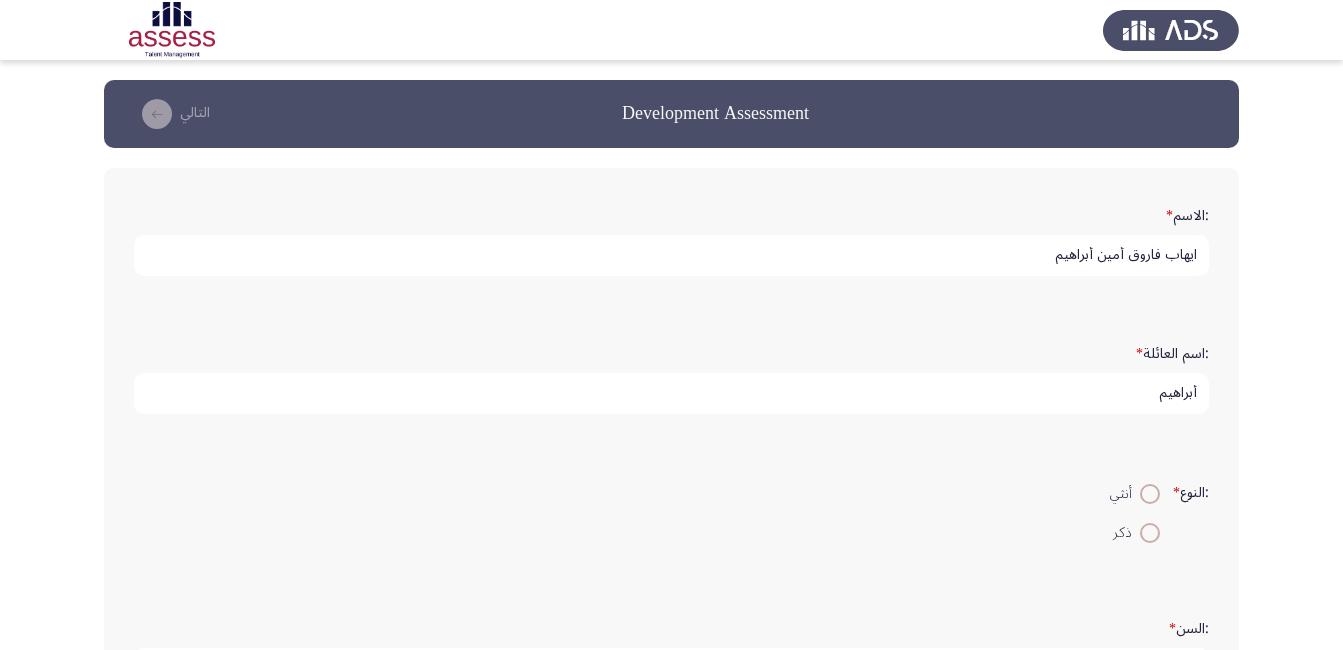 type on "أبراهيم" 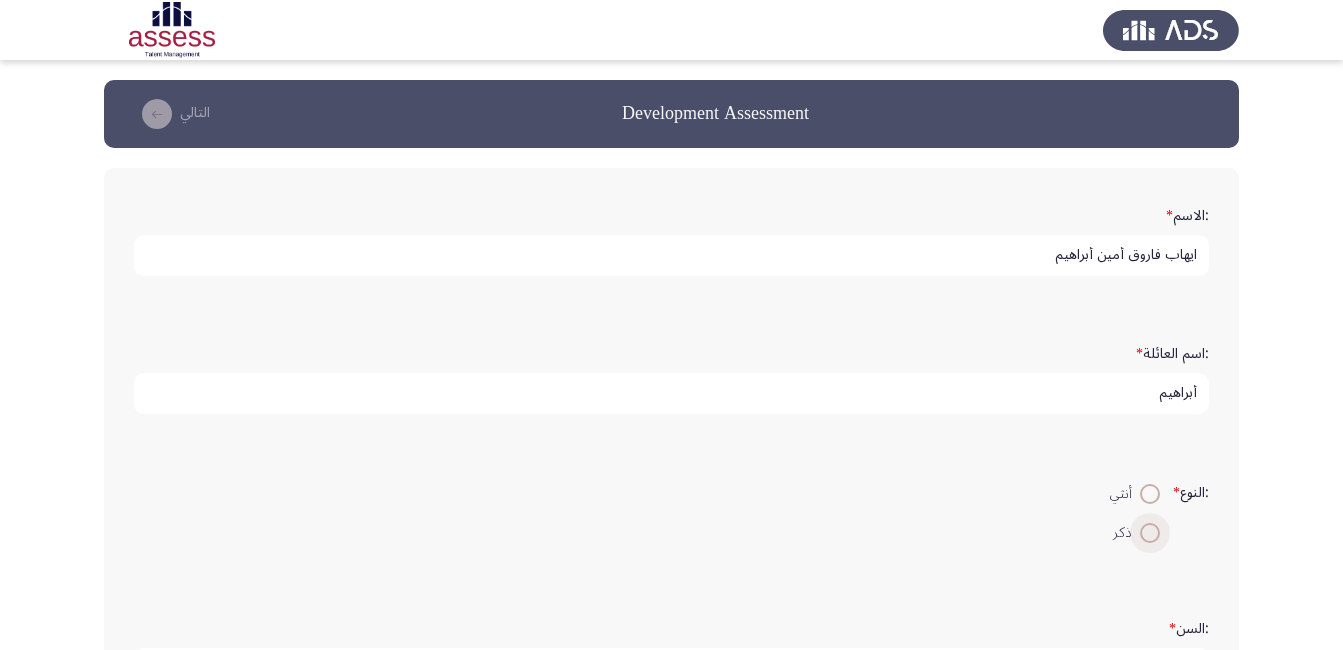 click at bounding box center [1150, 533] 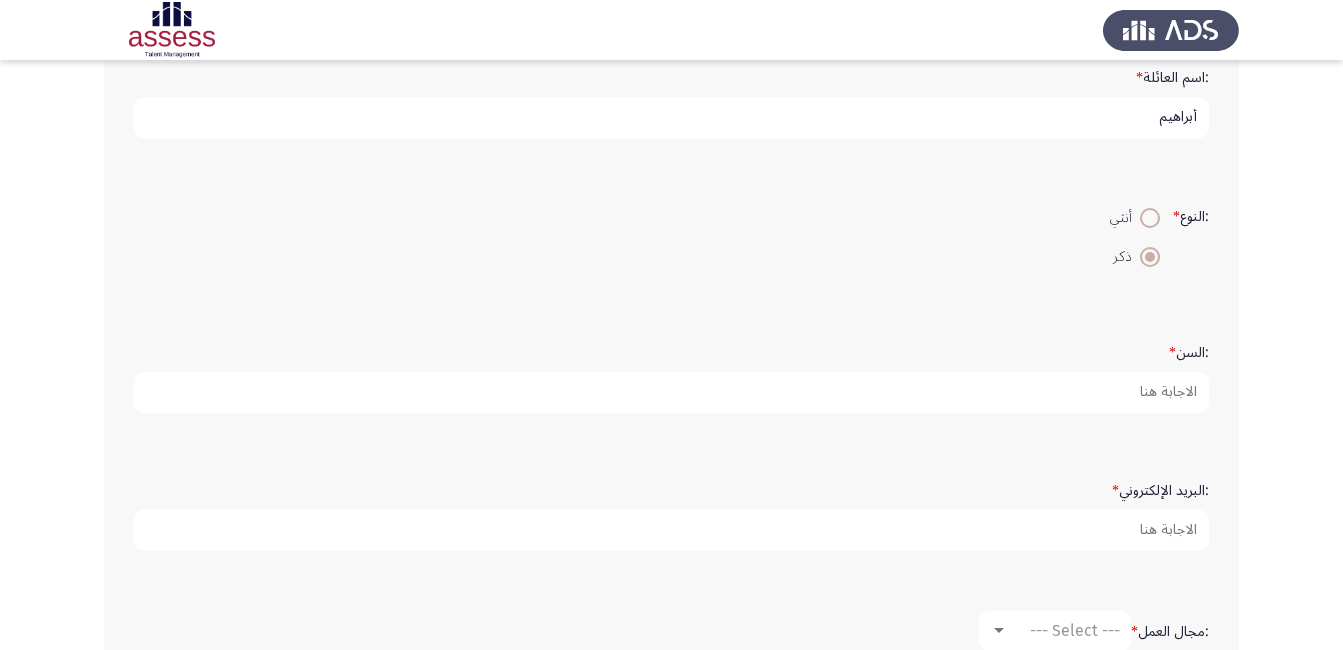 scroll, scrollTop: 300, scrollLeft: 0, axis: vertical 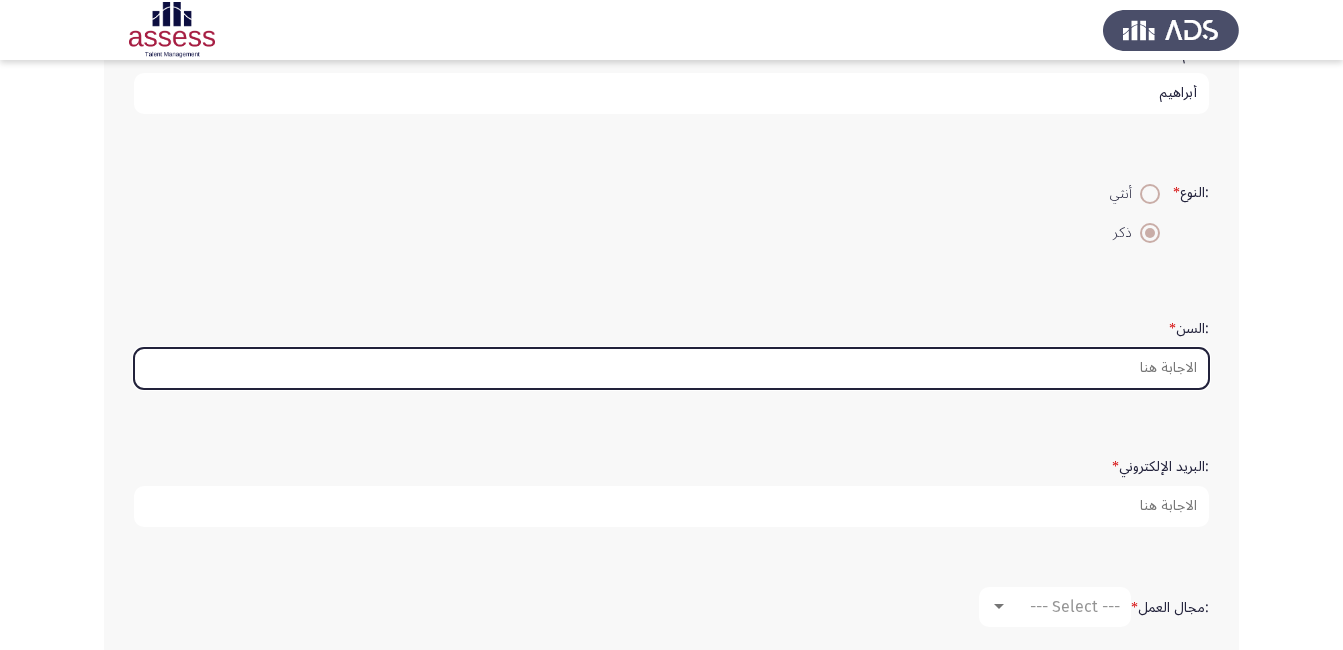click on ":السن   *" at bounding box center (671, 368) 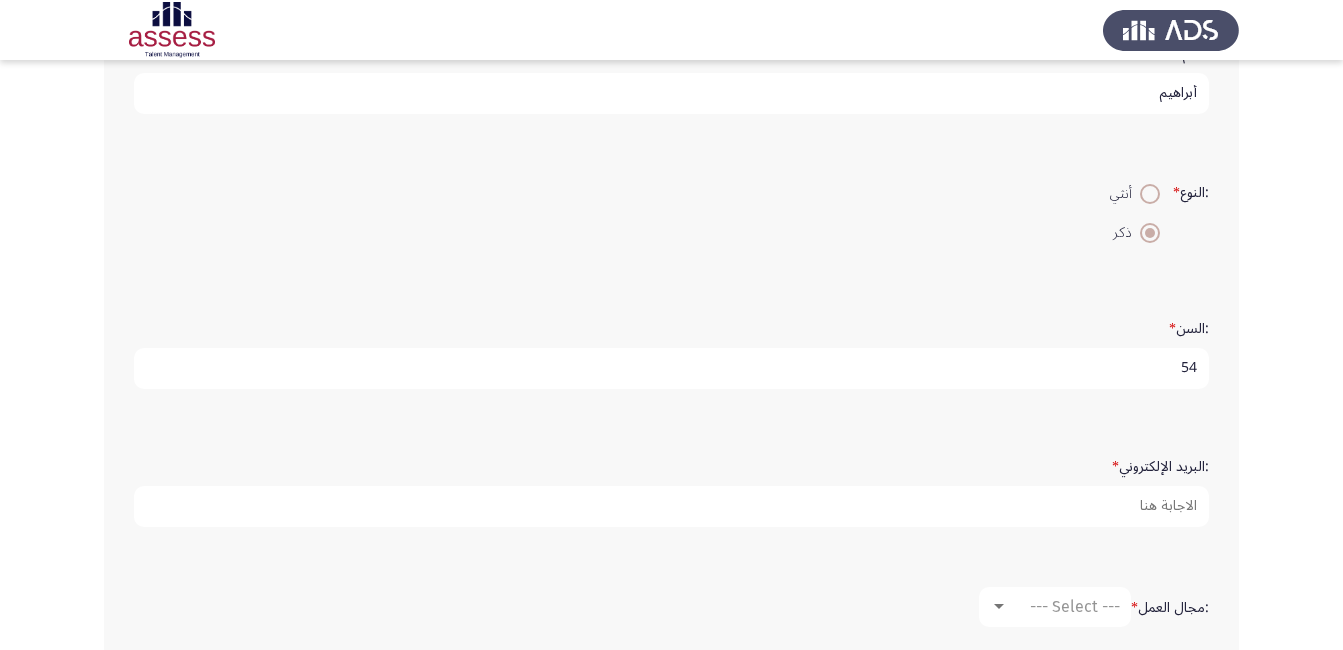 type on "54" 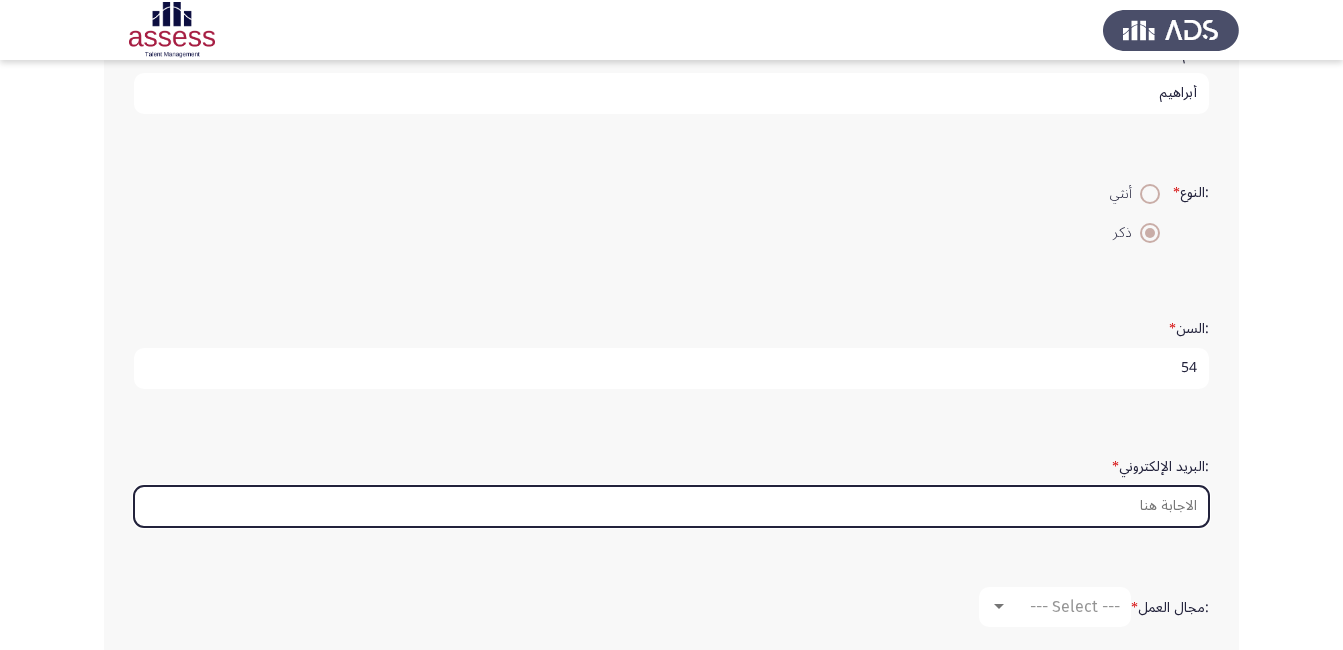 click on ":البريد الإلكتروني   *" at bounding box center [671, 506] 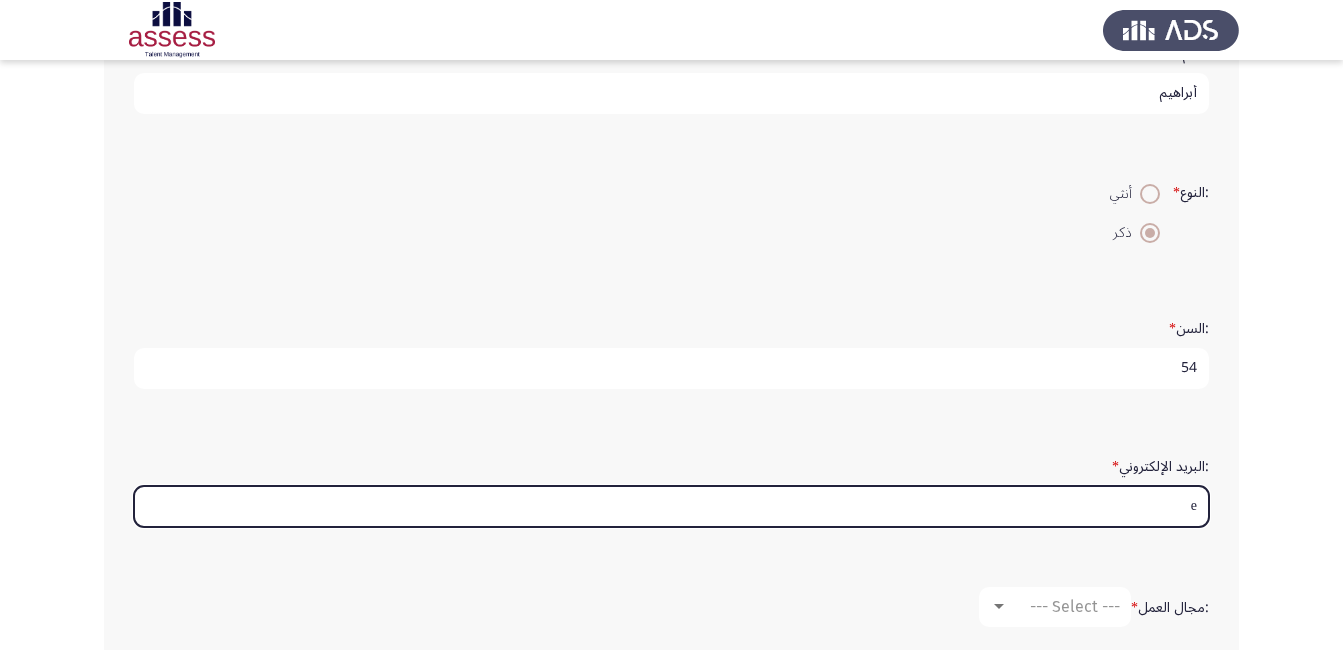 type on "ehab.farouk@hassanallam.com" 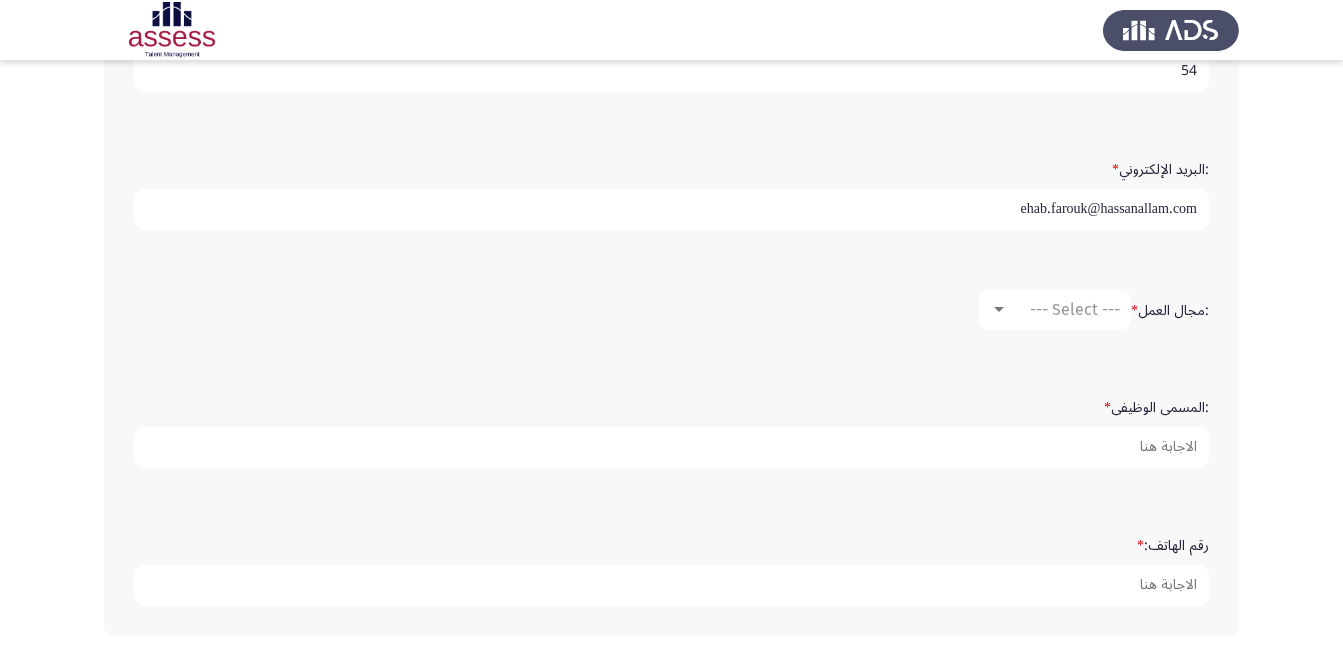 scroll, scrollTop: 600, scrollLeft: 0, axis: vertical 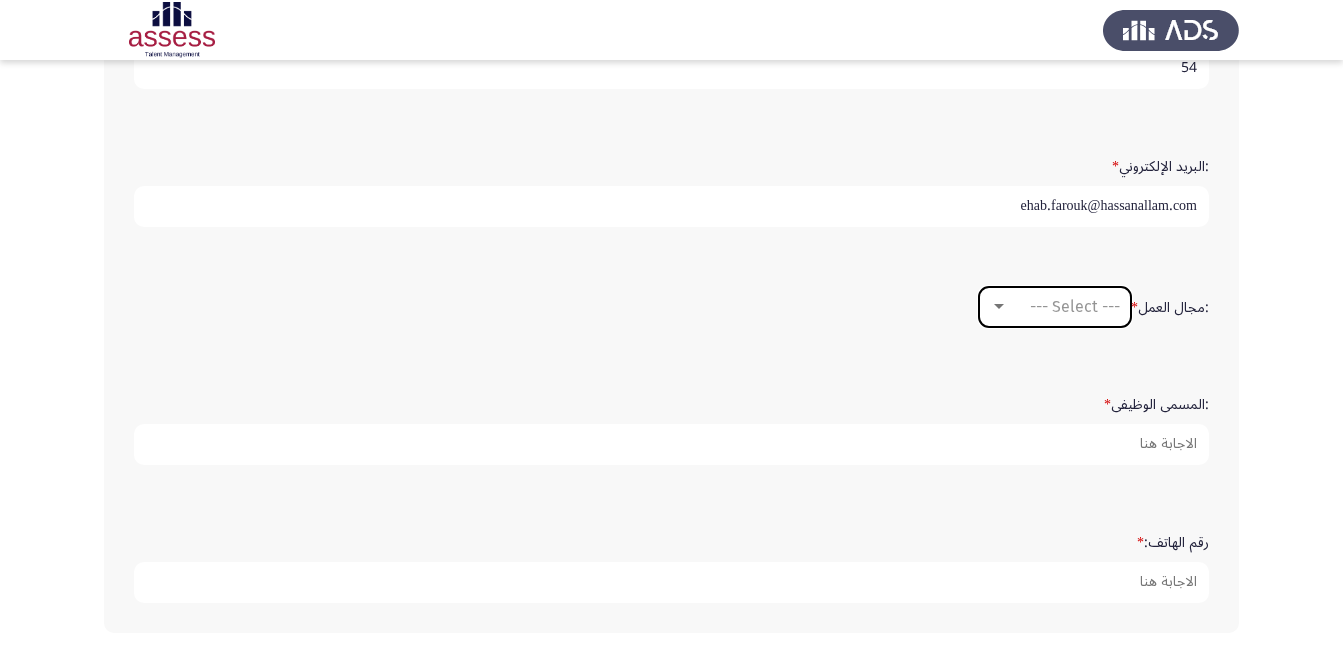 click at bounding box center [999, 306] 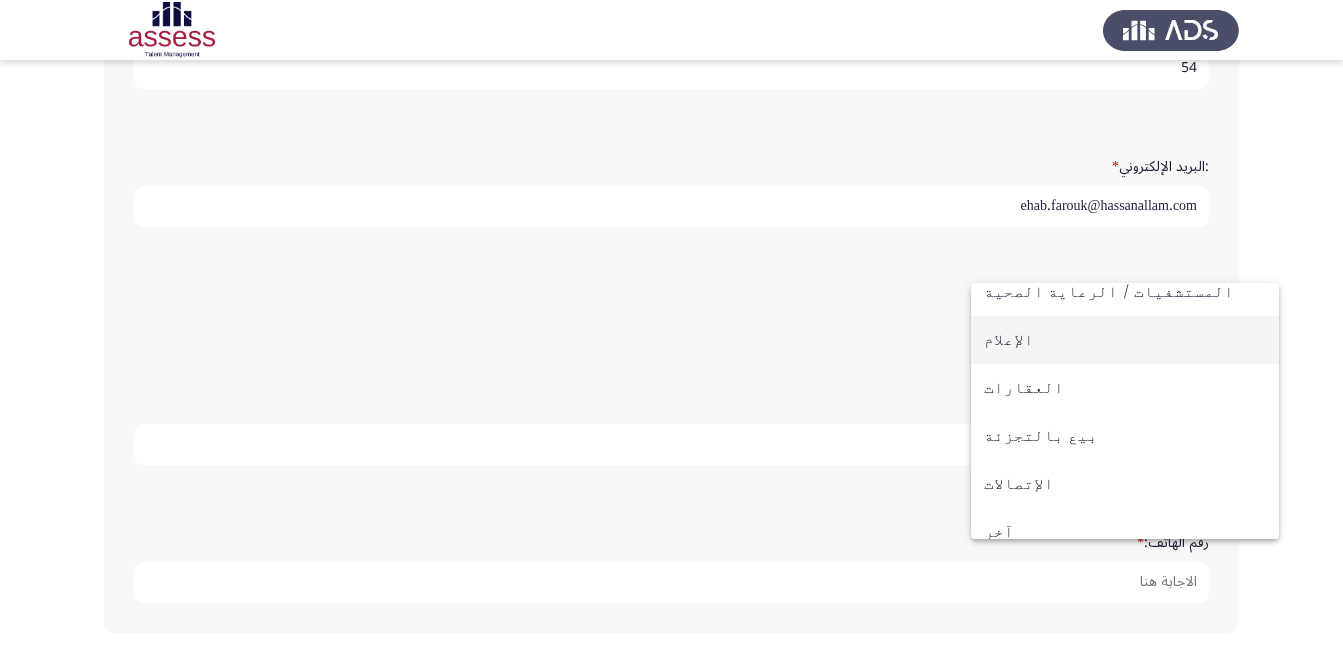 scroll, scrollTop: 656, scrollLeft: 0, axis: vertical 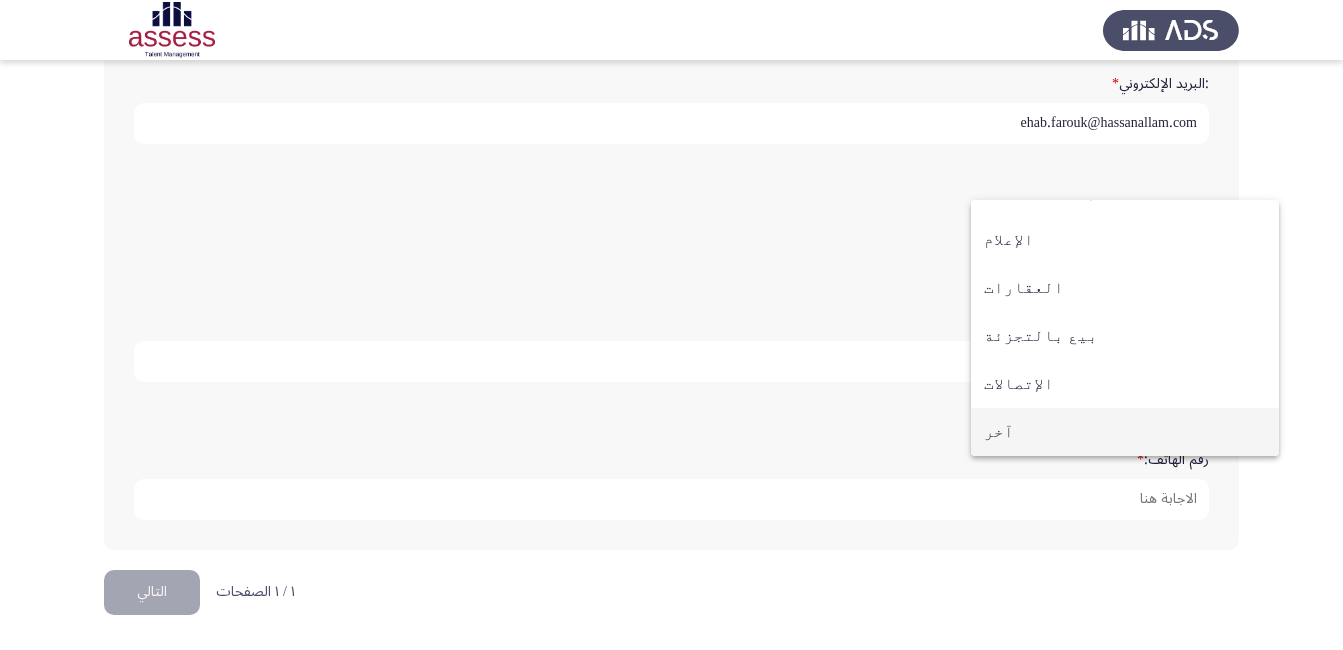 click on "آخر" at bounding box center (1125, 432) 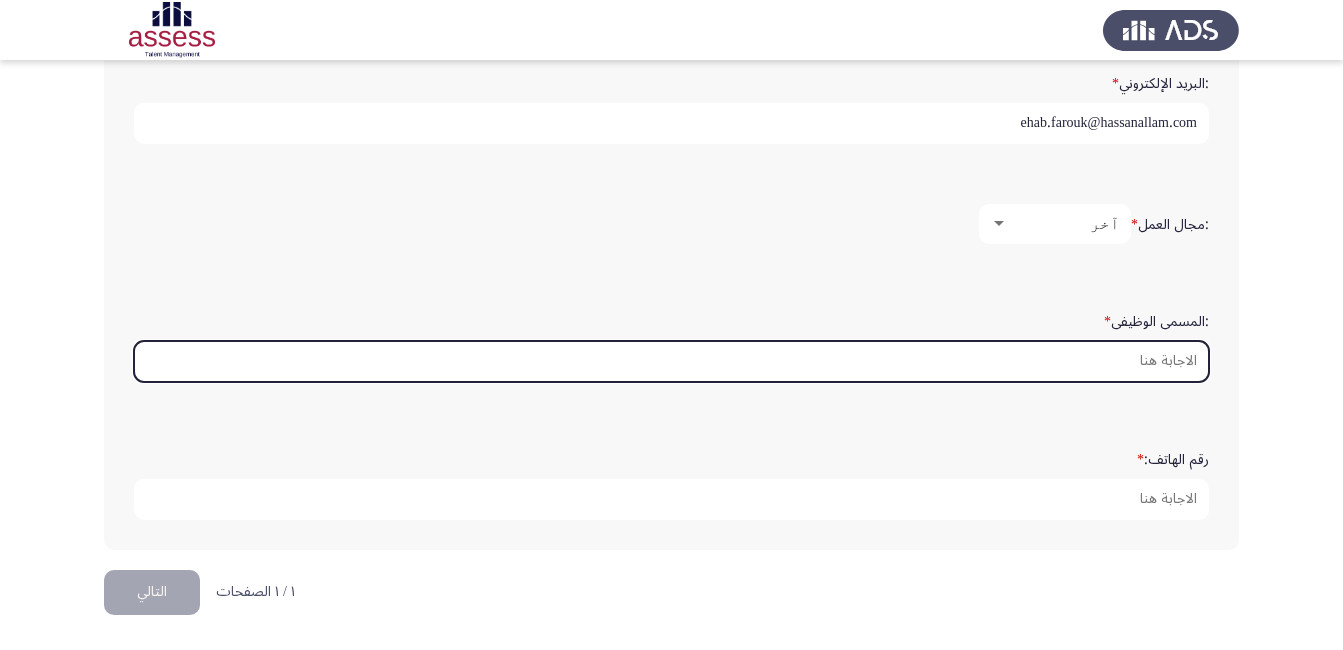 click on ":المسمى الوظيفى   *" at bounding box center (671, 361) 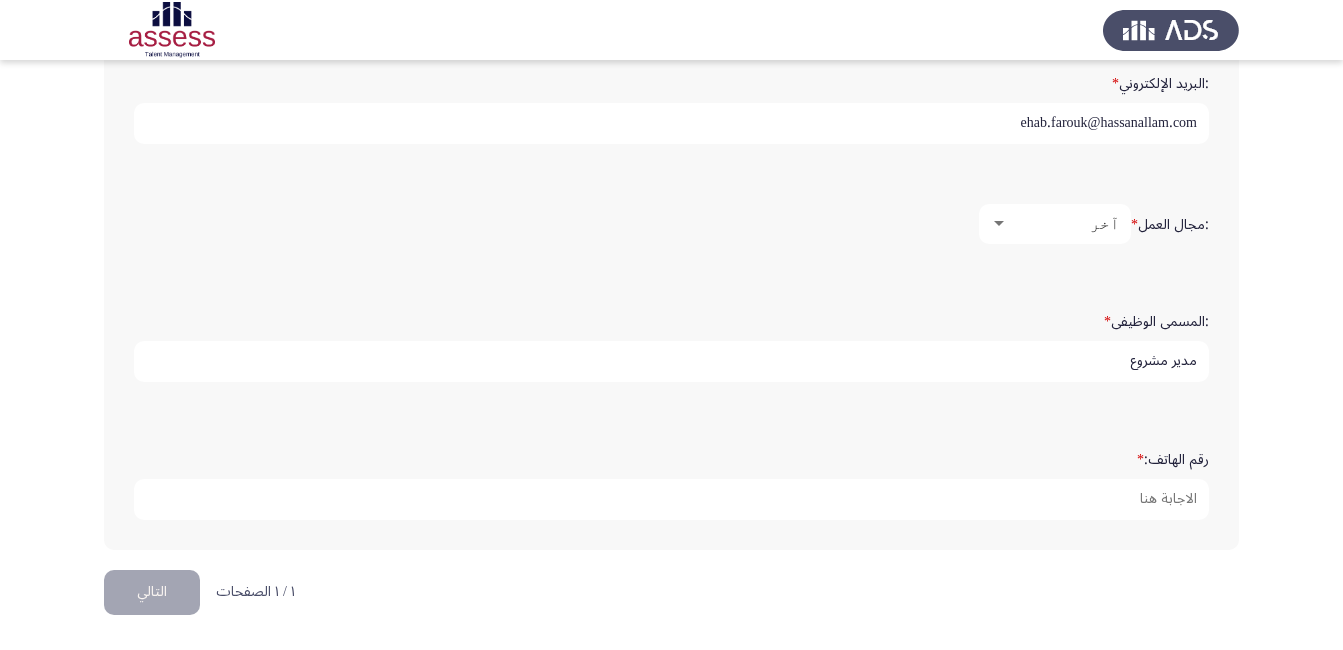 type on "مدير مشروع" 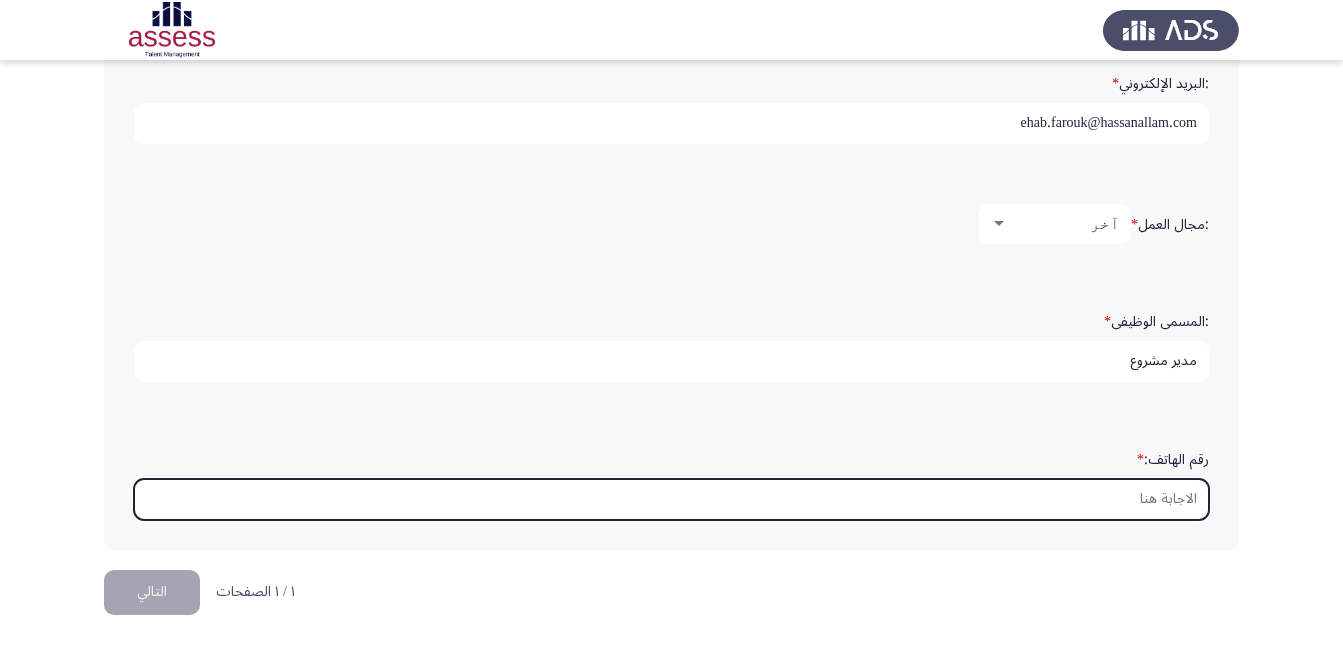 click on "رقم الهاتف:    *" at bounding box center (671, 499) 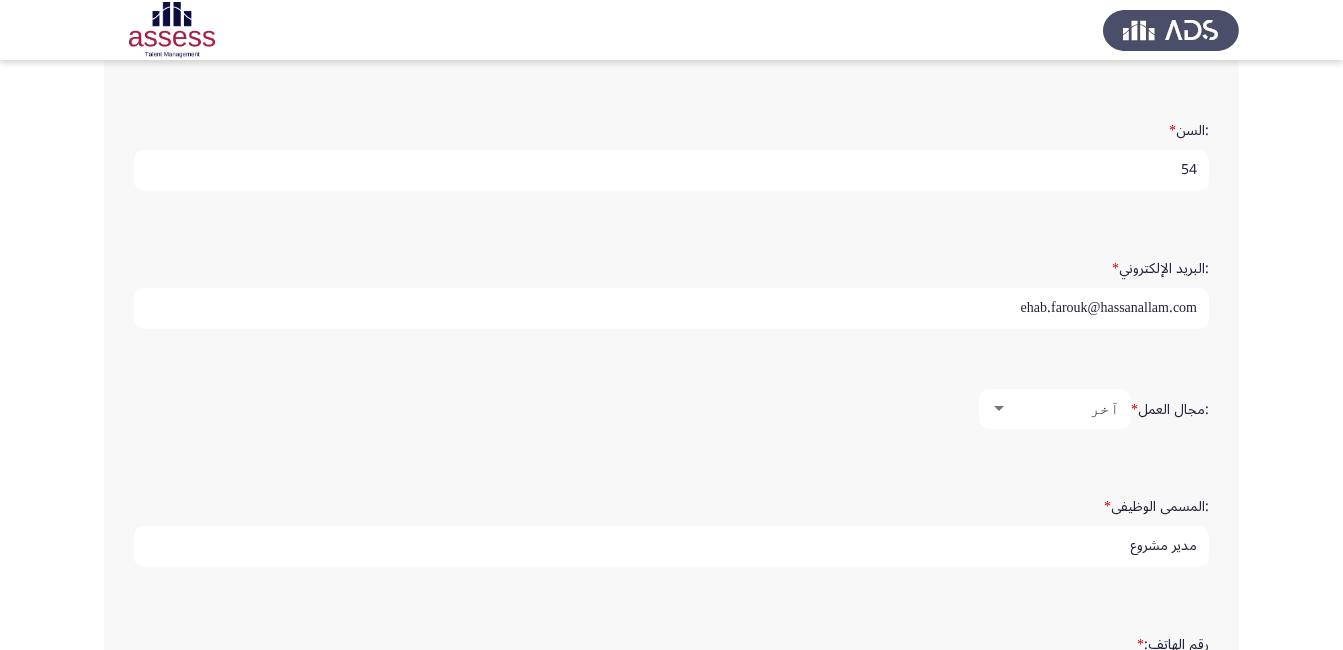 scroll, scrollTop: 683, scrollLeft: 0, axis: vertical 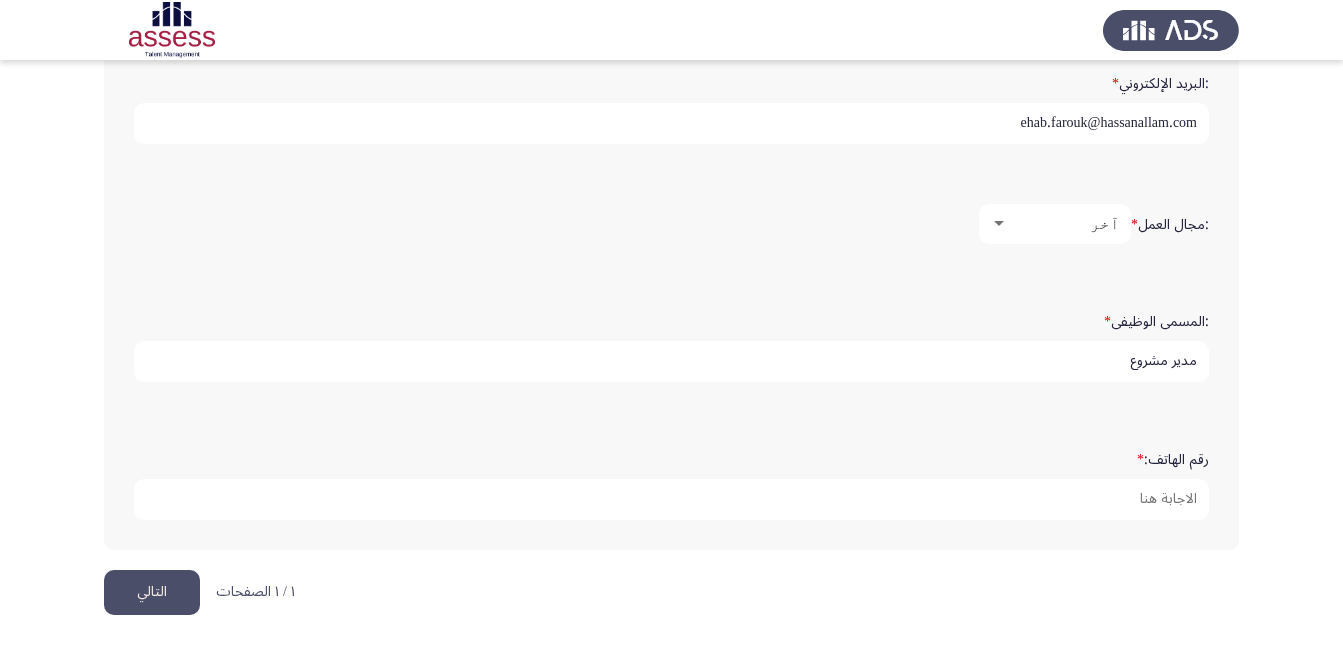 type on "[PHONE]" 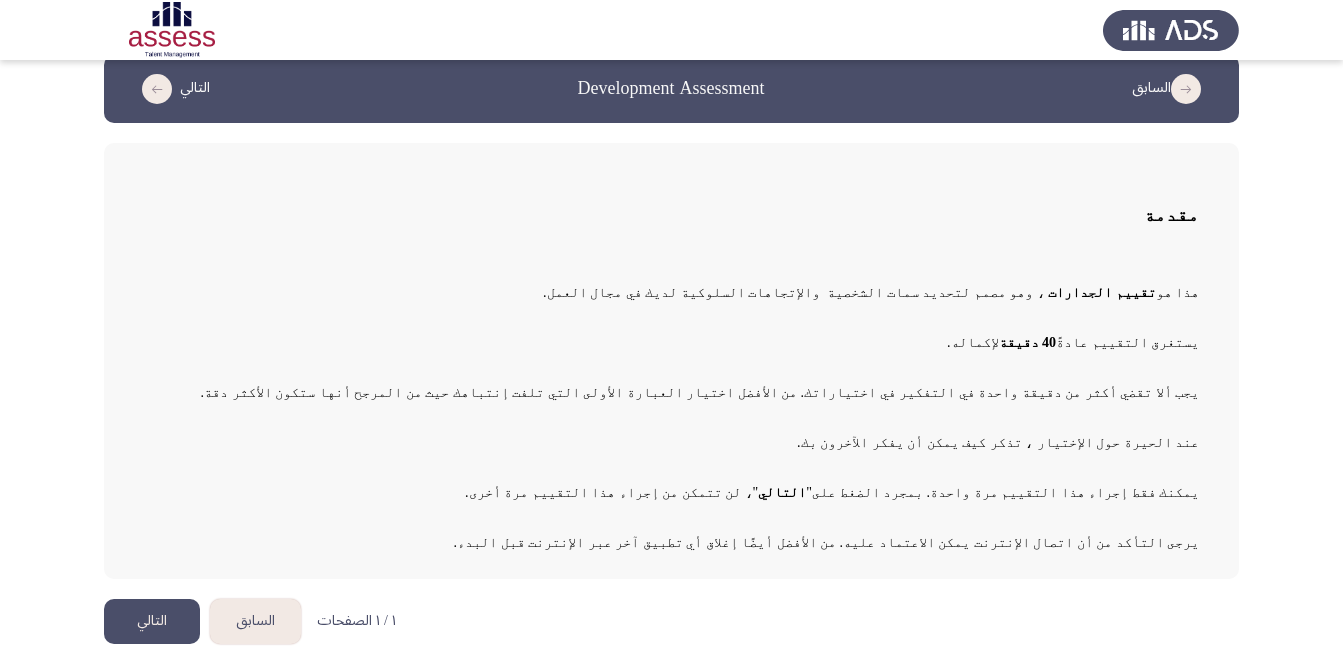 scroll, scrollTop: 39, scrollLeft: 0, axis: vertical 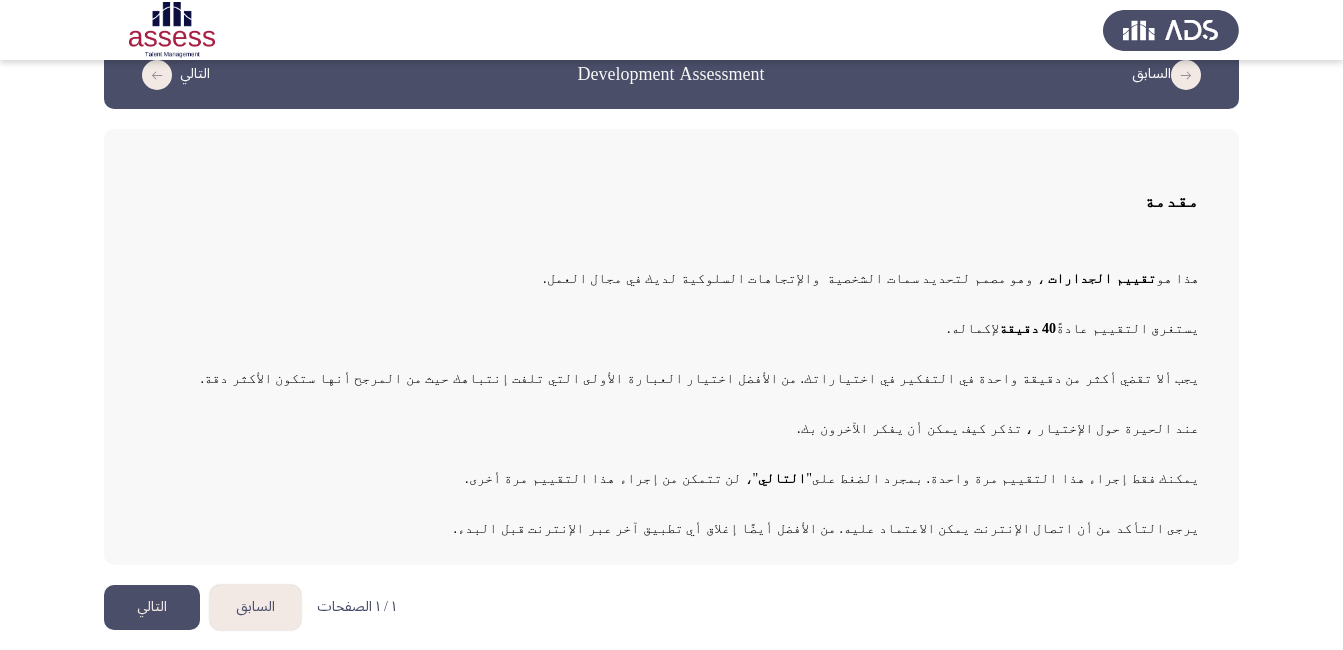 click on "التالي" 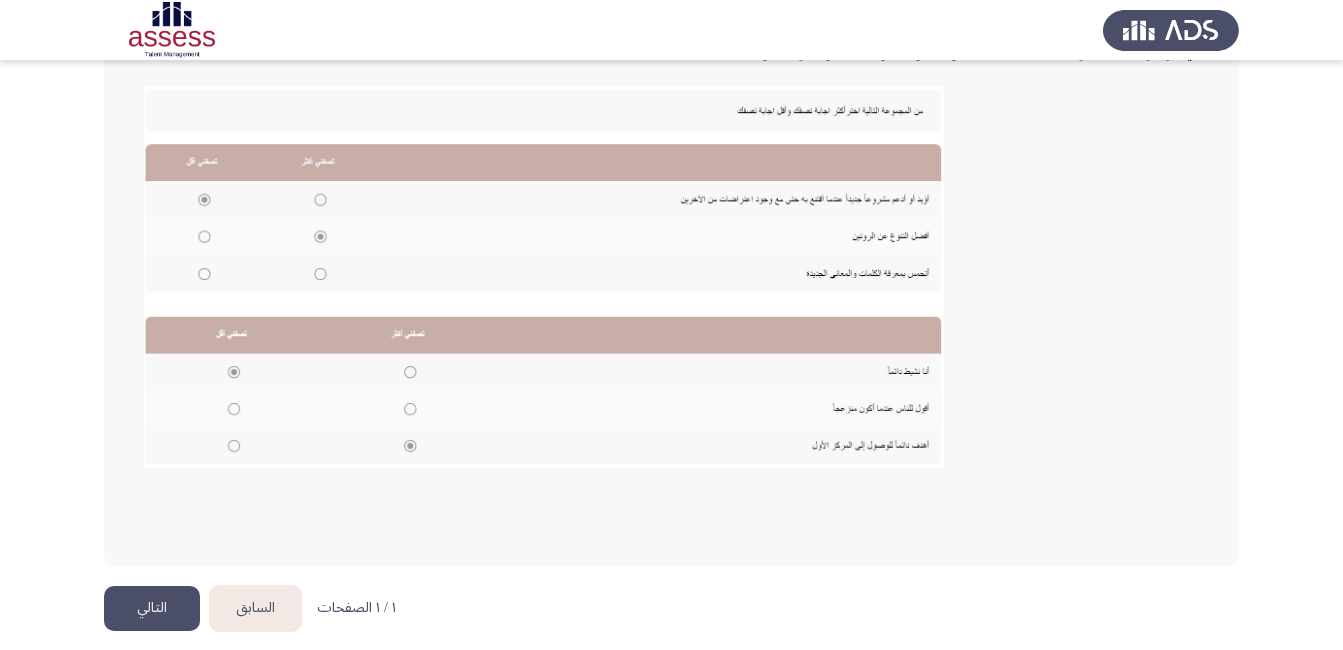 scroll, scrollTop: 383, scrollLeft: 0, axis: vertical 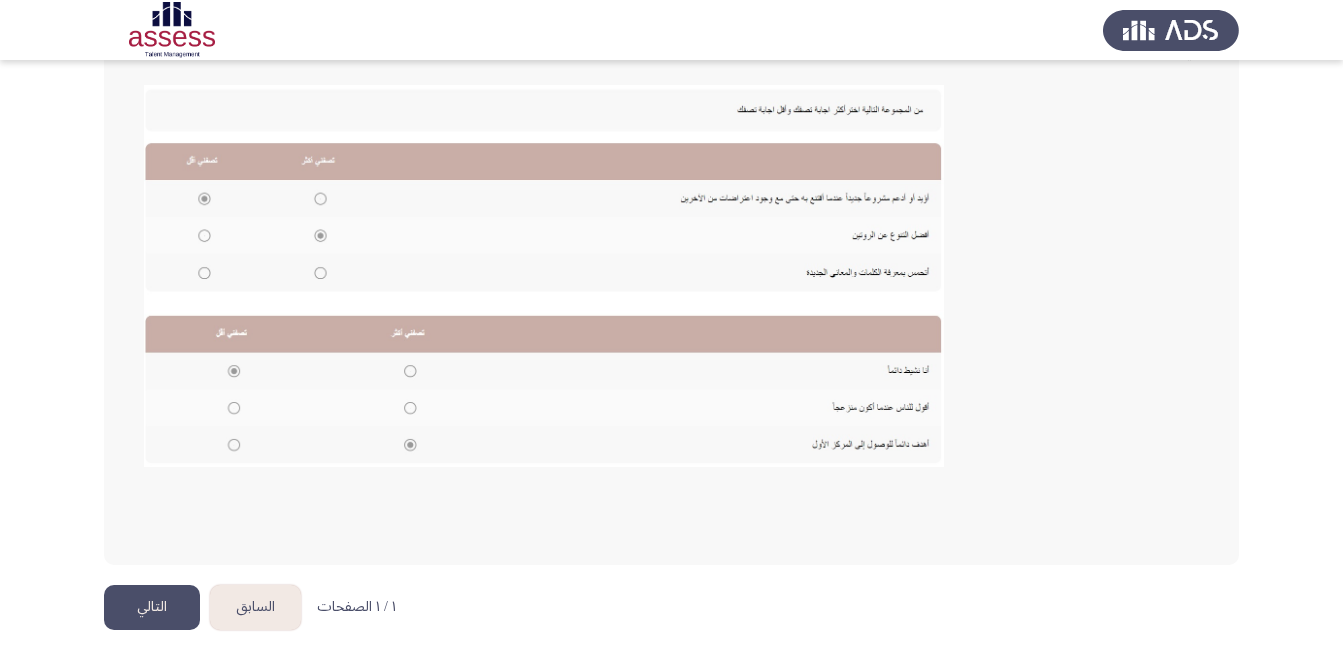 click on "التالي" 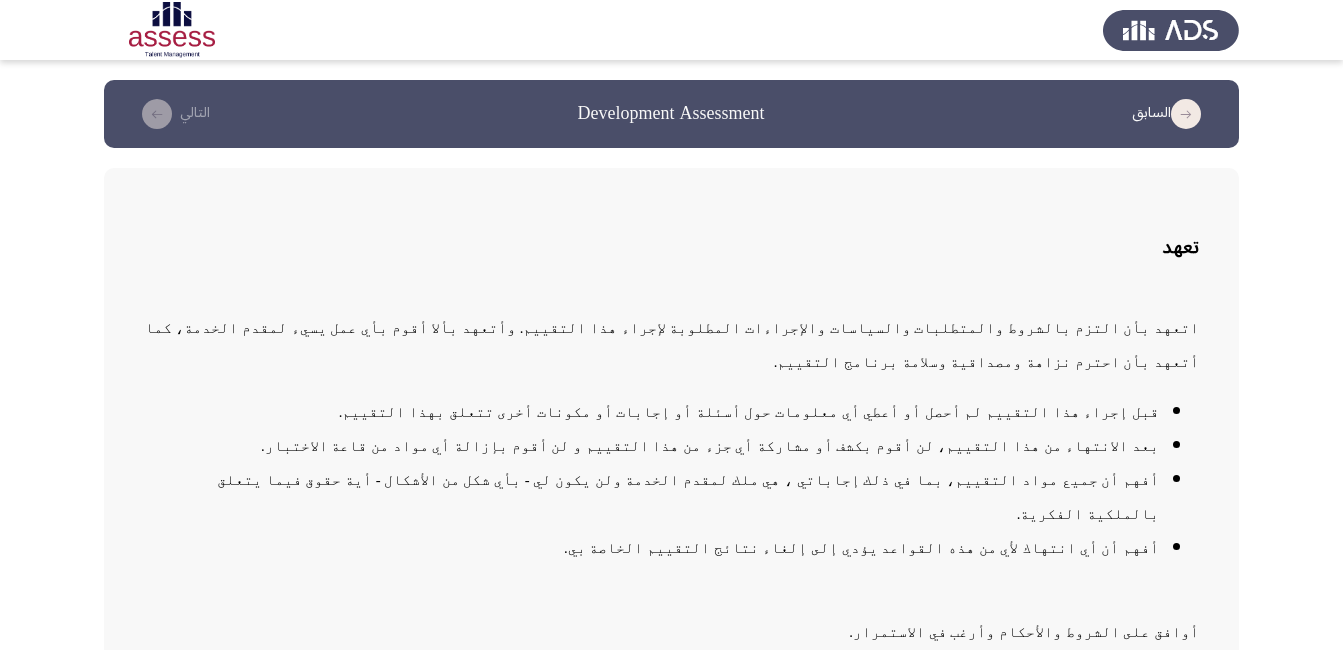 scroll, scrollTop: 90, scrollLeft: 0, axis: vertical 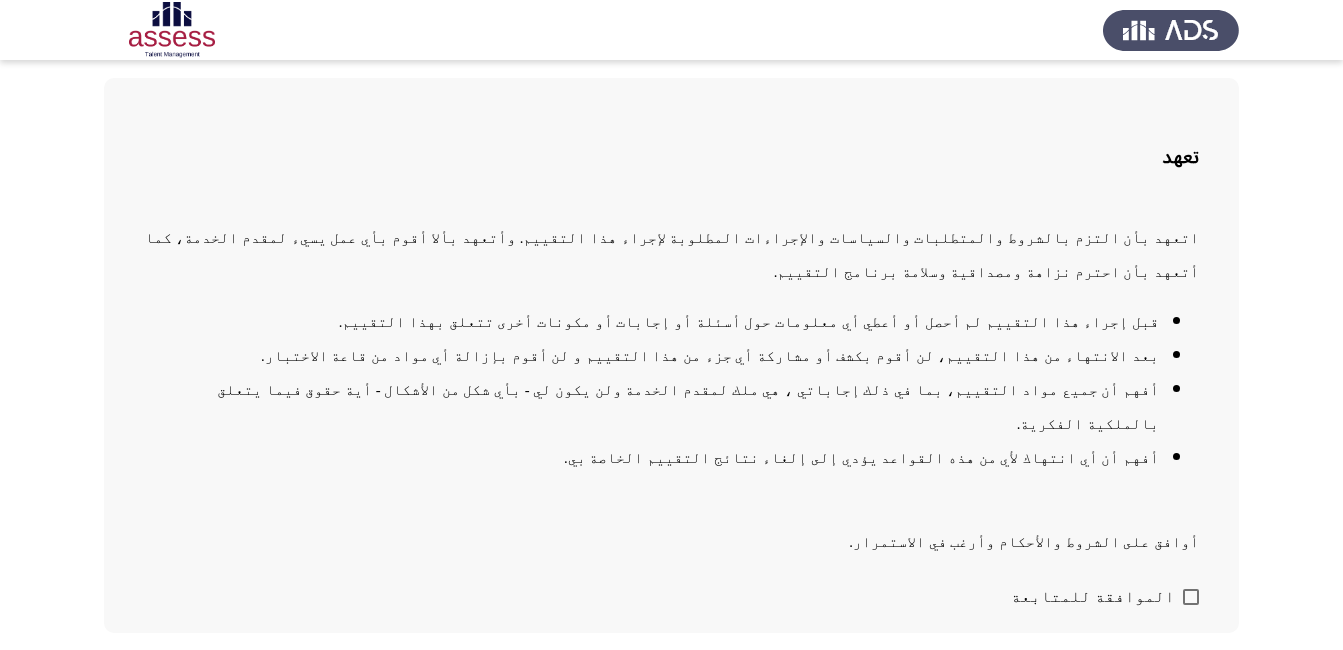 click at bounding box center [1191, 597] 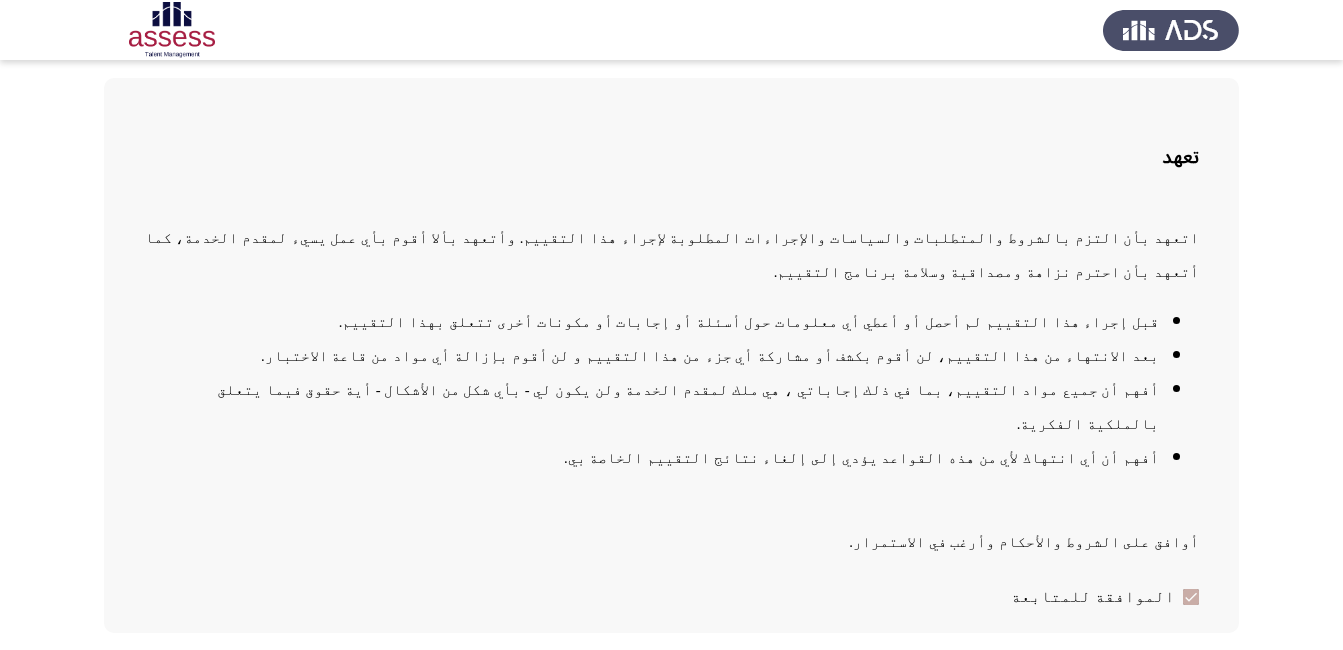 click on "التالي" 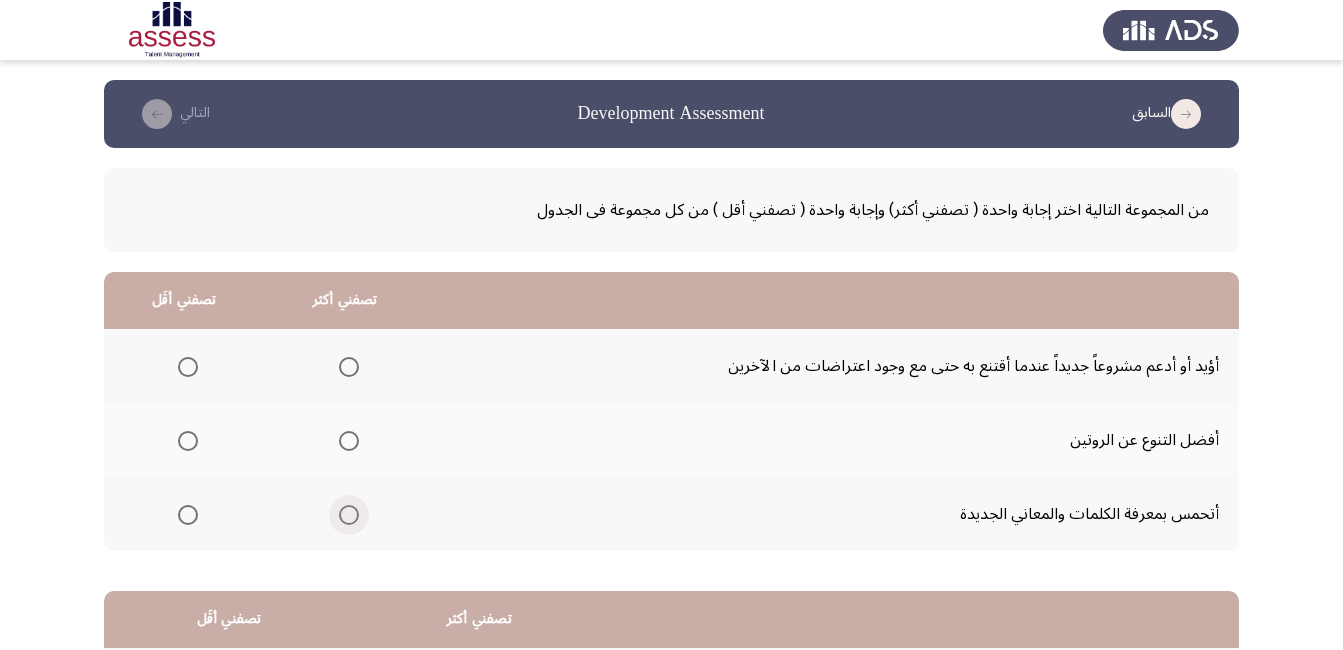 click at bounding box center (349, 515) 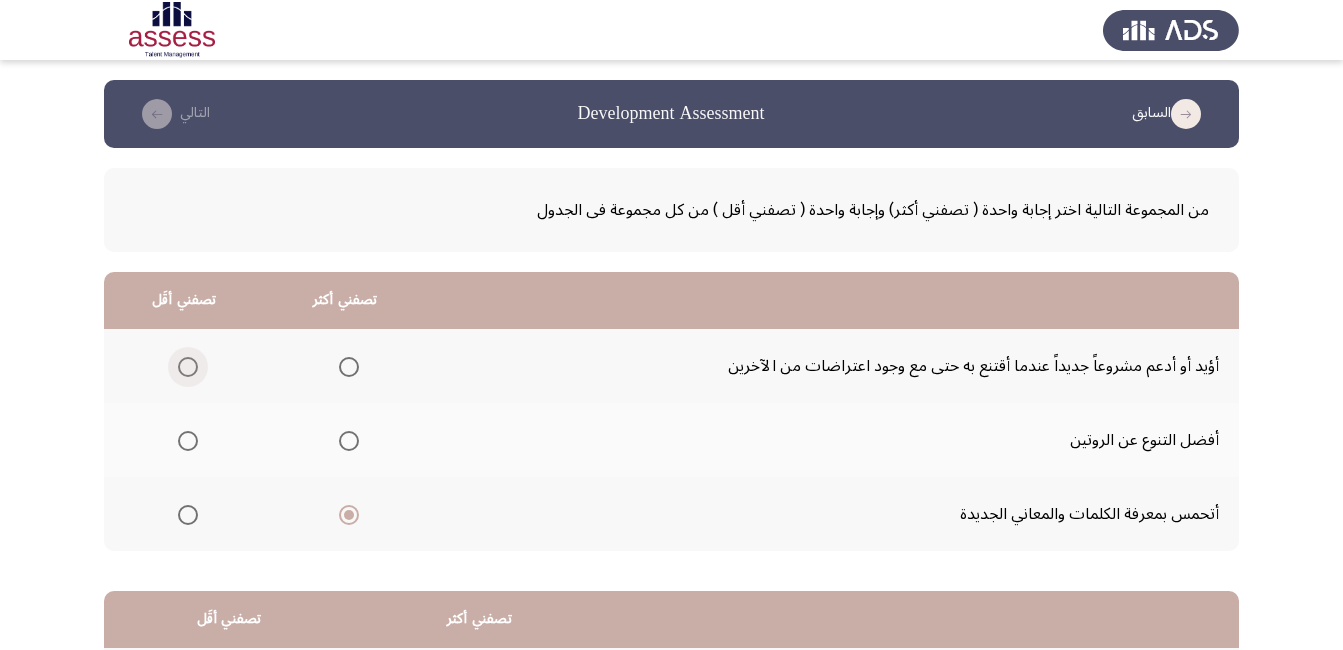 click at bounding box center [188, 367] 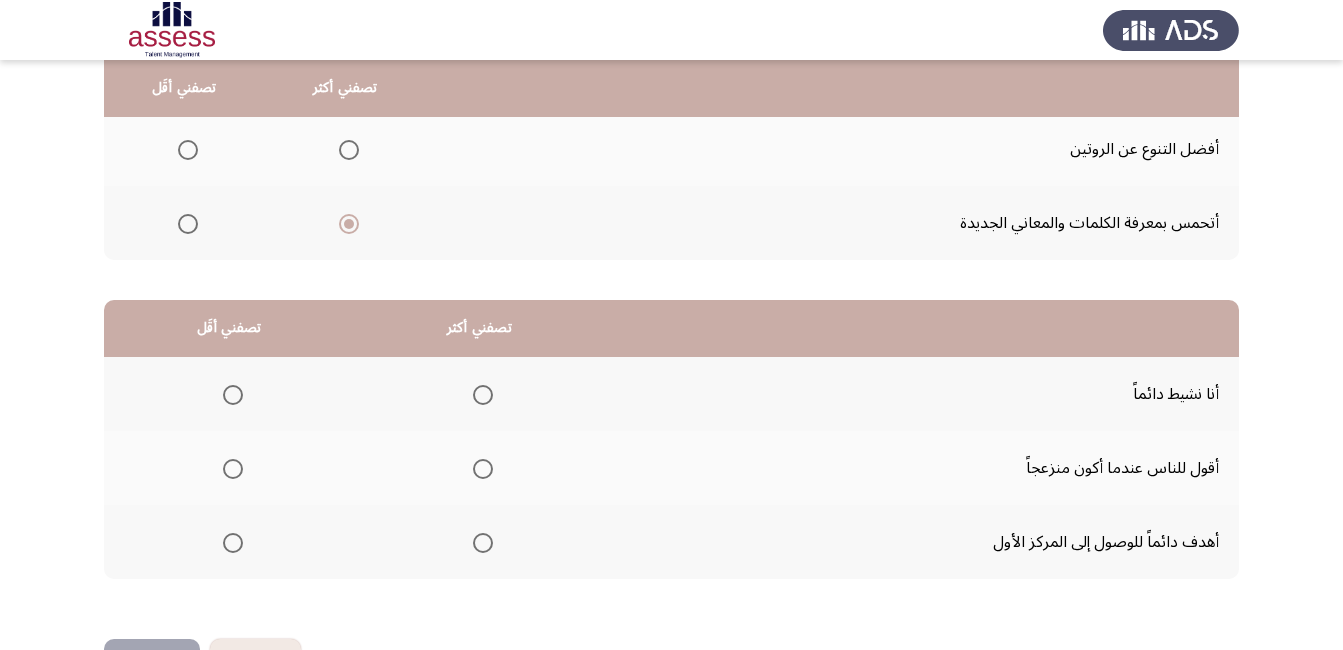 scroll, scrollTop: 360, scrollLeft: 0, axis: vertical 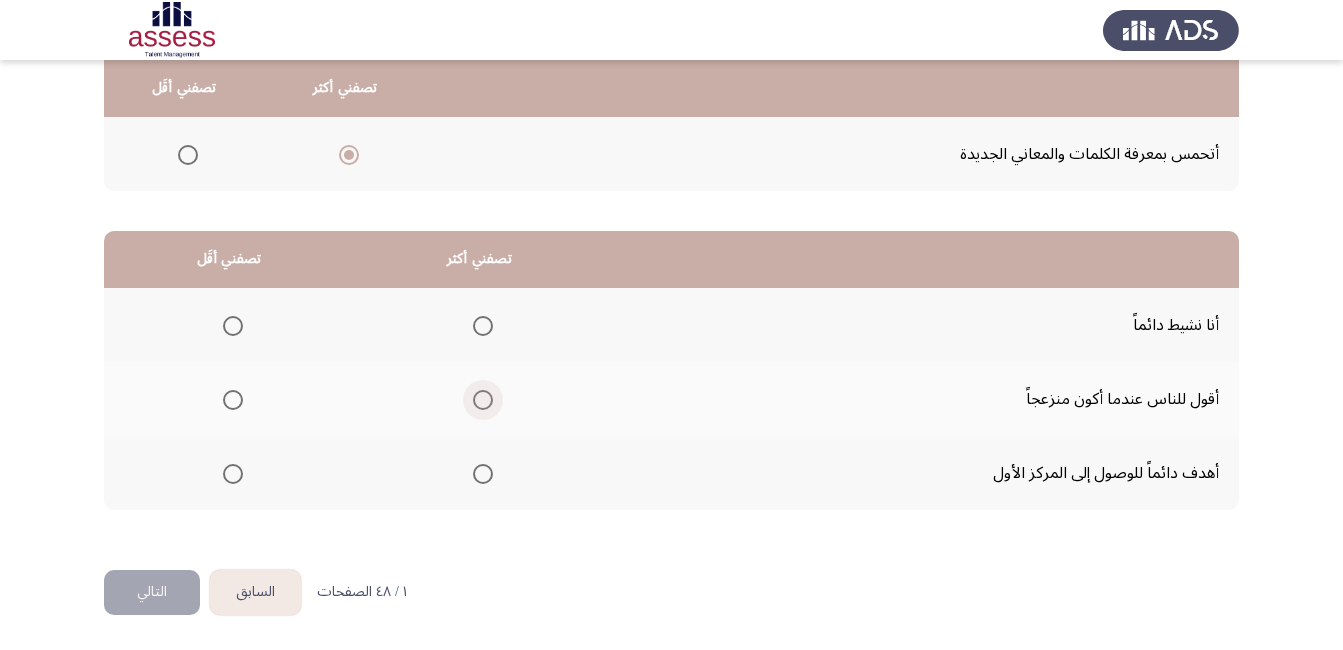click at bounding box center (483, 400) 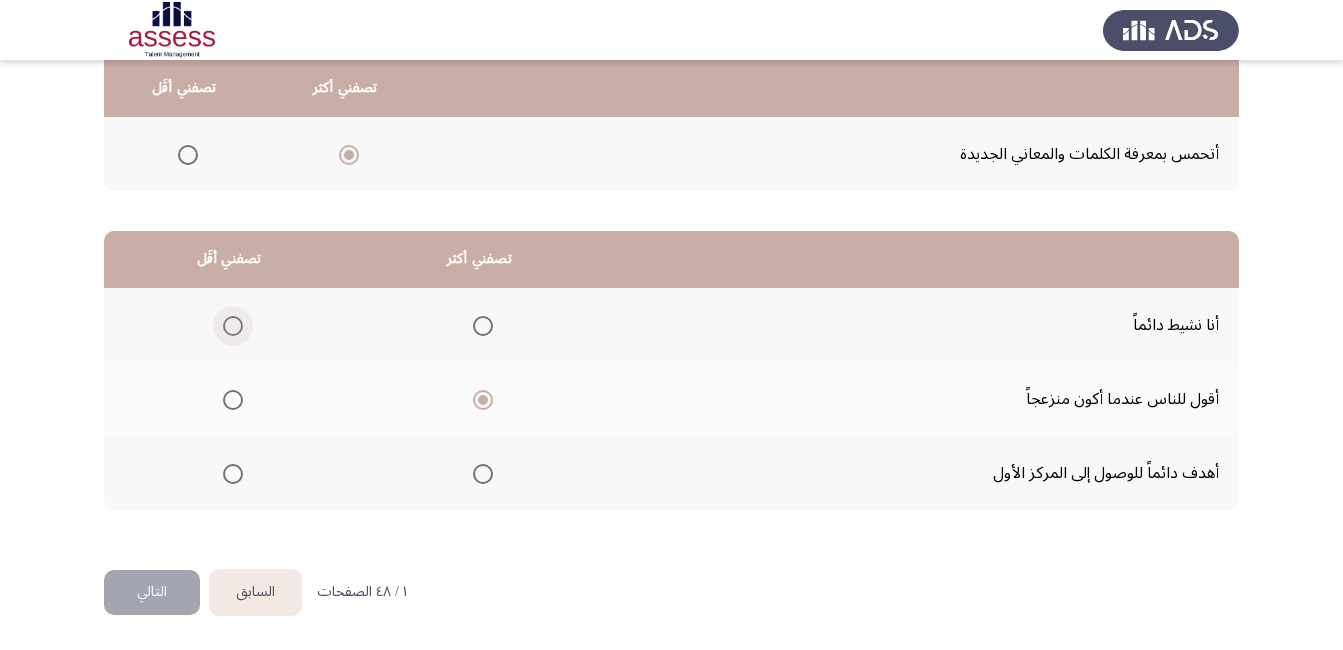 click at bounding box center [233, 326] 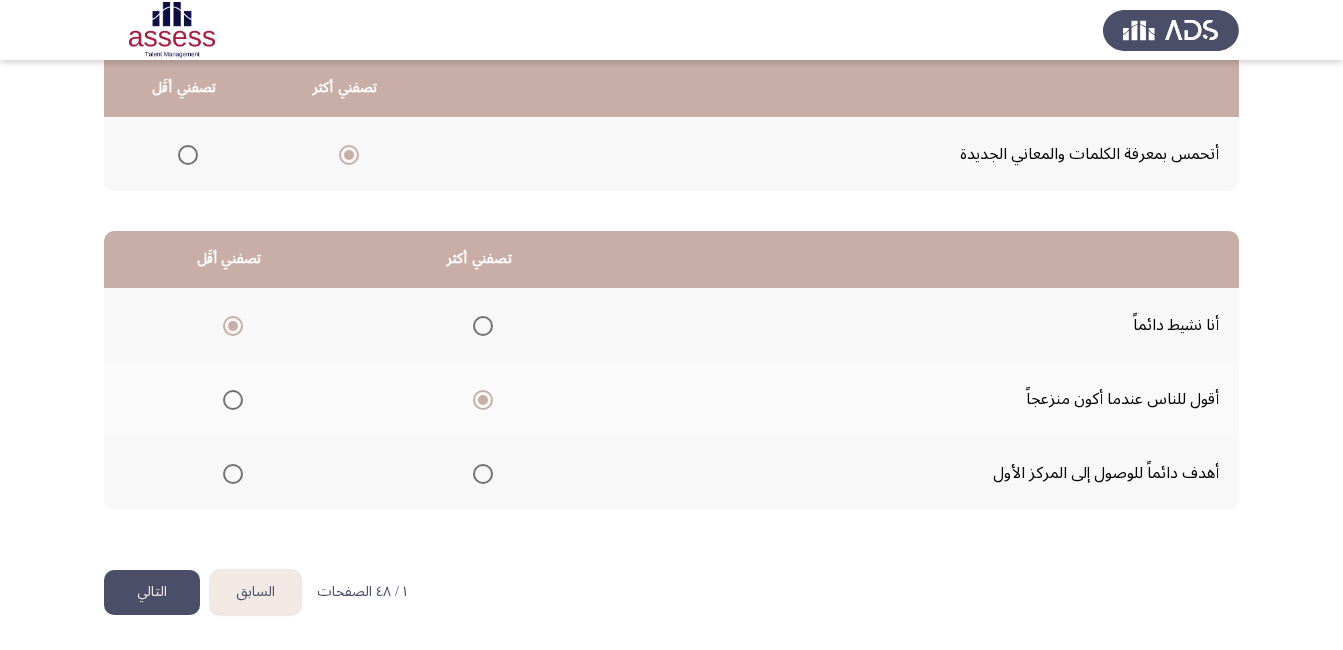 click on "التالي" 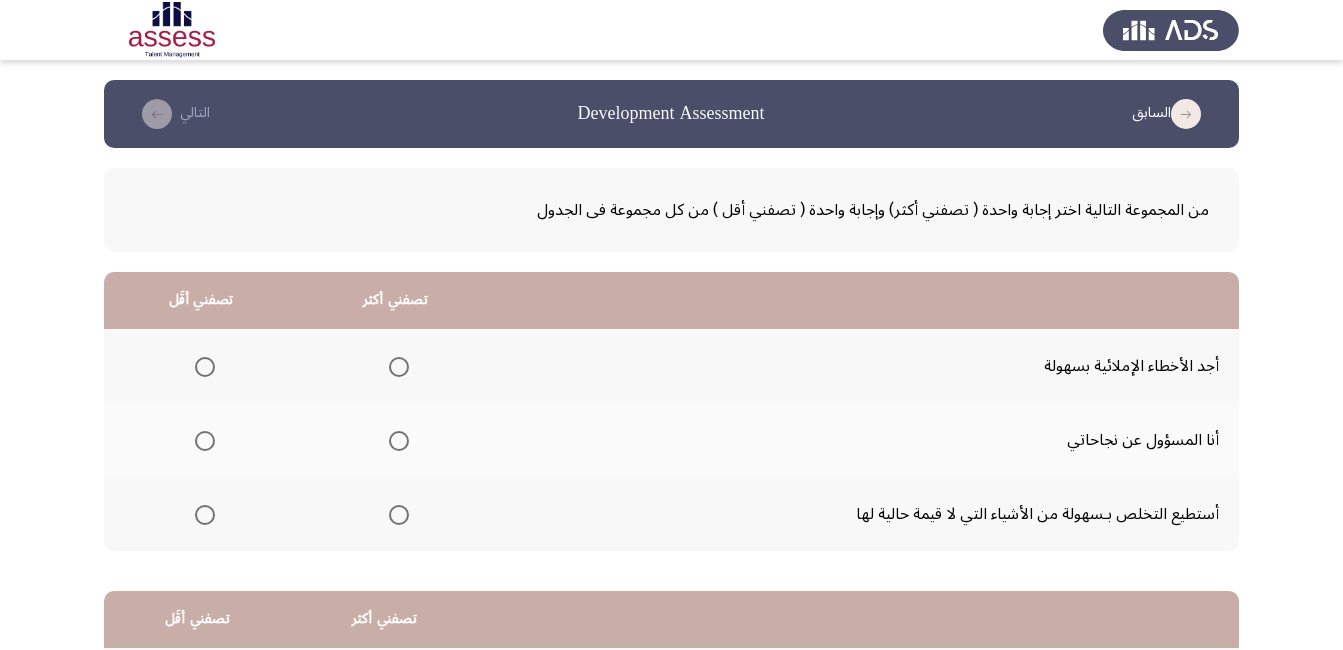 click at bounding box center [399, 367] 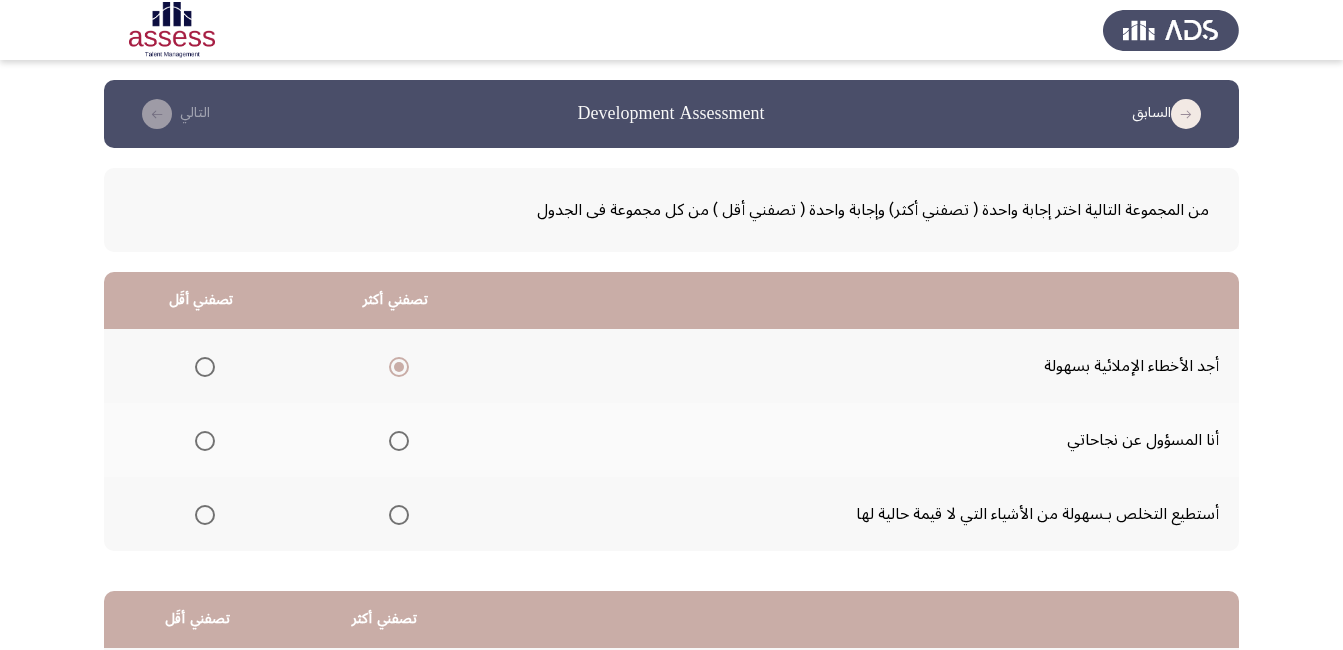 click at bounding box center (205, 441) 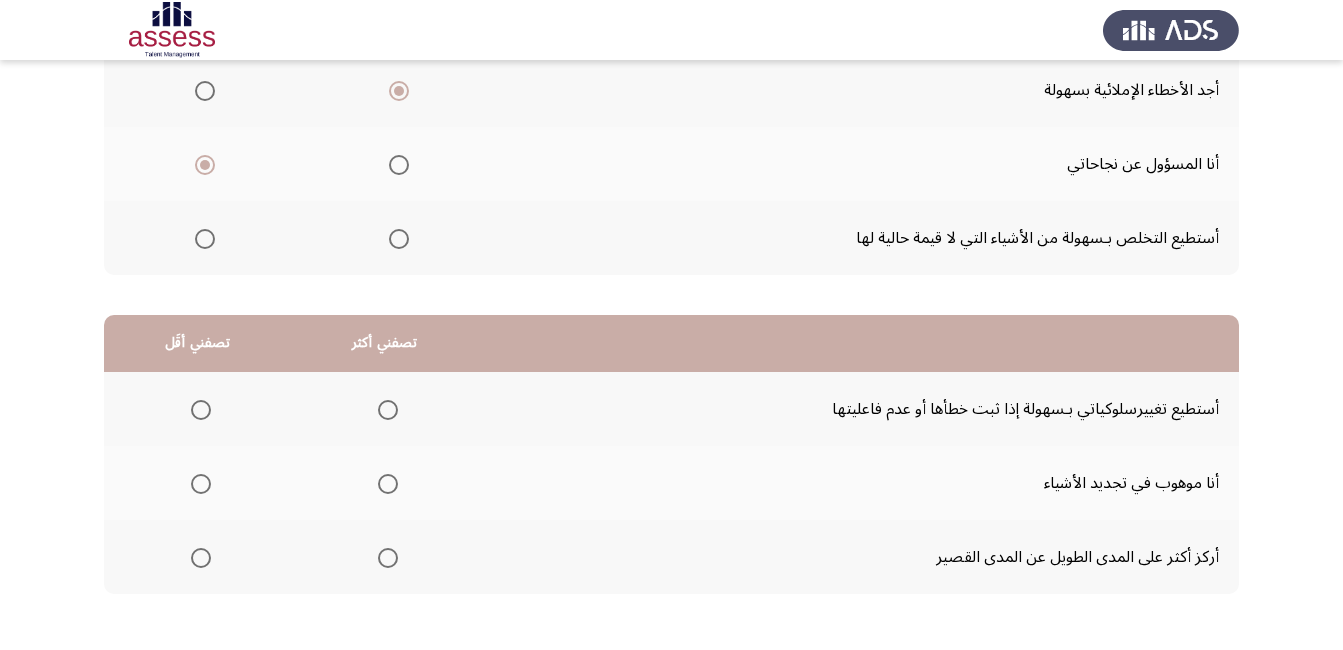 scroll, scrollTop: 300, scrollLeft: 0, axis: vertical 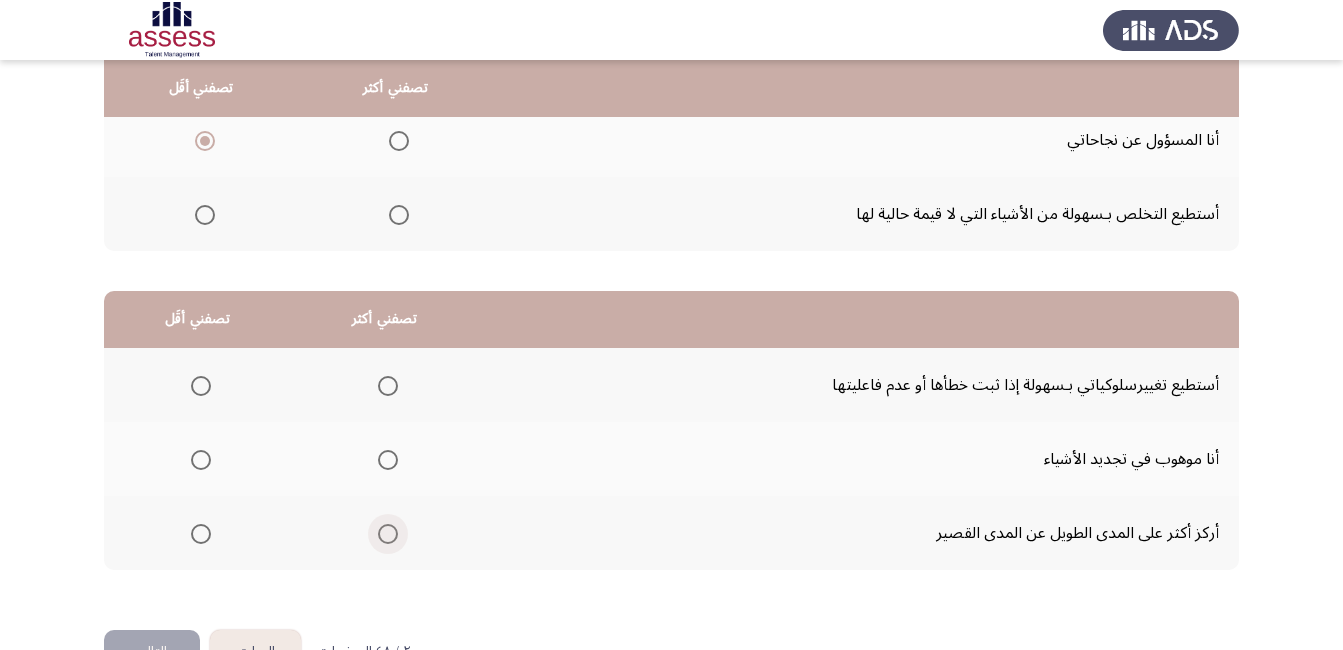 click at bounding box center (388, 534) 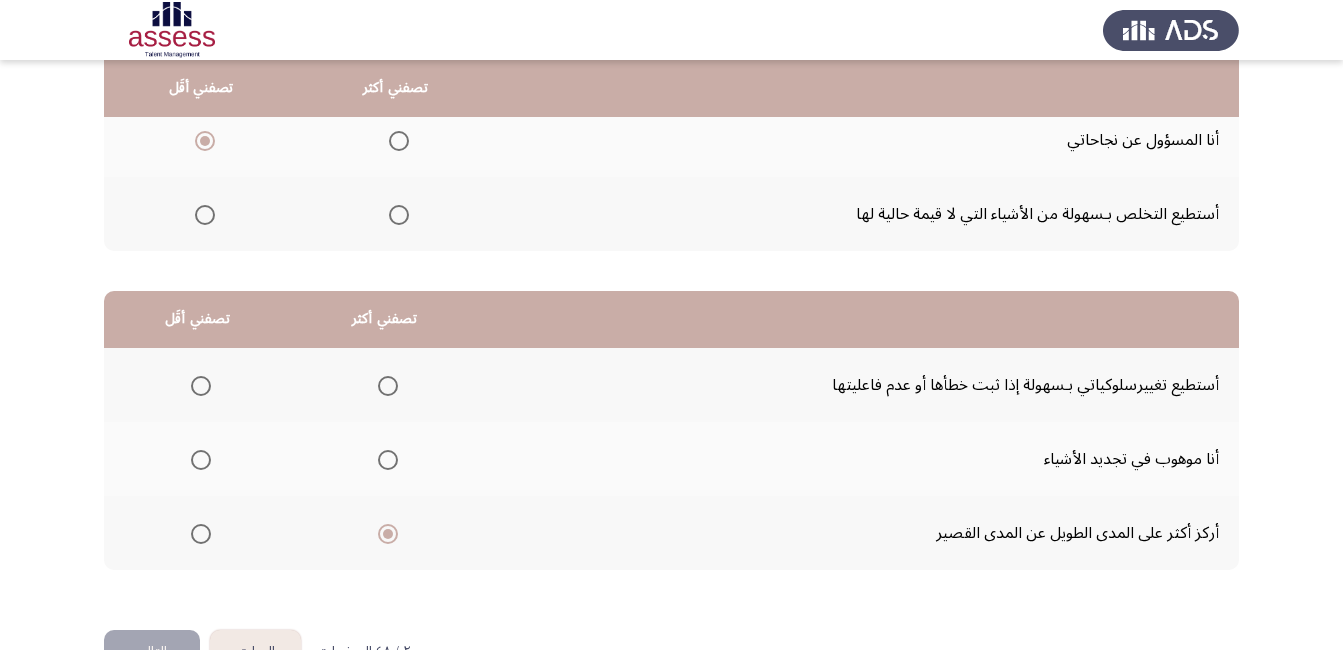 click at bounding box center (201, 460) 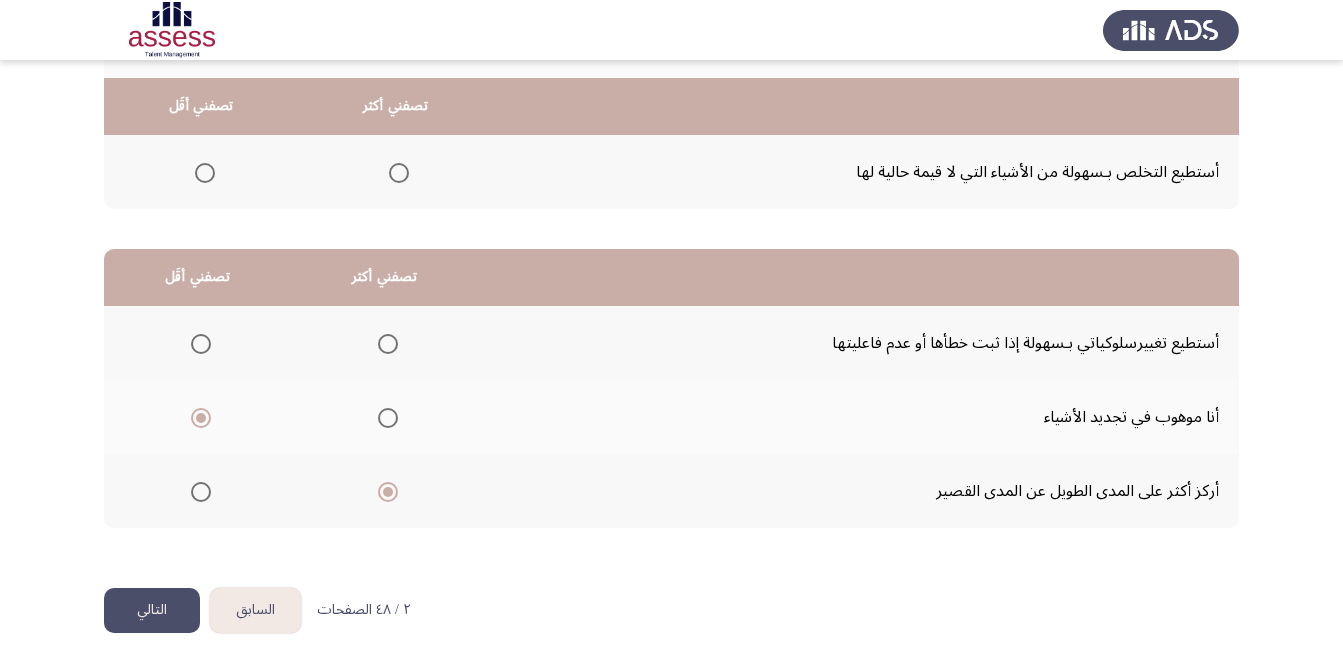 scroll, scrollTop: 360, scrollLeft: 0, axis: vertical 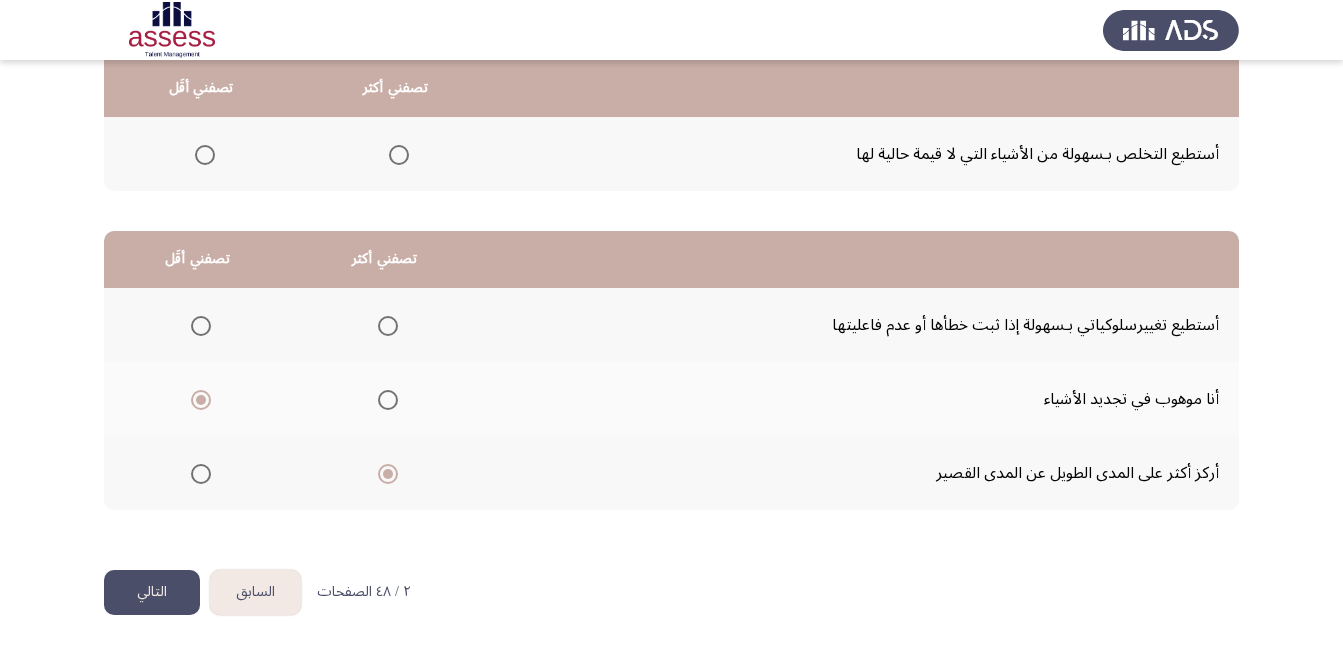 click on "التالي" 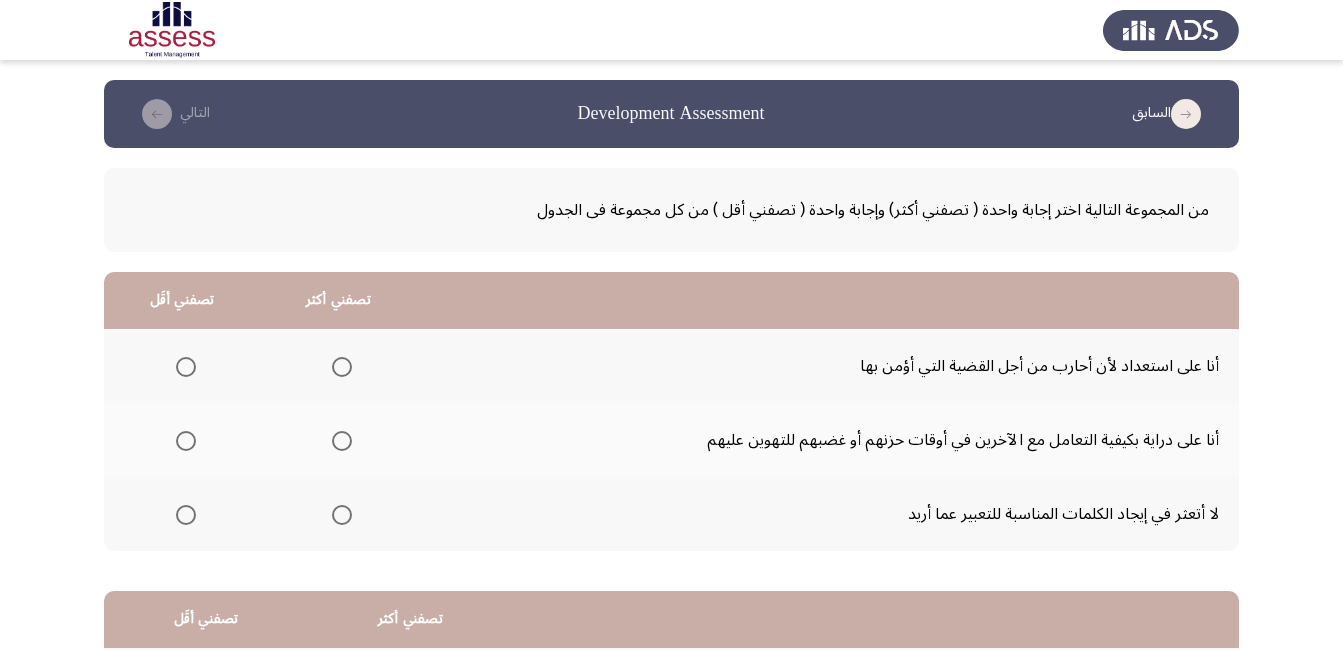 click at bounding box center (342, 441) 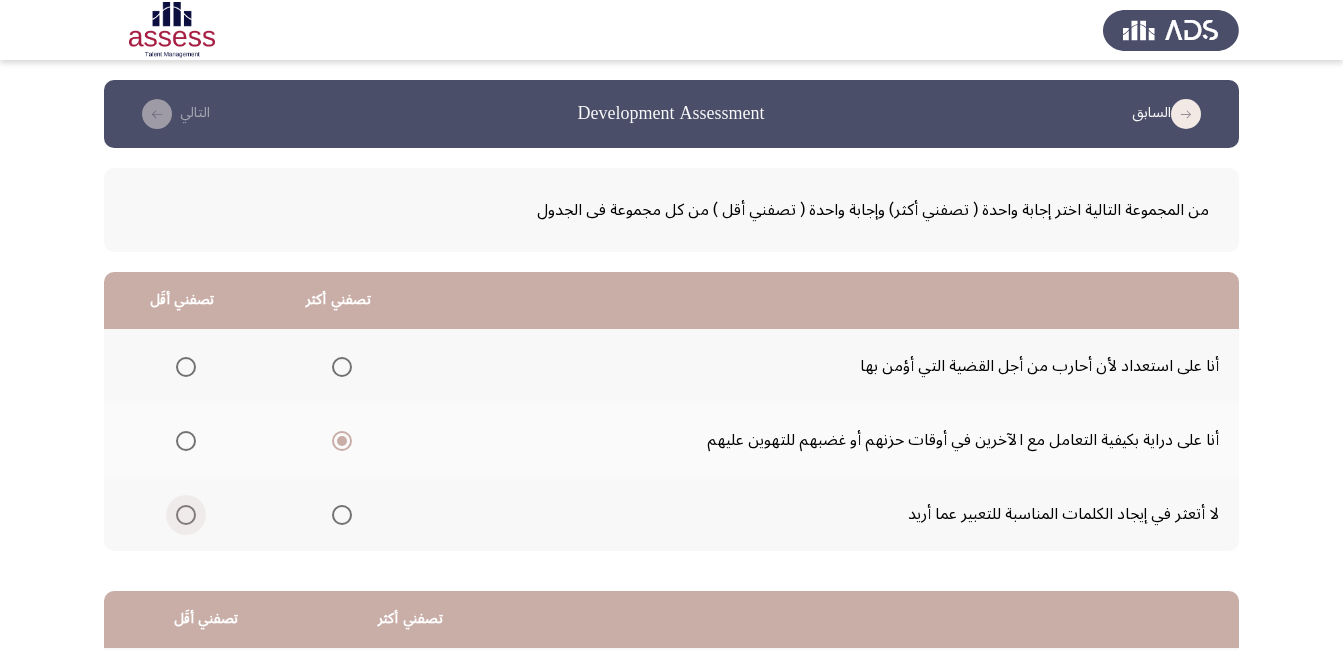 click at bounding box center [186, 515] 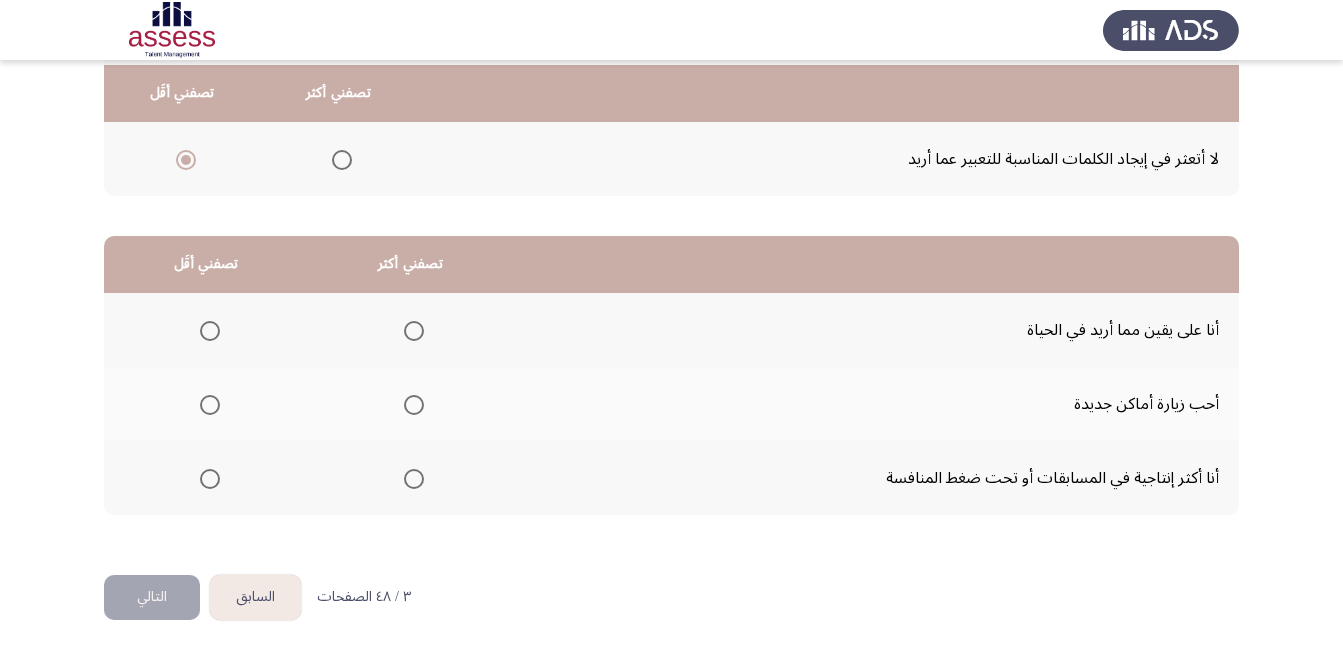 scroll, scrollTop: 360, scrollLeft: 0, axis: vertical 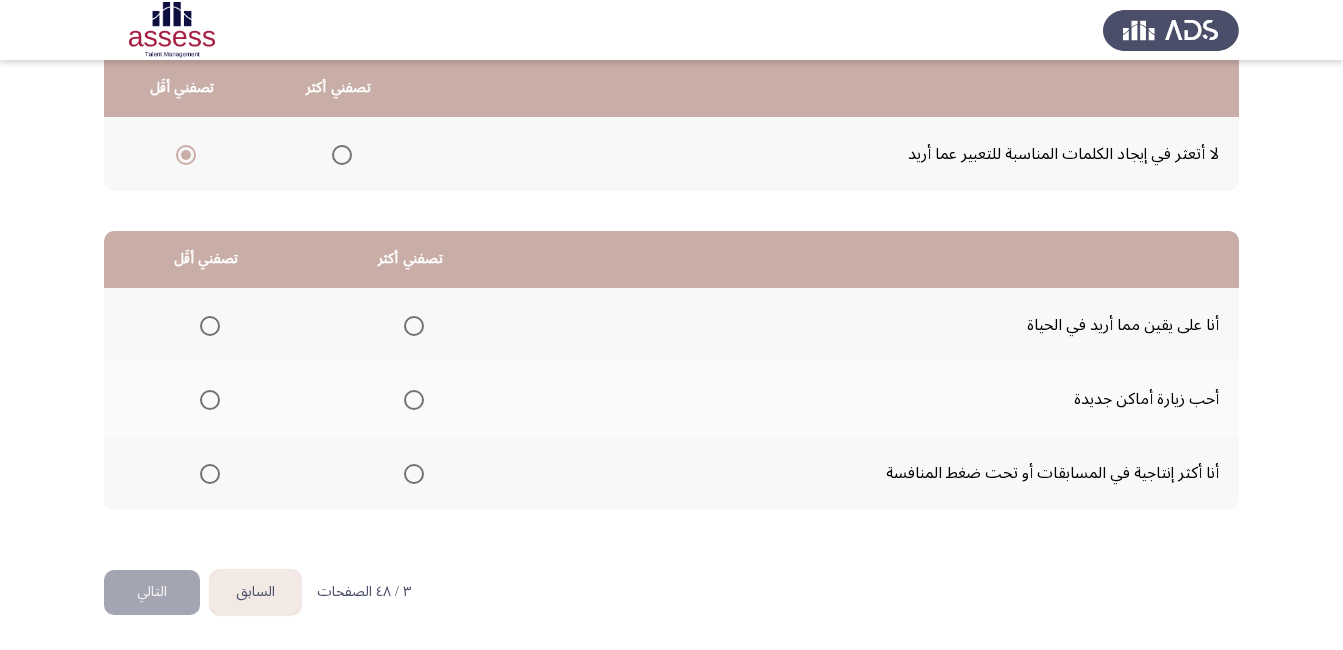 click at bounding box center [210, 400] 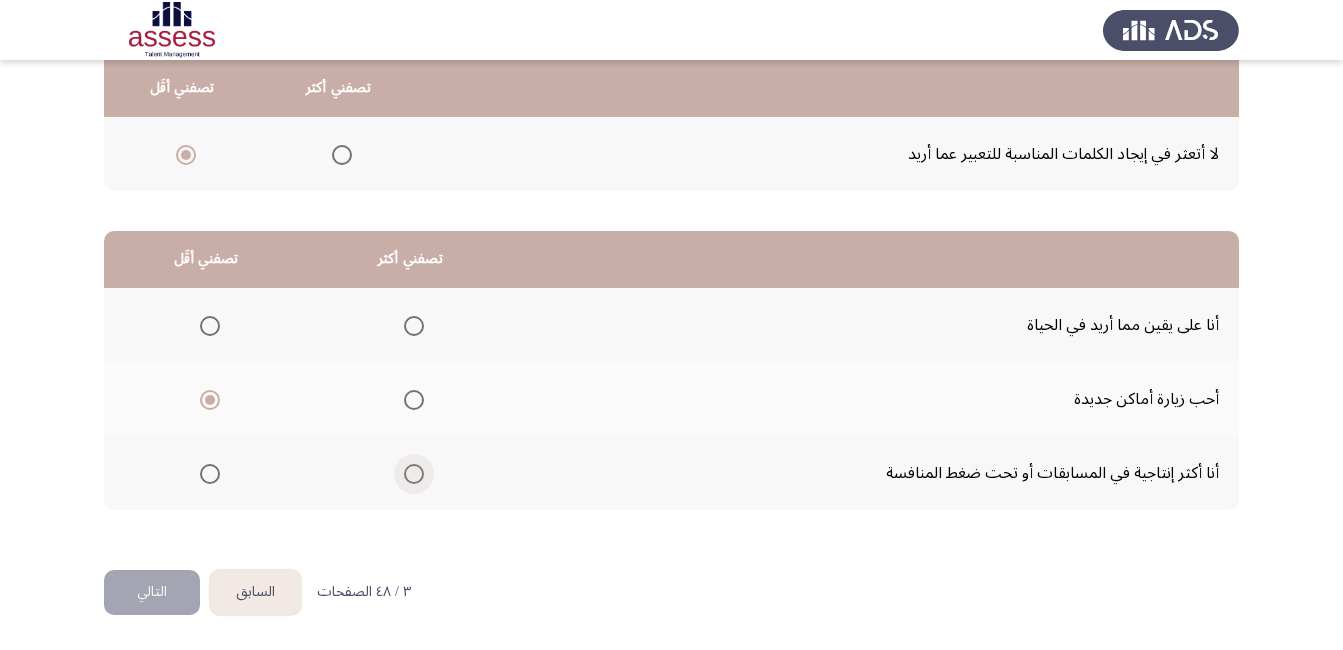 click at bounding box center [414, 474] 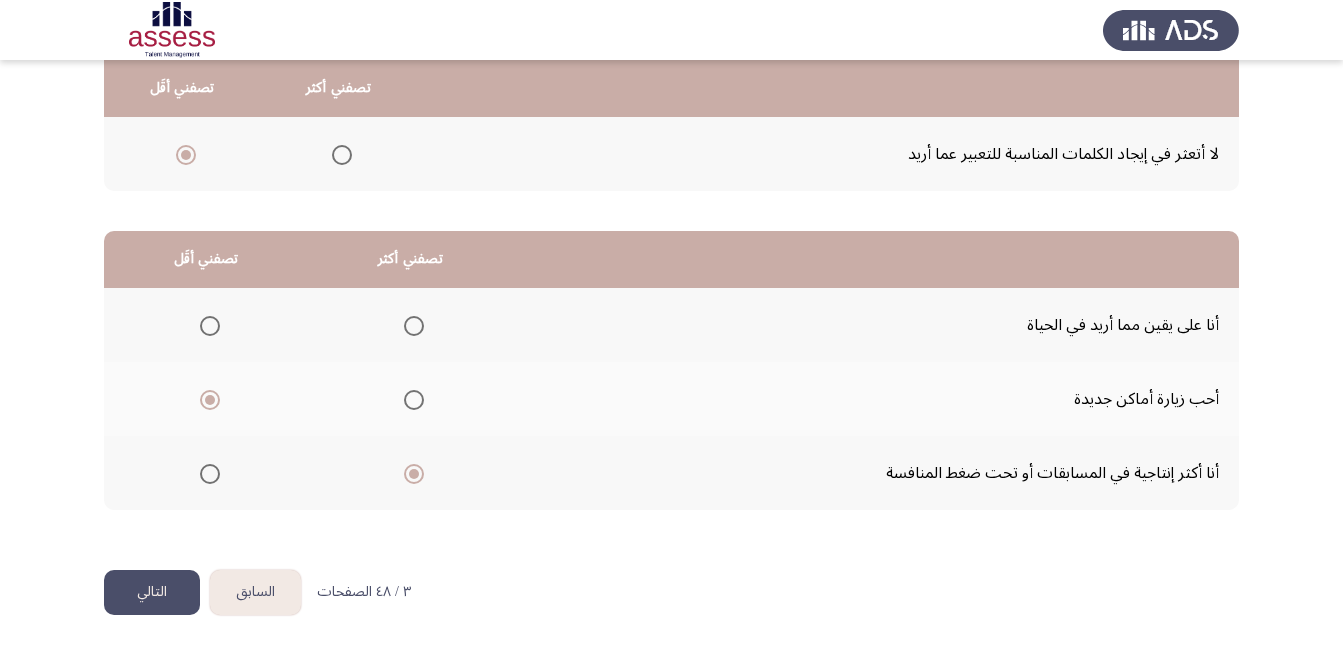 click on "التالي" 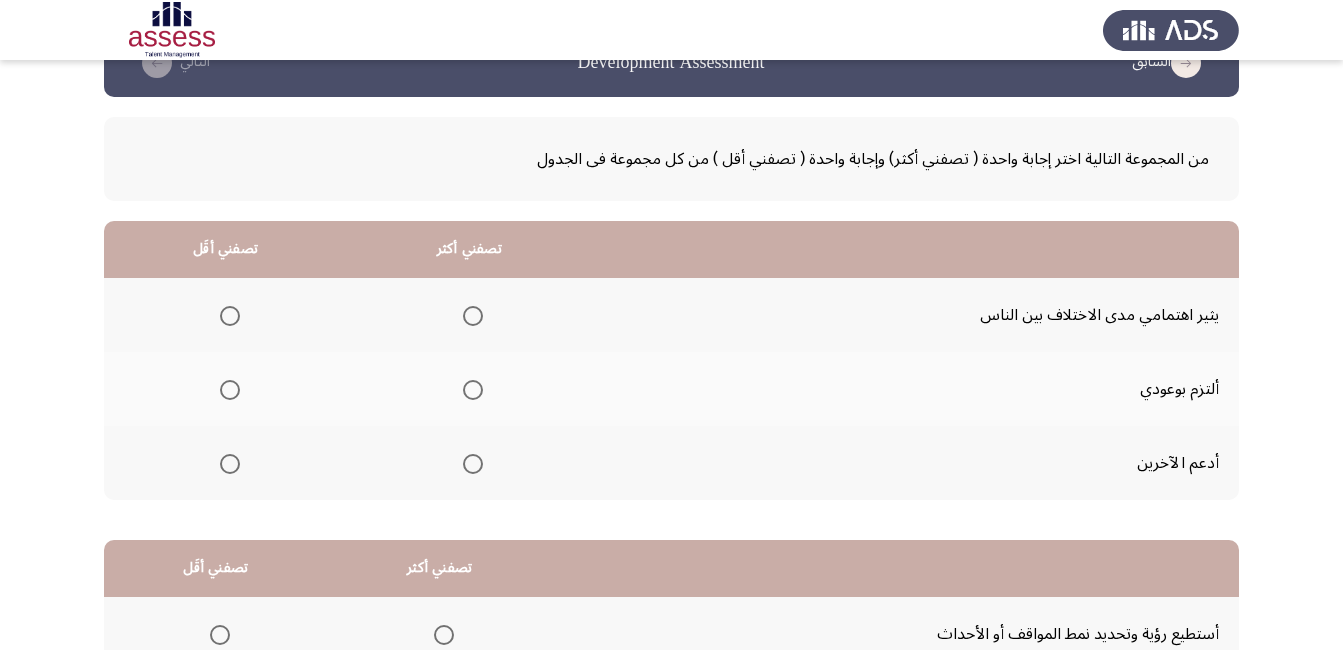 scroll, scrollTop: 100, scrollLeft: 0, axis: vertical 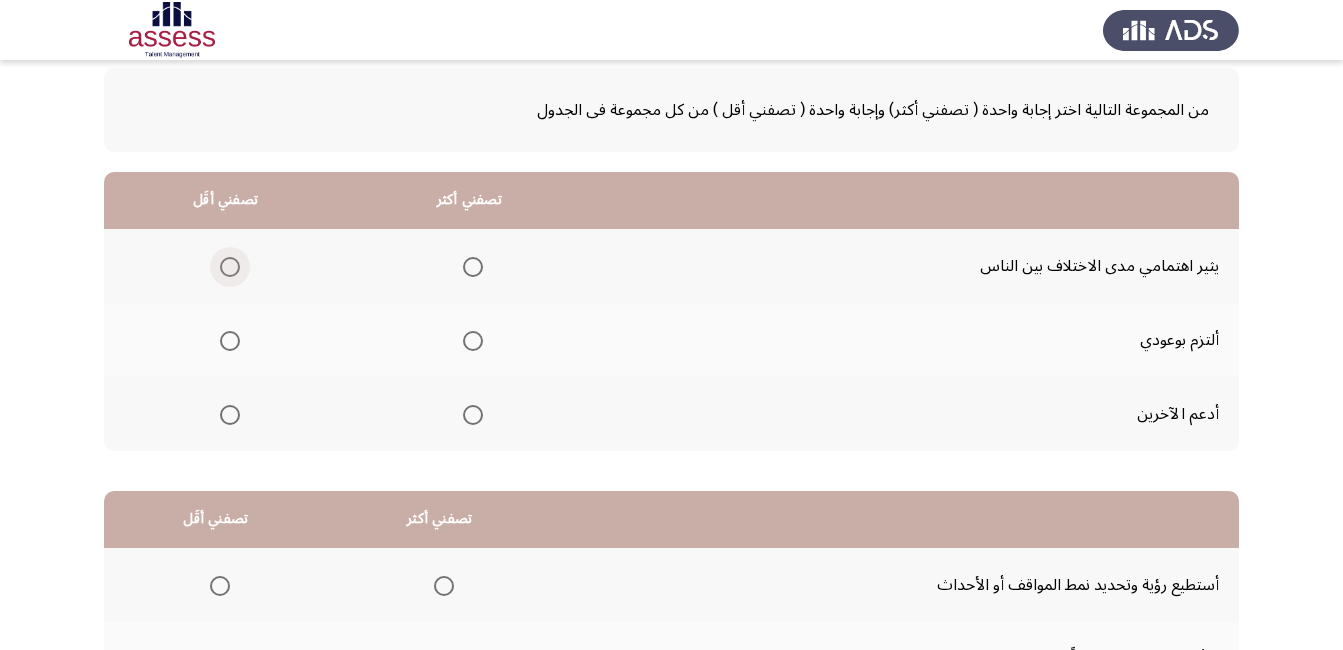 click at bounding box center [230, 267] 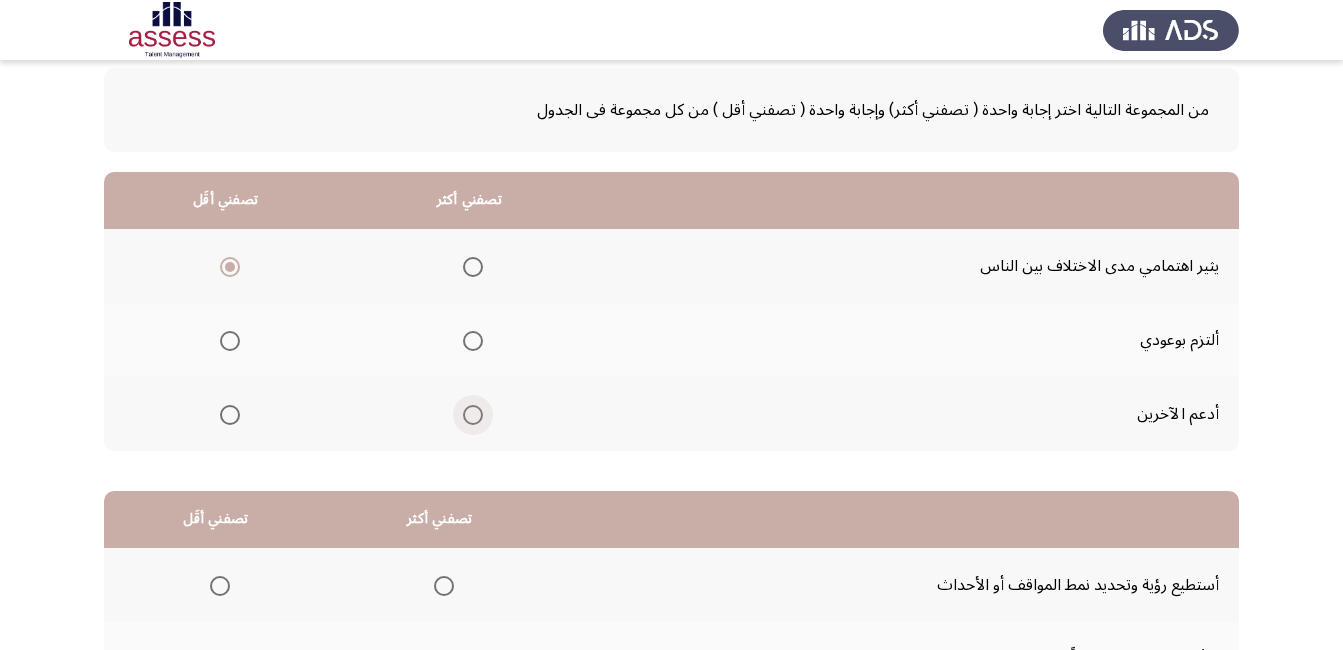click at bounding box center (473, 415) 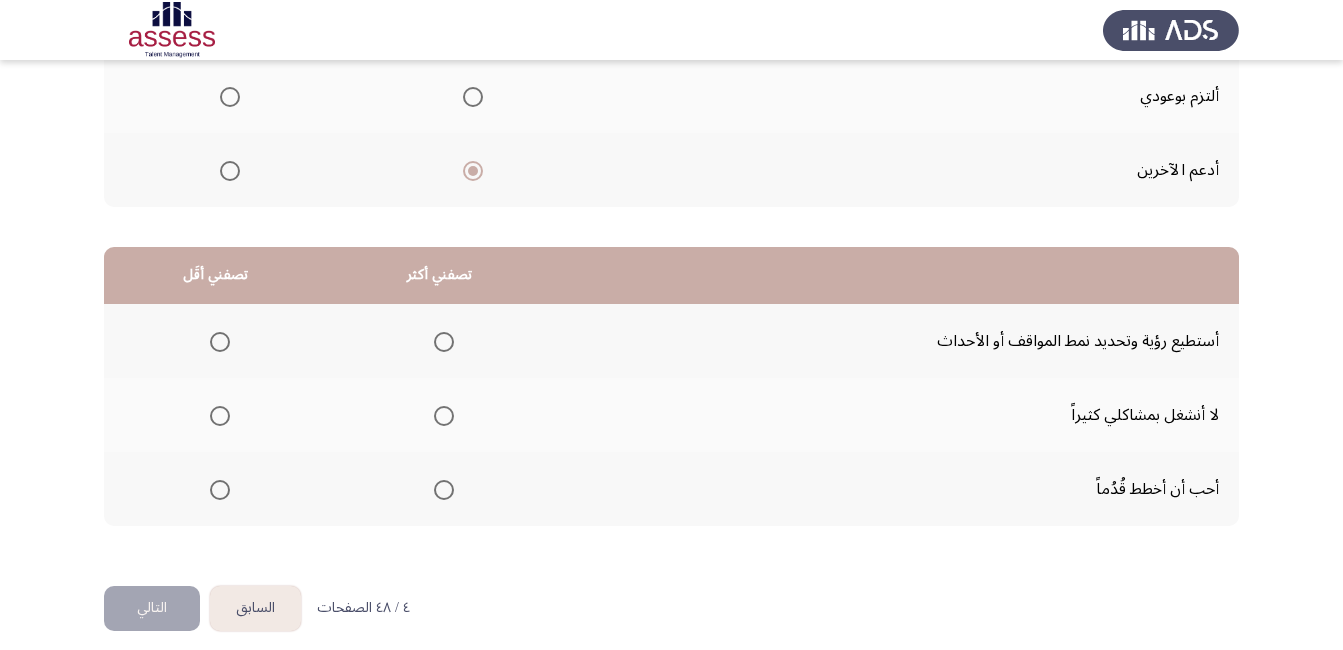 scroll, scrollTop: 360, scrollLeft: 0, axis: vertical 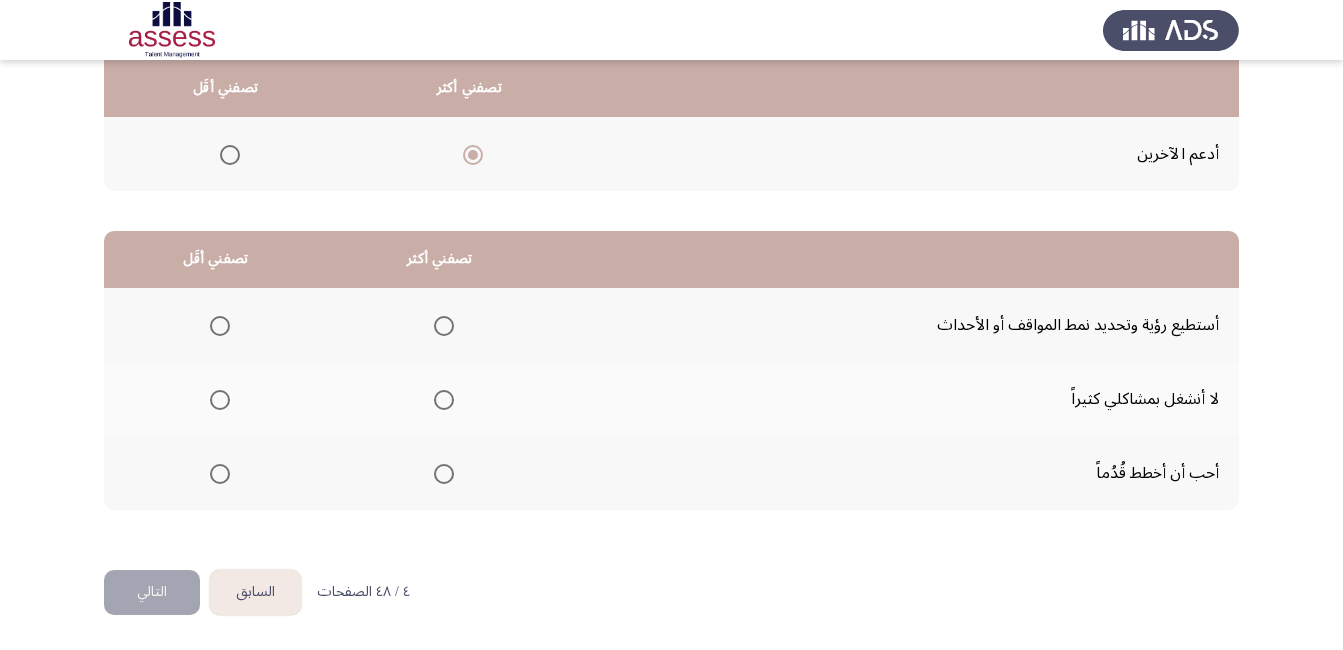 click at bounding box center (444, 326) 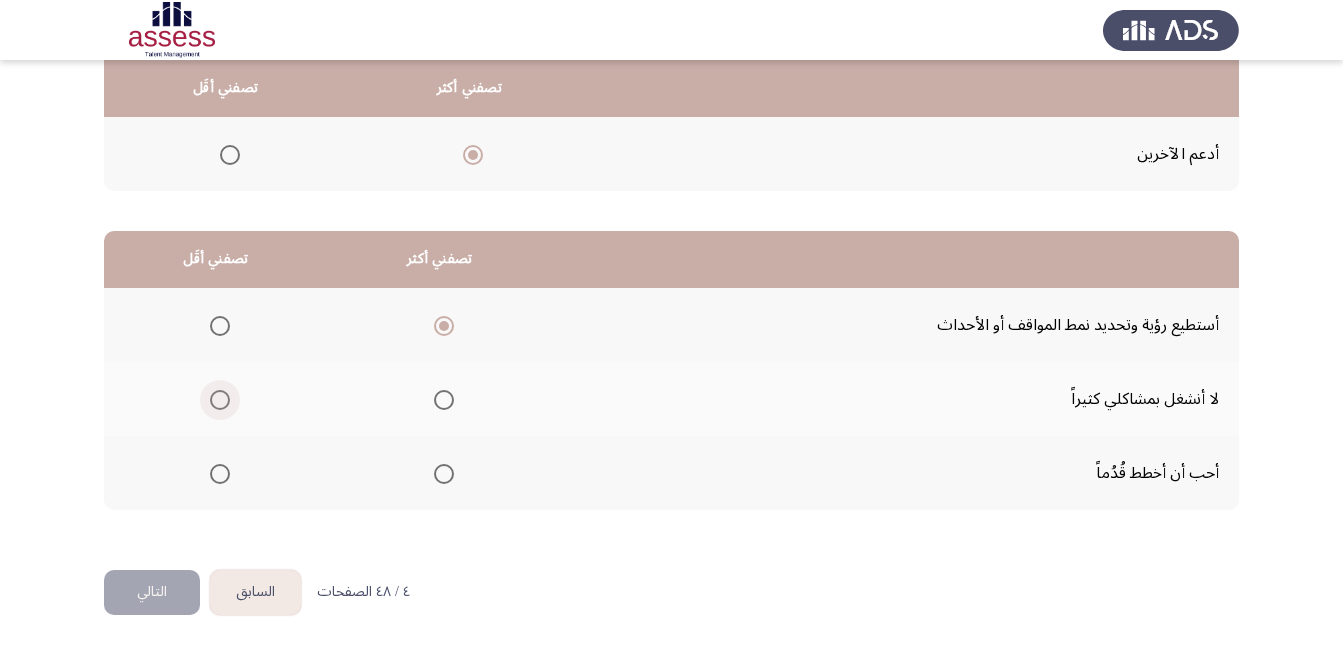 click at bounding box center [220, 400] 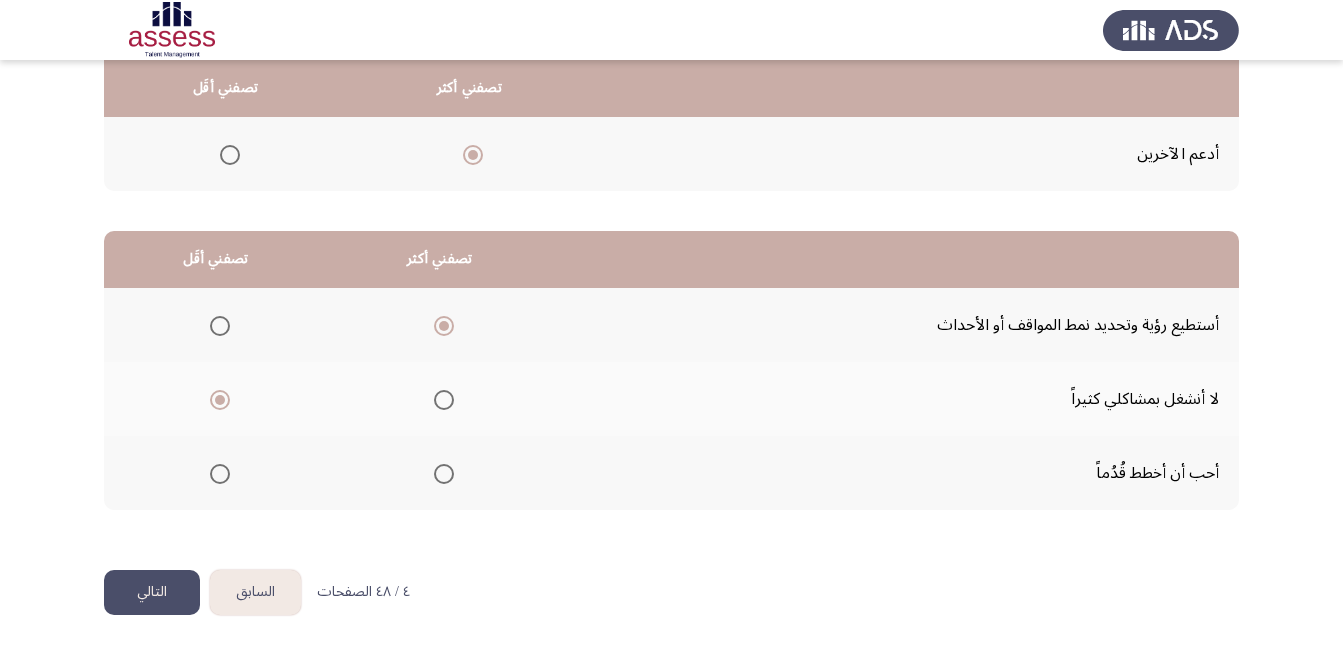 click on "التالي" 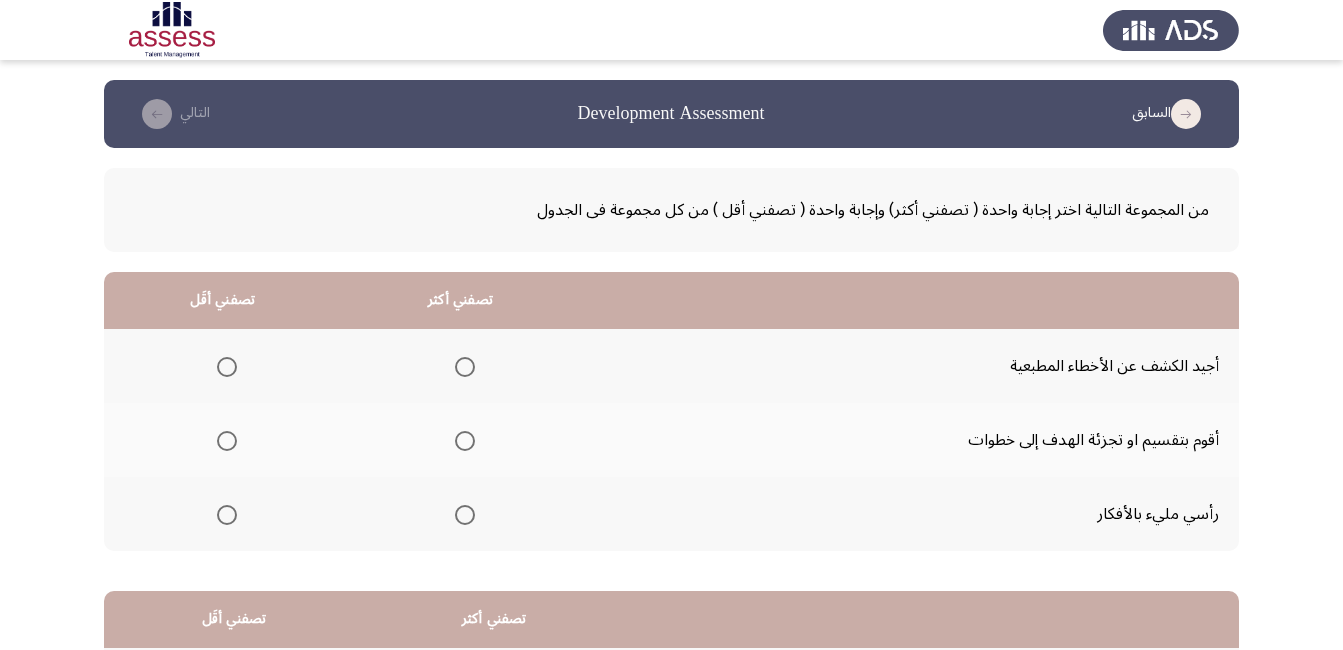 click at bounding box center [227, 515] 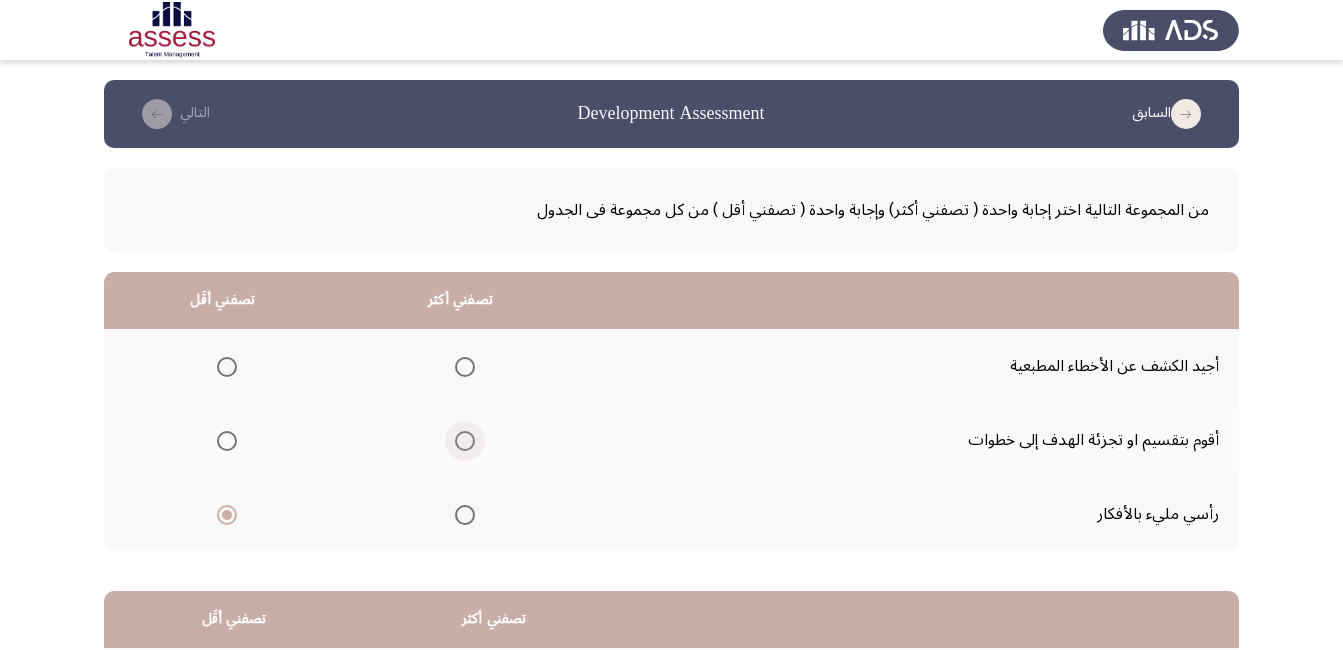 click at bounding box center [465, 441] 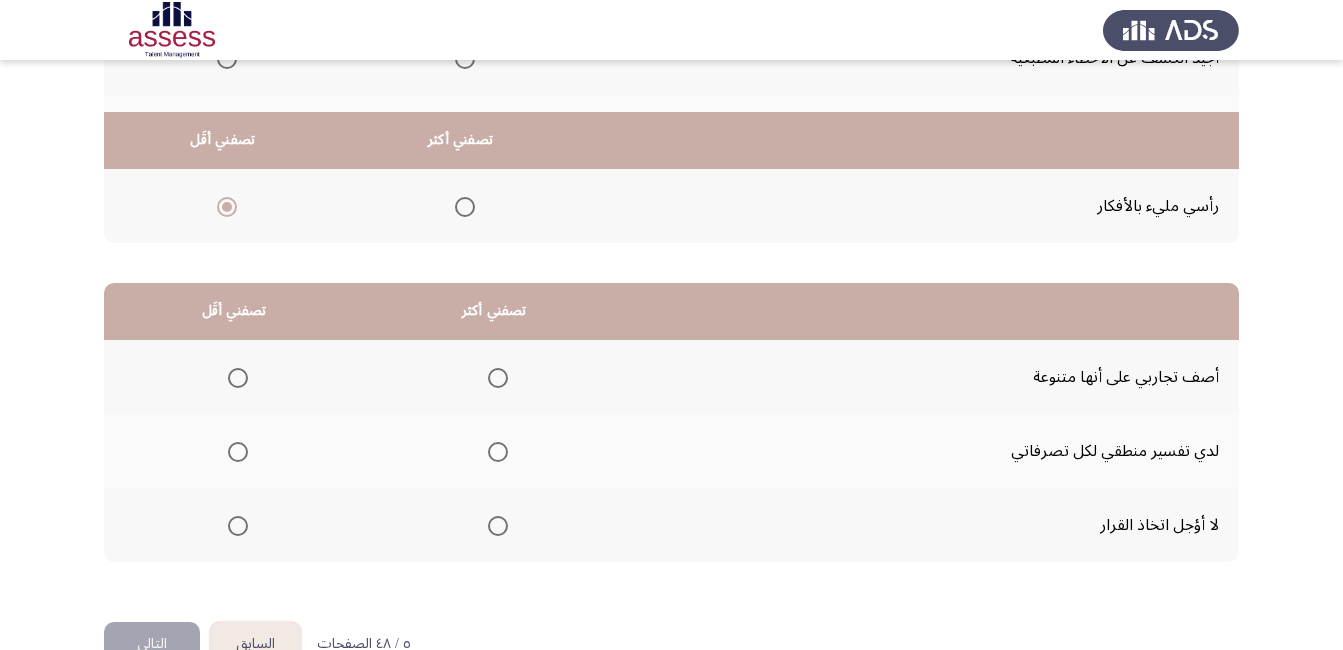 scroll, scrollTop: 360, scrollLeft: 0, axis: vertical 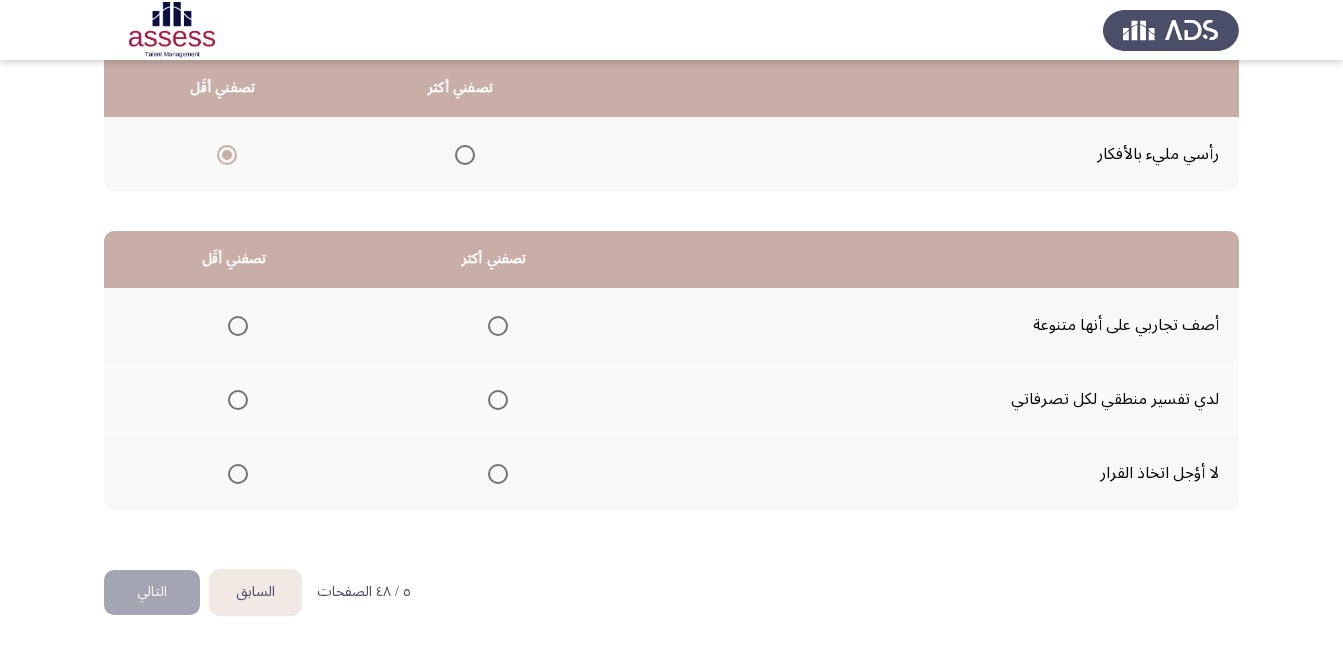 click at bounding box center (238, 474) 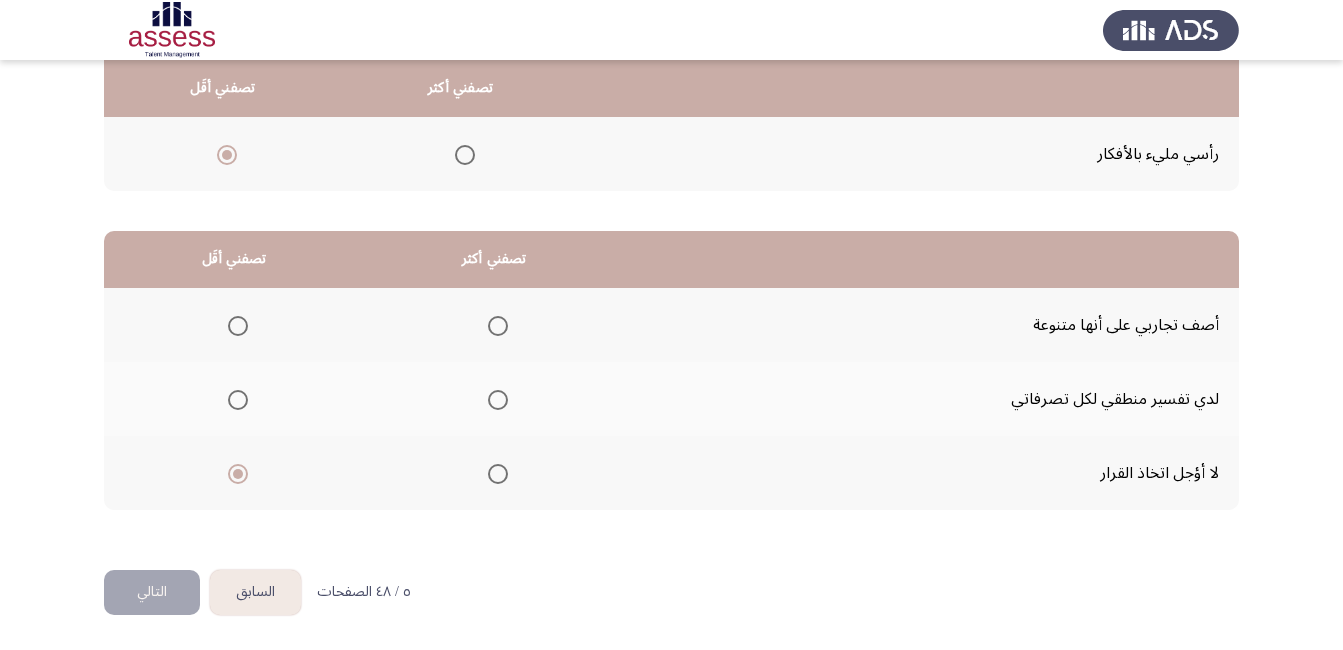 click at bounding box center (498, 400) 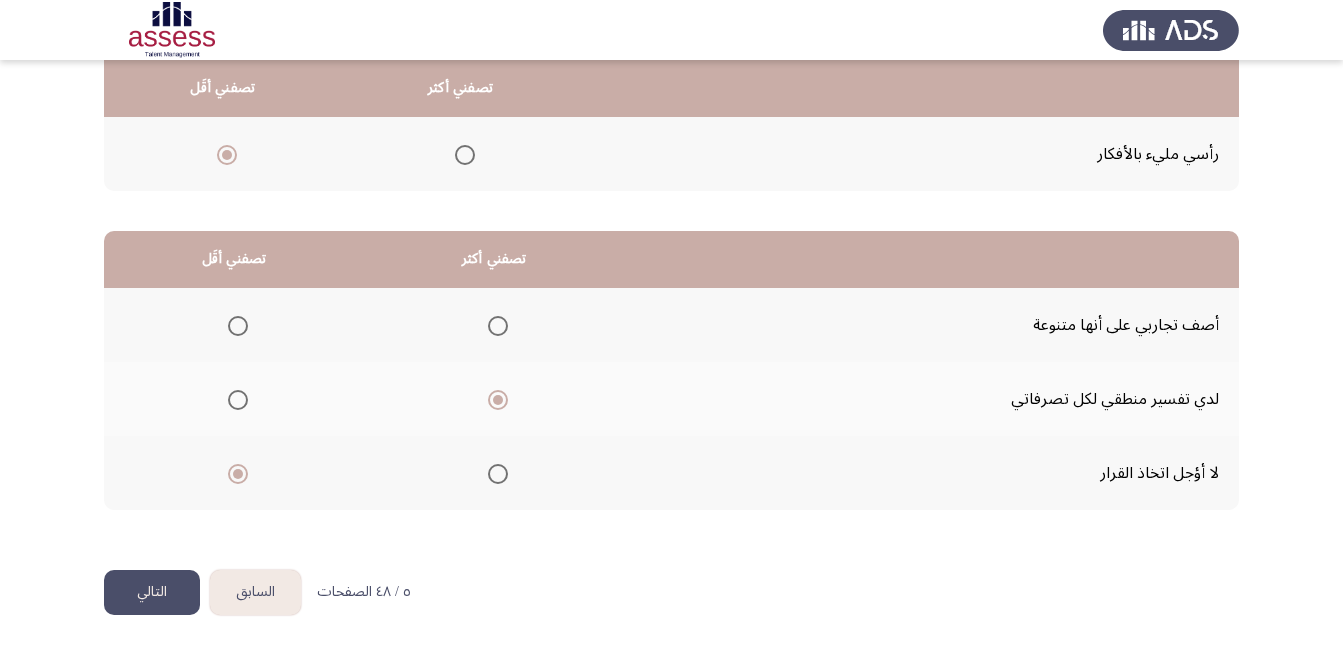 click on "التالي" 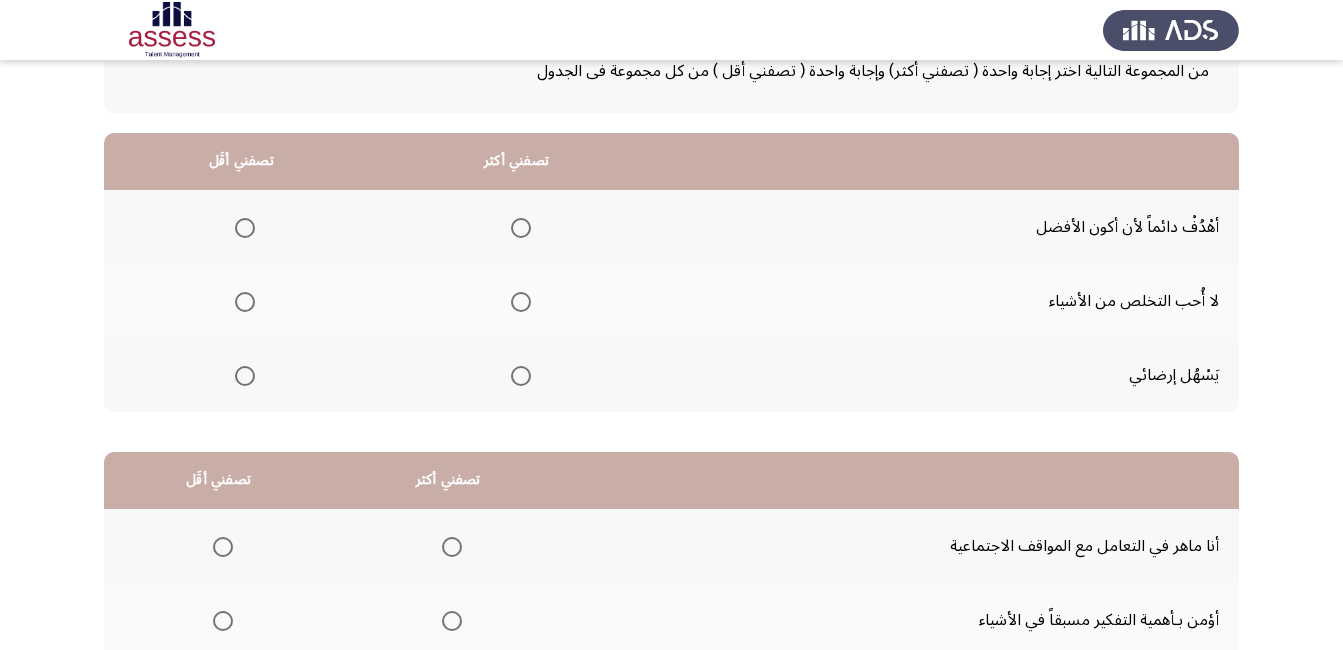 scroll, scrollTop: 200, scrollLeft: 0, axis: vertical 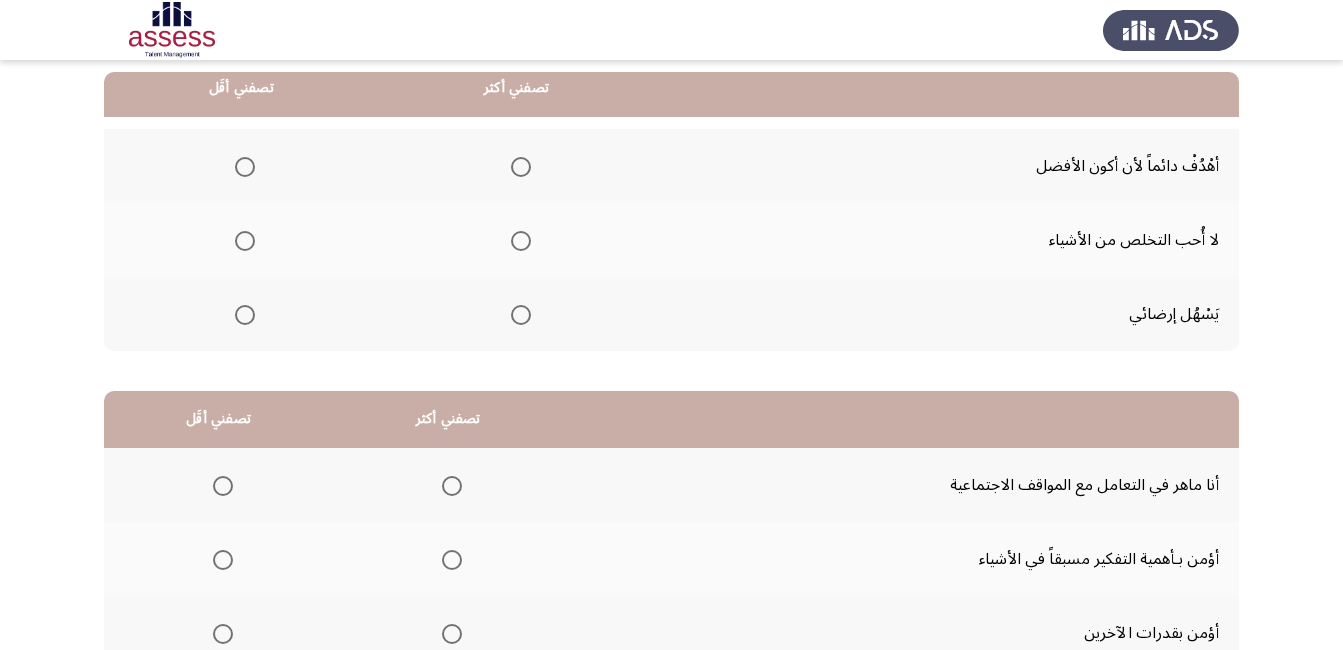 click at bounding box center (521, 241) 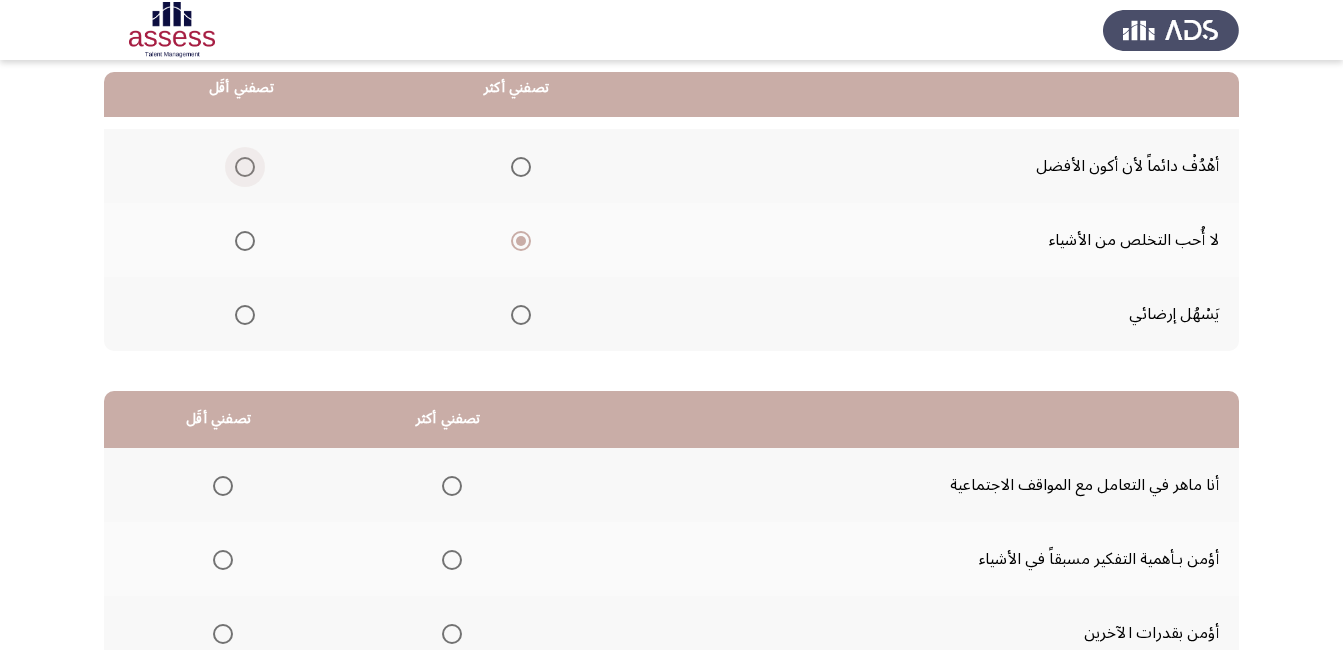 click at bounding box center (245, 167) 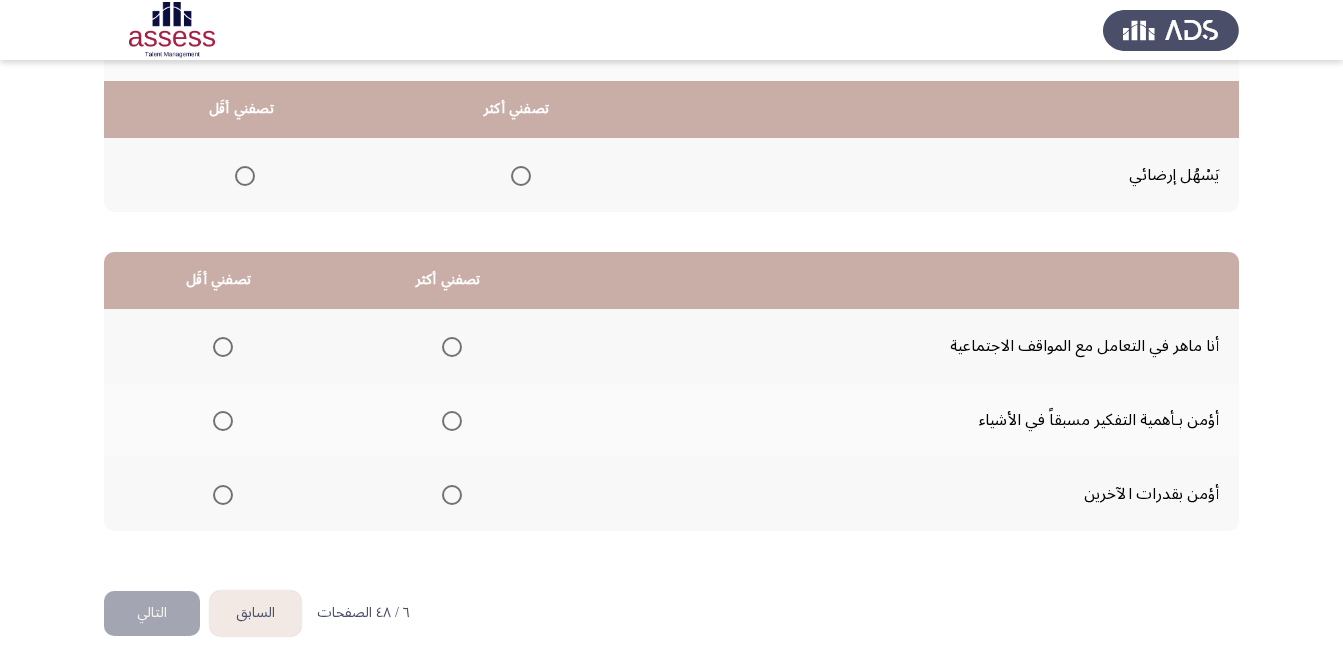 scroll, scrollTop: 360, scrollLeft: 0, axis: vertical 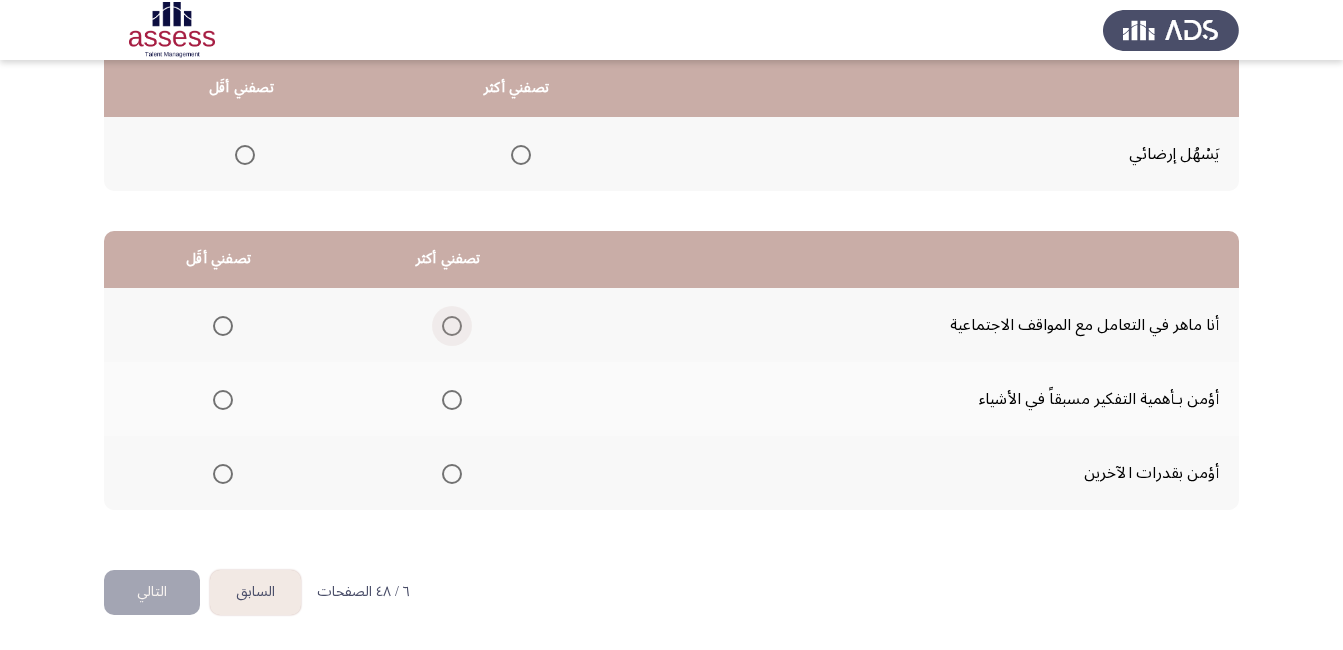 click at bounding box center [452, 326] 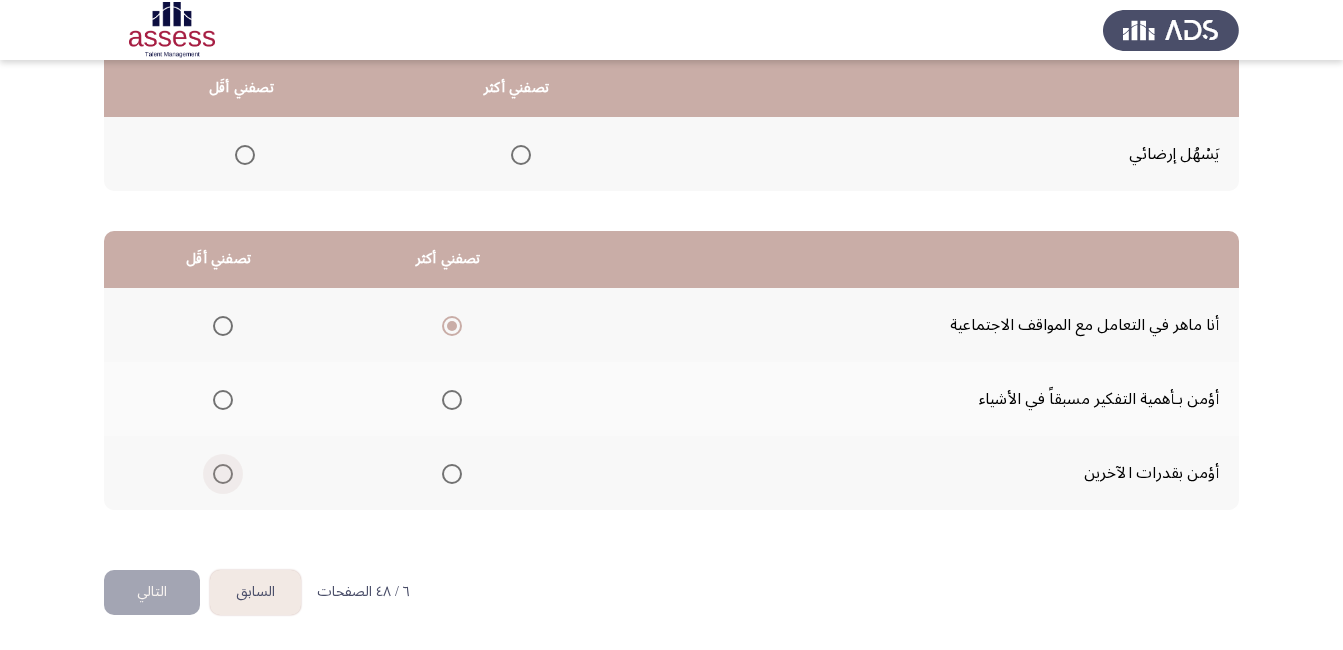 click at bounding box center [223, 474] 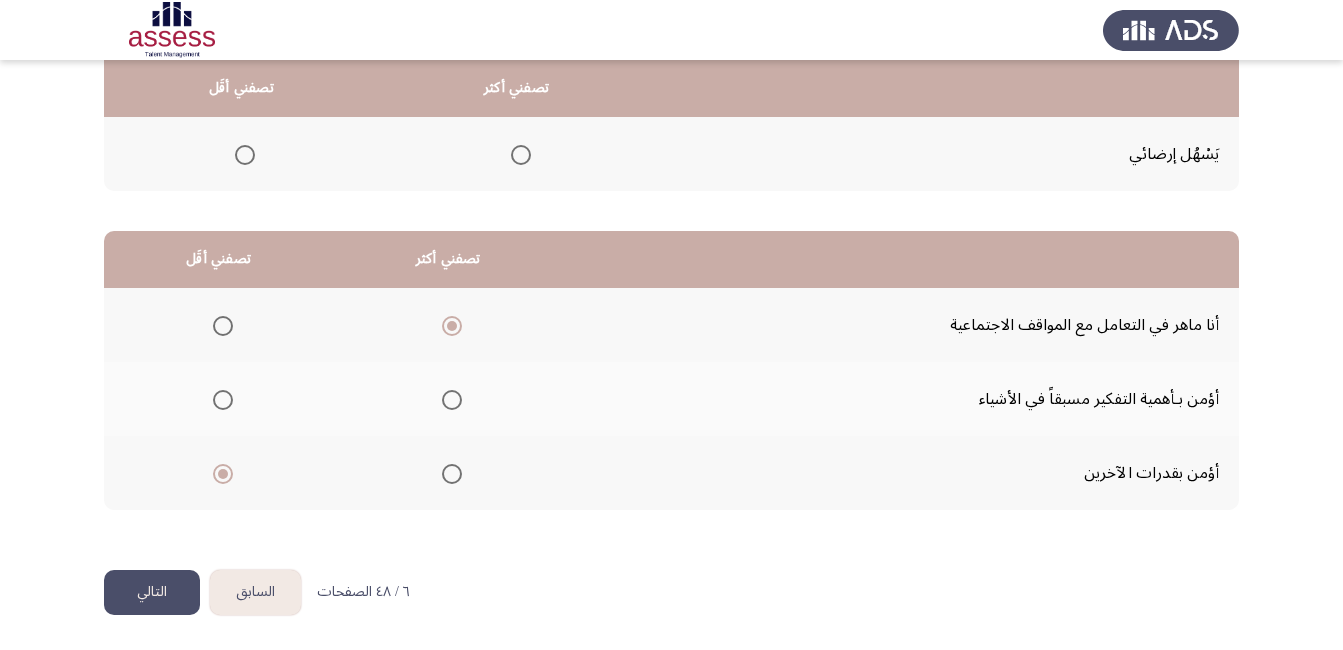 click on "التالي" 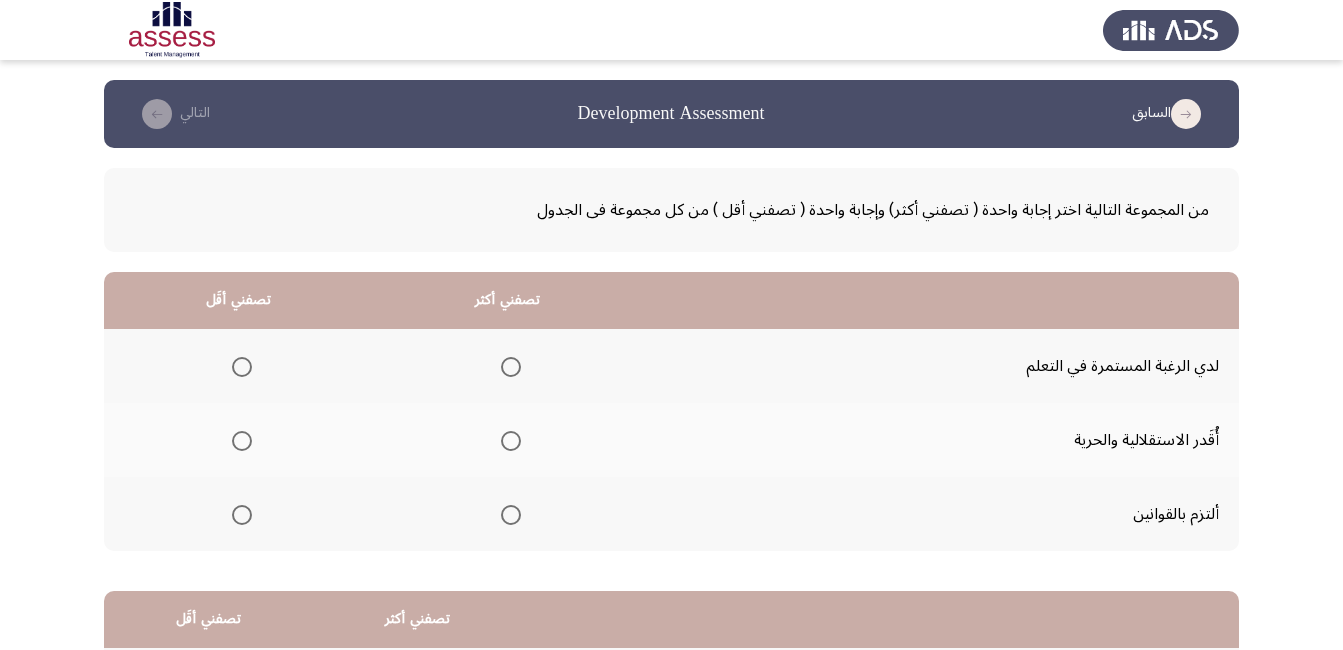 click at bounding box center (511, 441) 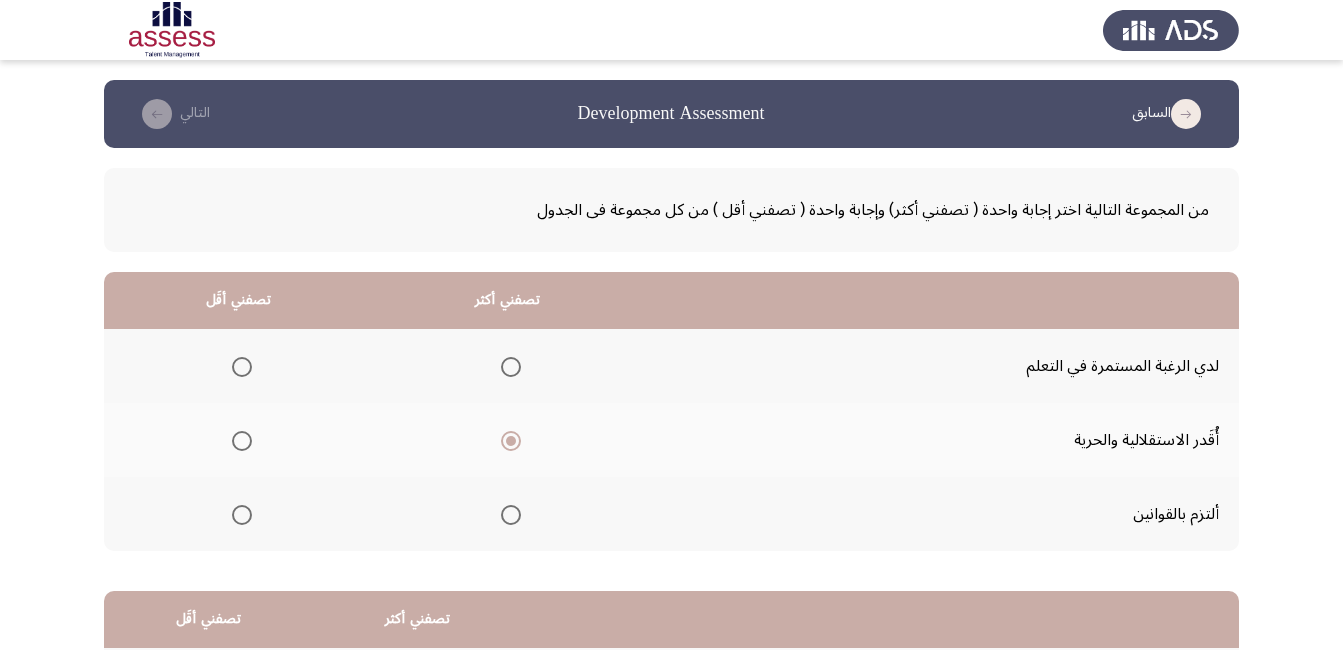 click at bounding box center [242, 515] 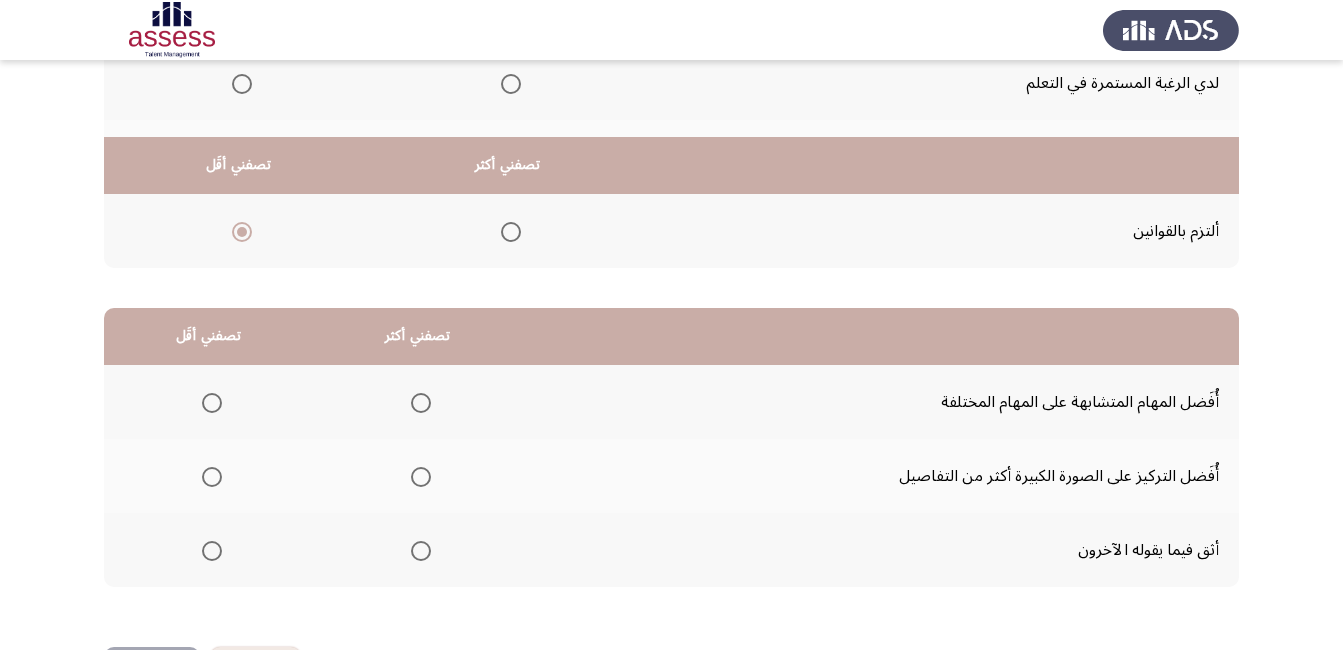 scroll, scrollTop: 360, scrollLeft: 0, axis: vertical 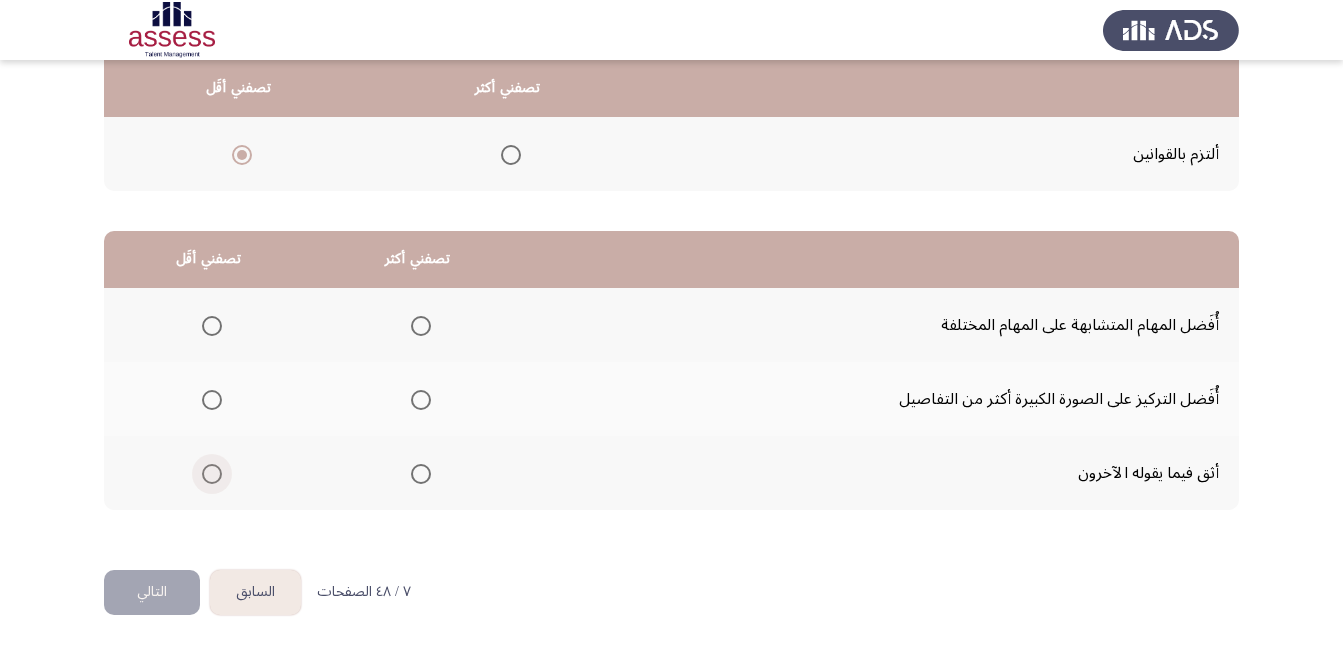 click at bounding box center (212, 474) 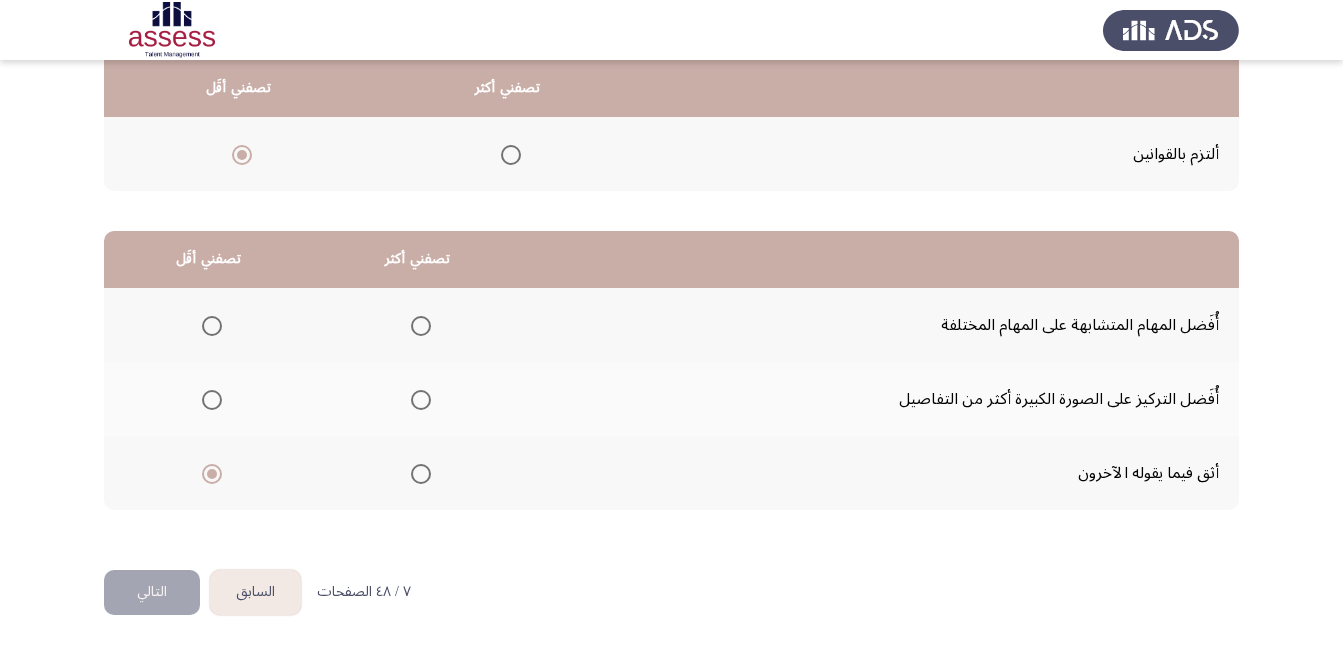 click at bounding box center [421, 400] 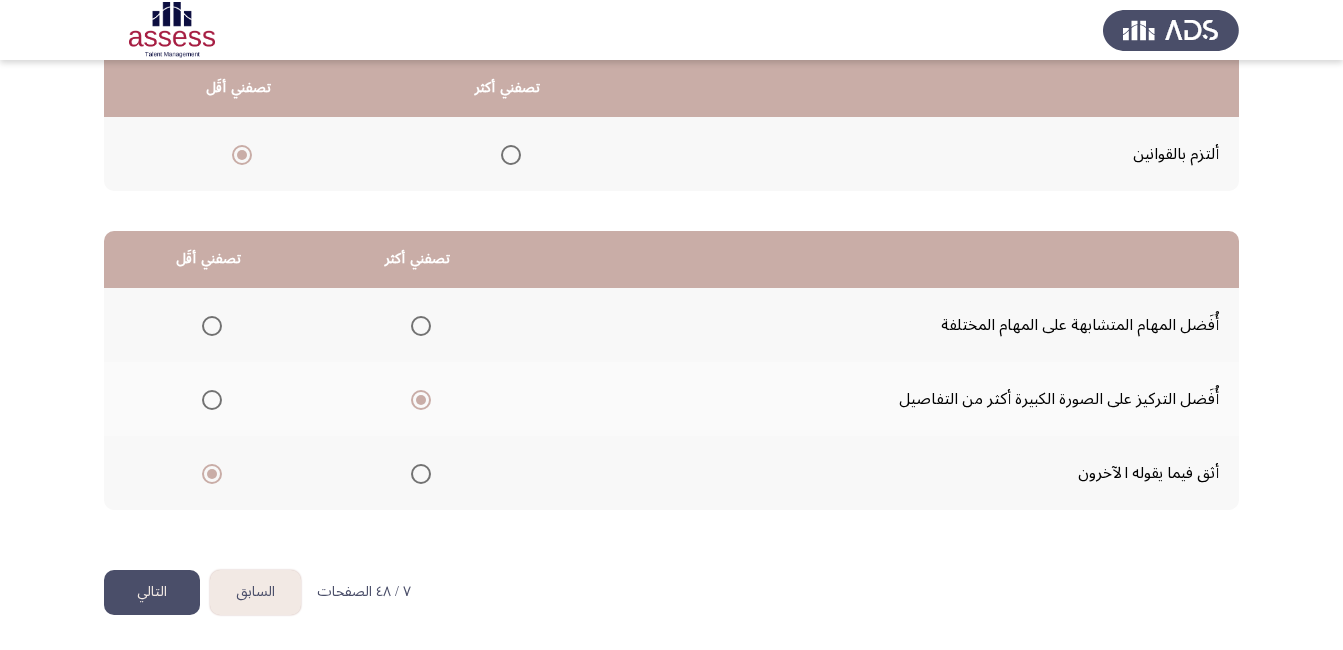 click on "التالي" 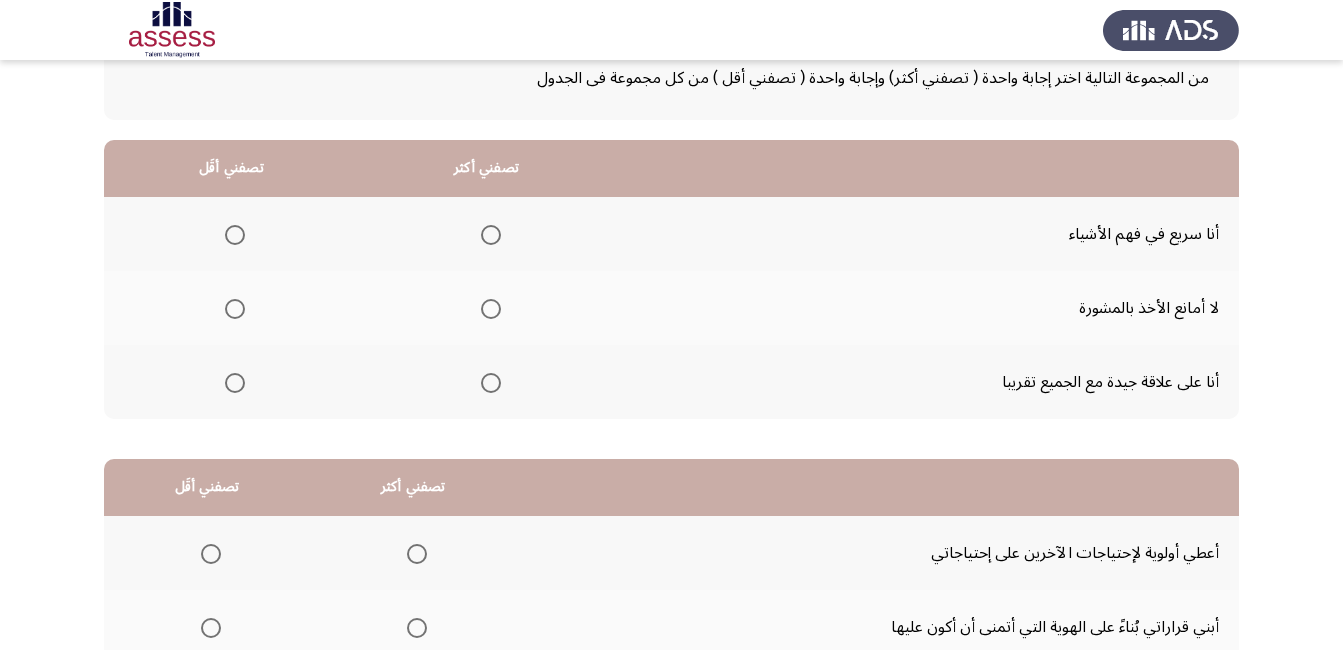 scroll, scrollTop: 200, scrollLeft: 0, axis: vertical 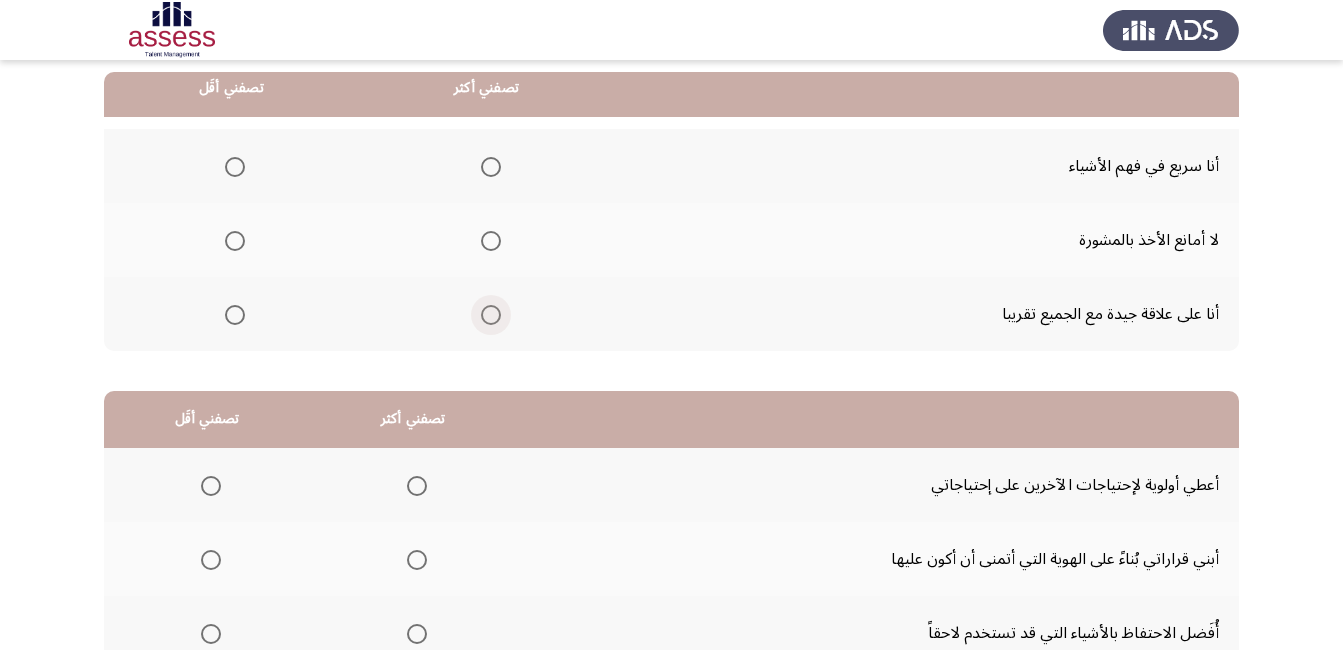 click at bounding box center [491, 315] 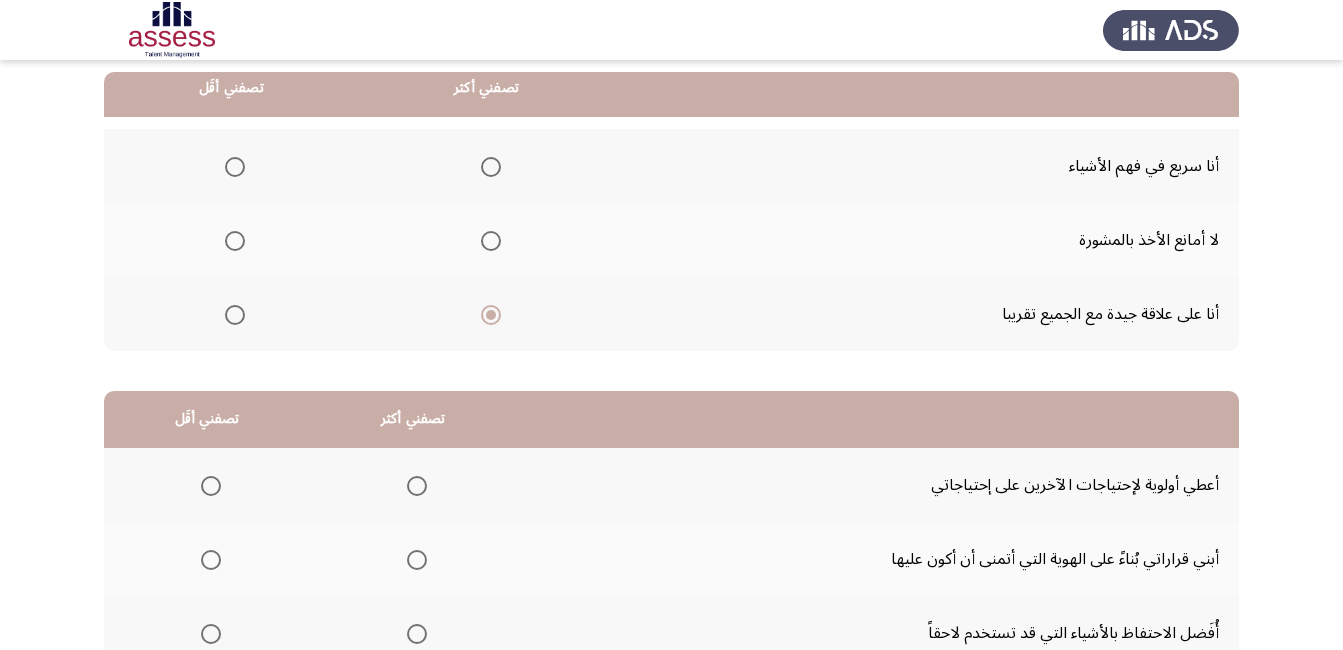 click at bounding box center [235, 241] 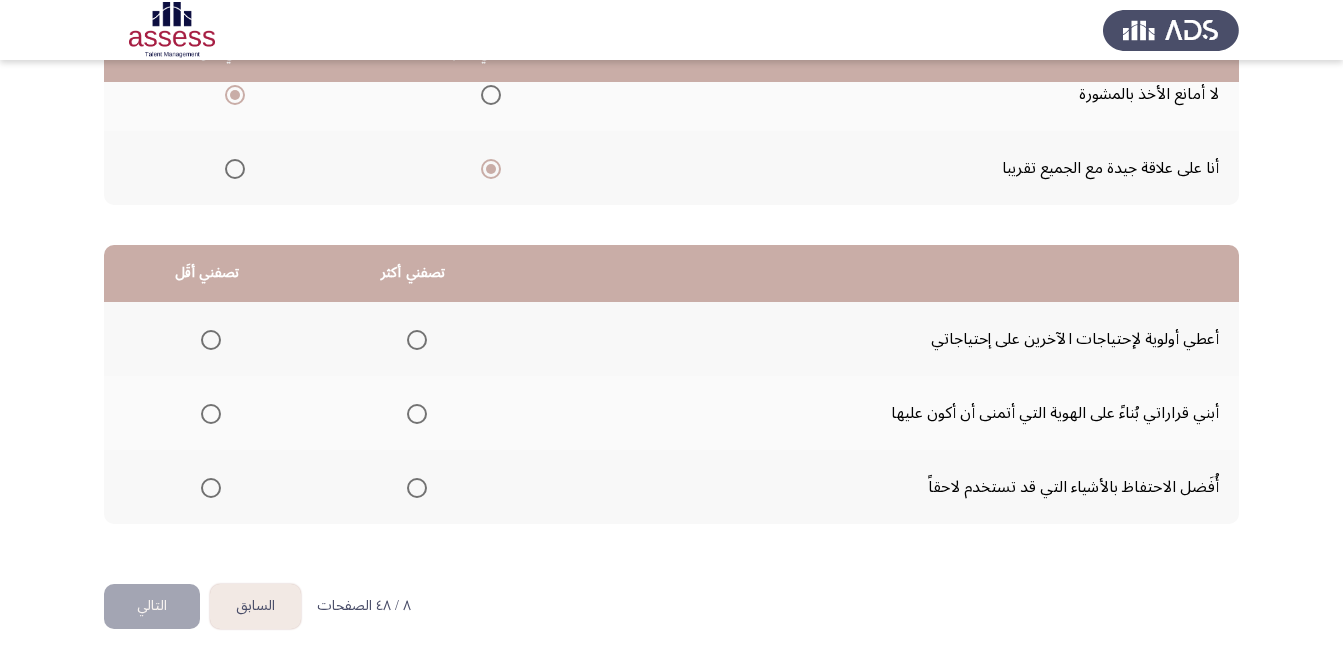 scroll, scrollTop: 360, scrollLeft: 0, axis: vertical 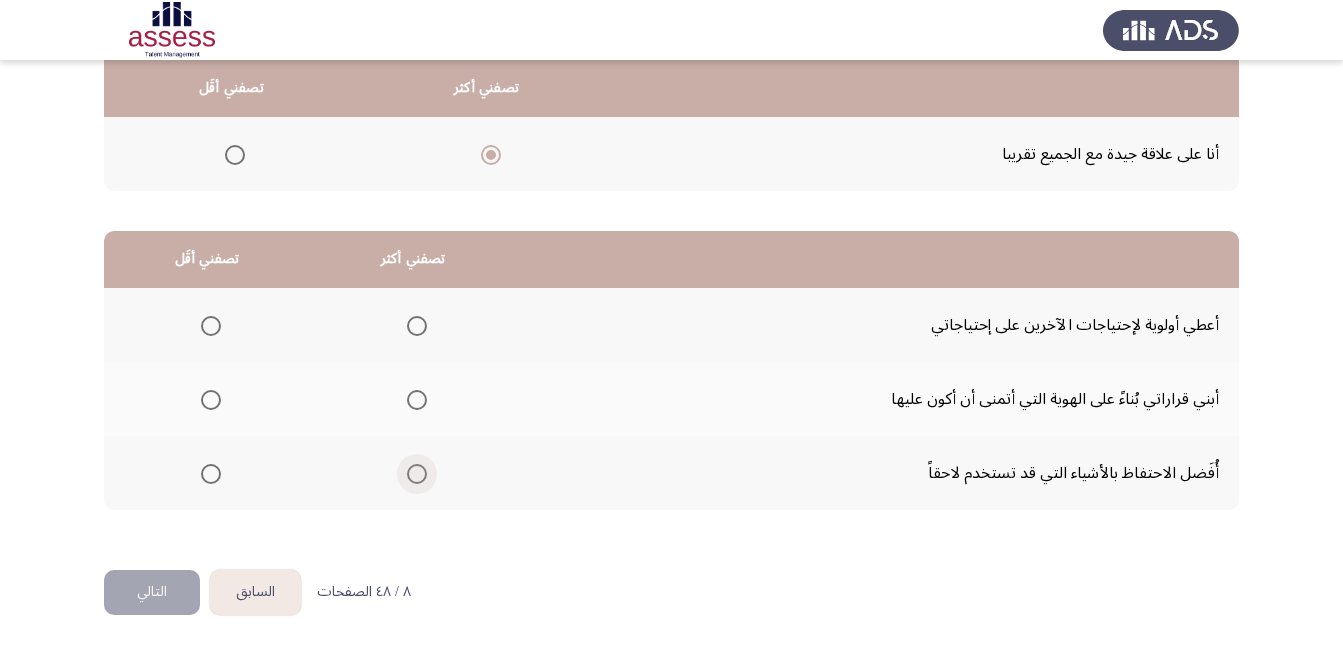 click at bounding box center (417, 474) 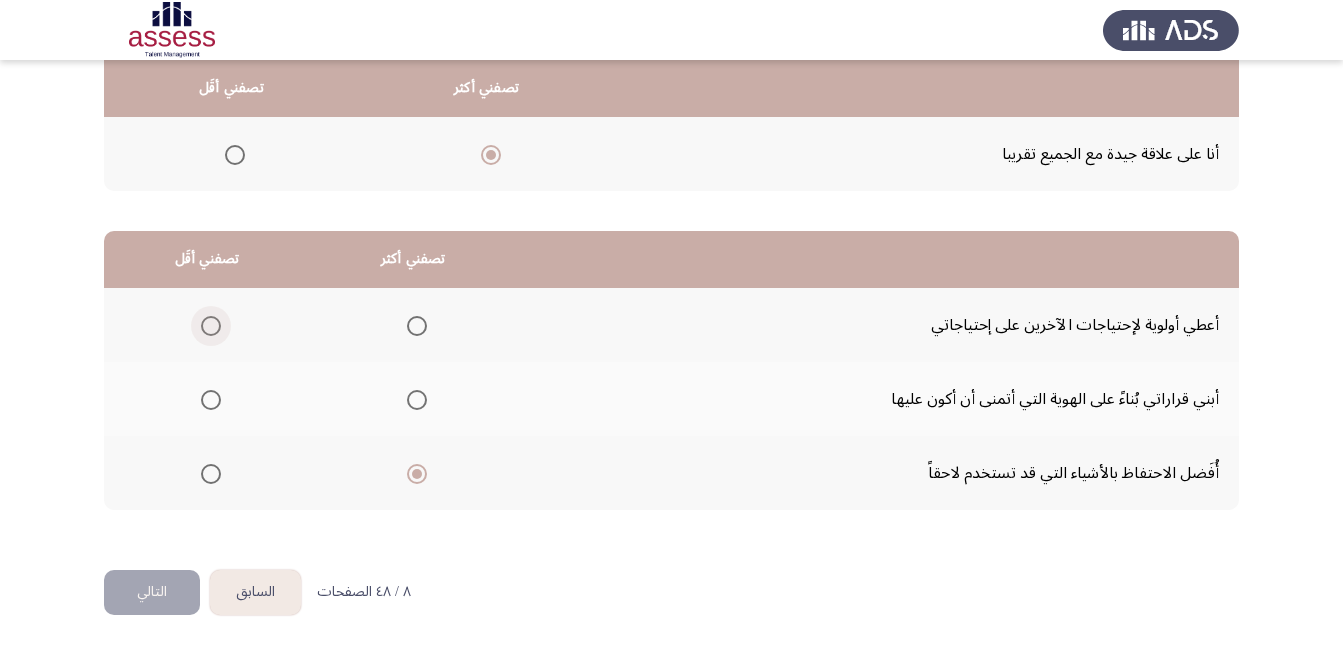 click at bounding box center (211, 326) 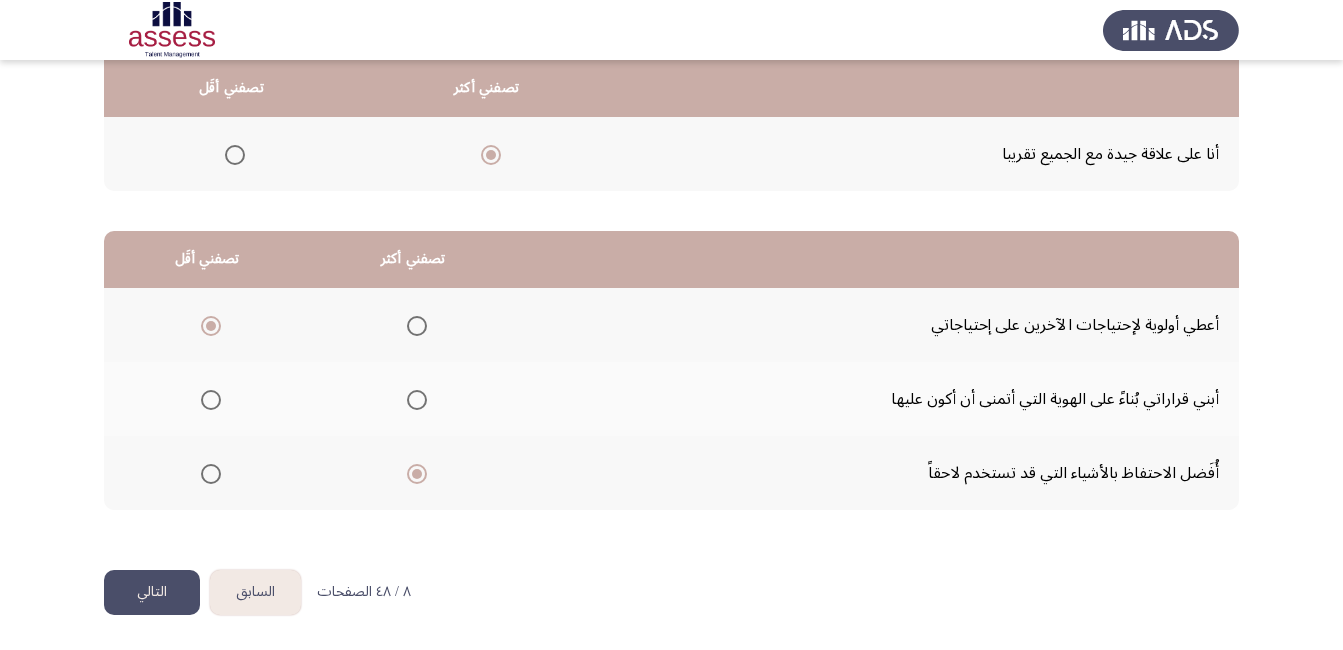 click on "التالي" 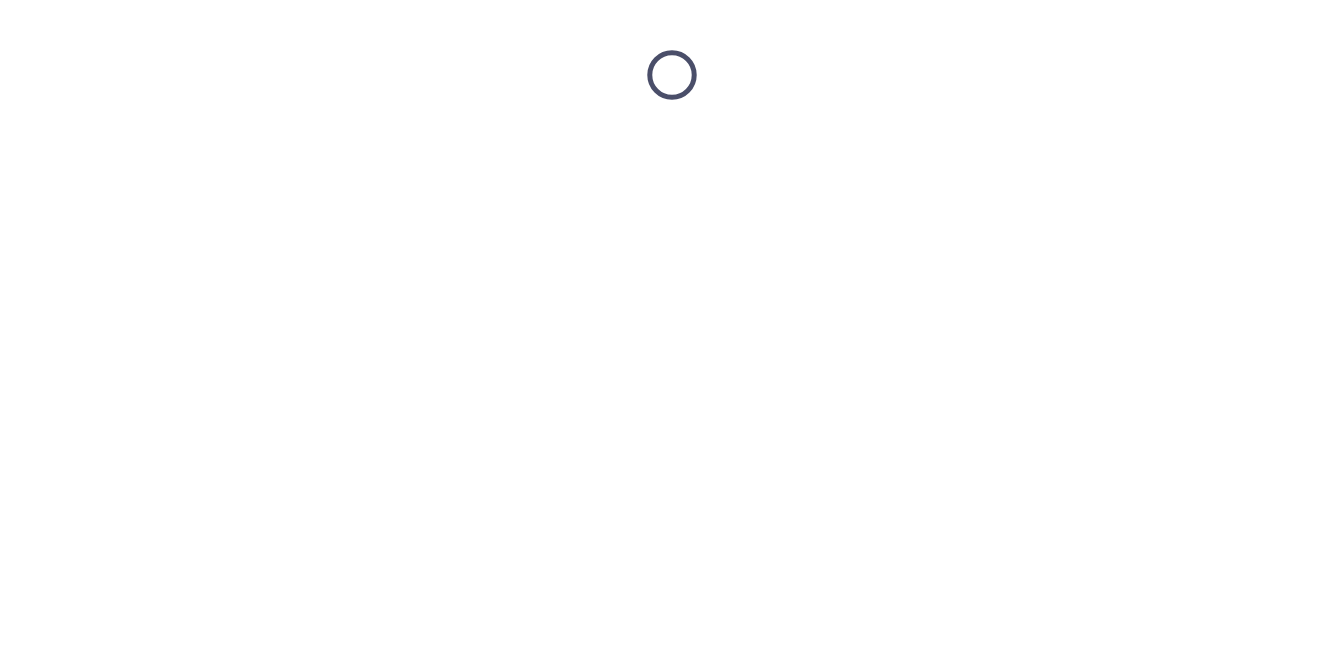 scroll, scrollTop: 0, scrollLeft: 0, axis: both 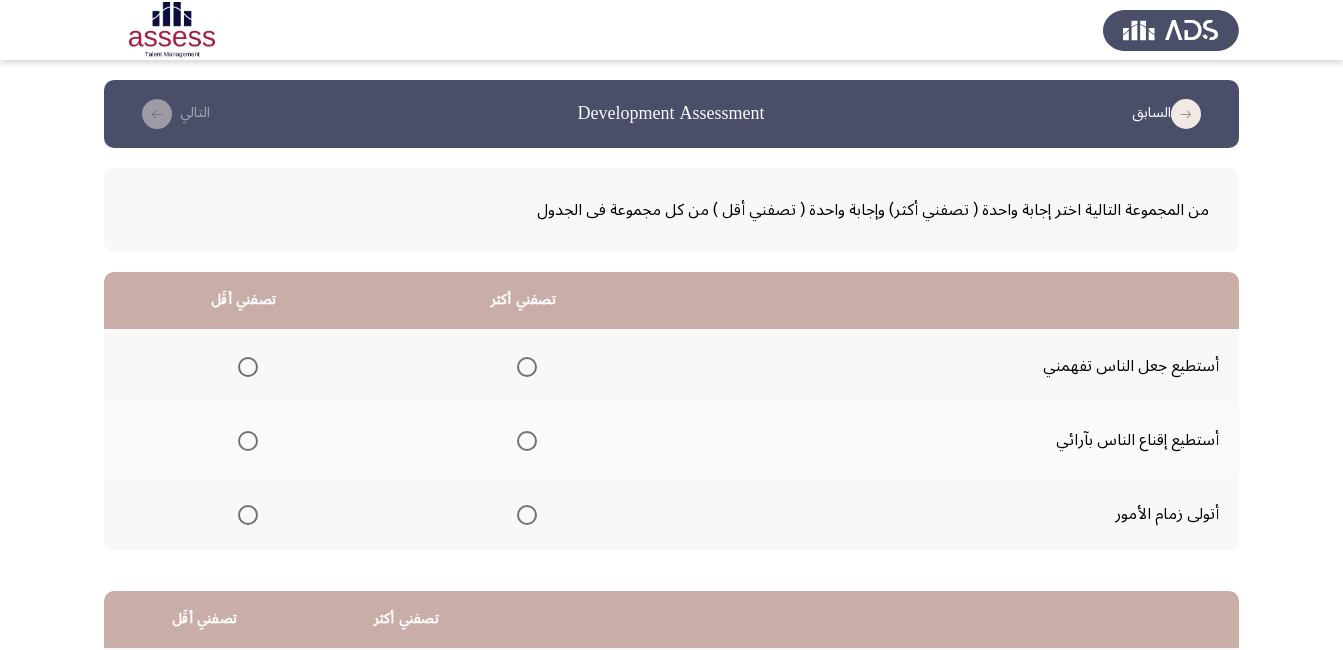 click at bounding box center (527, 515) 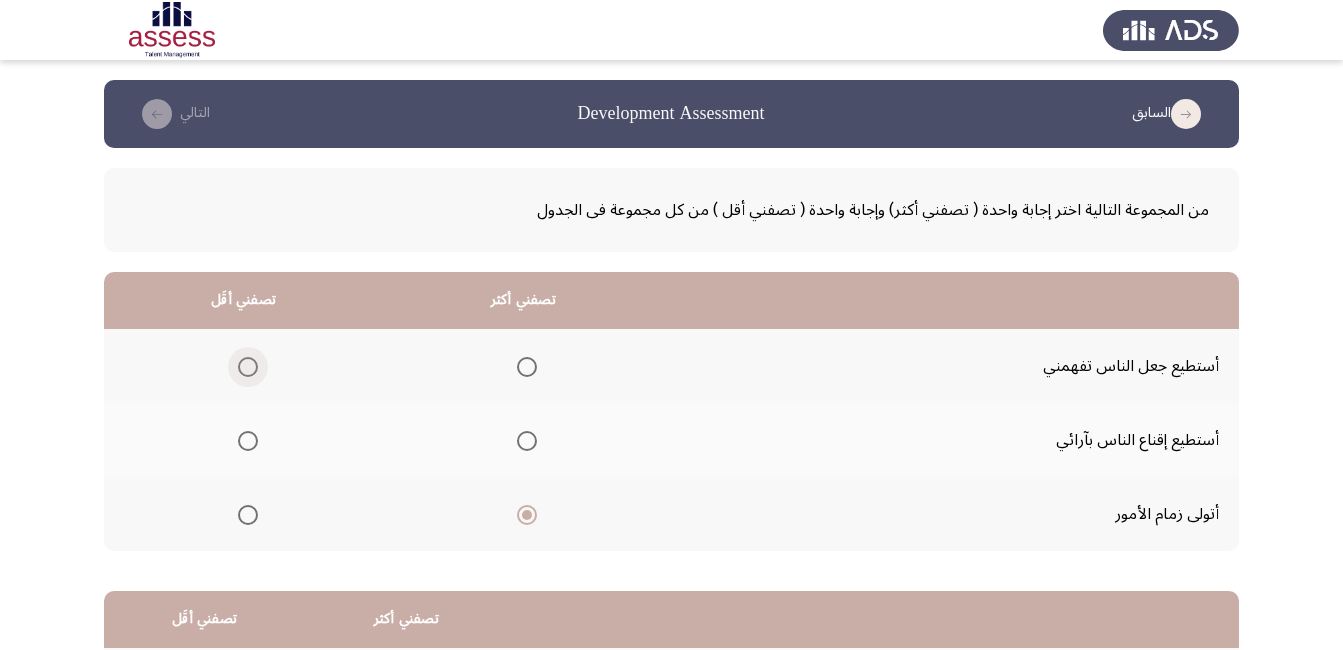 click at bounding box center (248, 367) 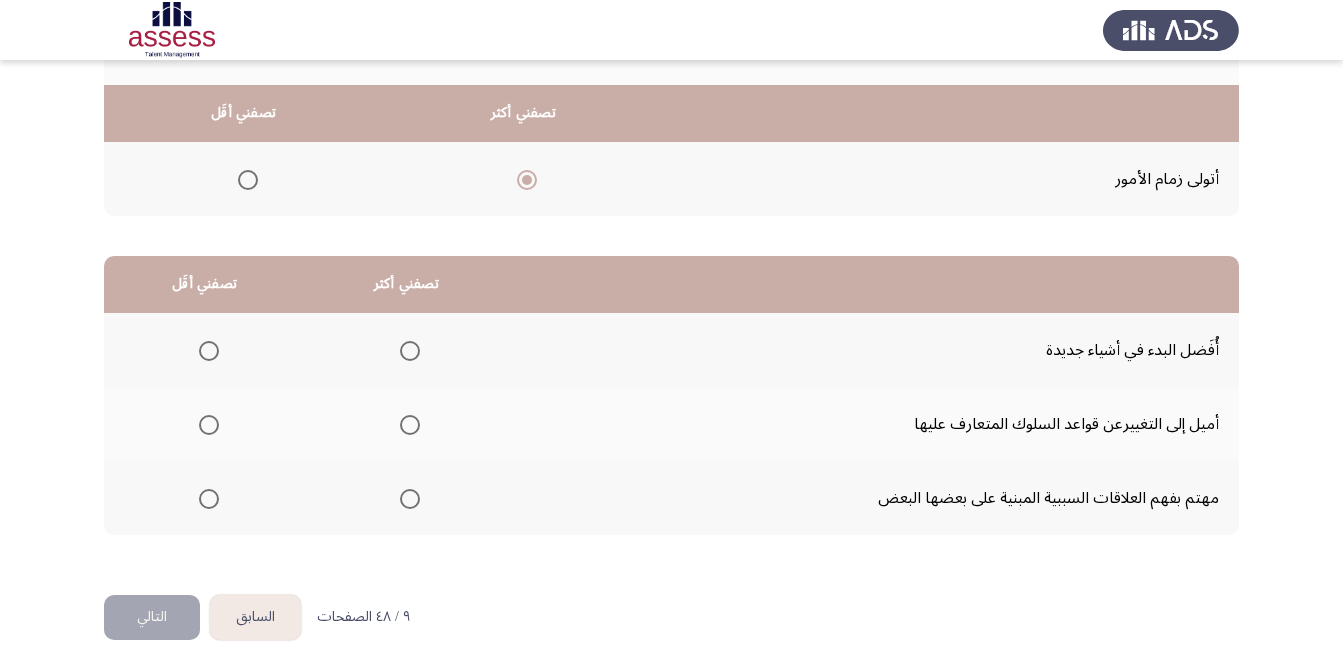 scroll, scrollTop: 360, scrollLeft: 0, axis: vertical 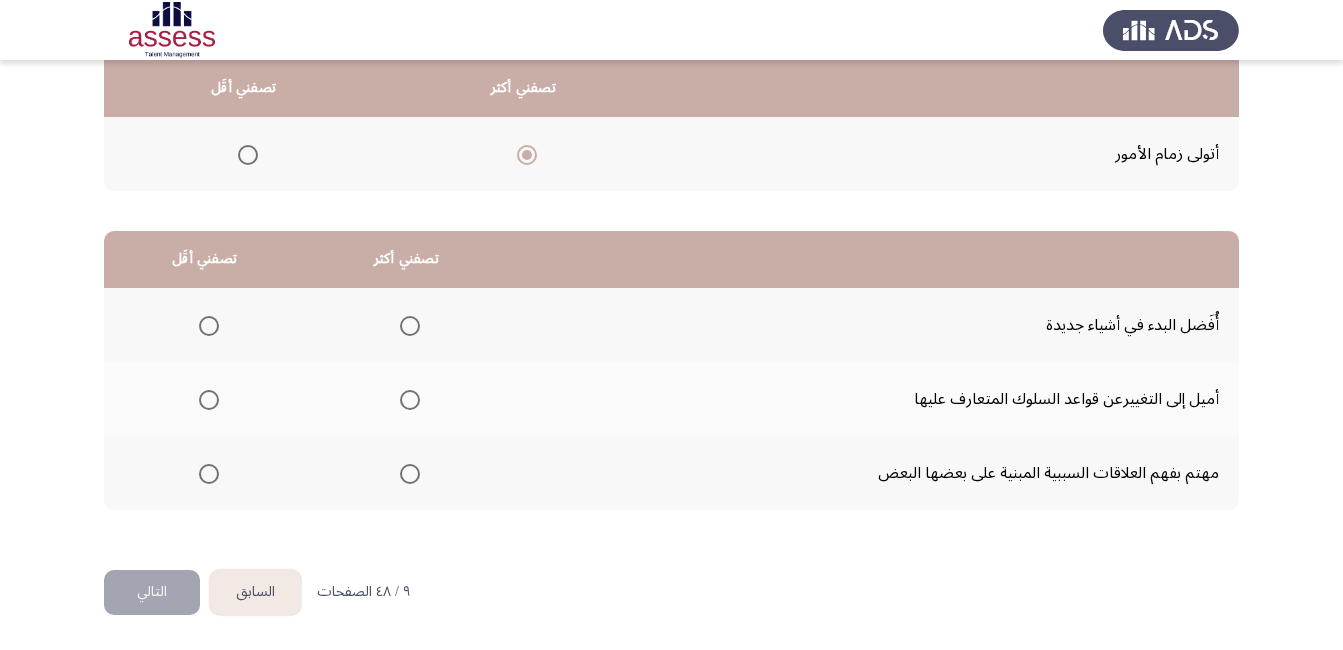 click at bounding box center [410, 474] 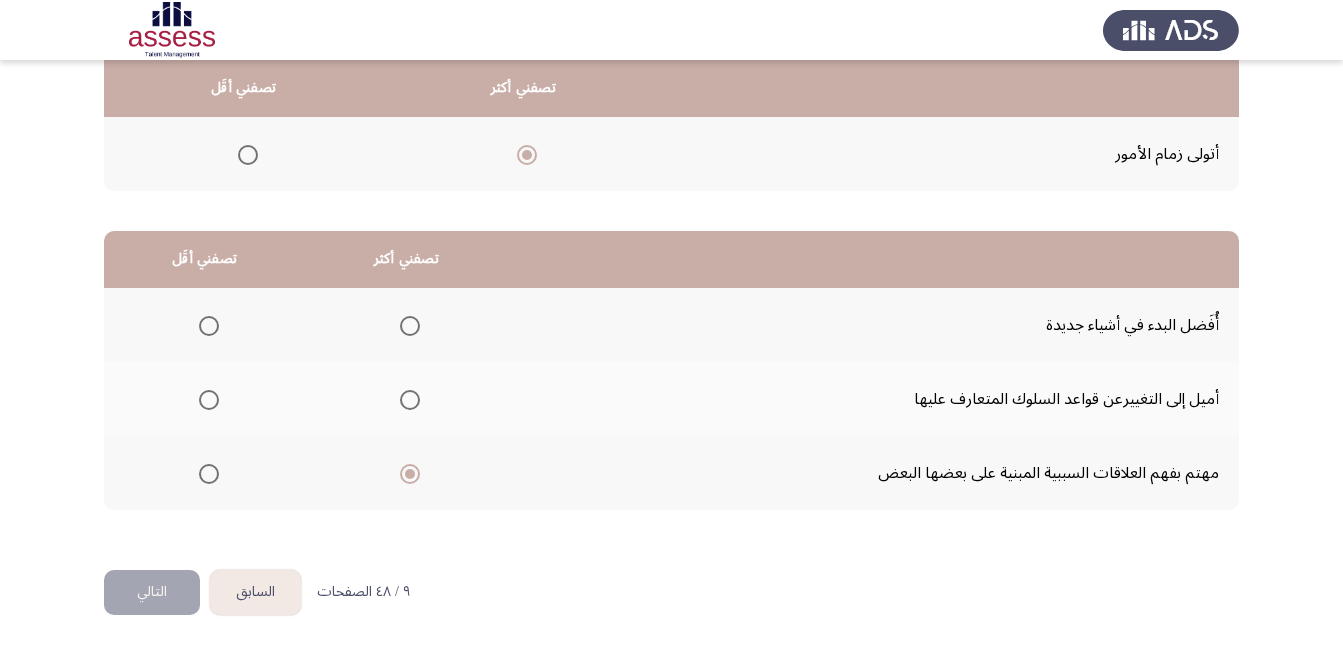 click at bounding box center [209, 326] 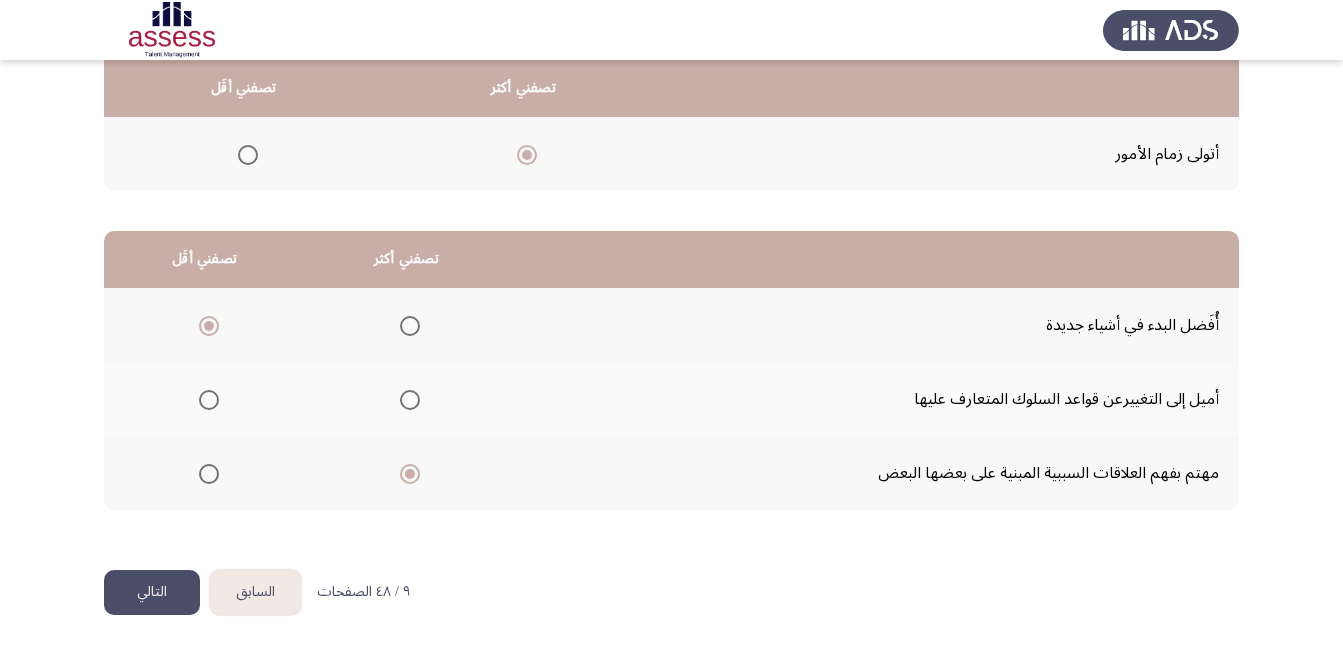 click on "التالي" 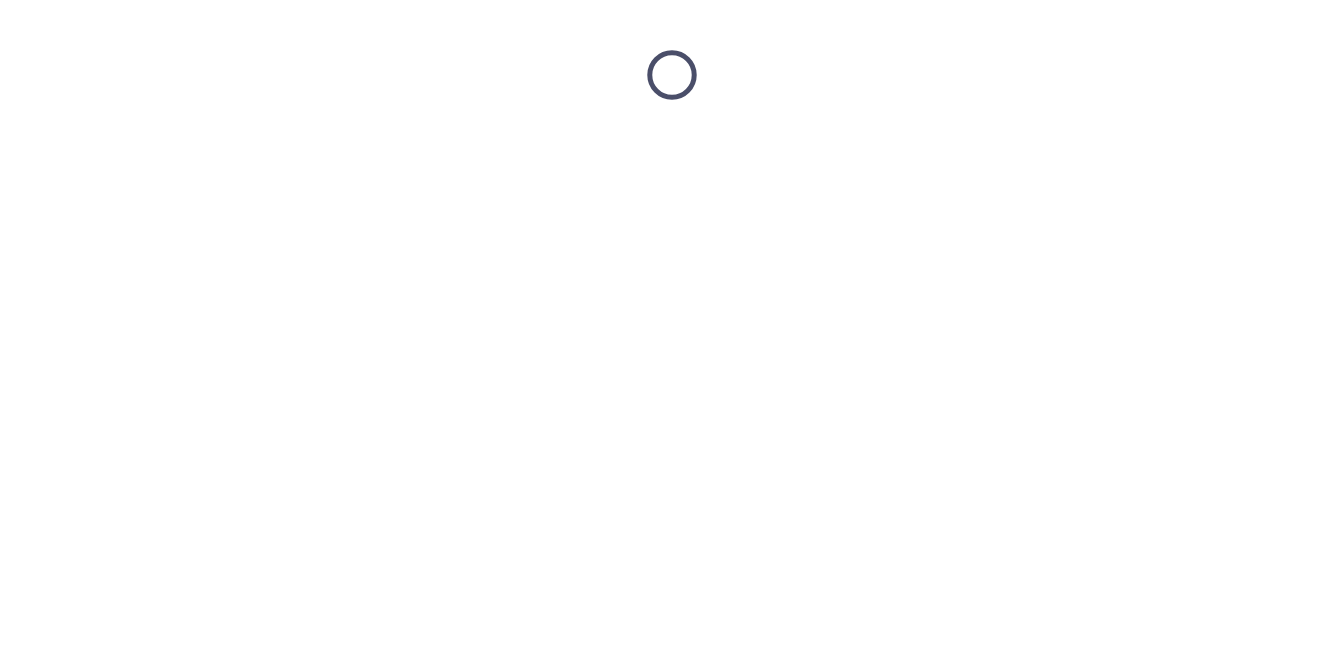 scroll, scrollTop: 0, scrollLeft: 0, axis: both 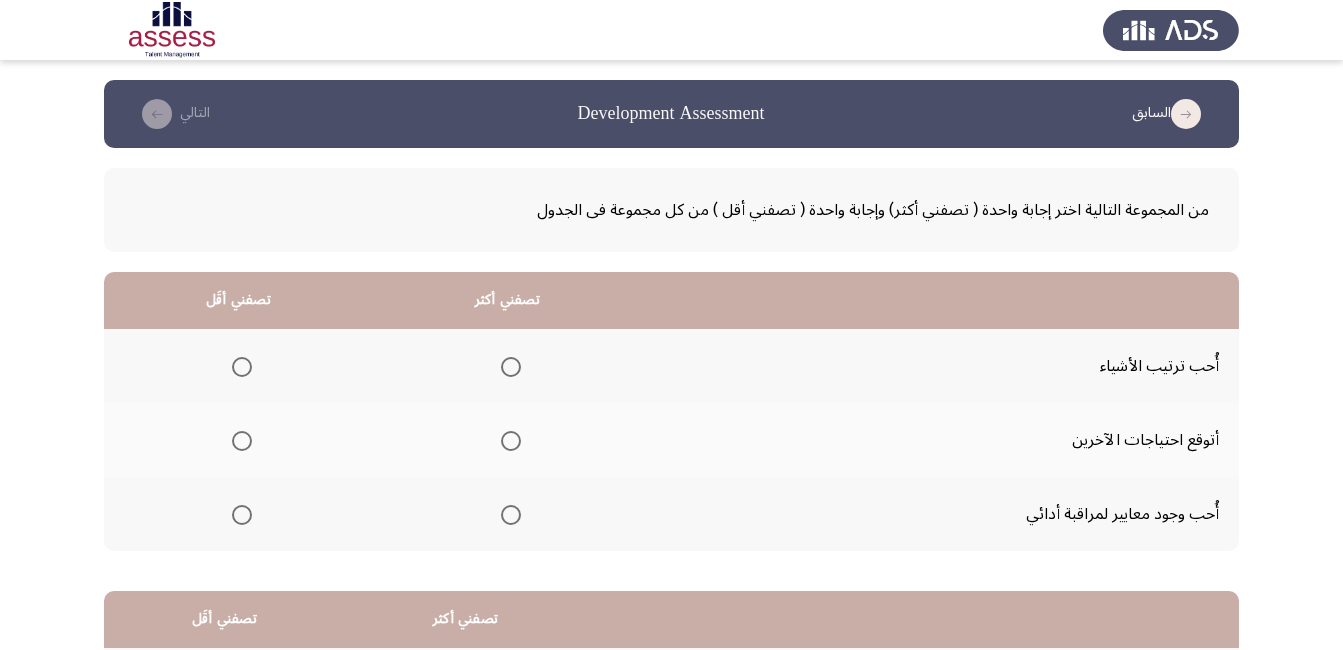 click at bounding box center (511, 367) 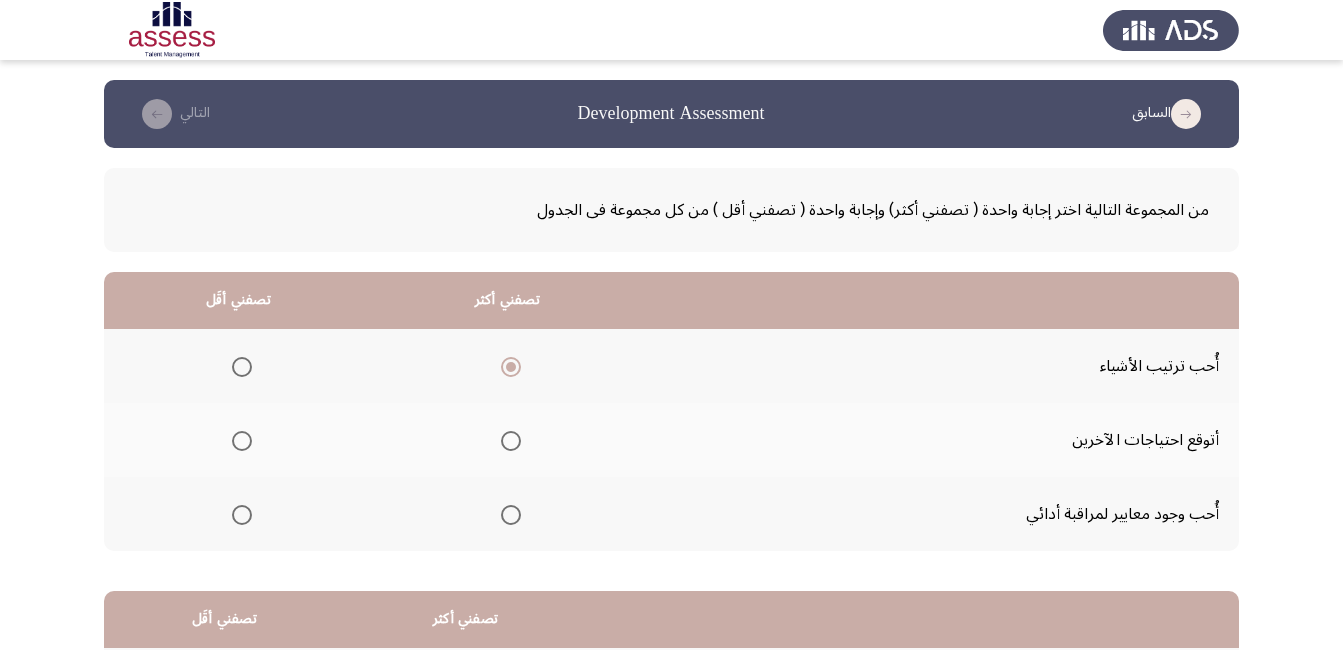 click at bounding box center (242, 515) 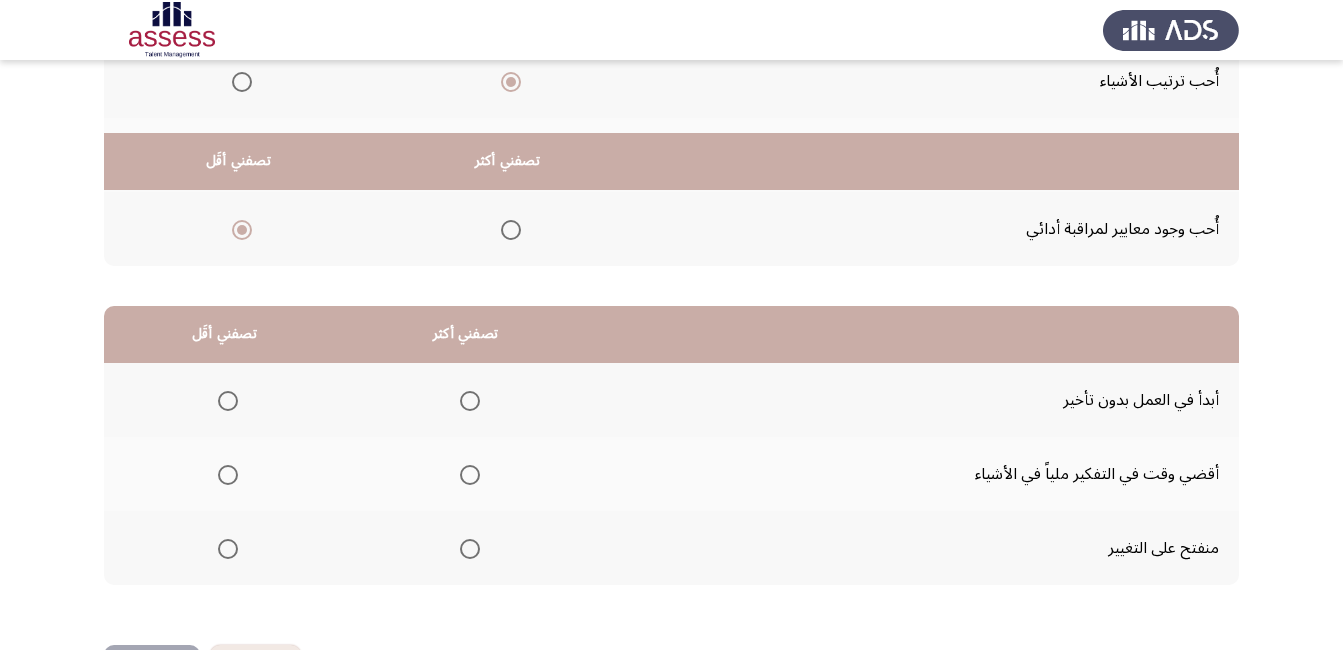 scroll, scrollTop: 360, scrollLeft: 0, axis: vertical 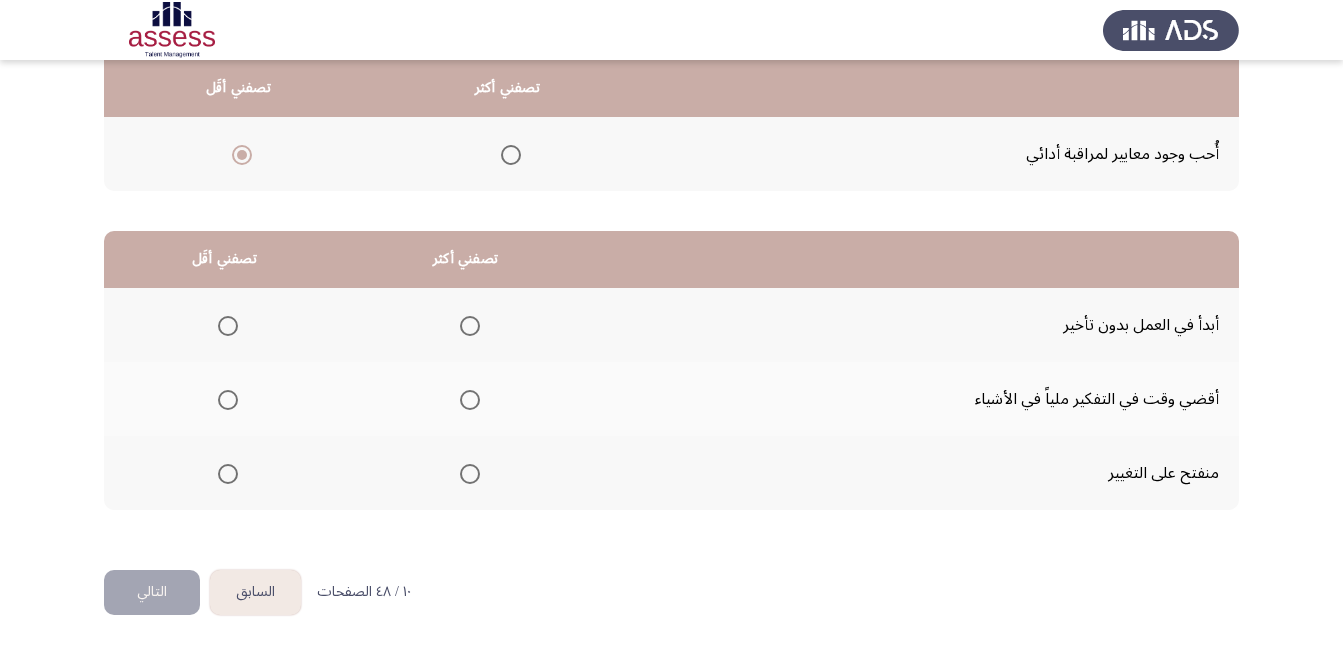 click at bounding box center [228, 474] 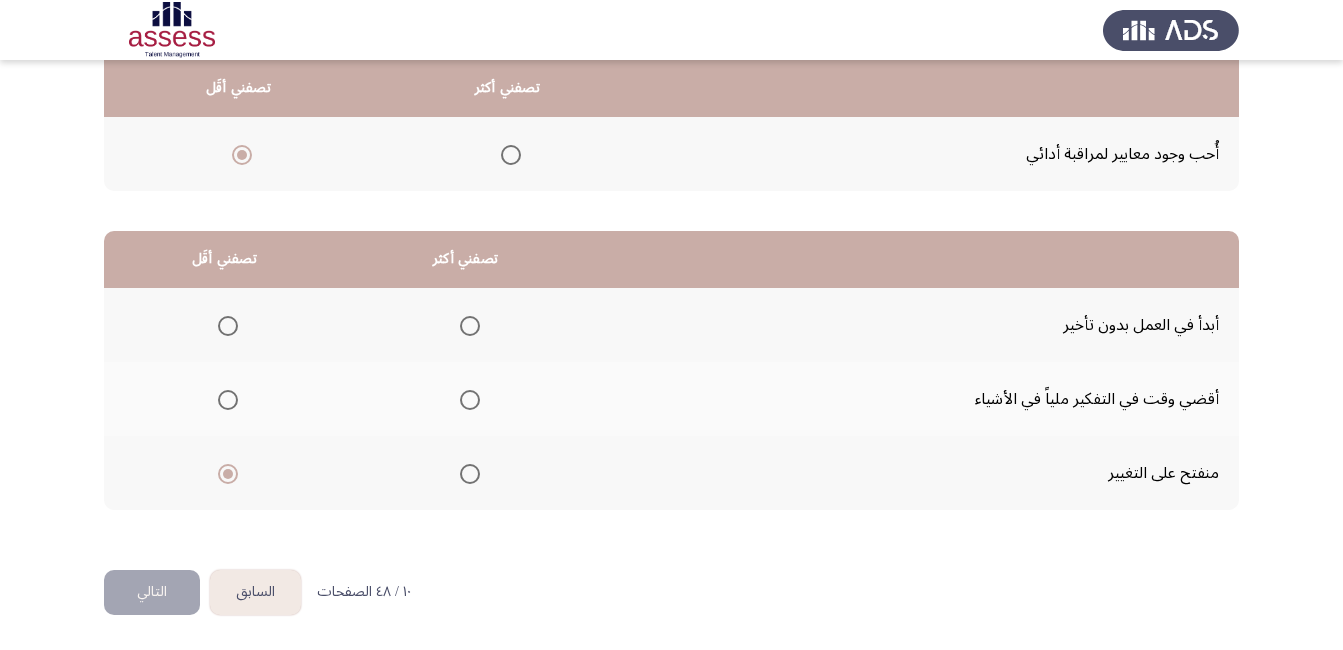 click at bounding box center [470, 400] 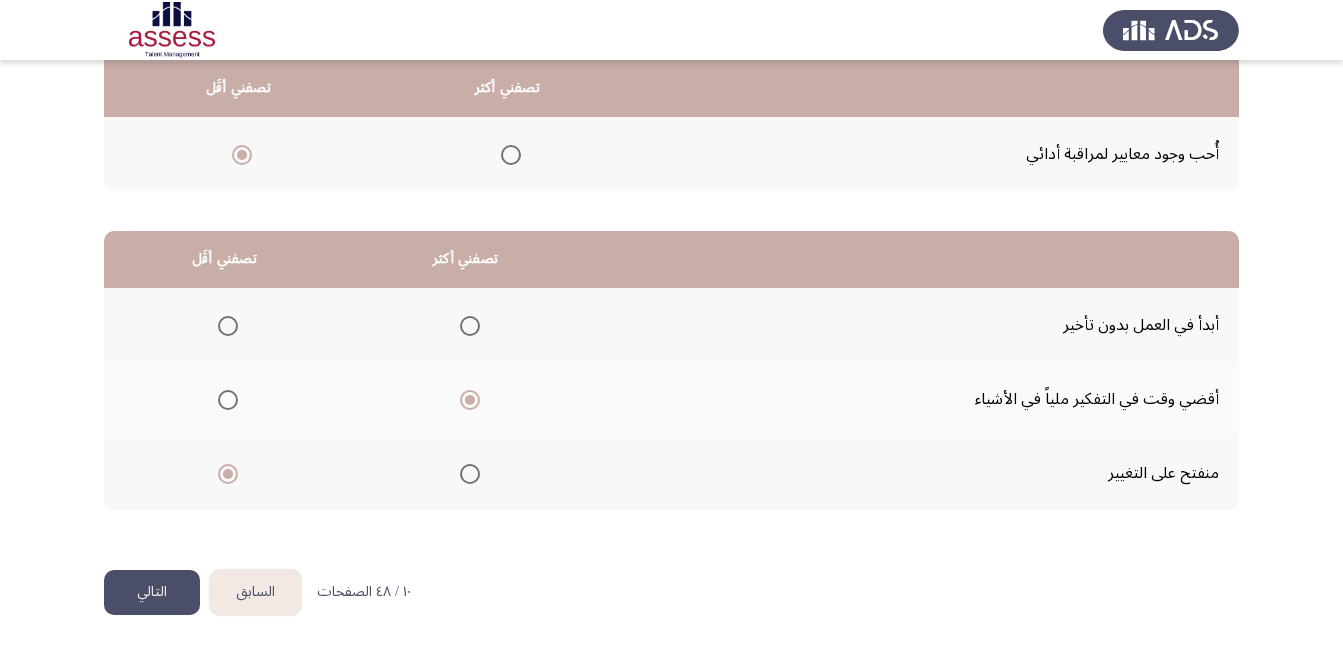 click on "التالي" 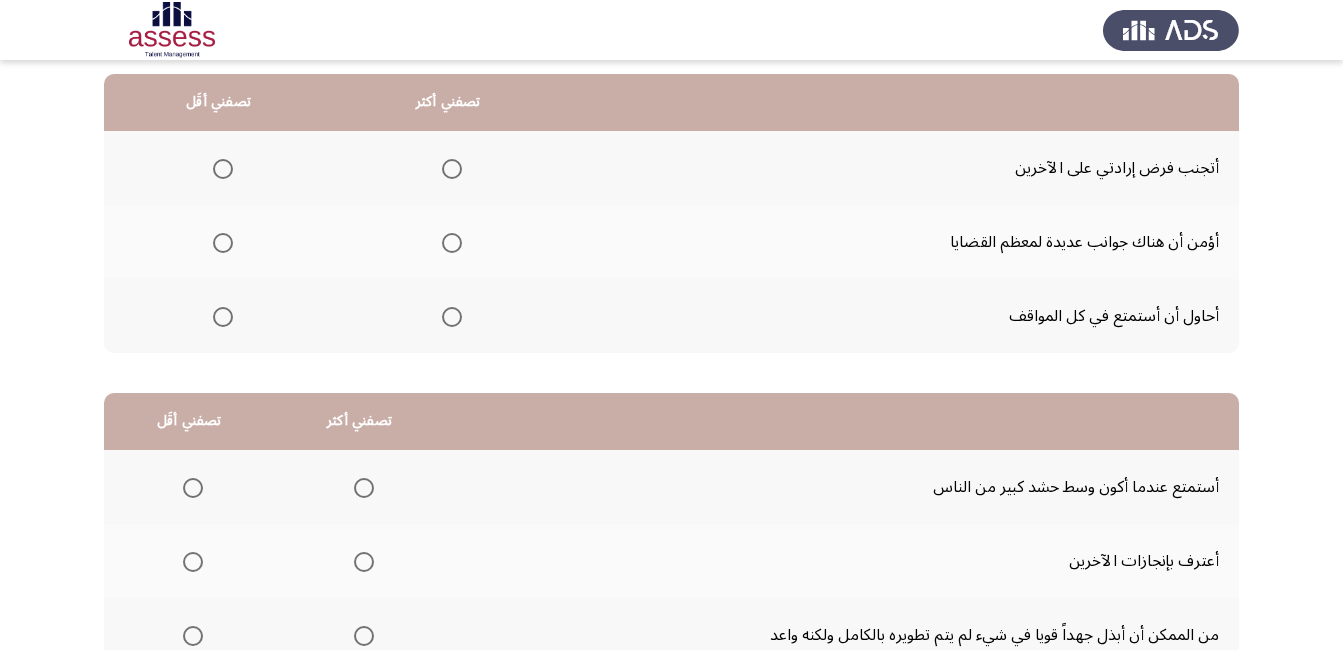 scroll, scrollTop: 200, scrollLeft: 0, axis: vertical 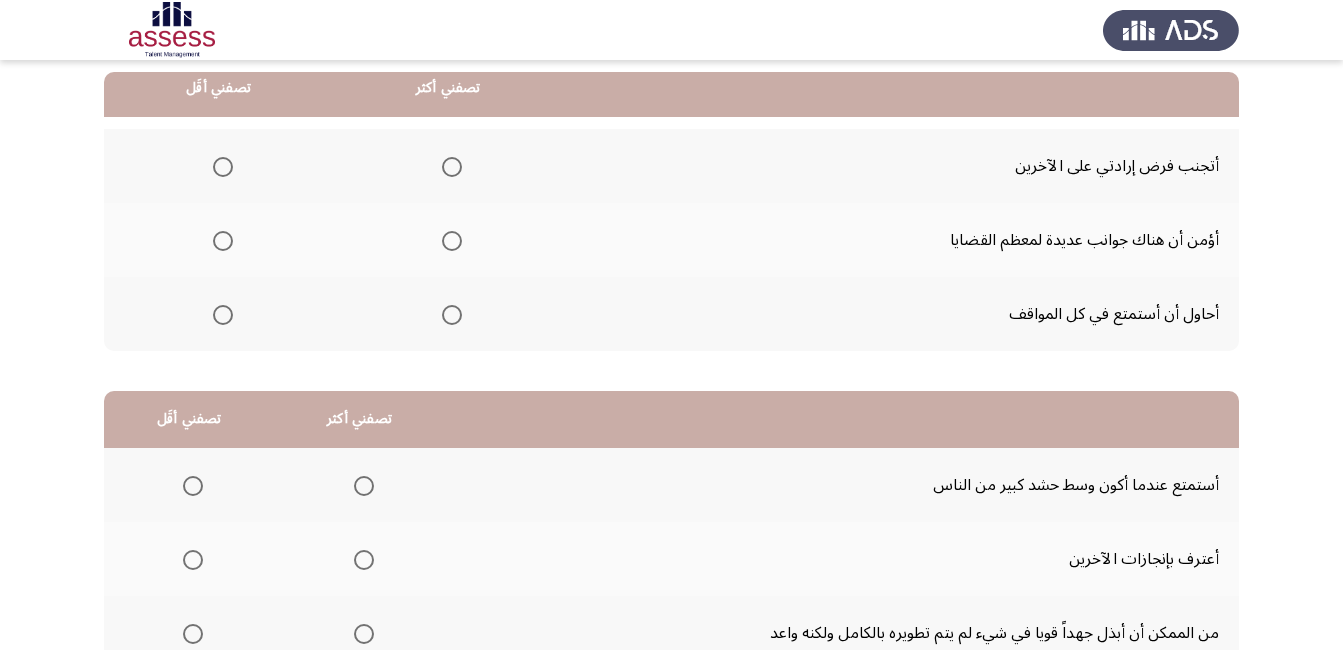 click at bounding box center [223, 167] 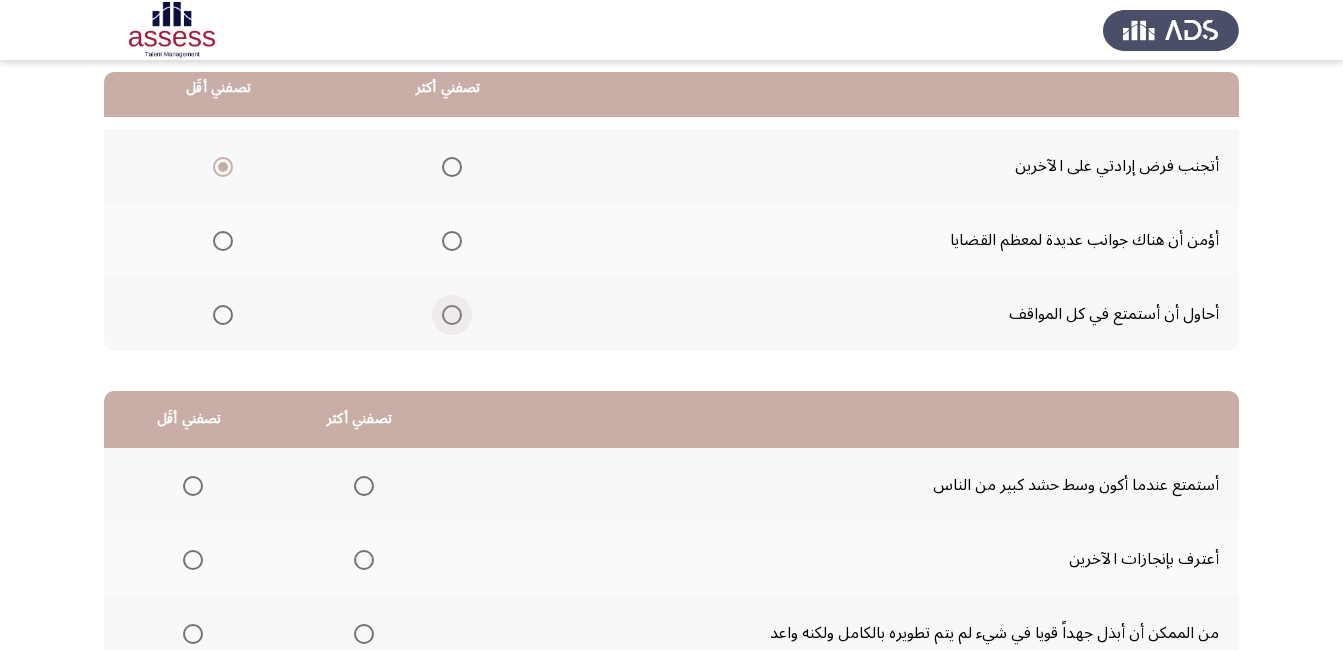 click at bounding box center [452, 315] 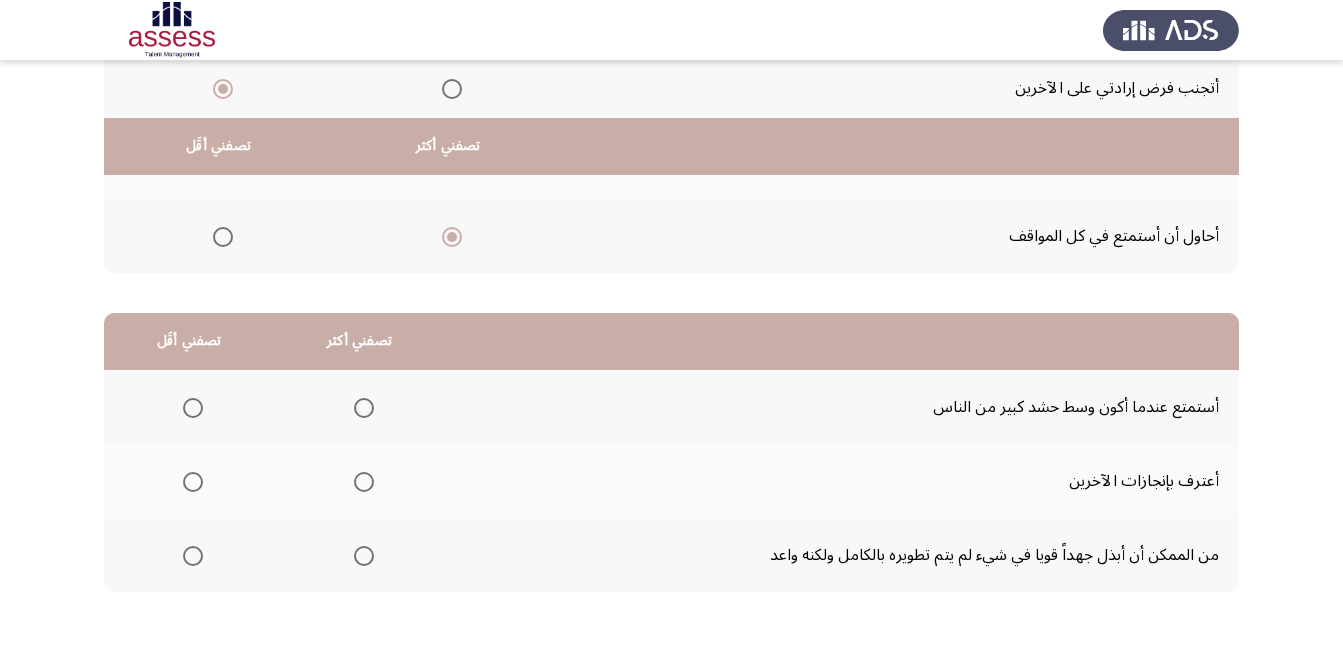 scroll, scrollTop: 360, scrollLeft: 0, axis: vertical 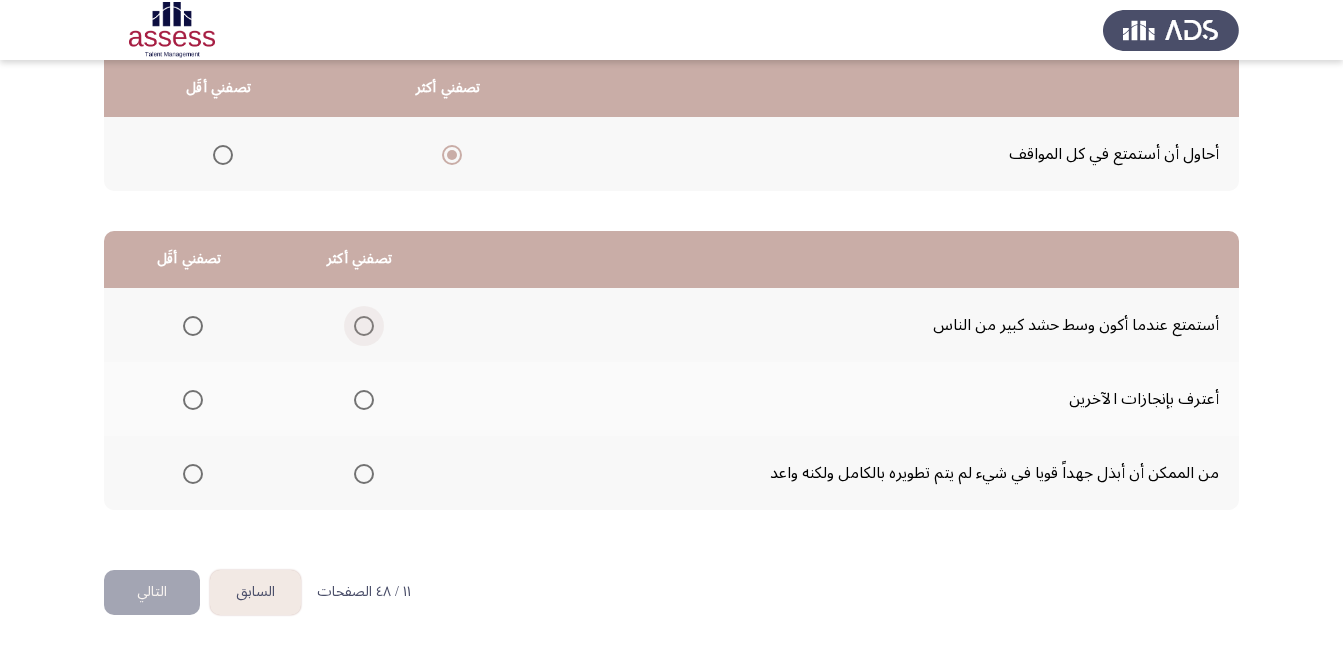 click at bounding box center [364, 326] 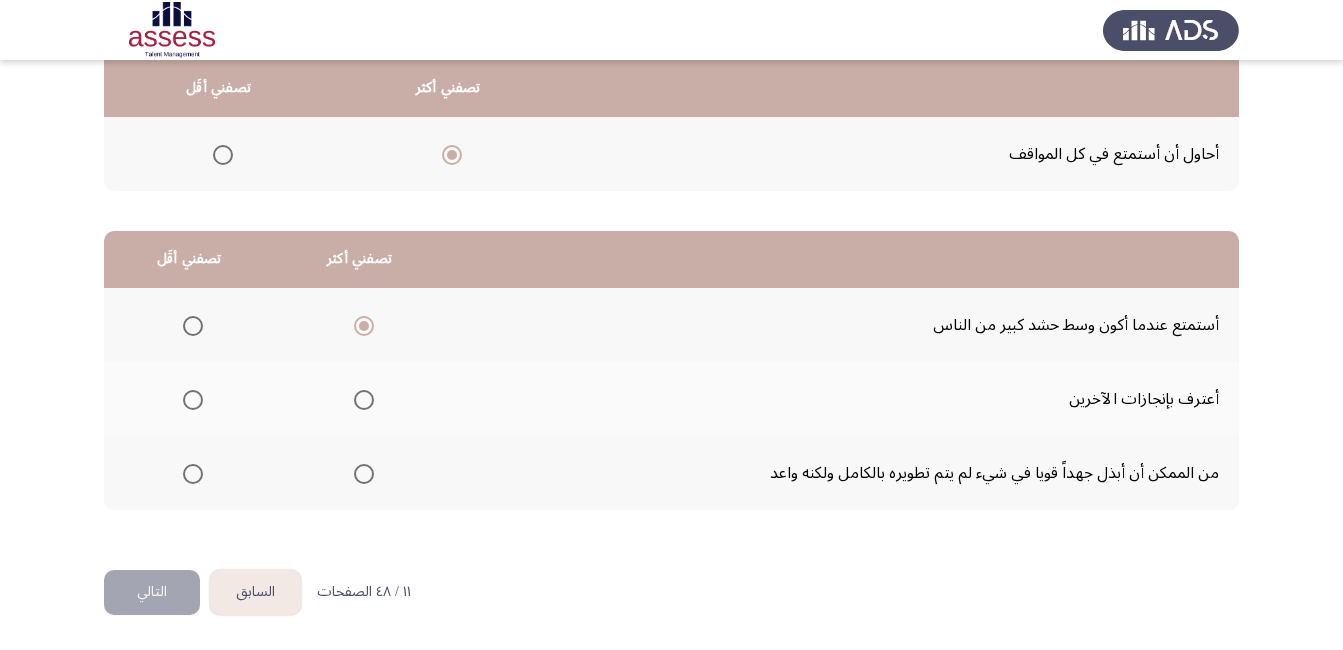 click at bounding box center [193, 474] 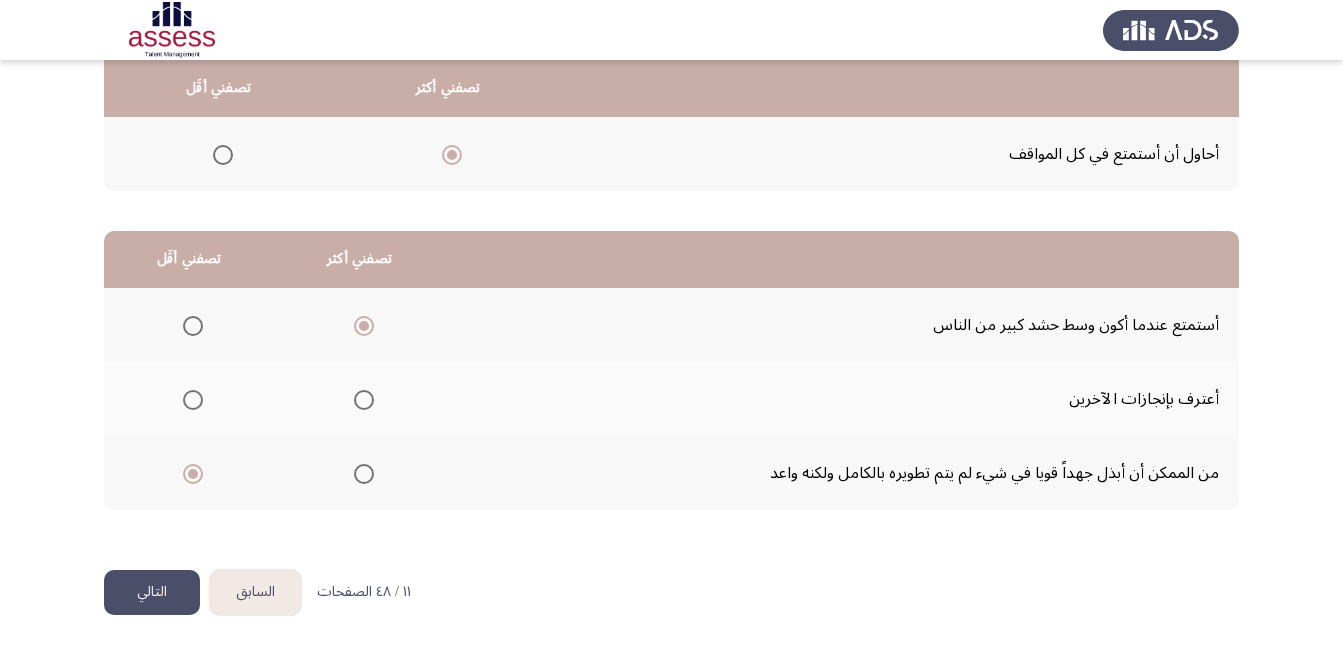 click on "التالي" 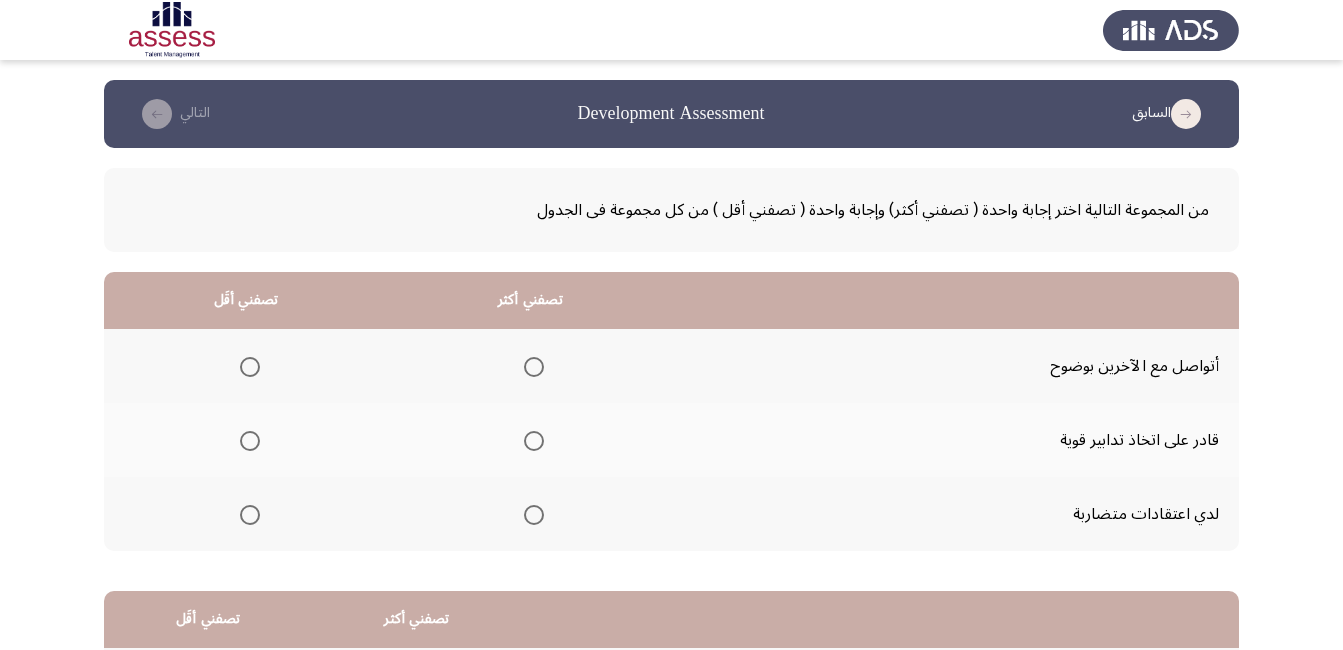 click at bounding box center [534, 367] 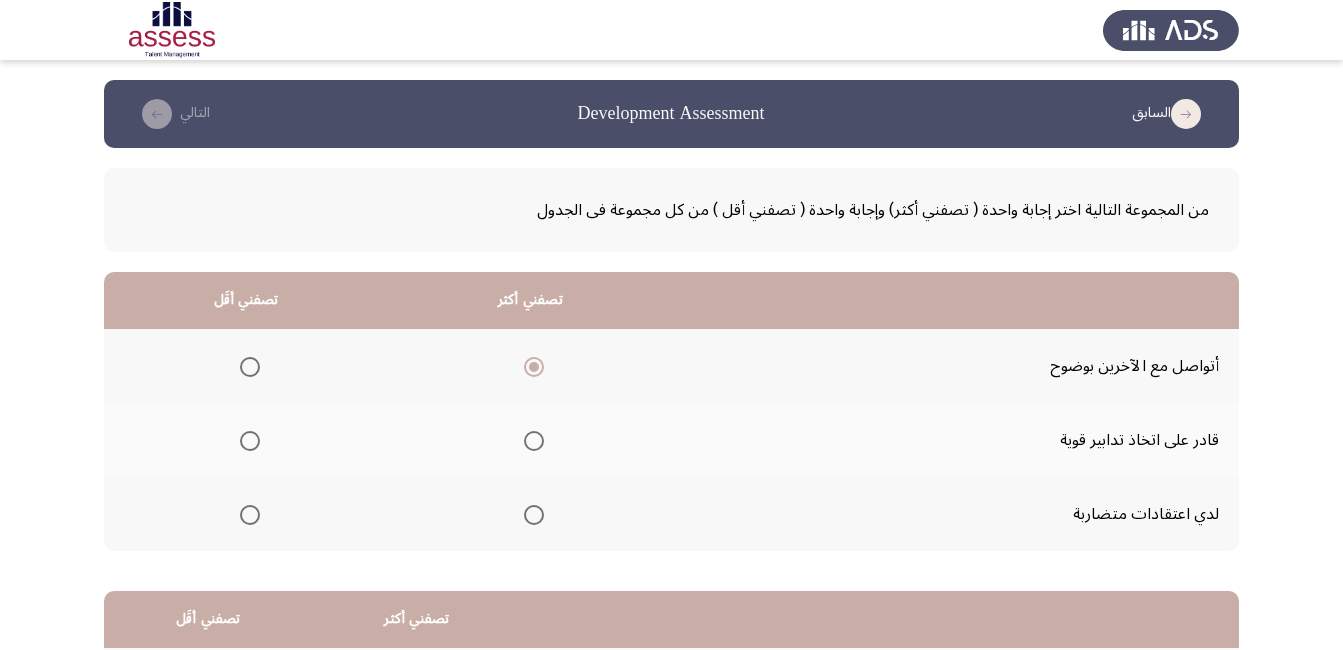 click at bounding box center [250, 515] 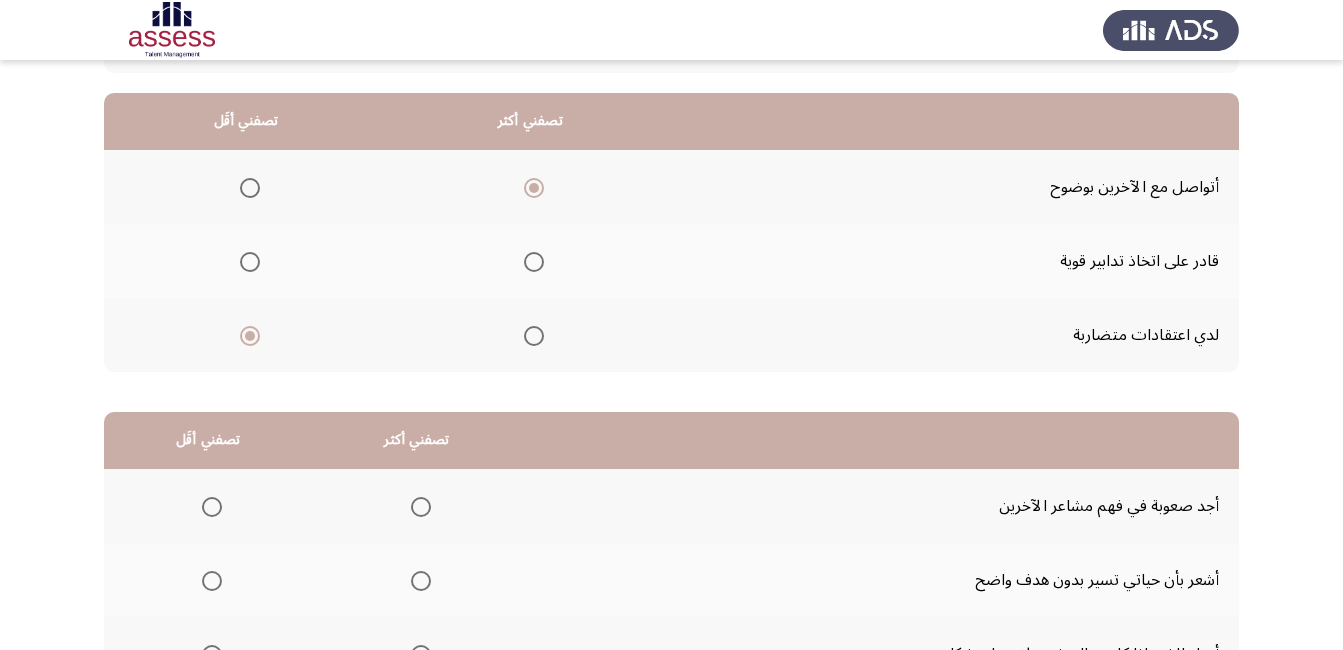 scroll, scrollTop: 360, scrollLeft: 0, axis: vertical 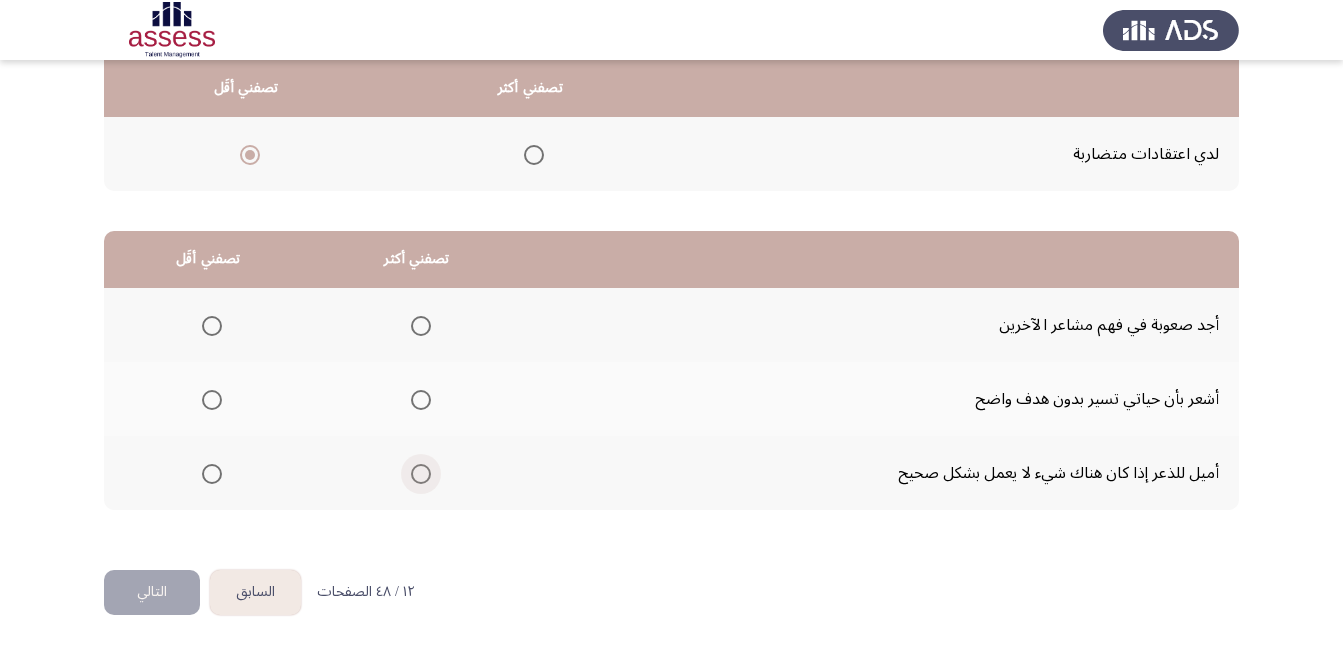 click at bounding box center [421, 474] 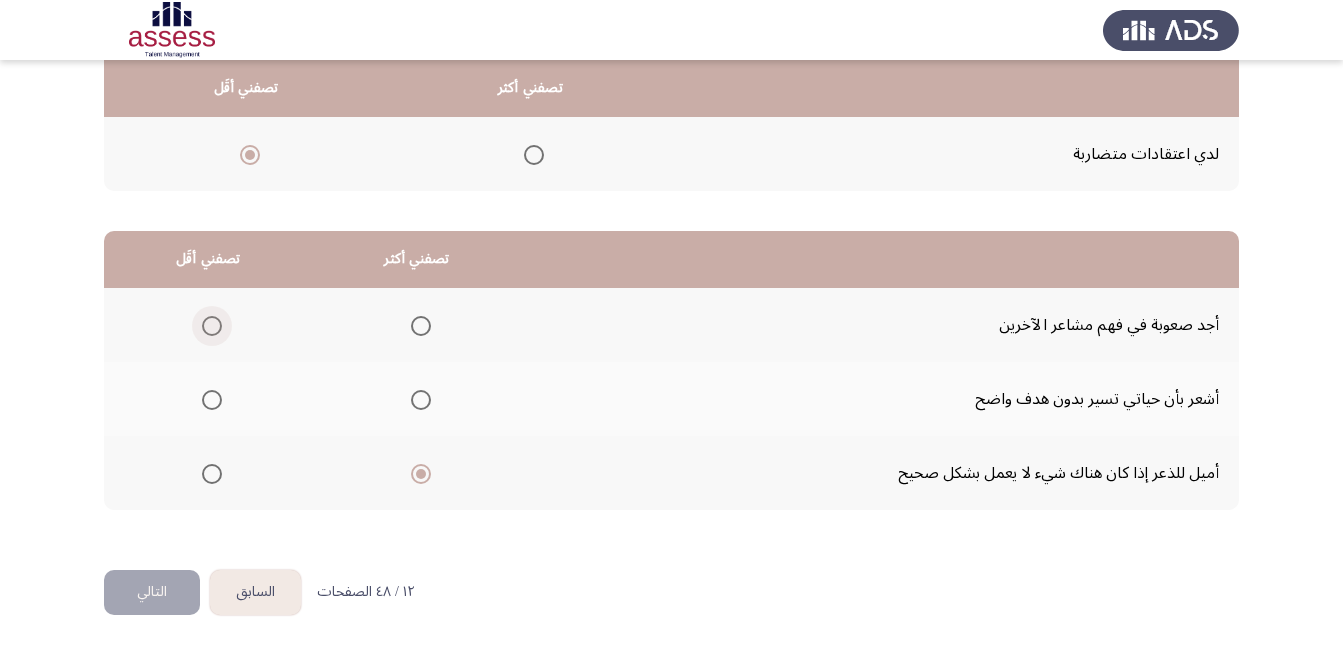 click at bounding box center [208, 326] 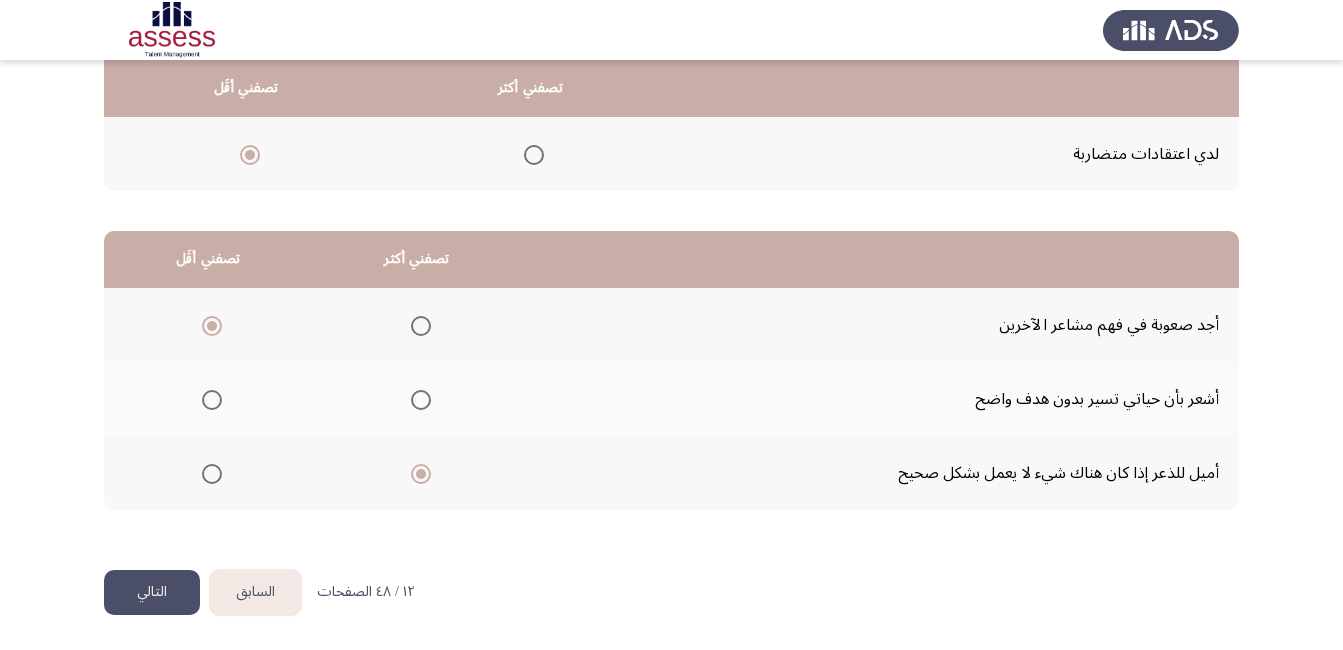 drag, startPoint x: 150, startPoint y: 599, endPoint x: 175, endPoint y: 593, distance: 25.70992 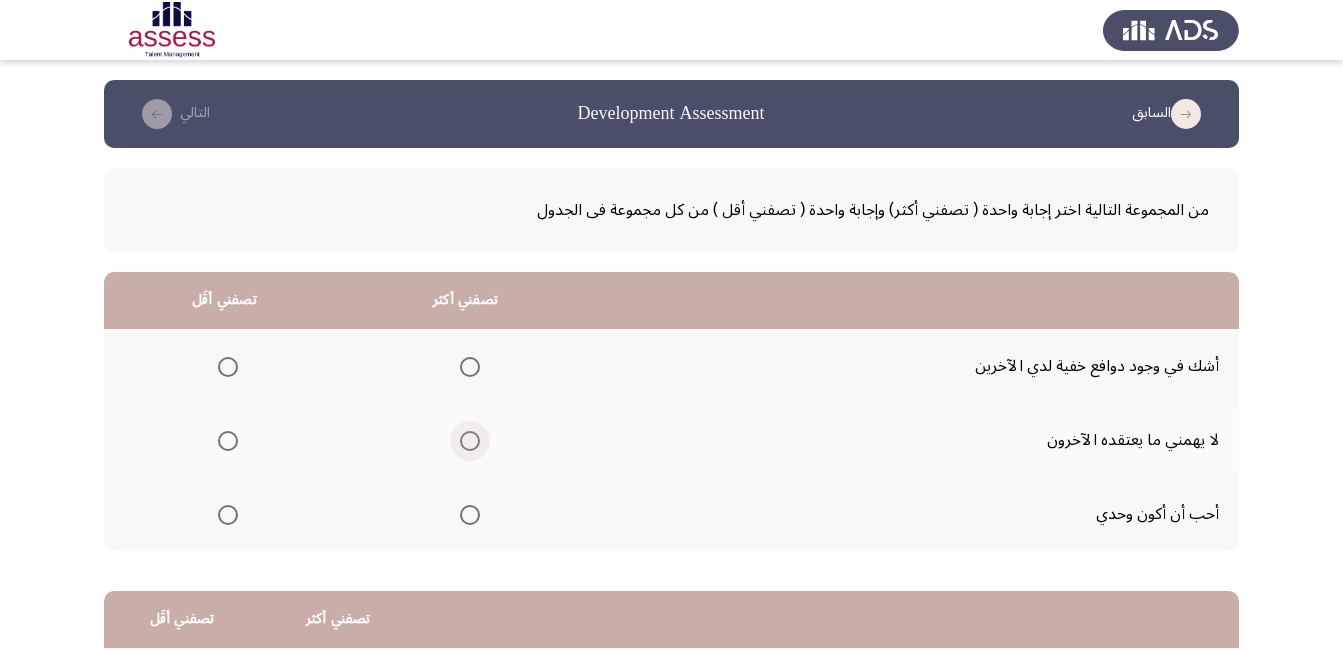 click at bounding box center [470, 441] 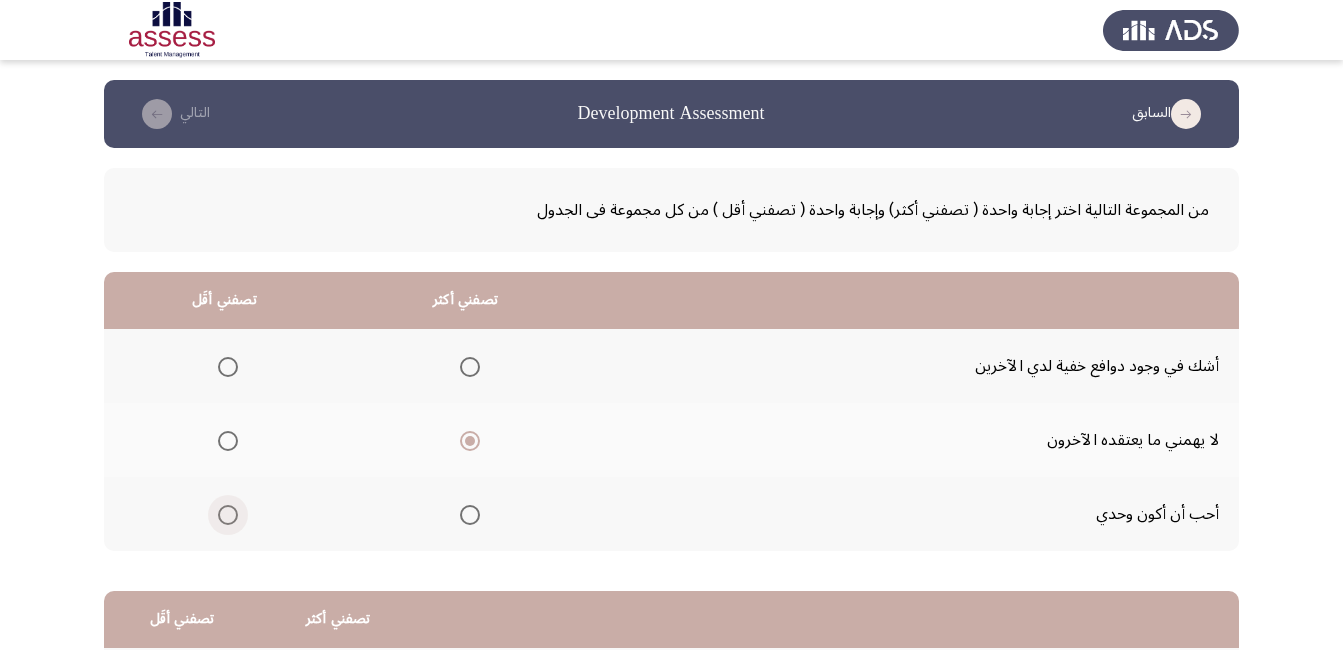 click at bounding box center [228, 515] 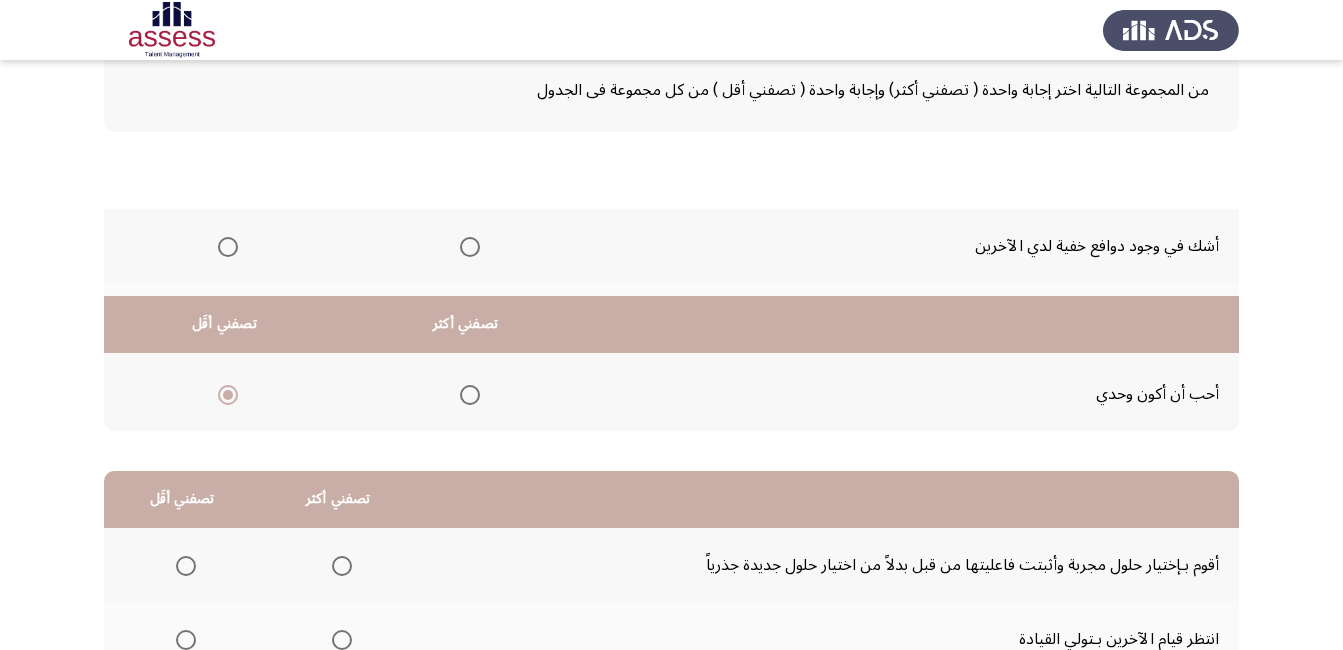 scroll, scrollTop: 360, scrollLeft: 0, axis: vertical 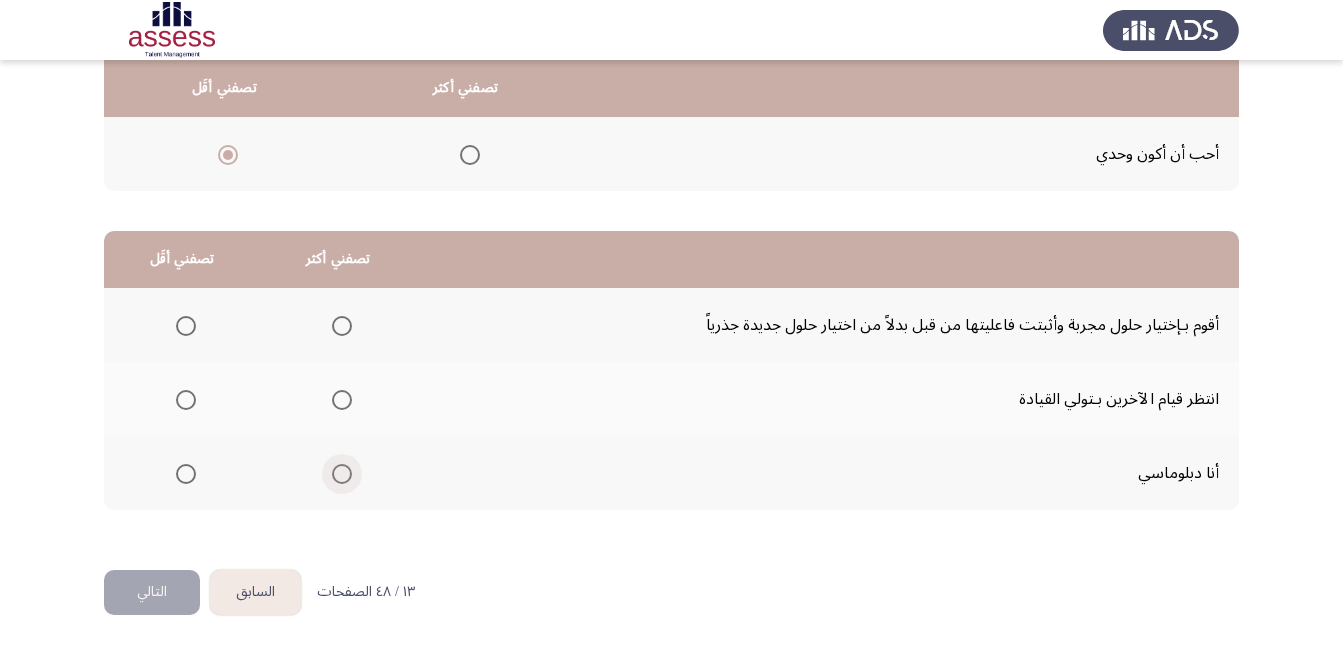 click at bounding box center [342, 474] 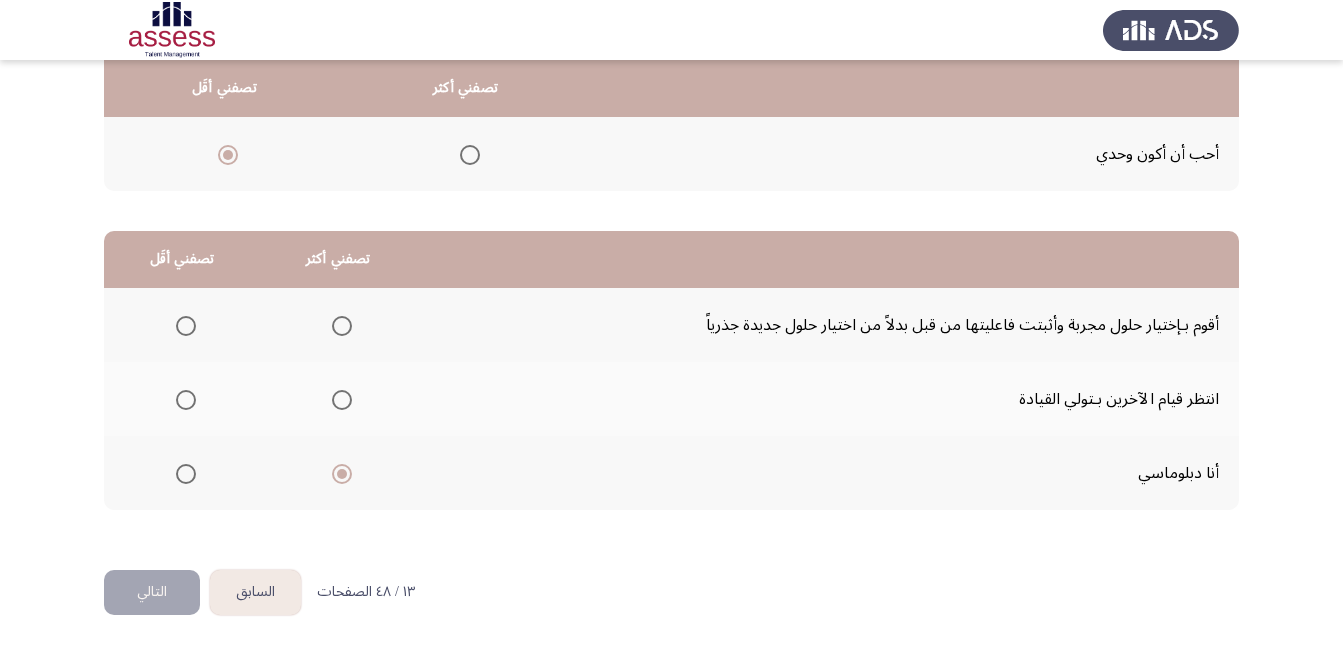 click at bounding box center [186, 400] 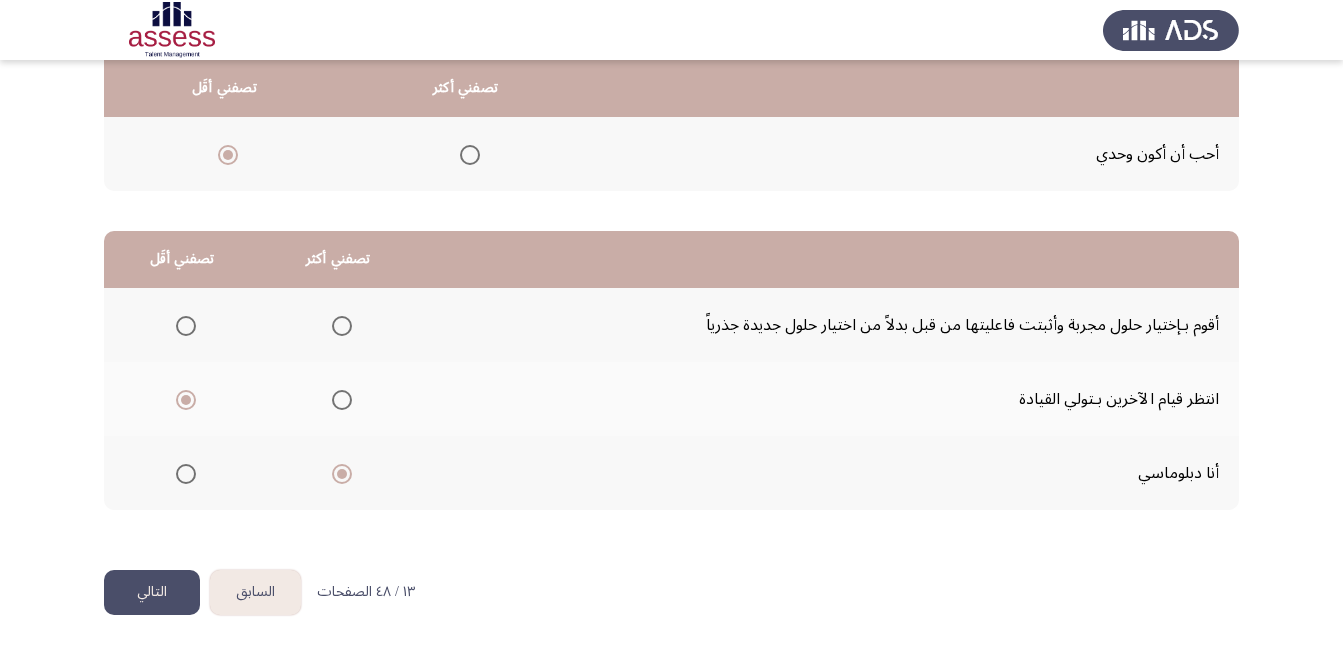 click on "التالي" 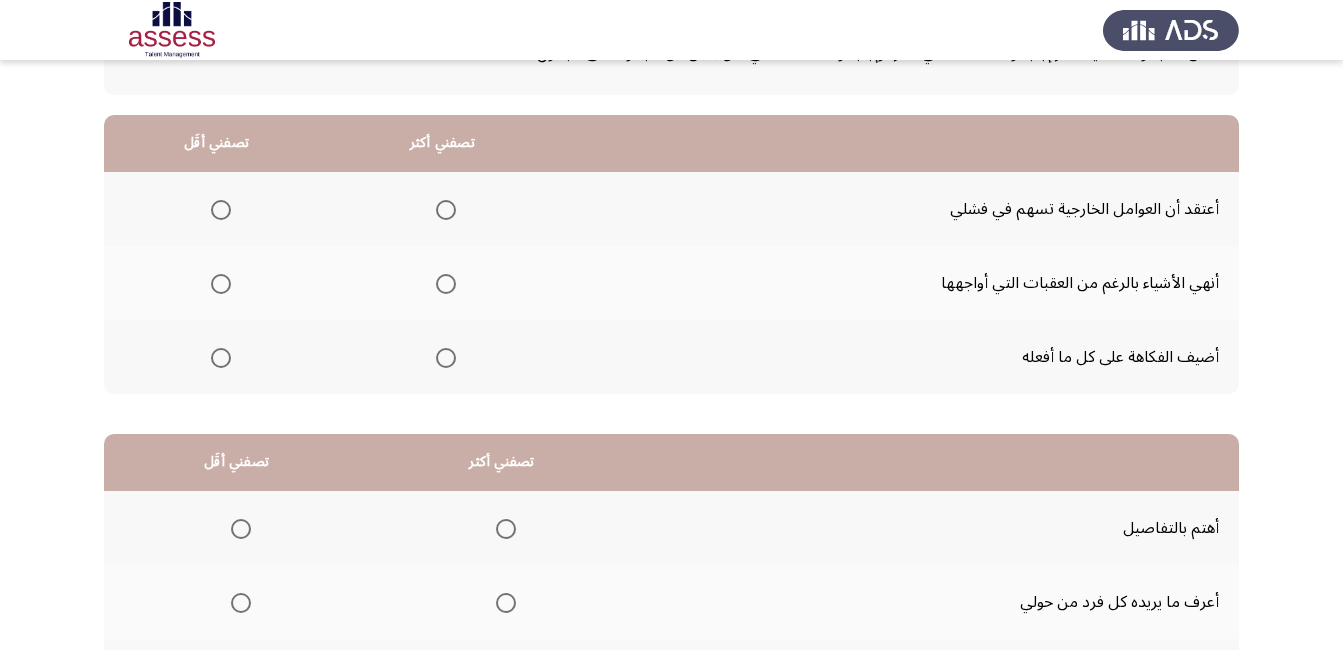 scroll, scrollTop: 200, scrollLeft: 0, axis: vertical 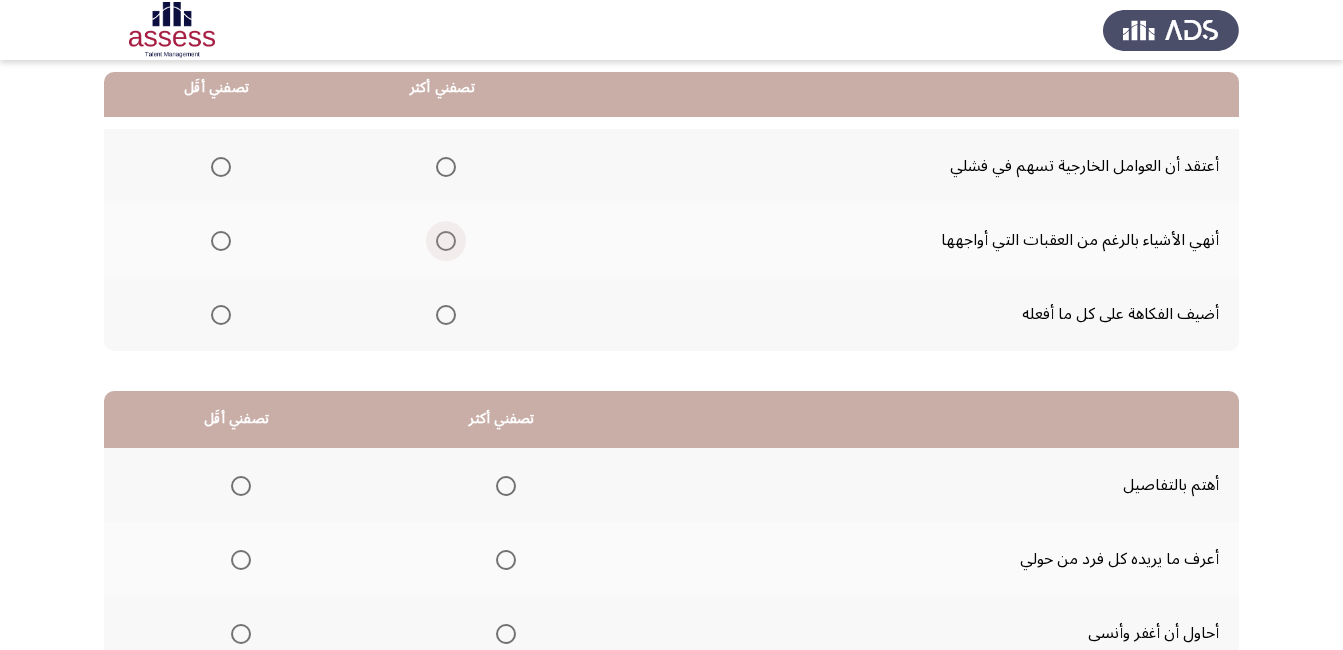 click at bounding box center (446, 241) 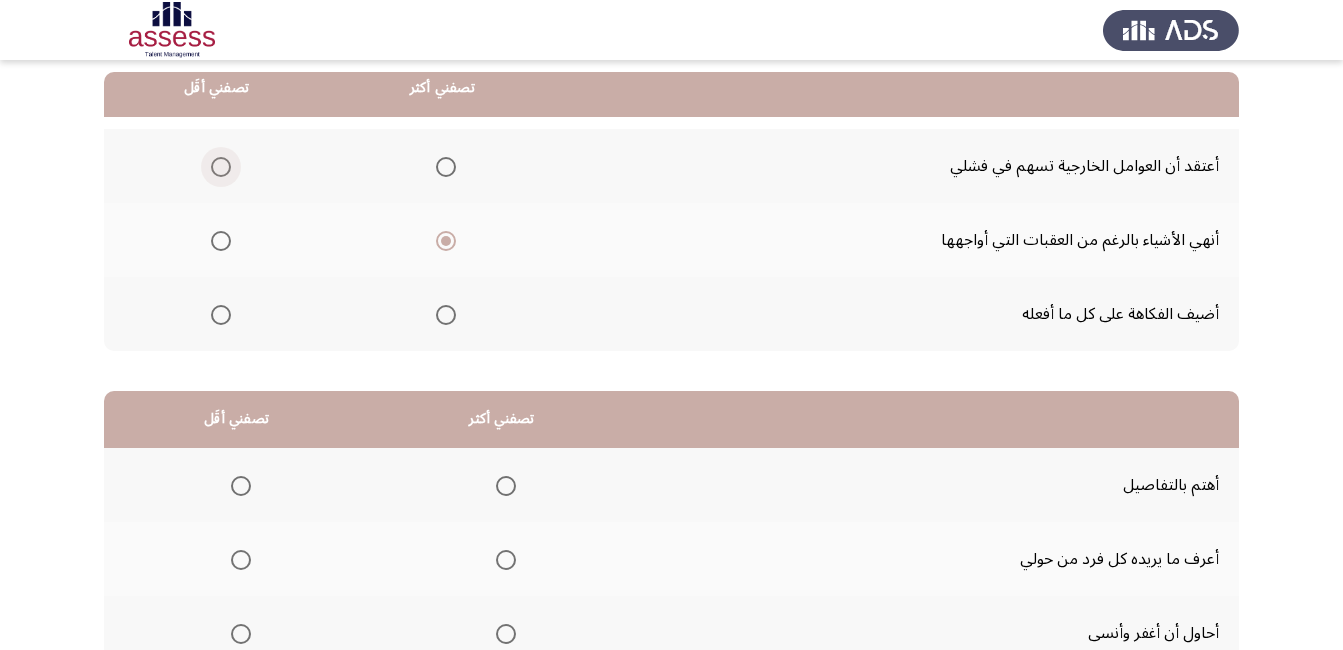 click at bounding box center (221, 167) 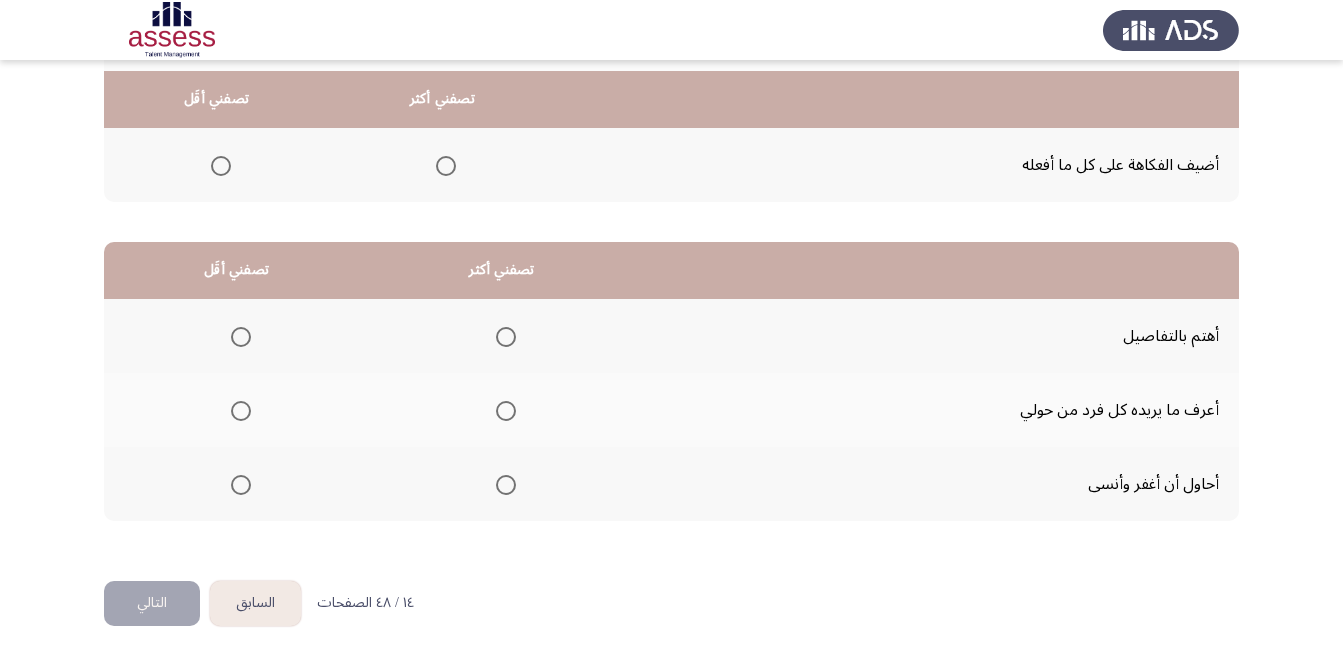scroll, scrollTop: 360, scrollLeft: 0, axis: vertical 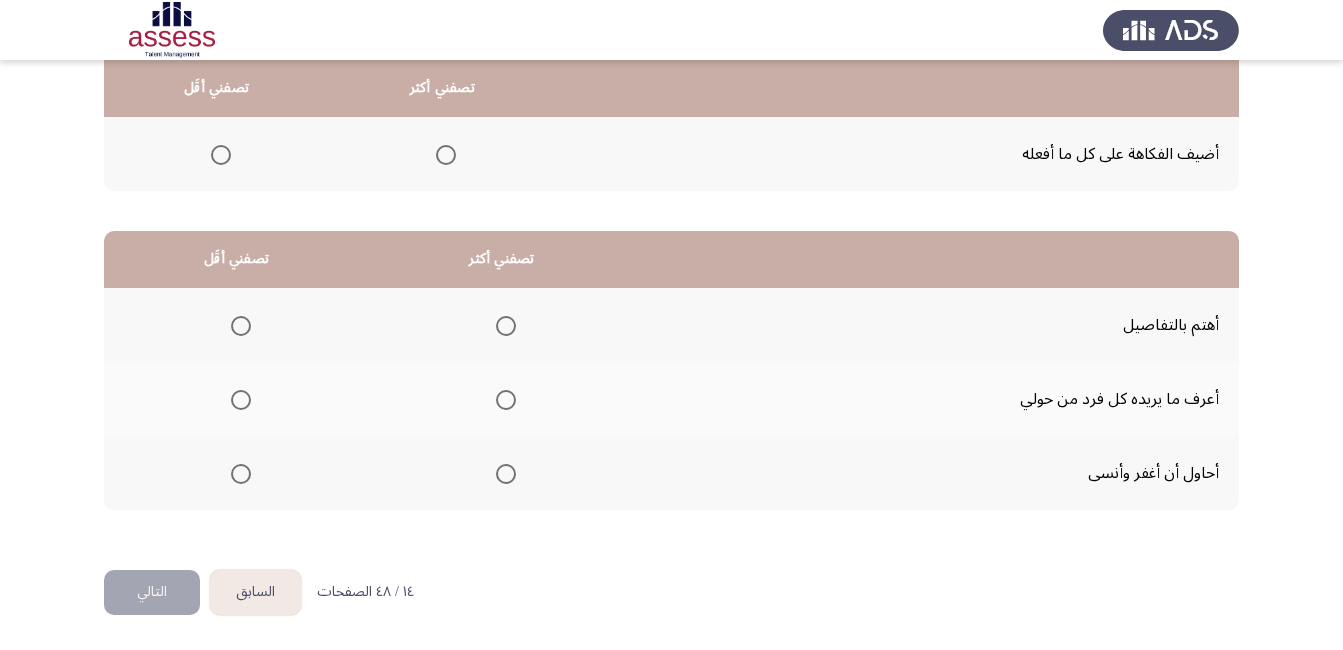 click at bounding box center [506, 326] 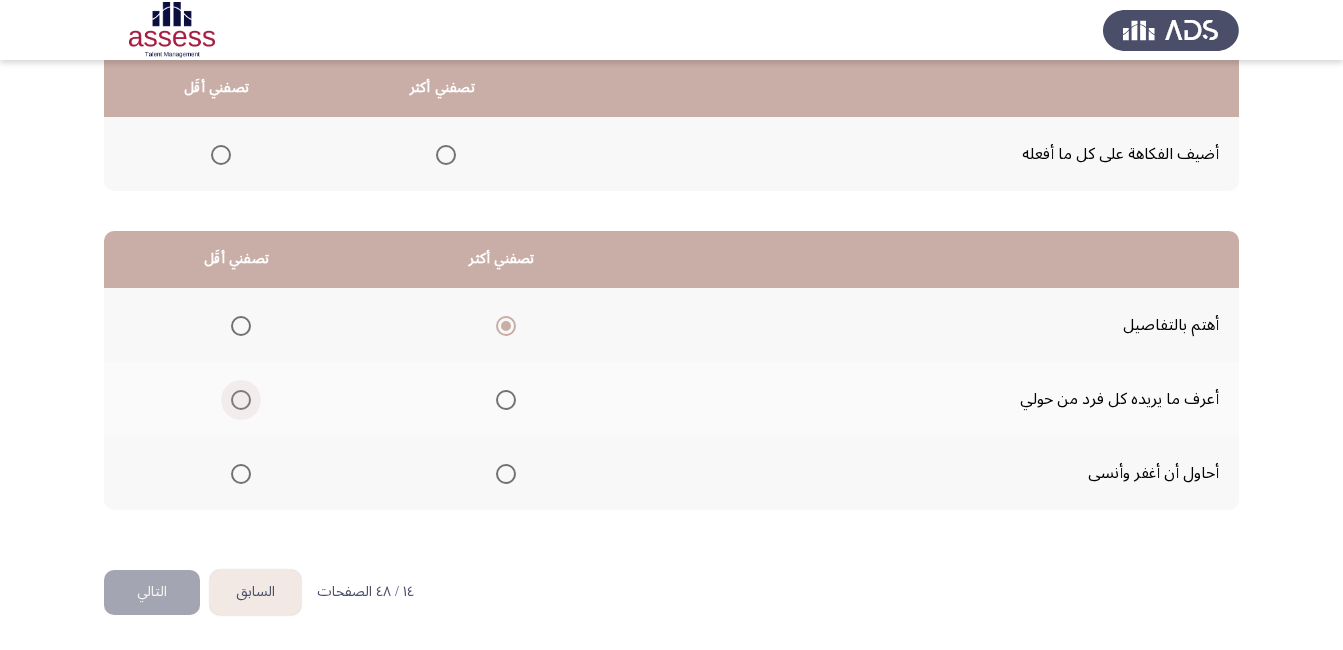 click at bounding box center (241, 400) 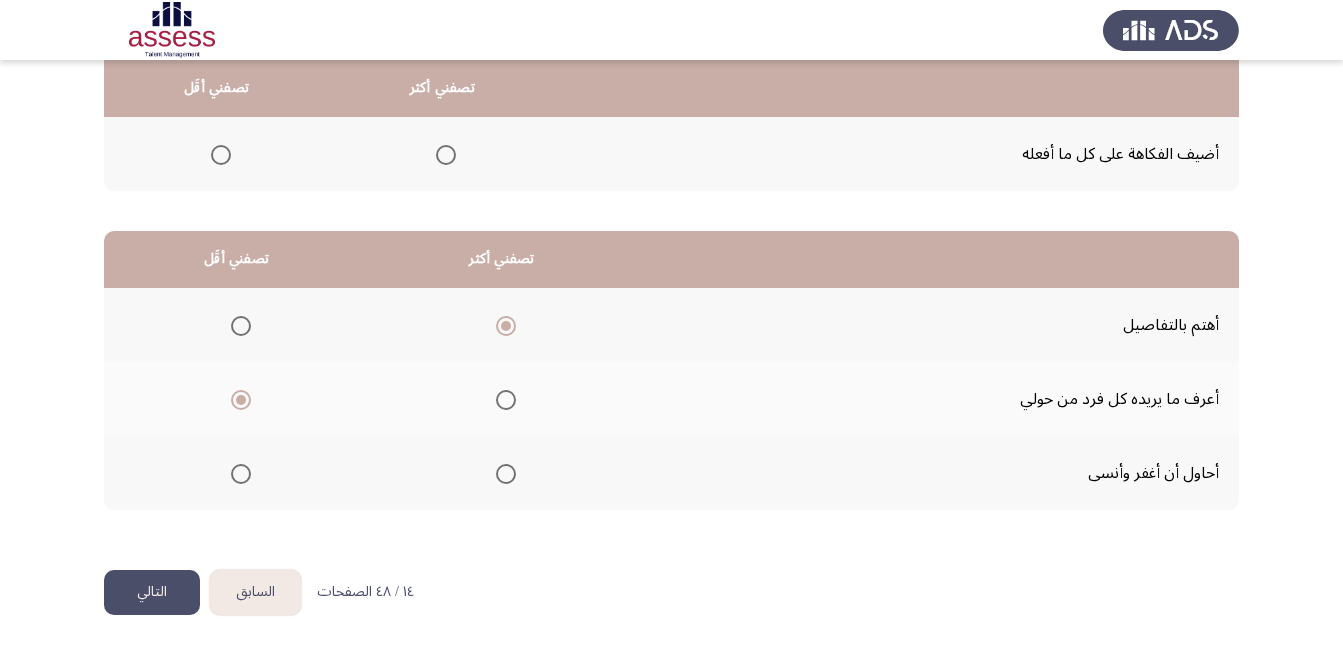 click on "التالي" 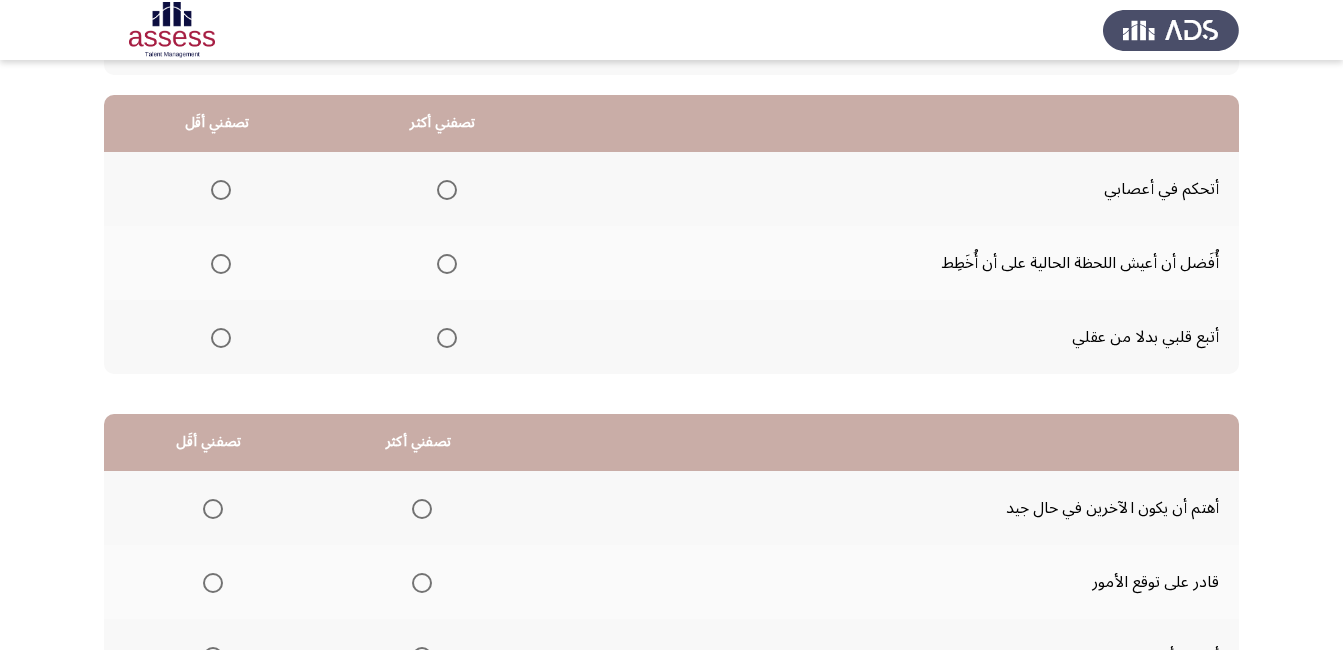 scroll, scrollTop: 200, scrollLeft: 0, axis: vertical 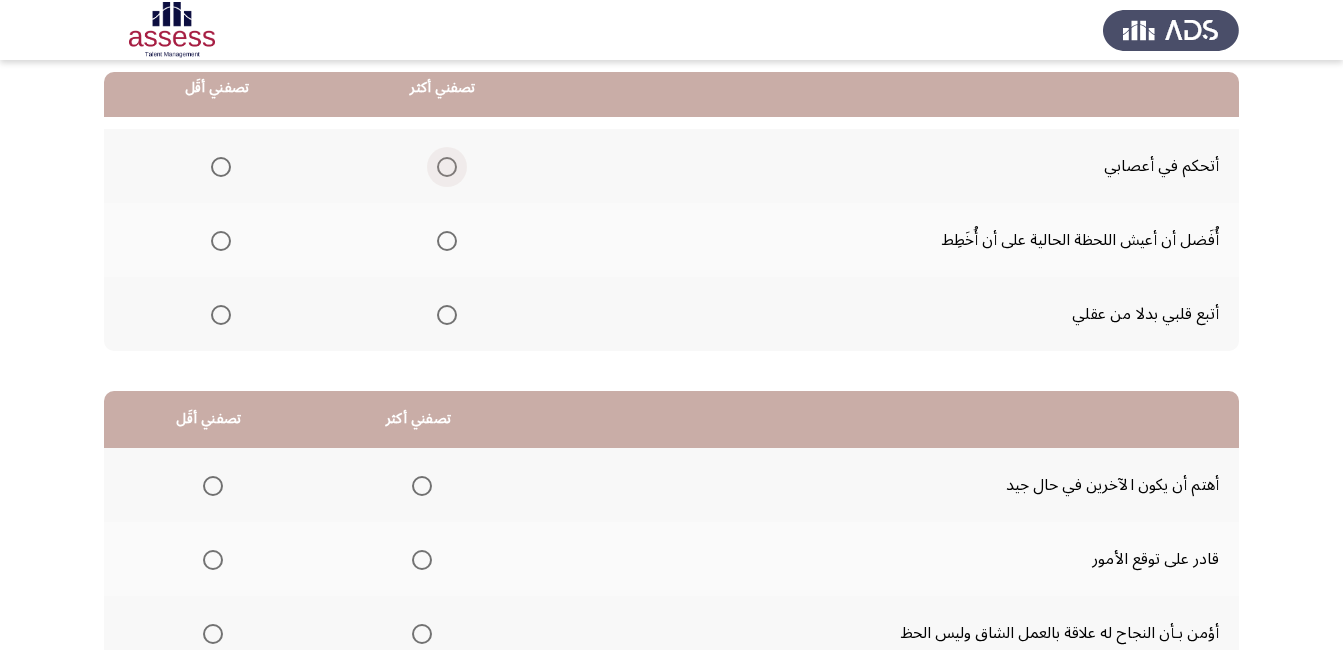 click at bounding box center (447, 167) 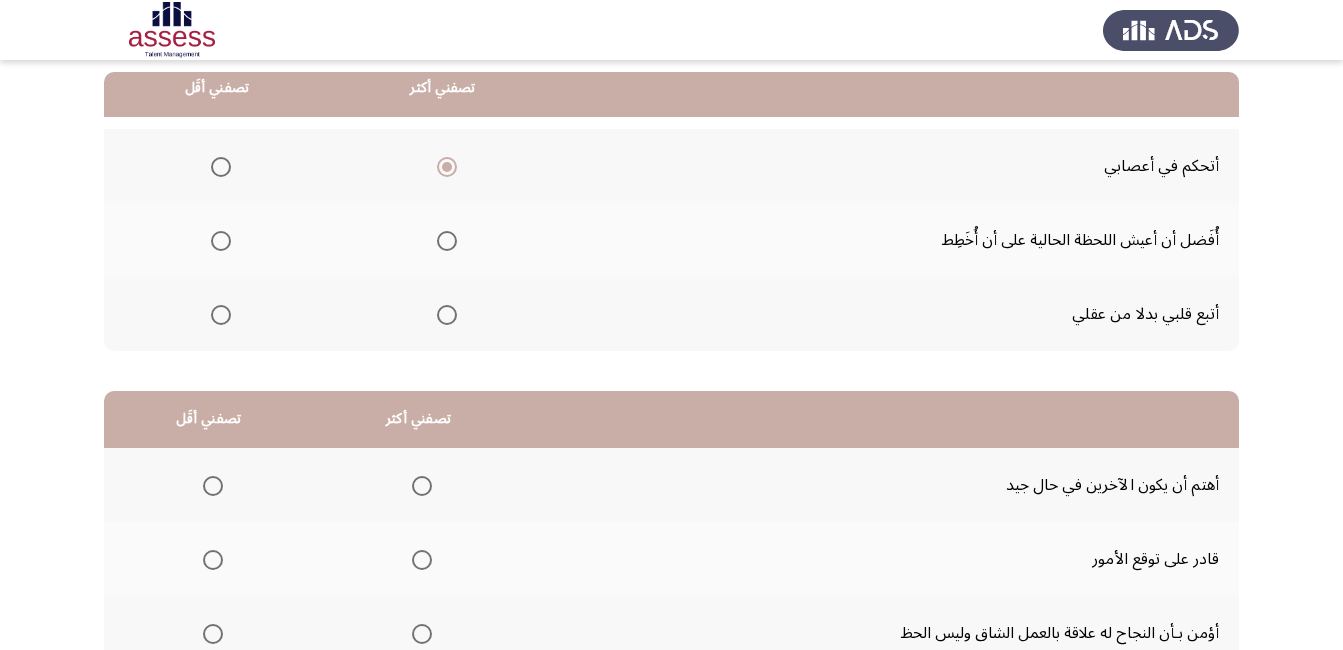 click at bounding box center (221, 241) 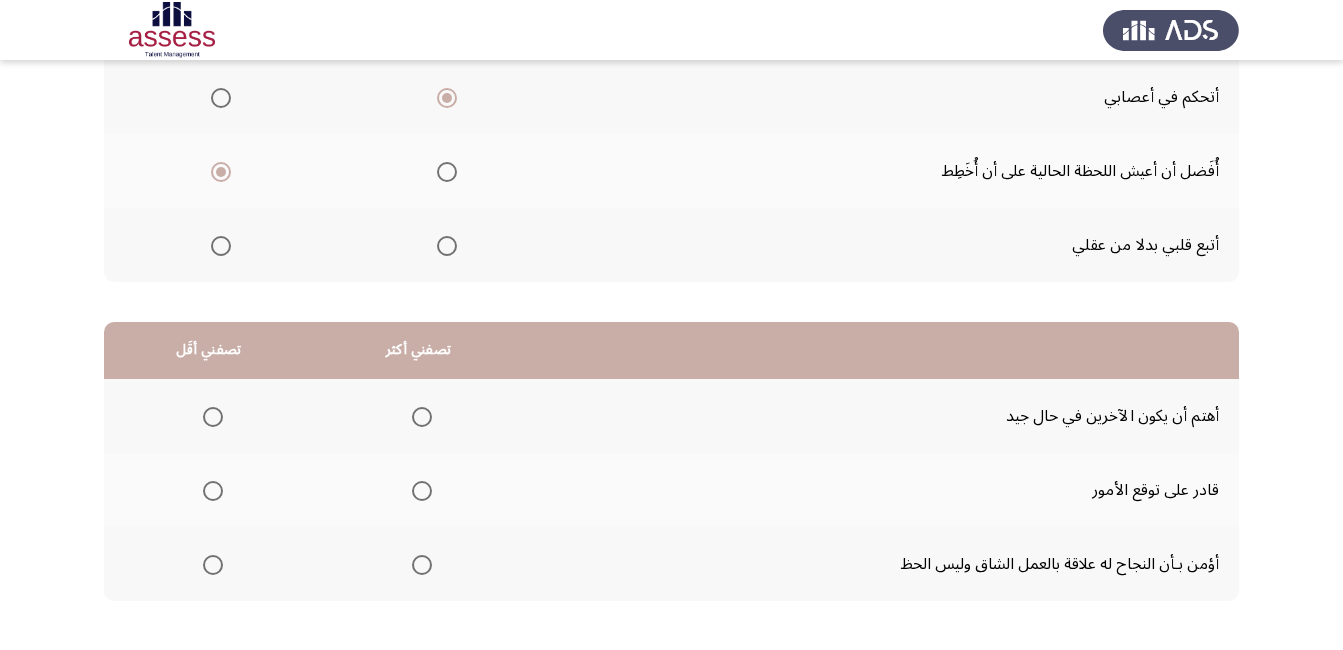 scroll, scrollTop: 360, scrollLeft: 0, axis: vertical 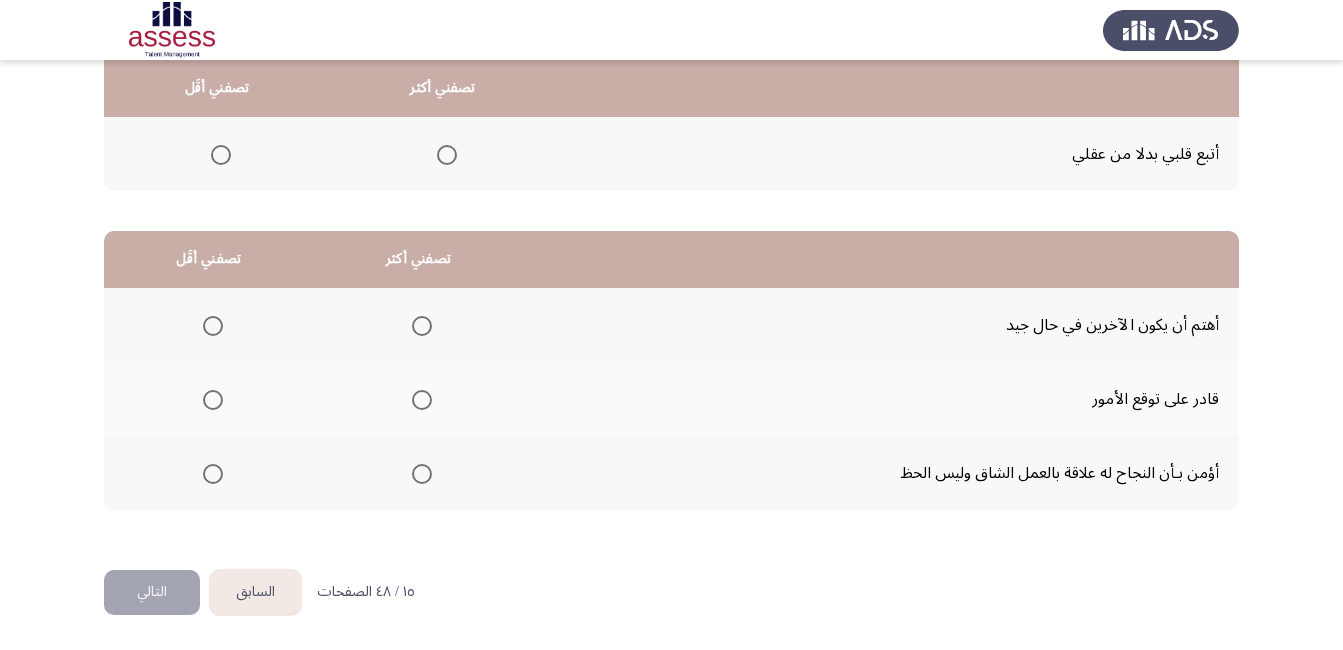 click at bounding box center (422, 400) 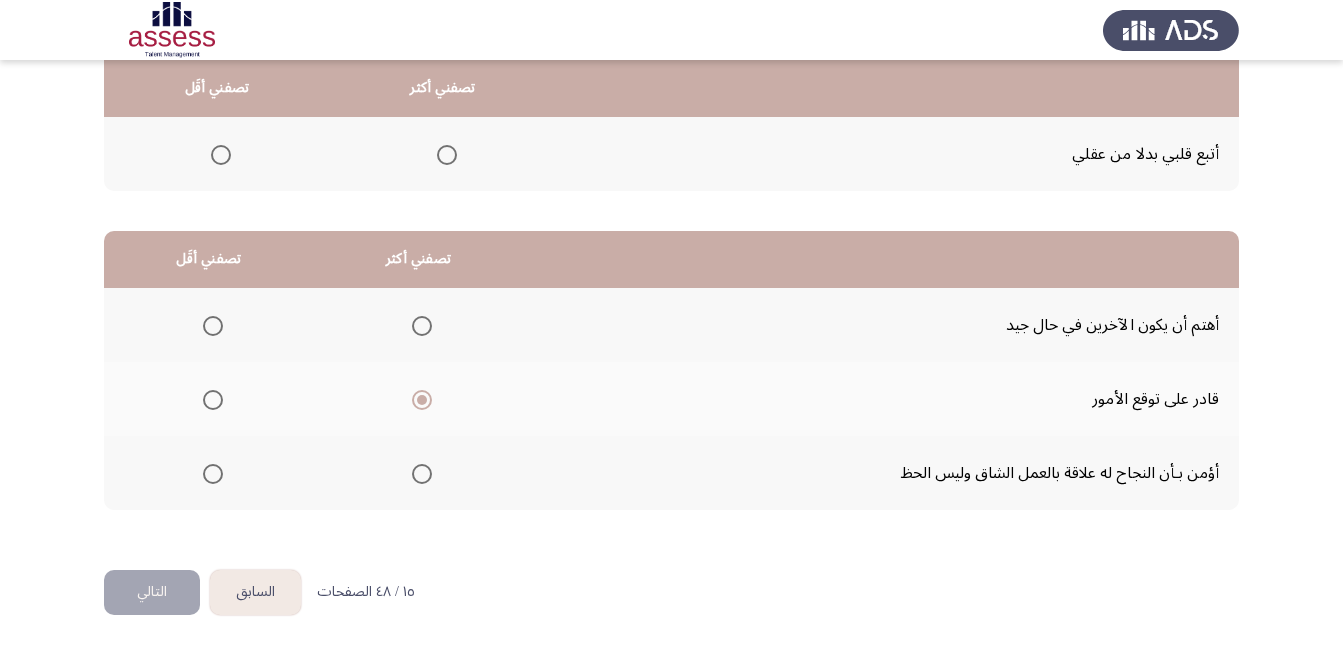 click at bounding box center (213, 474) 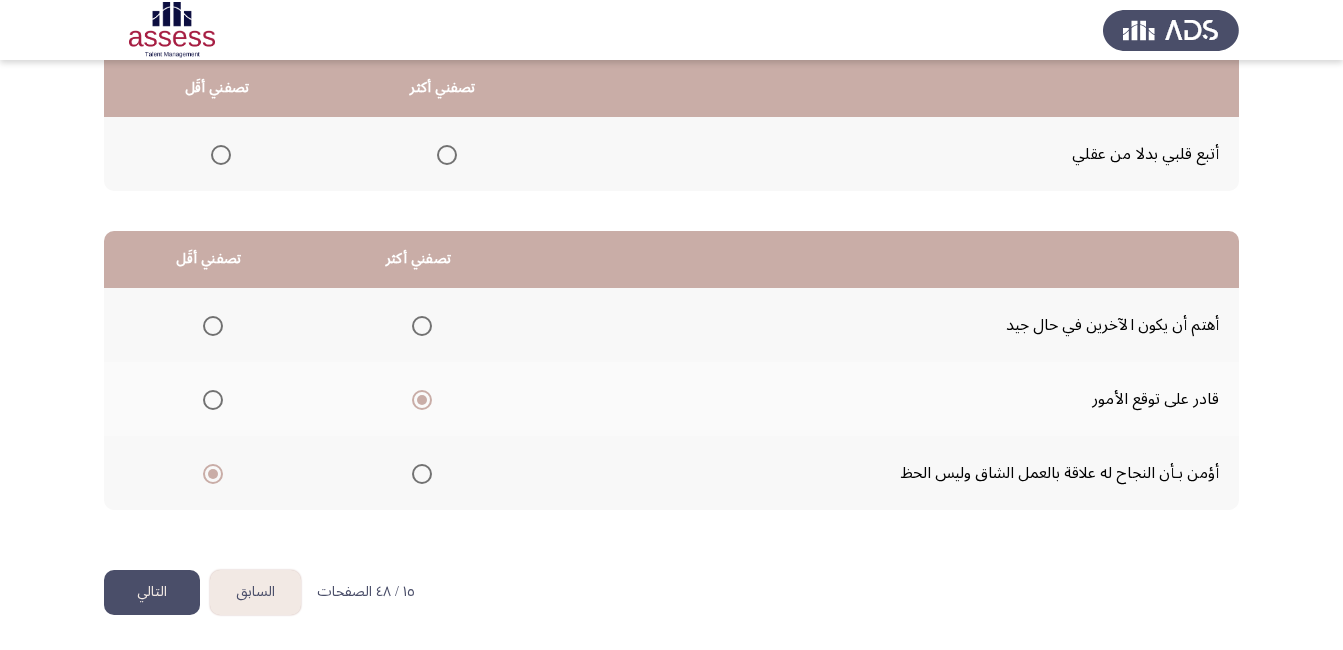 click on "التالي" 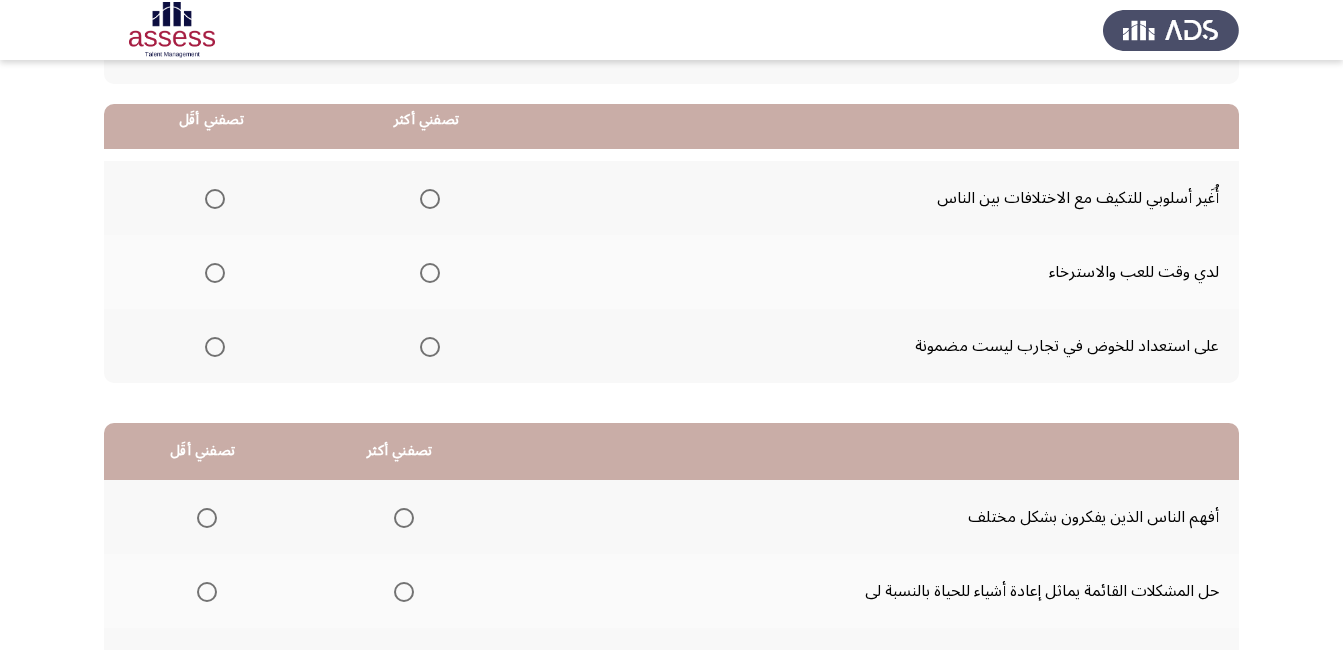 scroll, scrollTop: 200, scrollLeft: 0, axis: vertical 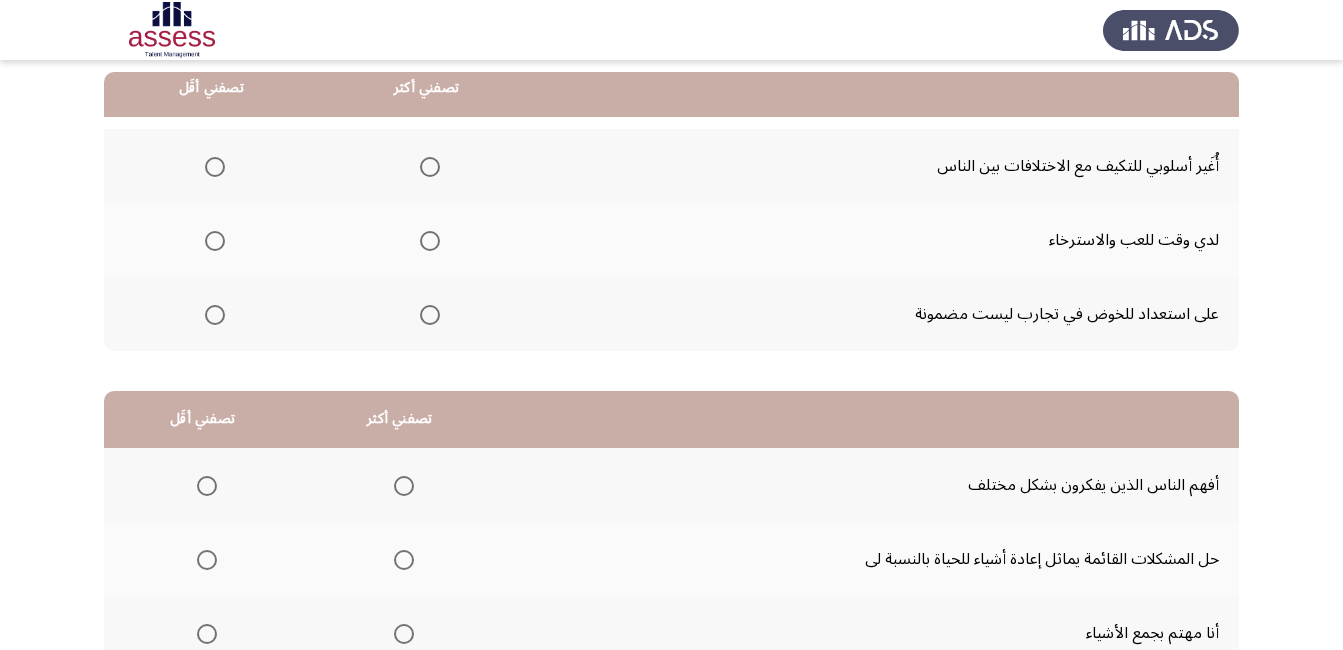 click at bounding box center (215, 315) 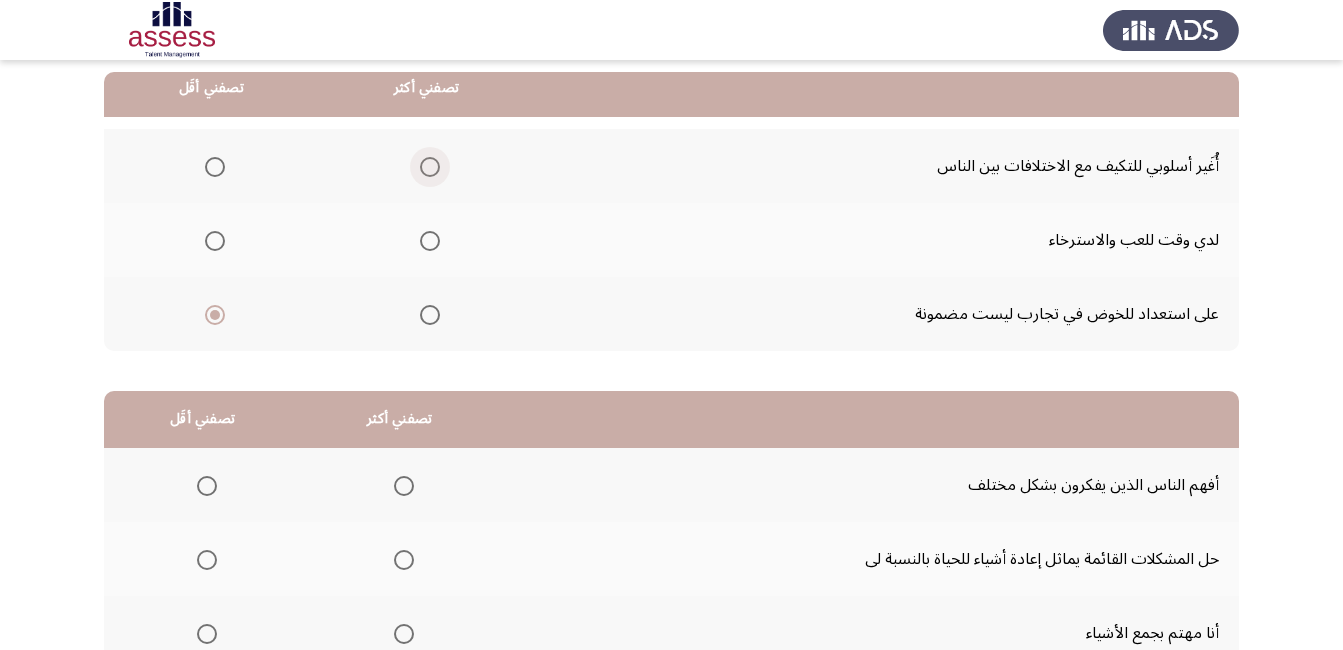 click at bounding box center [430, 167] 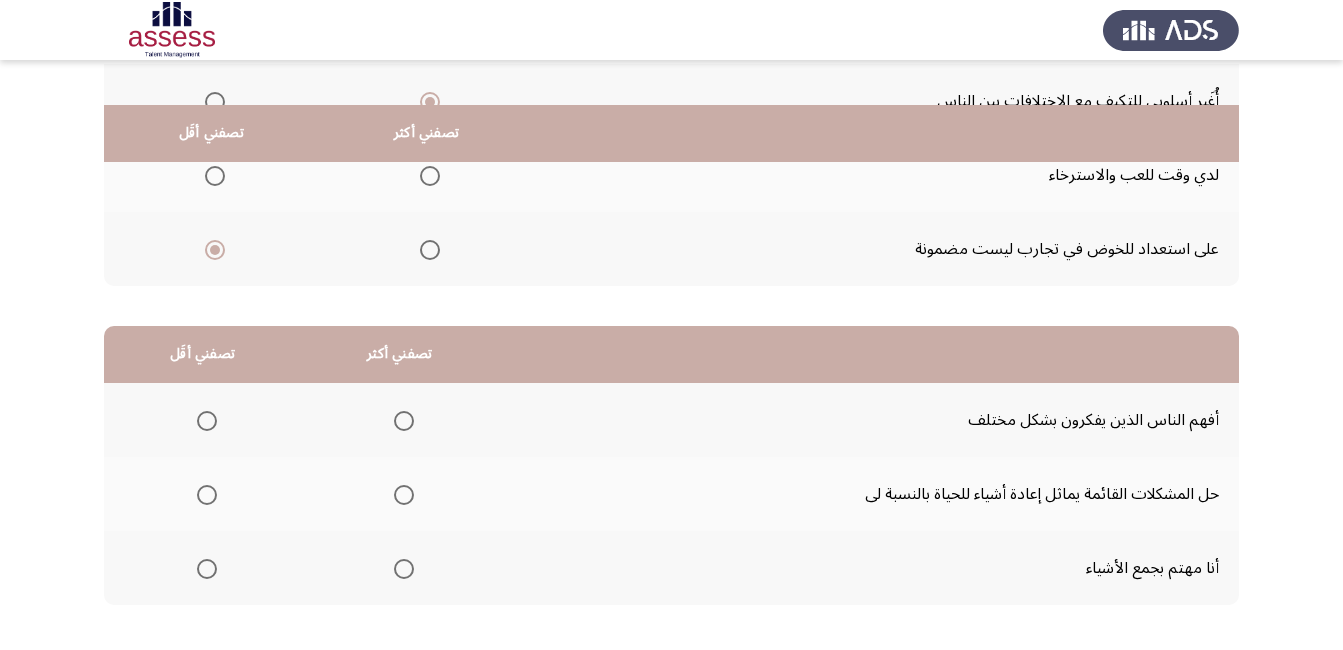 scroll, scrollTop: 360, scrollLeft: 0, axis: vertical 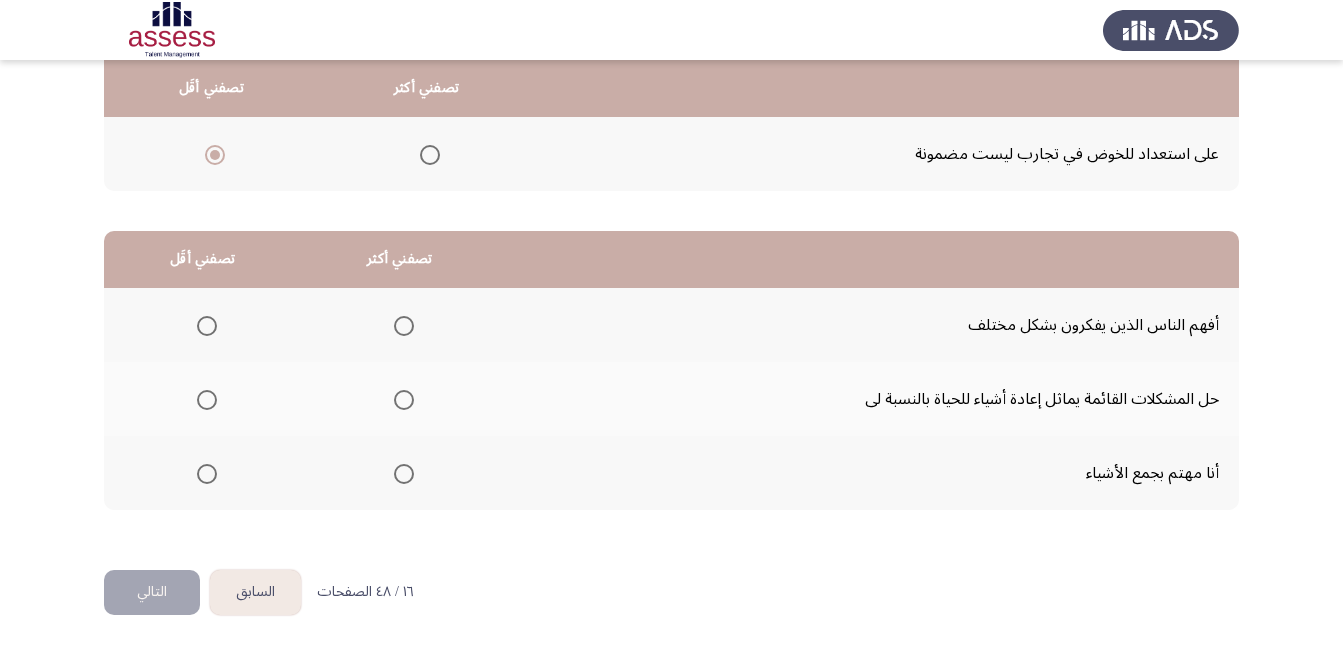 click at bounding box center (207, 474) 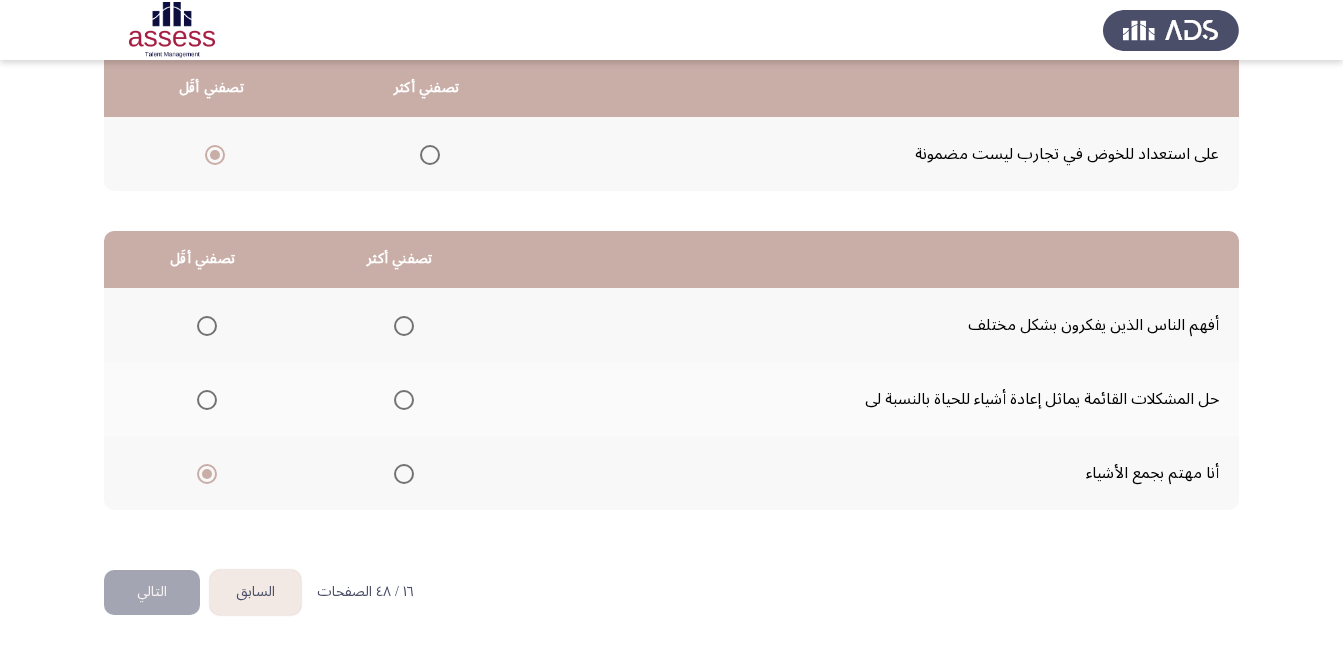 click at bounding box center [404, 326] 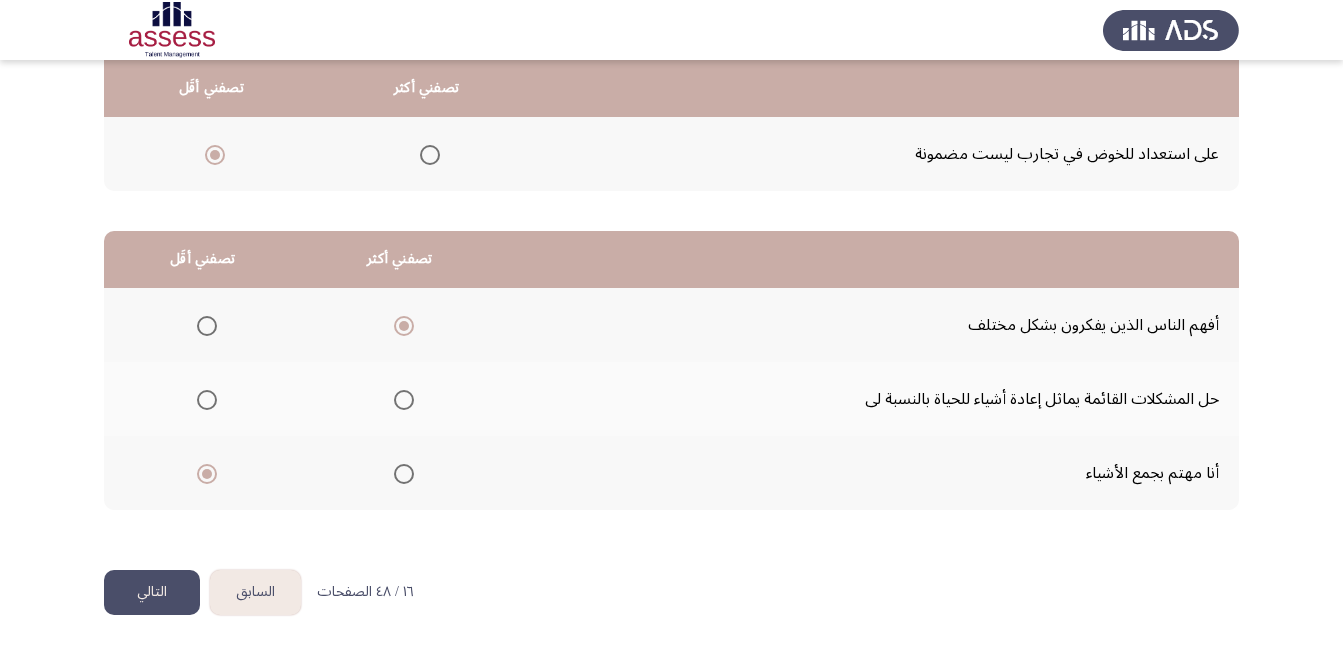 click on "التالي" 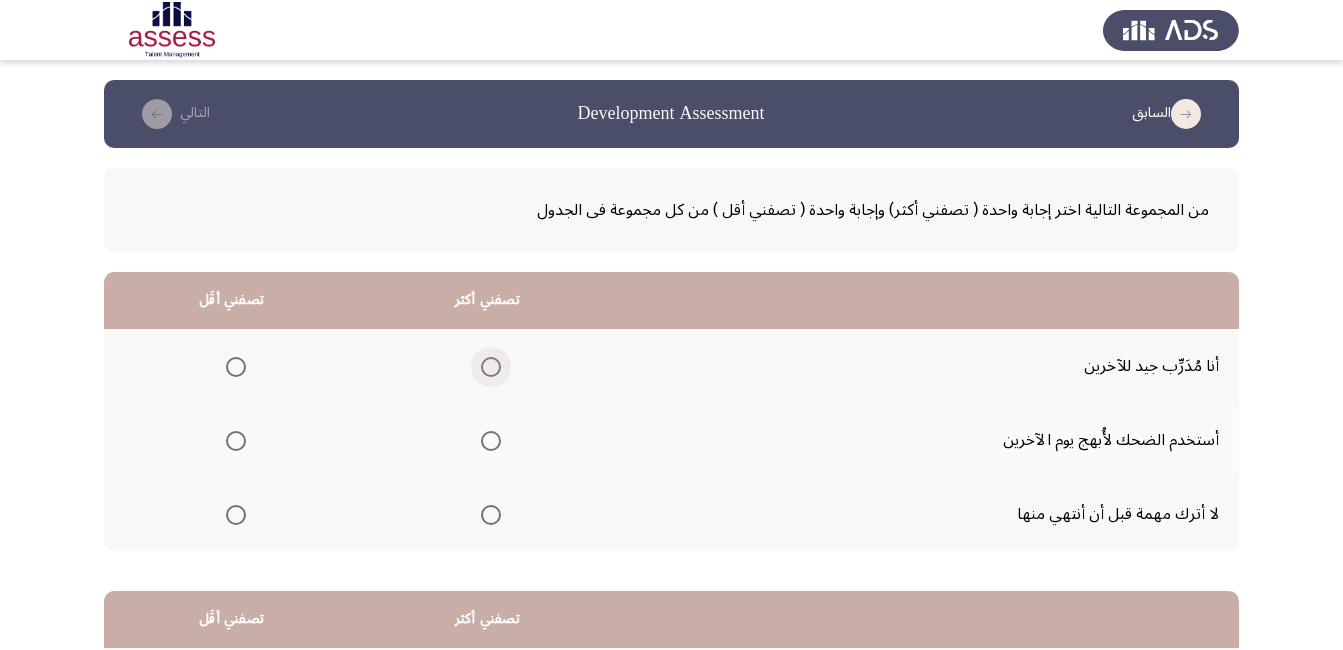 click at bounding box center [491, 367] 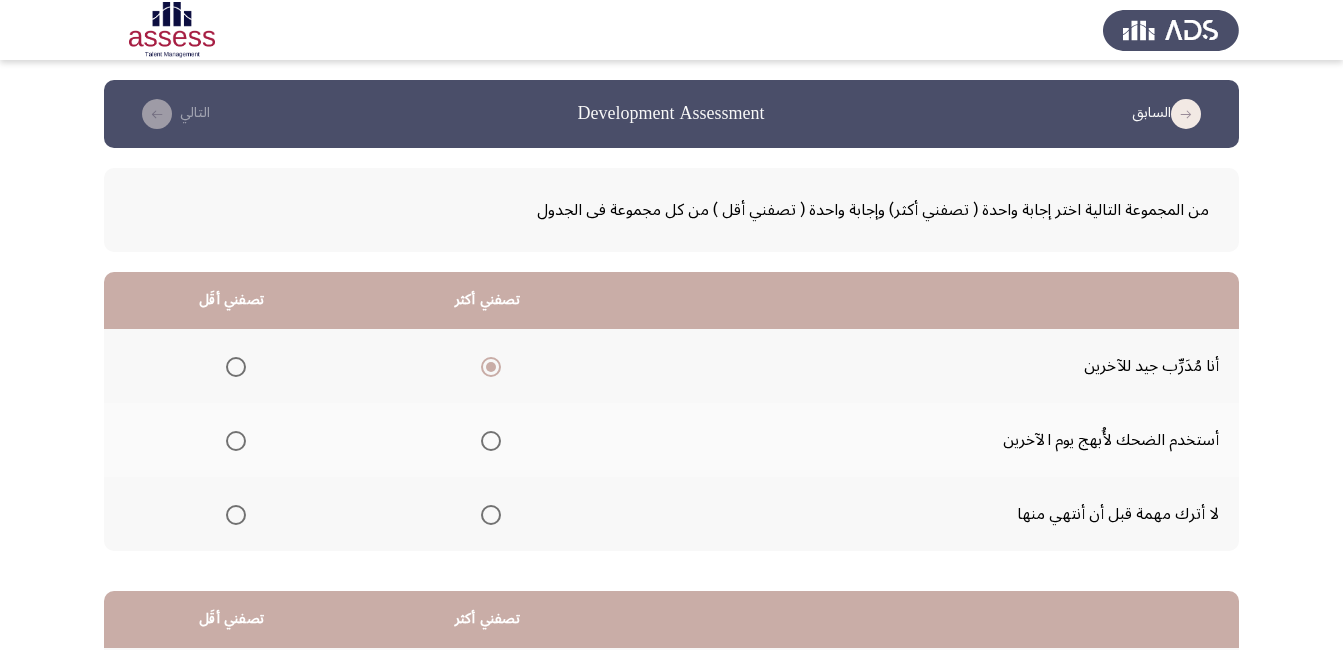 click at bounding box center (236, 441) 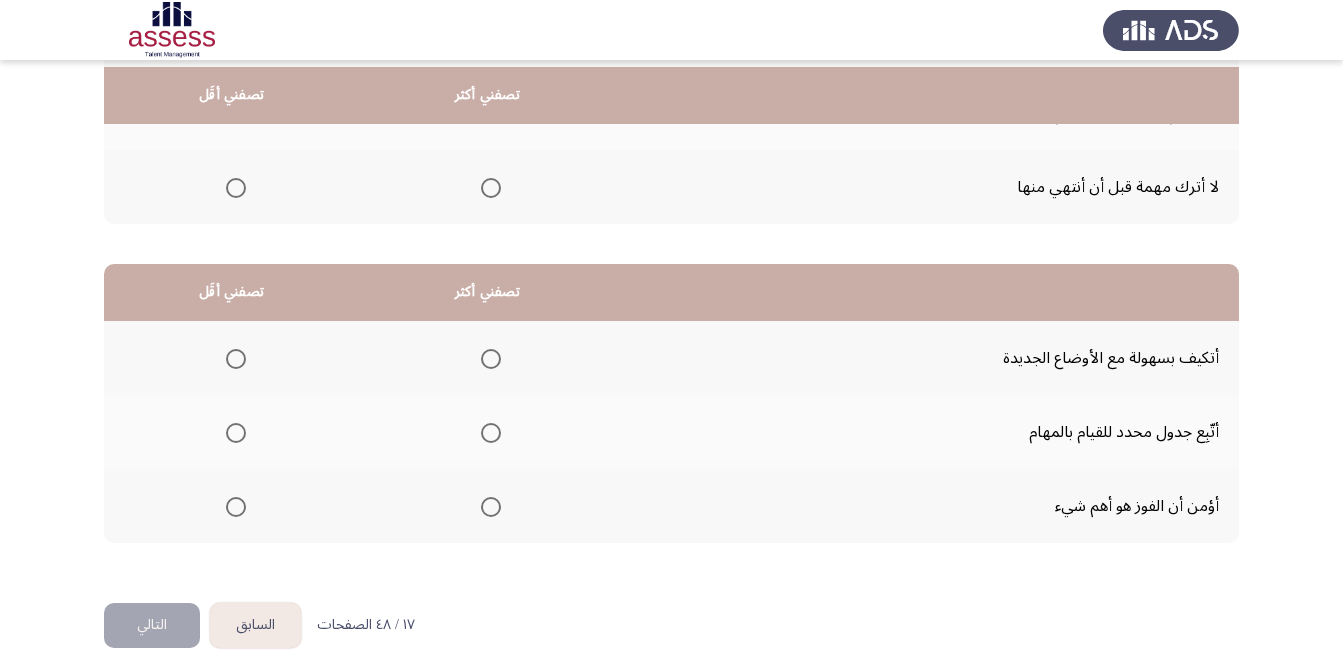 scroll, scrollTop: 360, scrollLeft: 0, axis: vertical 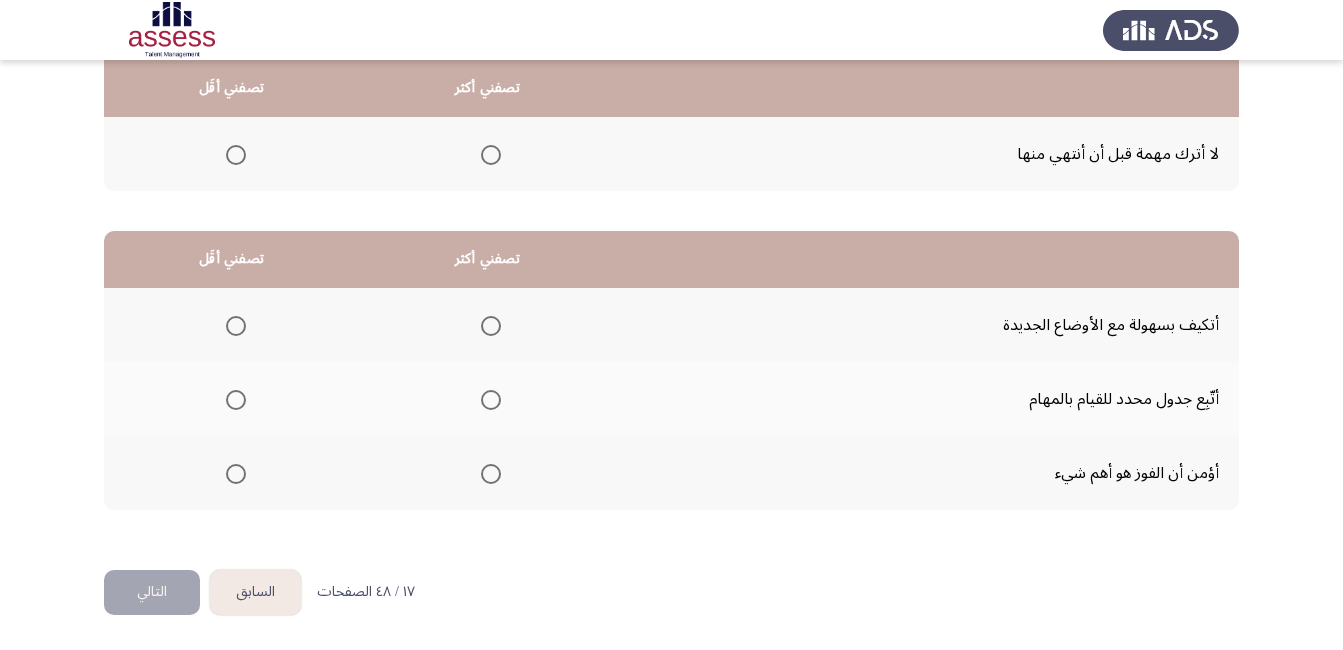 click at bounding box center (236, 474) 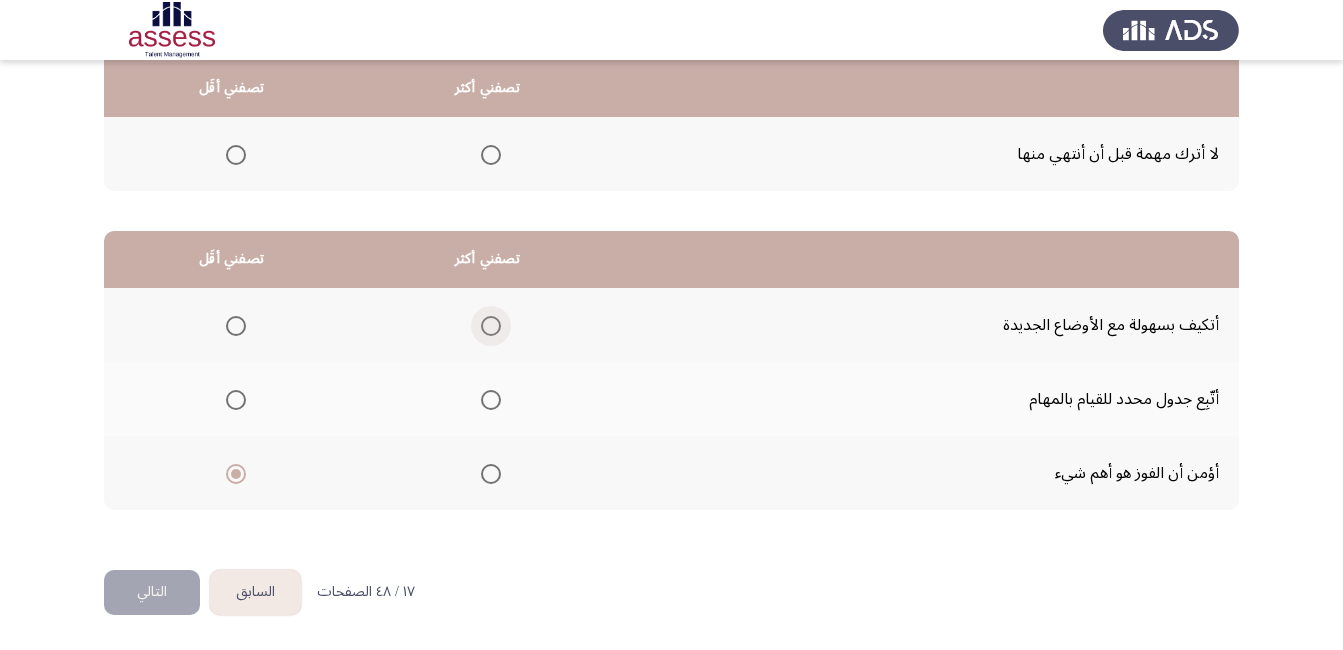 click at bounding box center (491, 326) 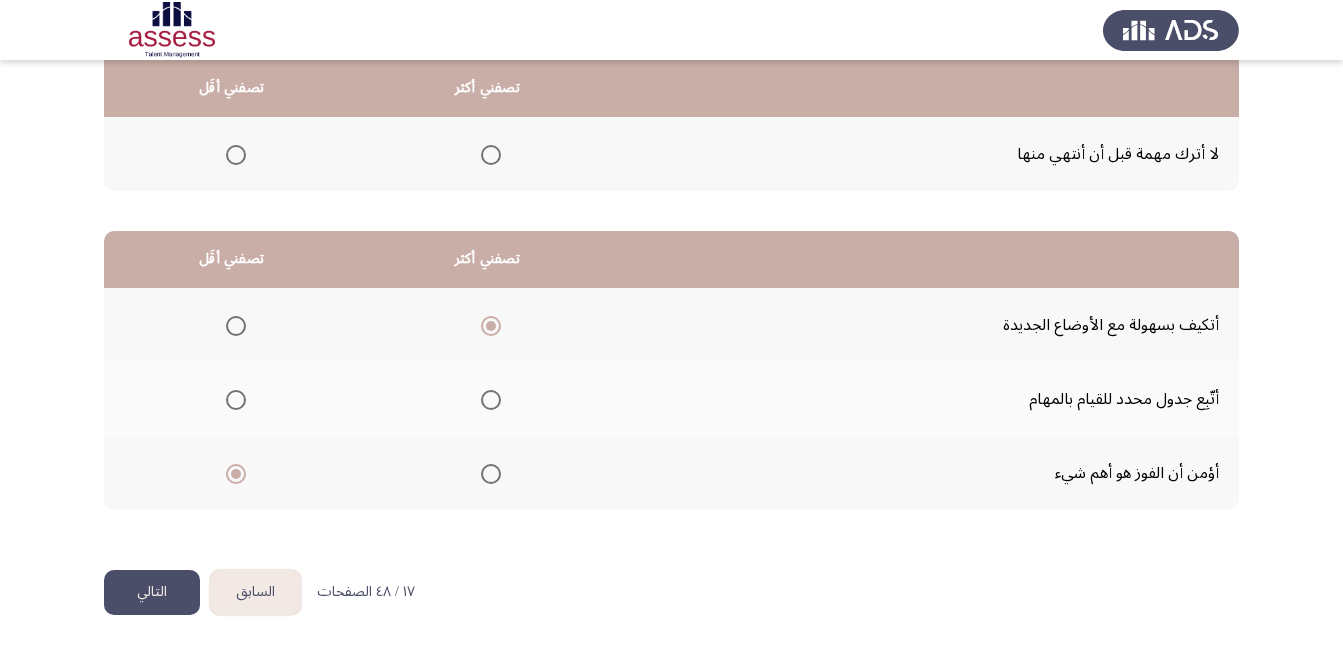 click on "التالي" 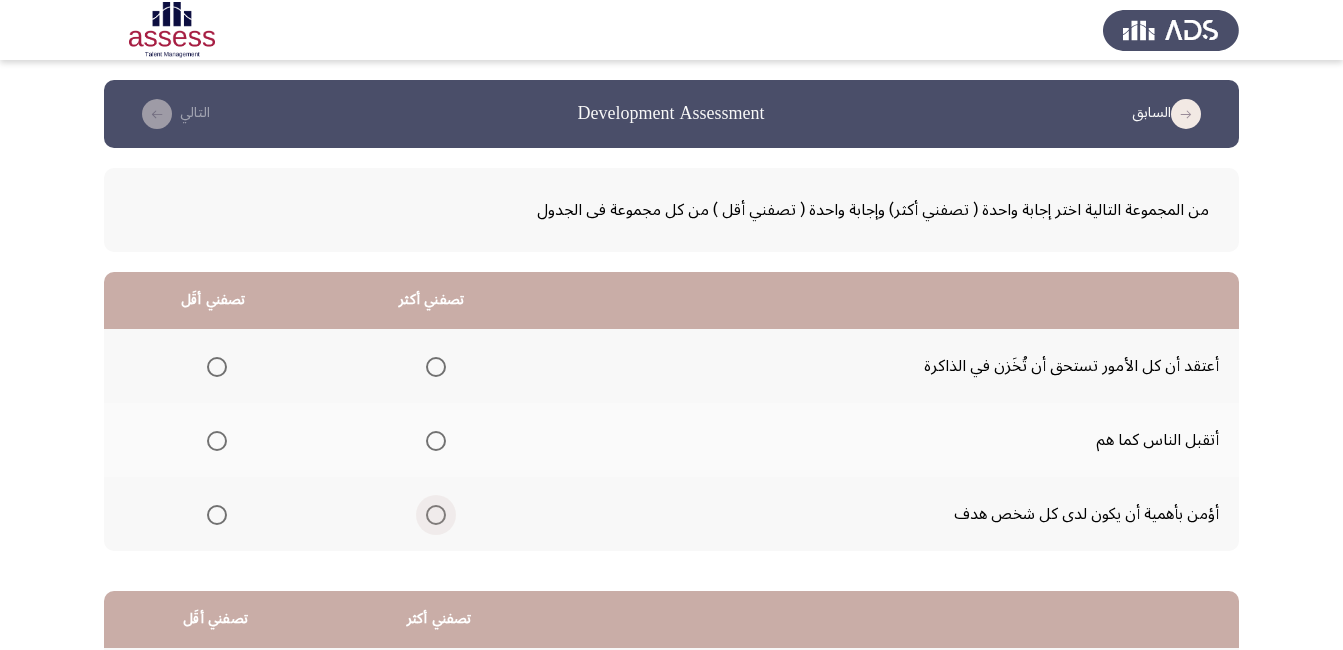 click at bounding box center [436, 515] 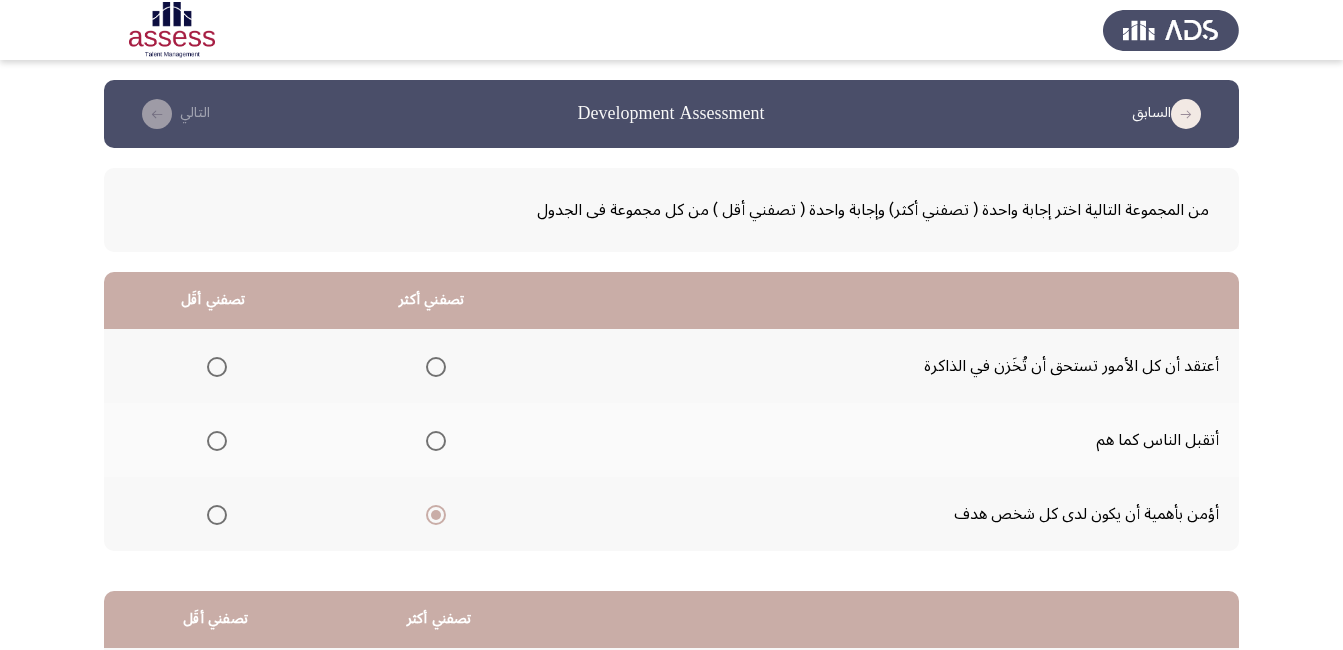 click at bounding box center (217, 441) 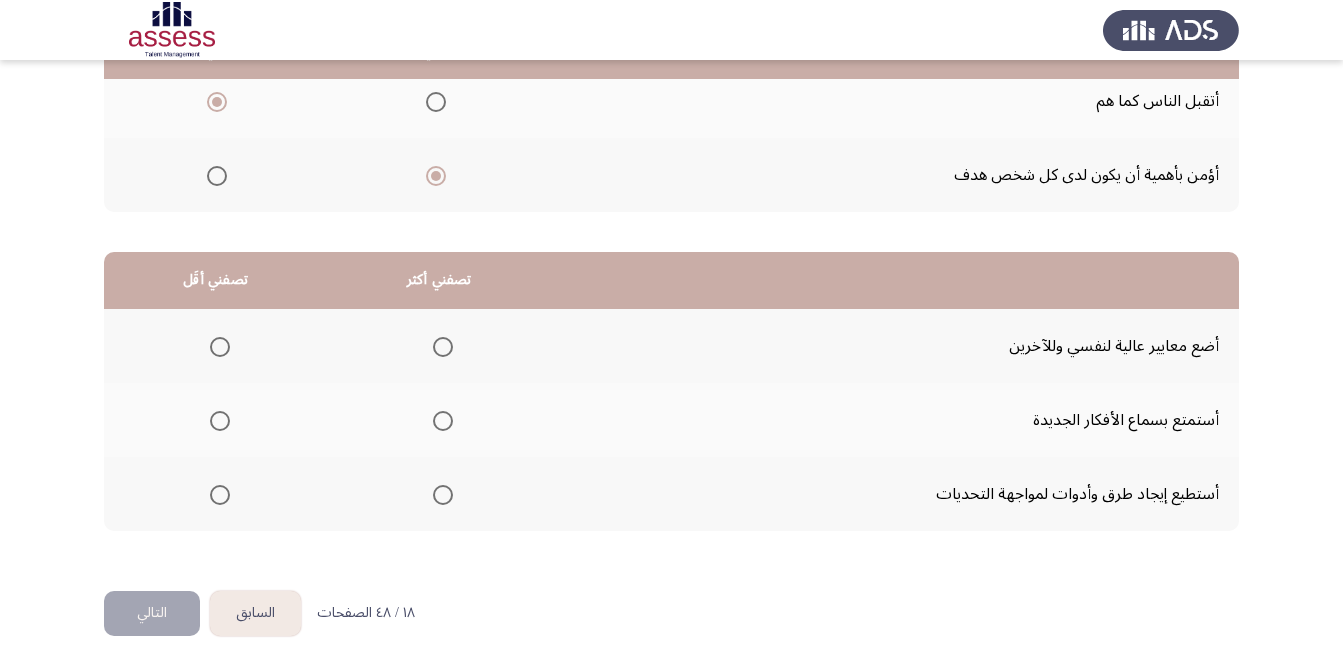 scroll, scrollTop: 360, scrollLeft: 0, axis: vertical 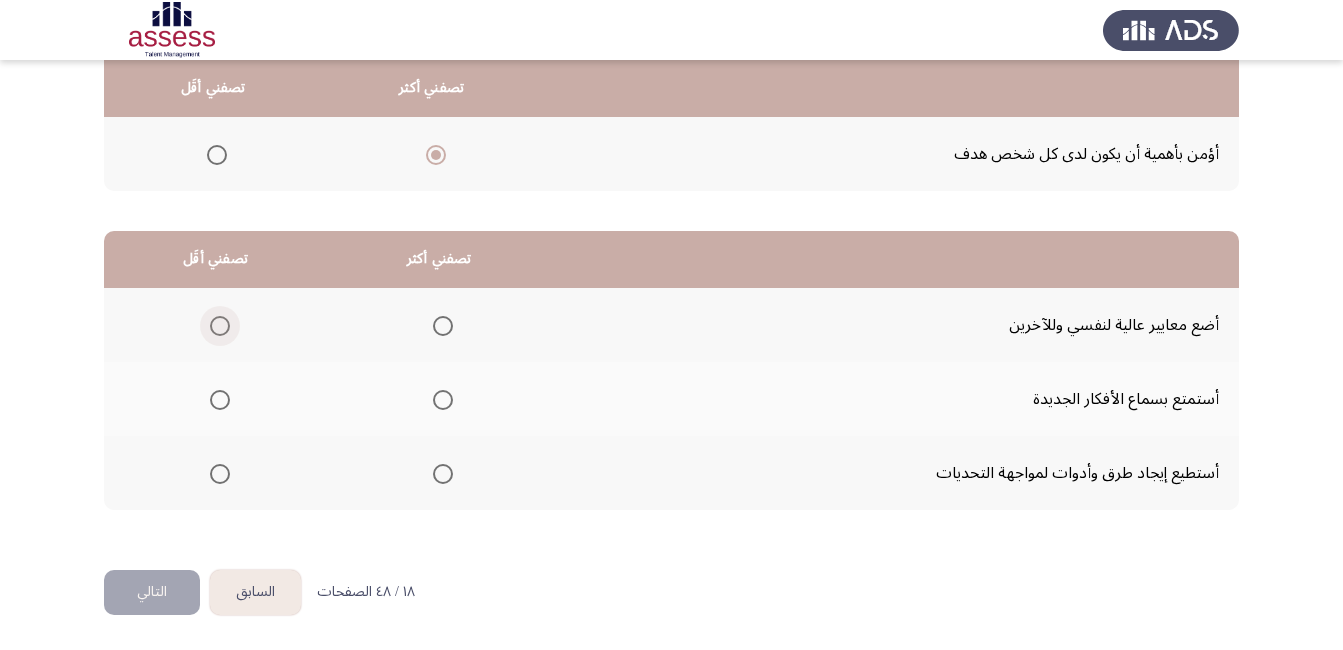 click at bounding box center [220, 326] 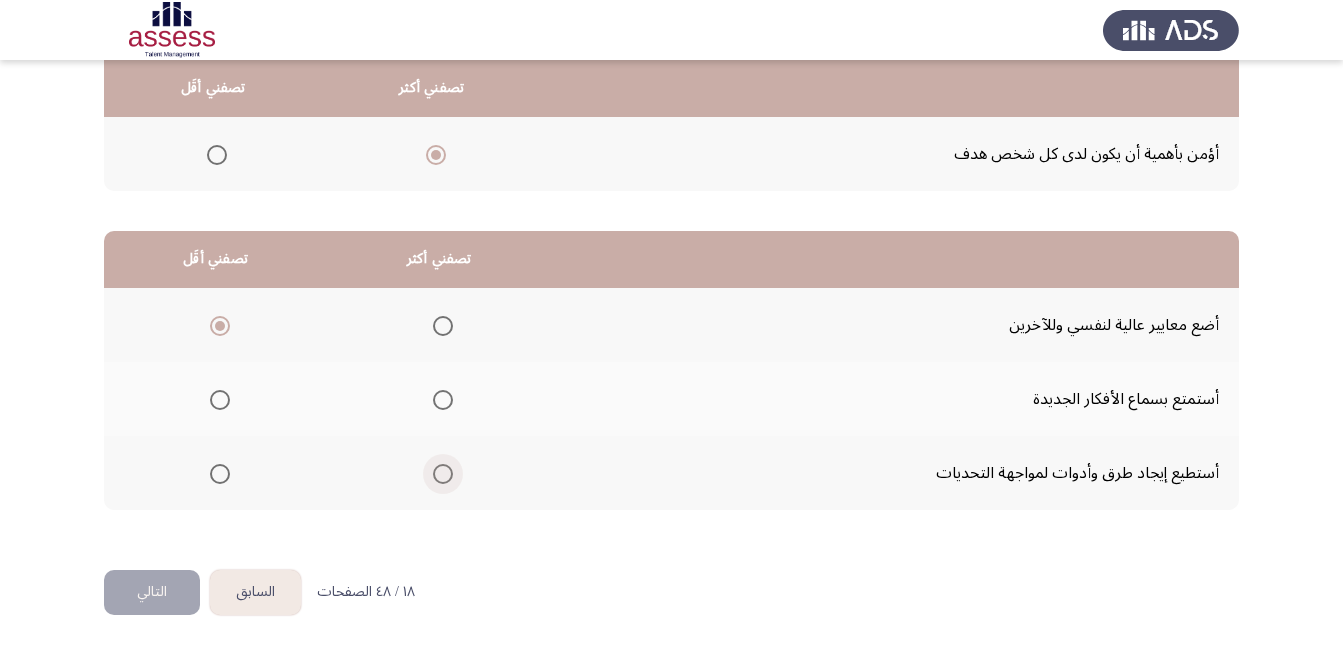 click at bounding box center (443, 474) 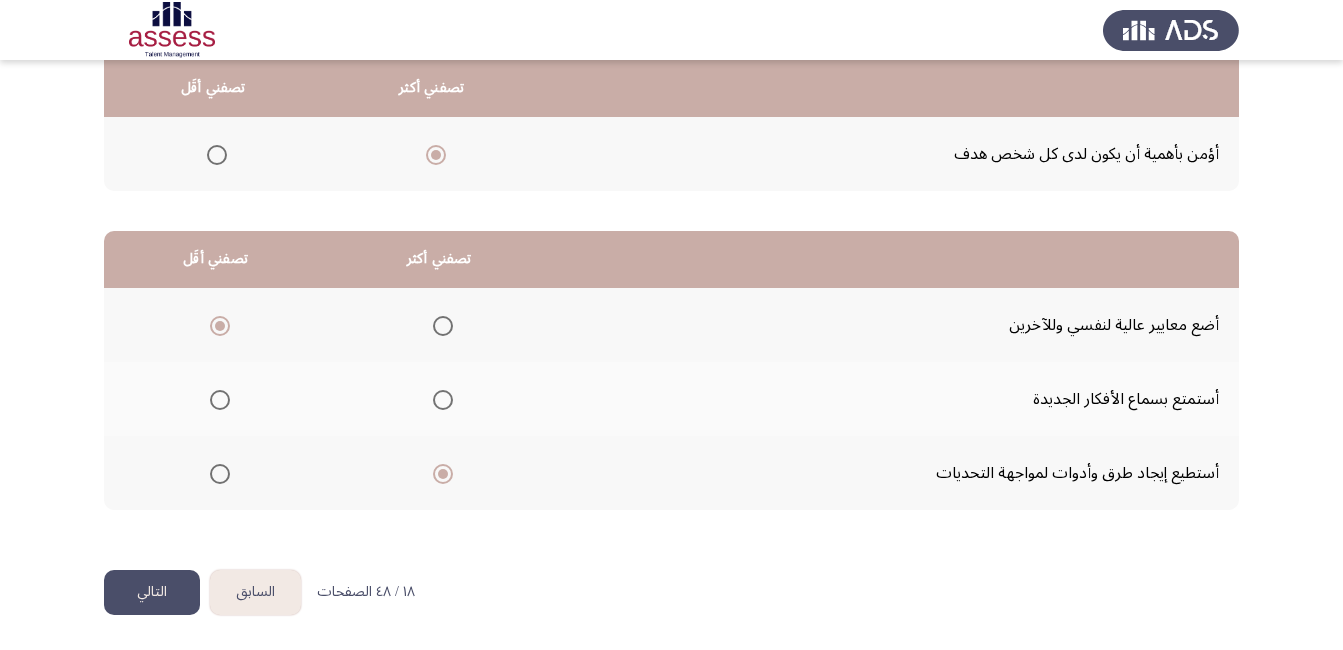 click on "التالي" 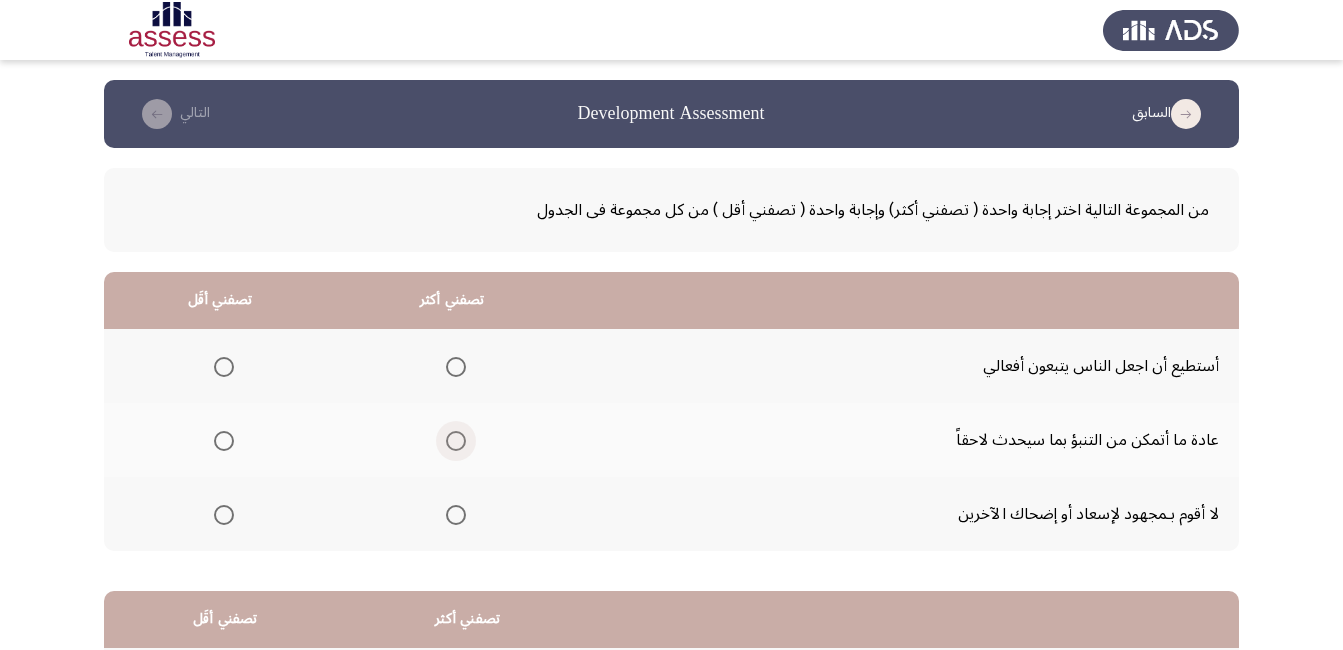 click at bounding box center [456, 441] 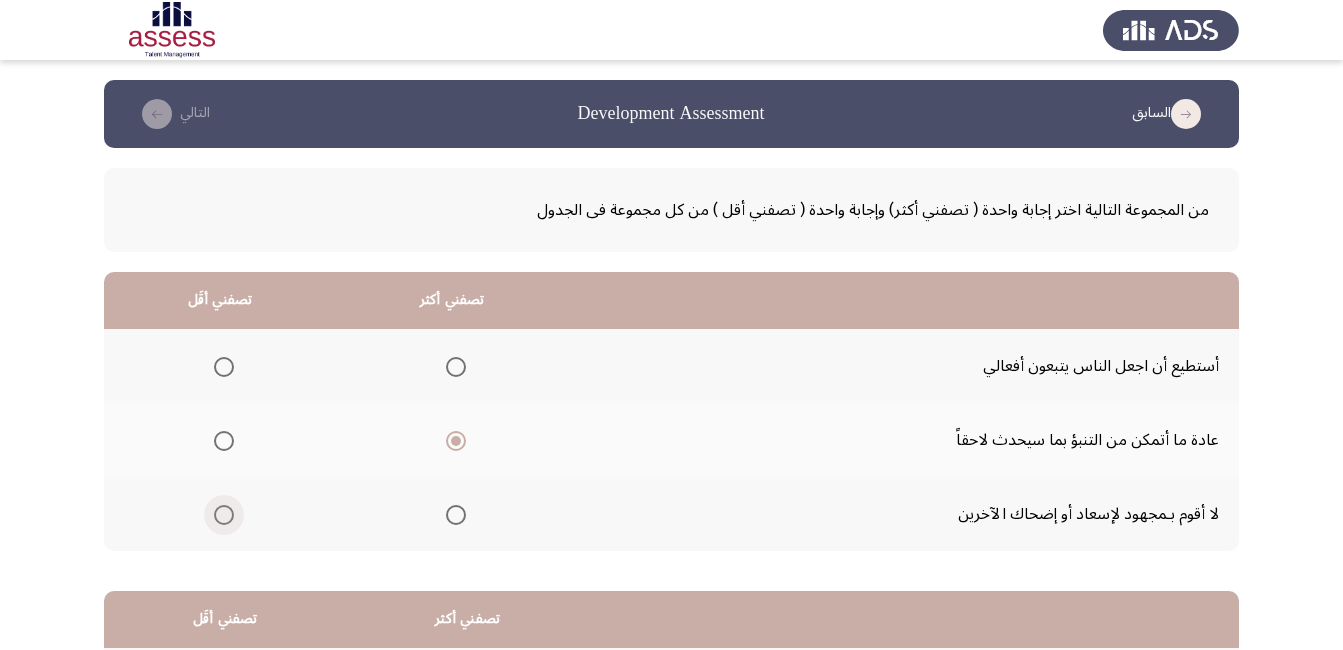 click at bounding box center (224, 515) 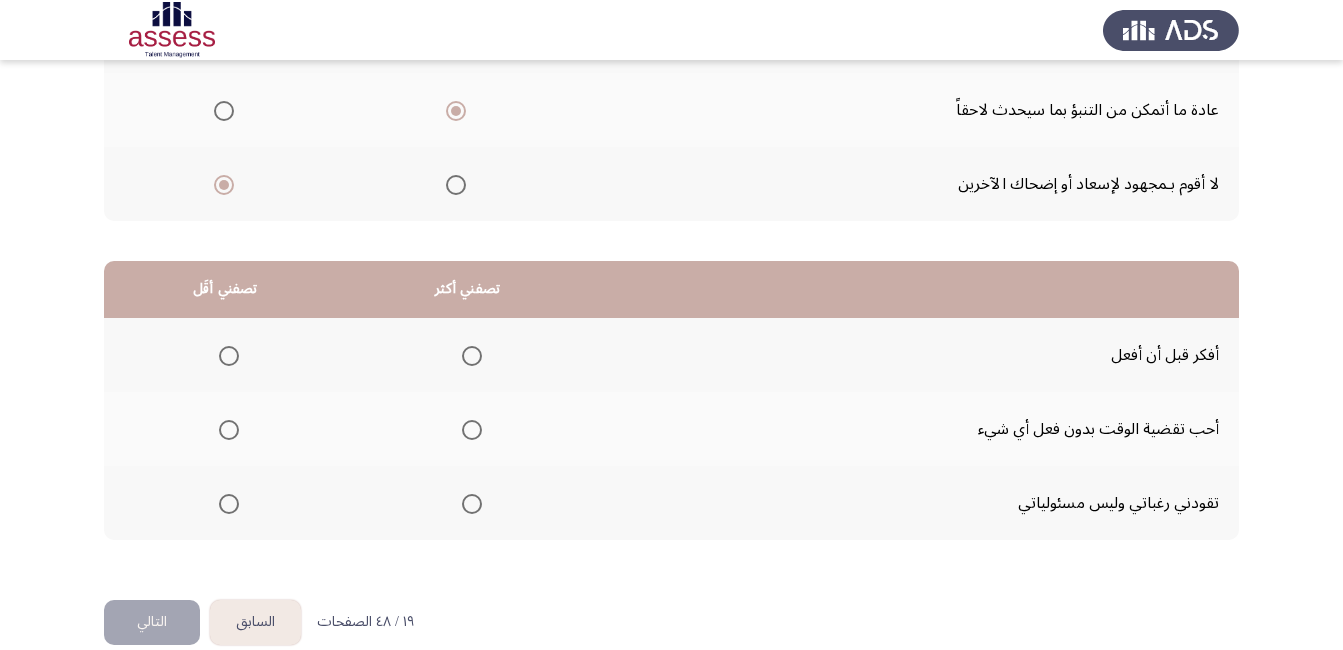 scroll, scrollTop: 360, scrollLeft: 0, axis: vertical 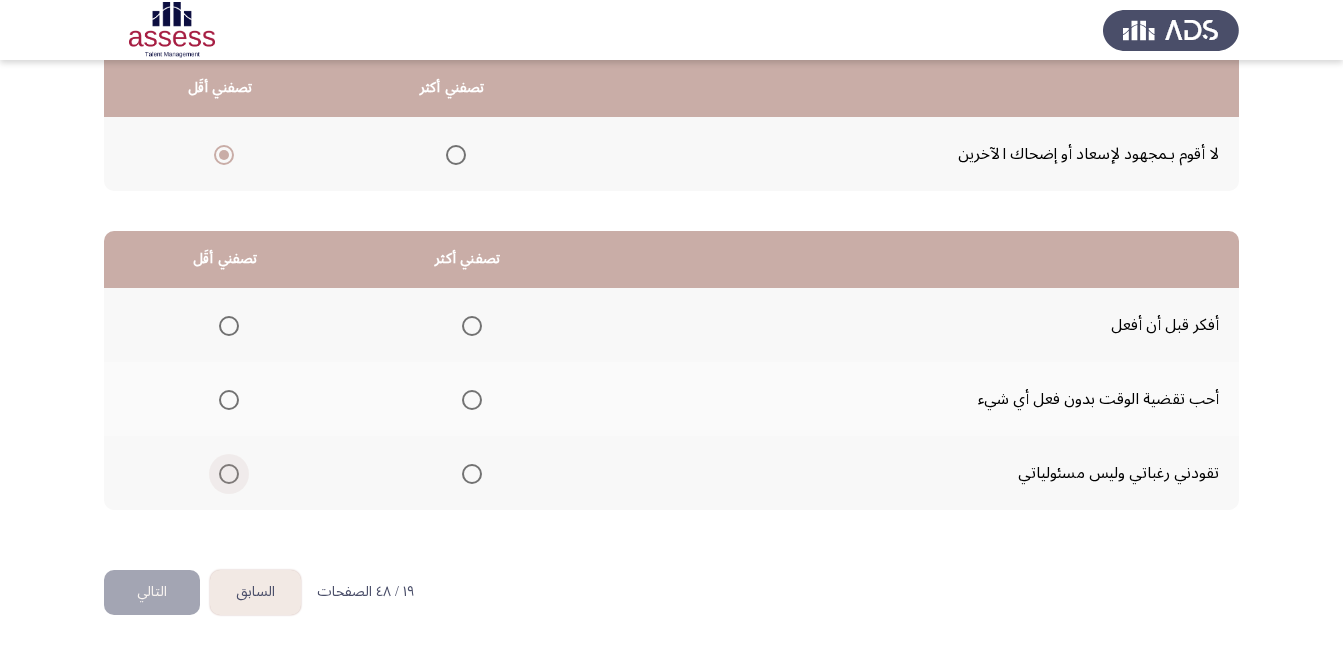 click at bounding box center (229, 474) 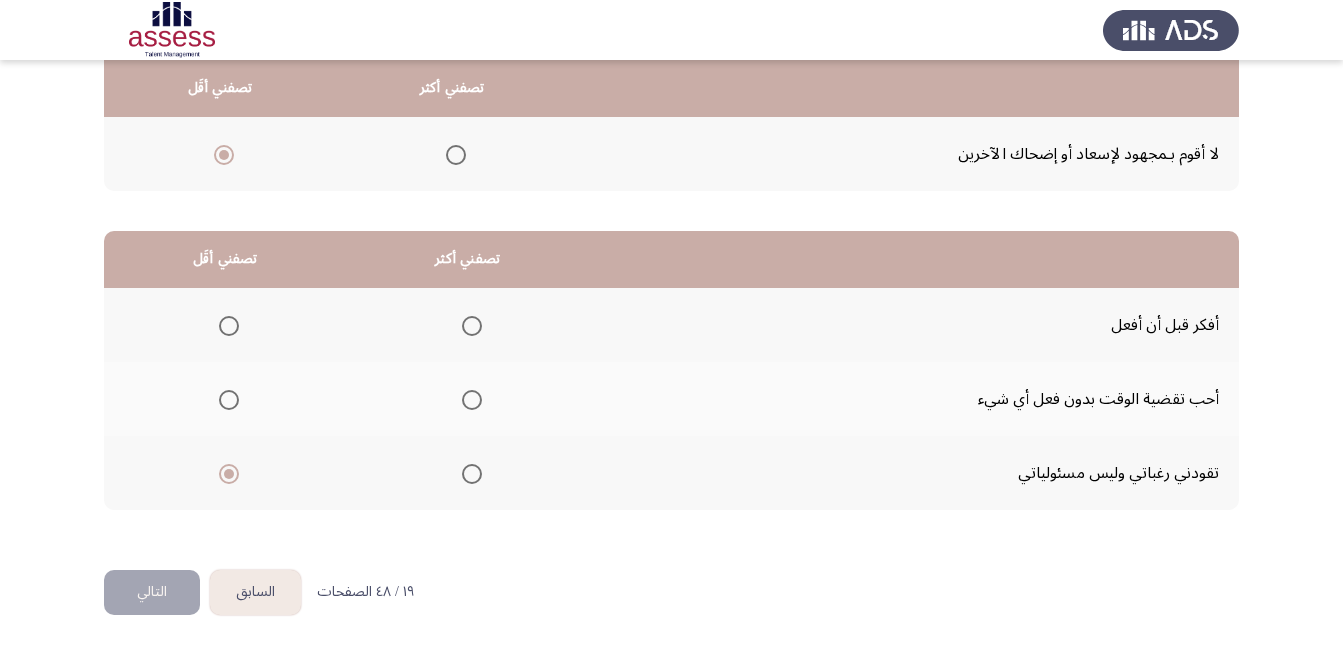 click at bounding box center (472, 326) 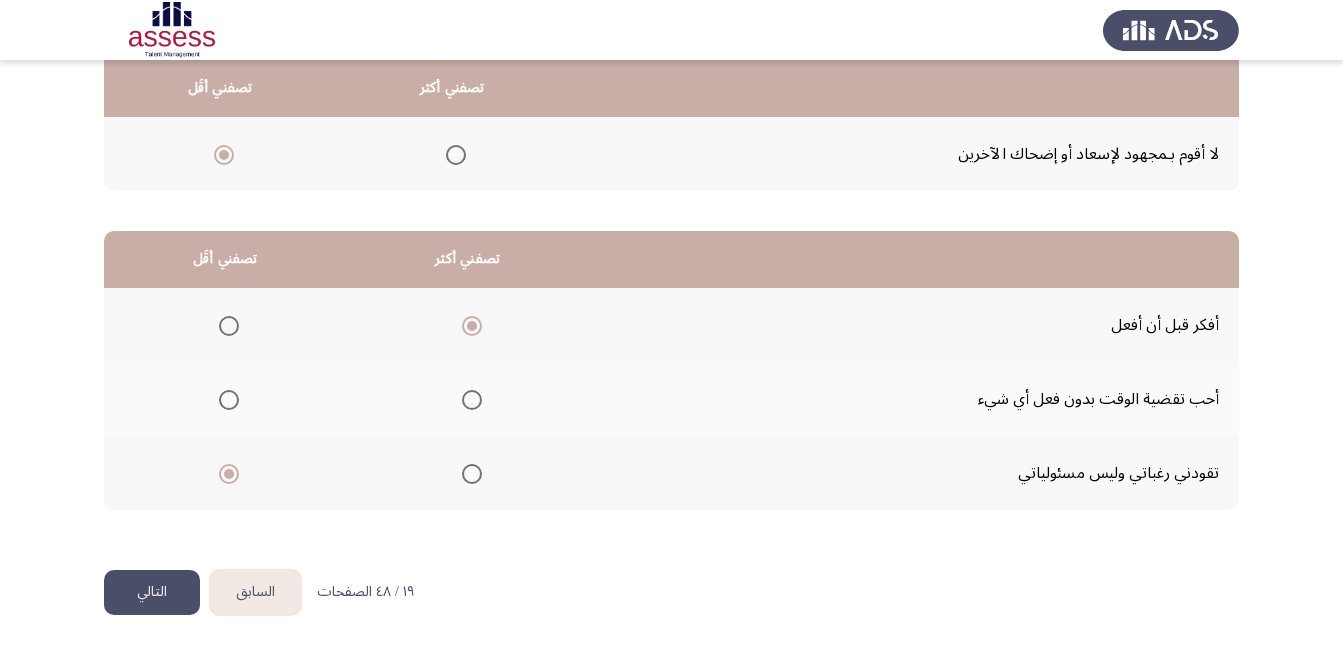click on "التالي" 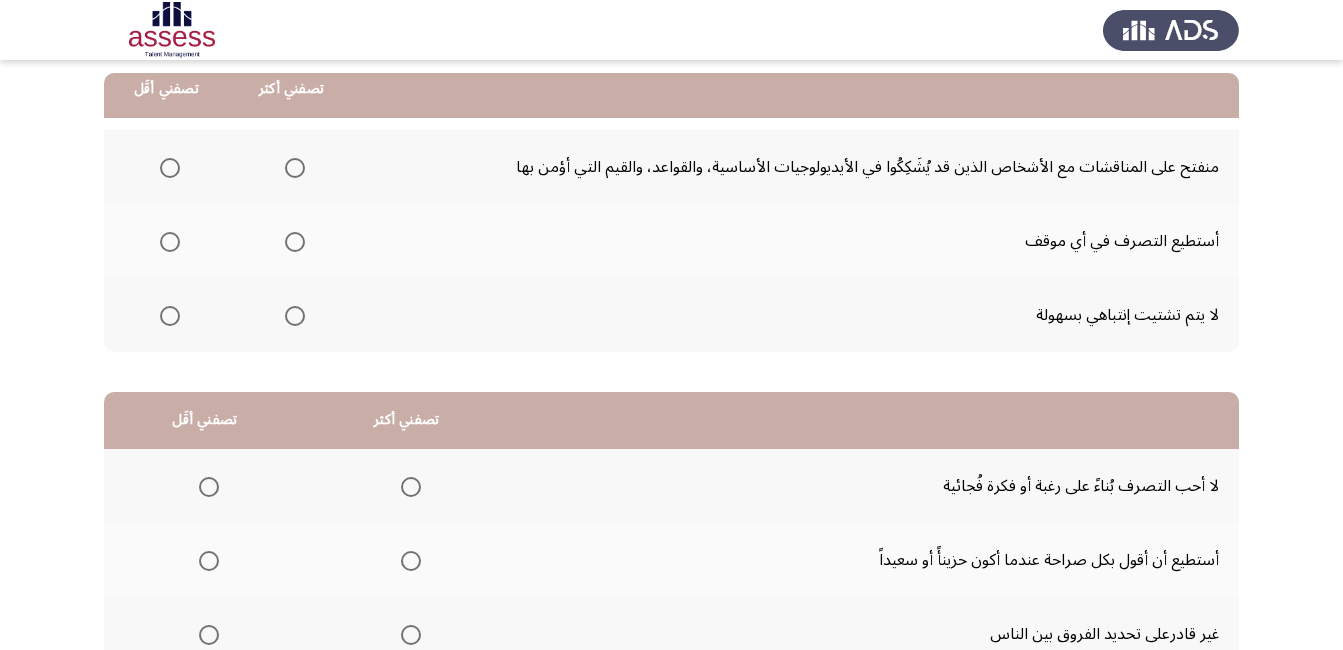 scroll, scrollTop: 200, scrollLeft: 0, axis: vertical 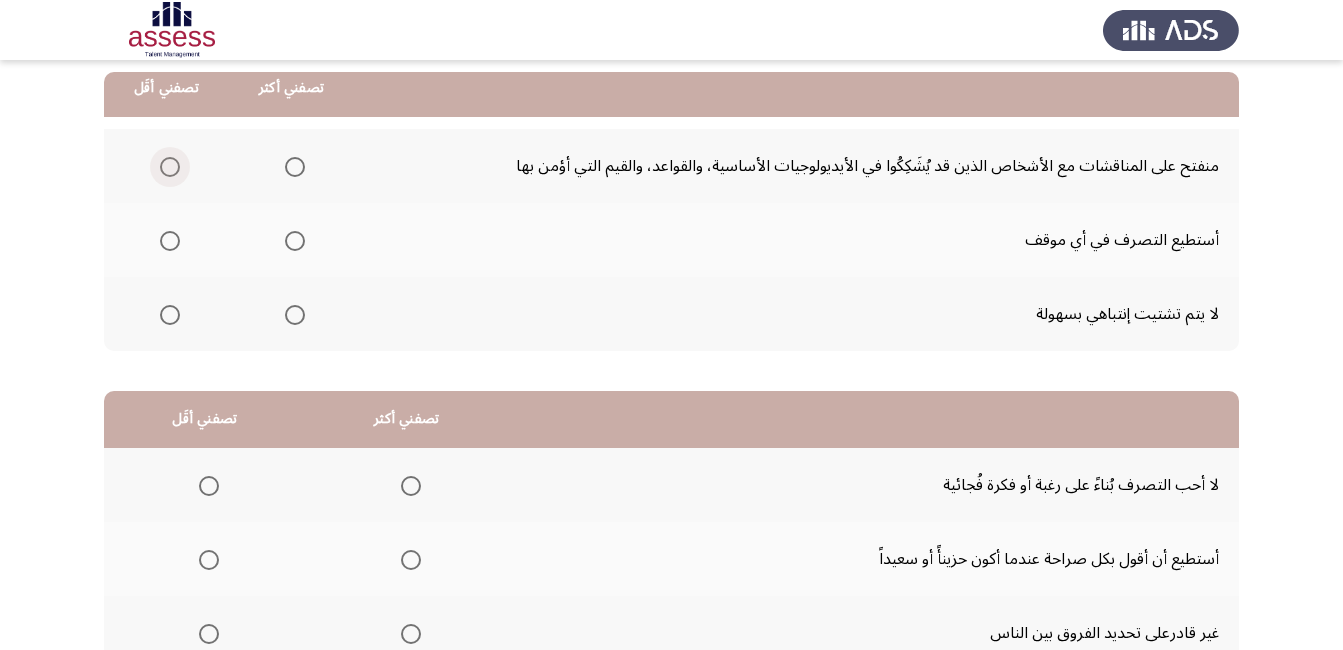 click at bounding box center (170, 167) 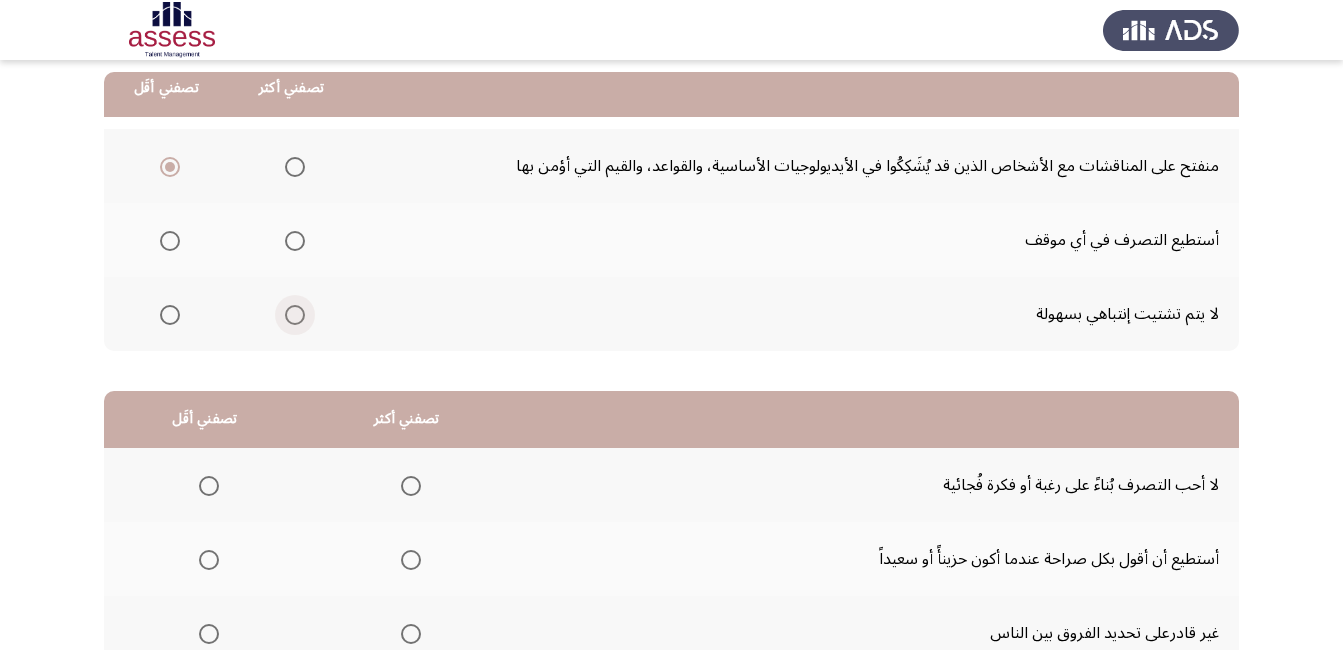 click at bounding box center [295, 315] 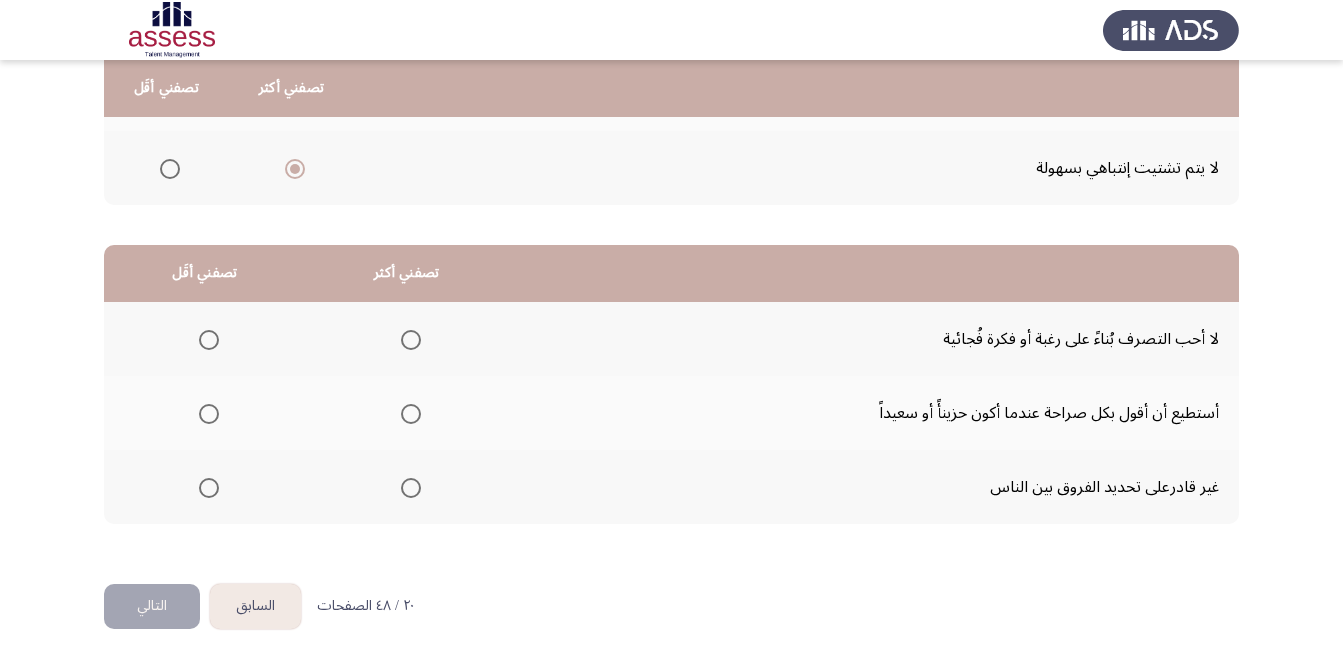 scroll, scrollTop: 360, scrollLeft: 0, axis: vertical 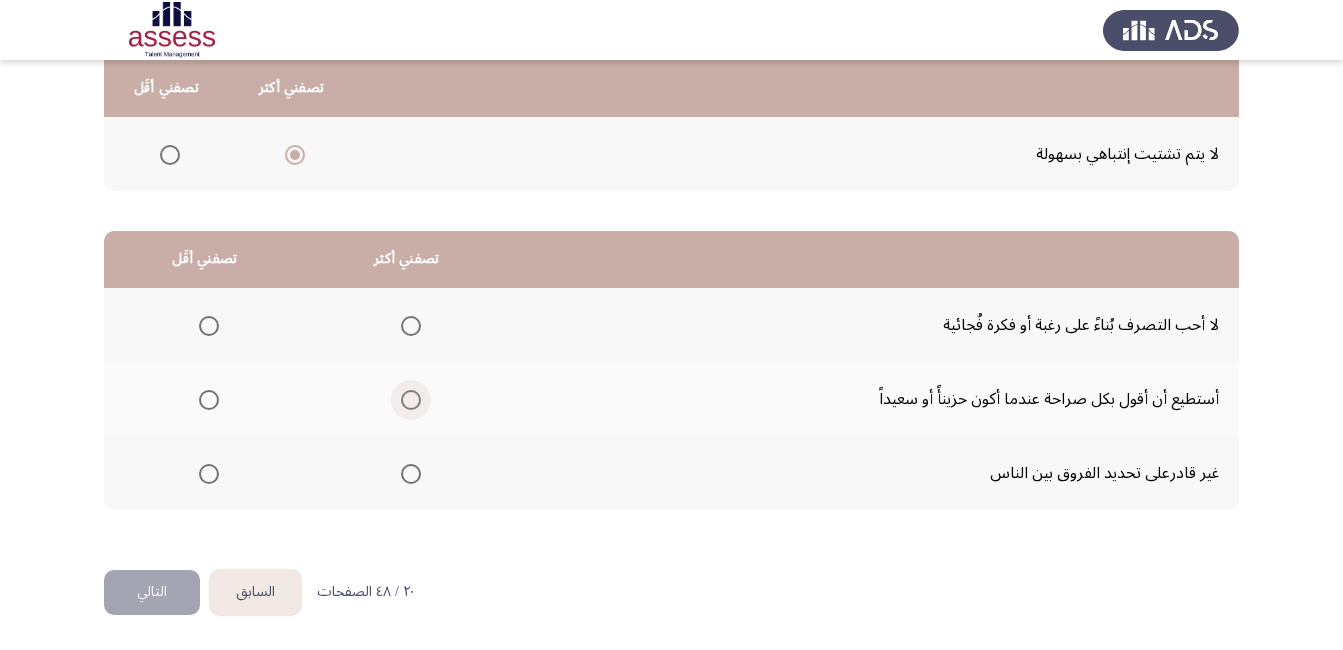 click at bounding box center [411, 400] 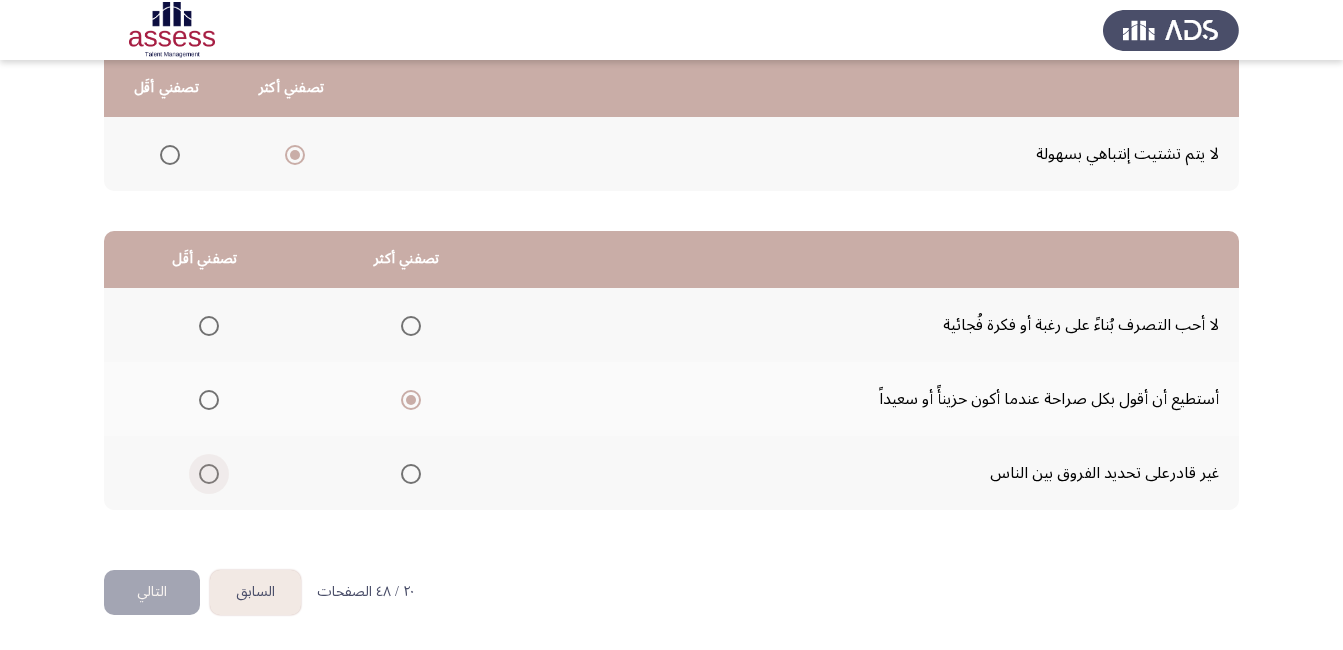 click at bounding box center (209, 474) 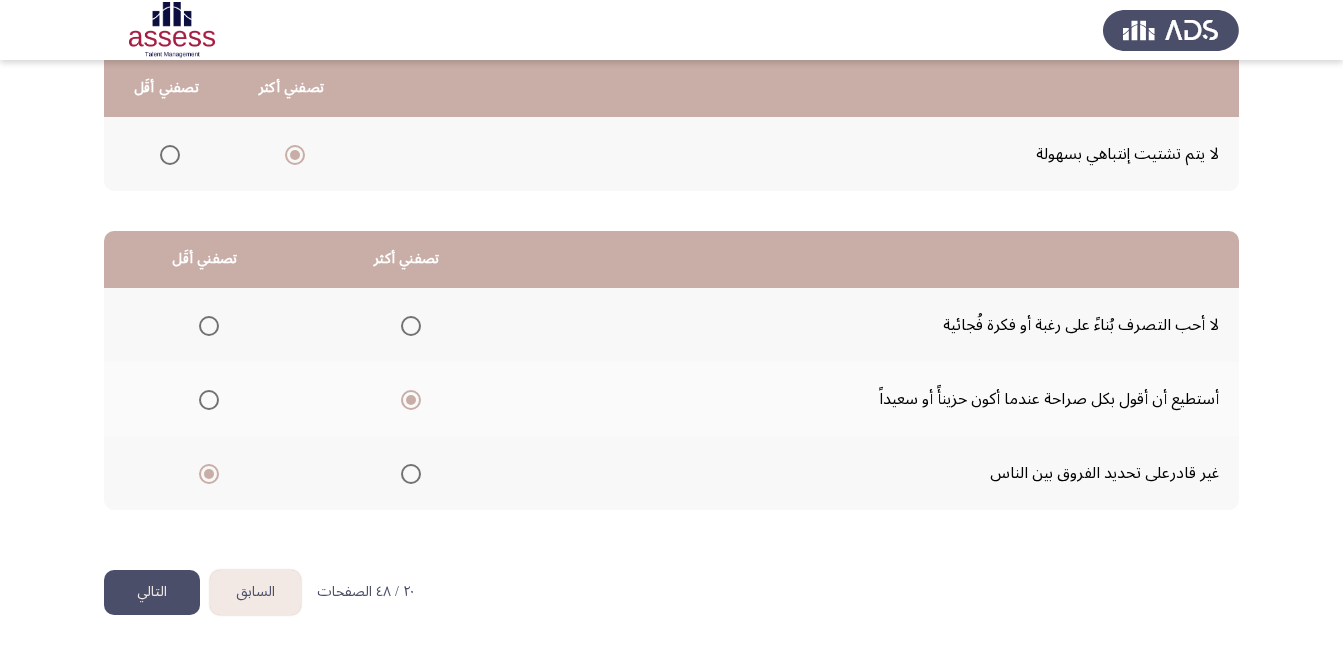 click on "التالي" 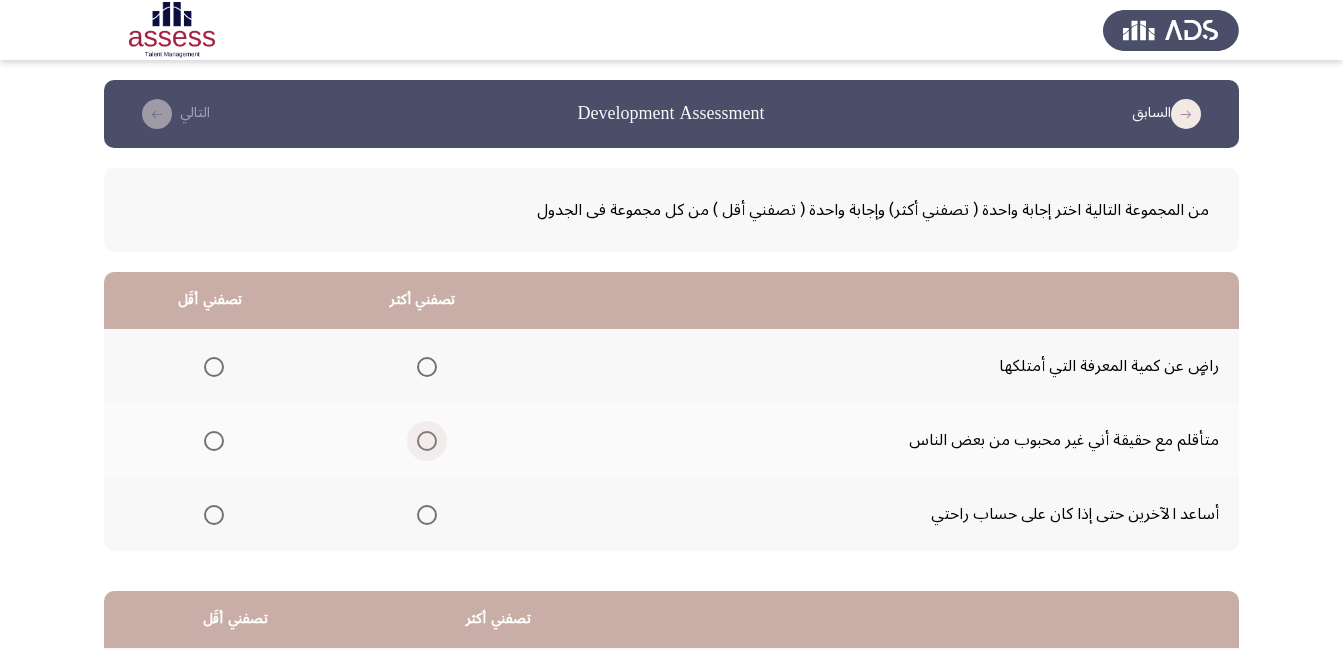 click at bounding box center (427, 441) 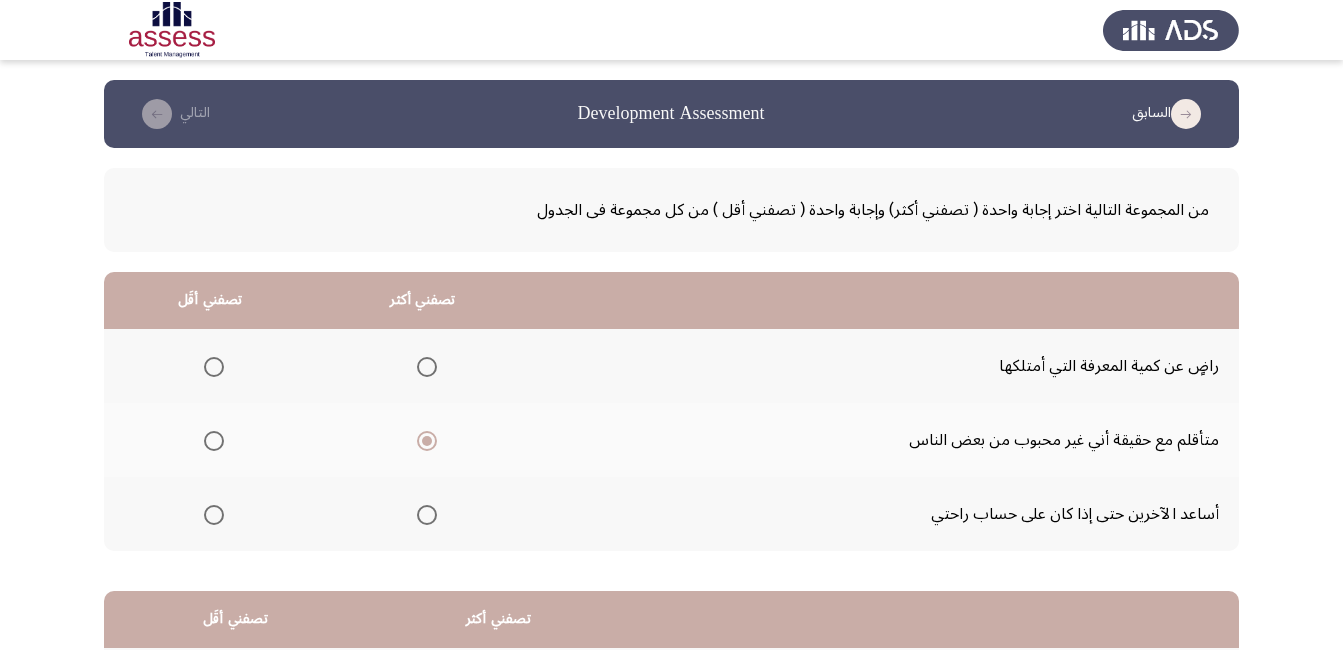 click at bounding box center (214, 367) 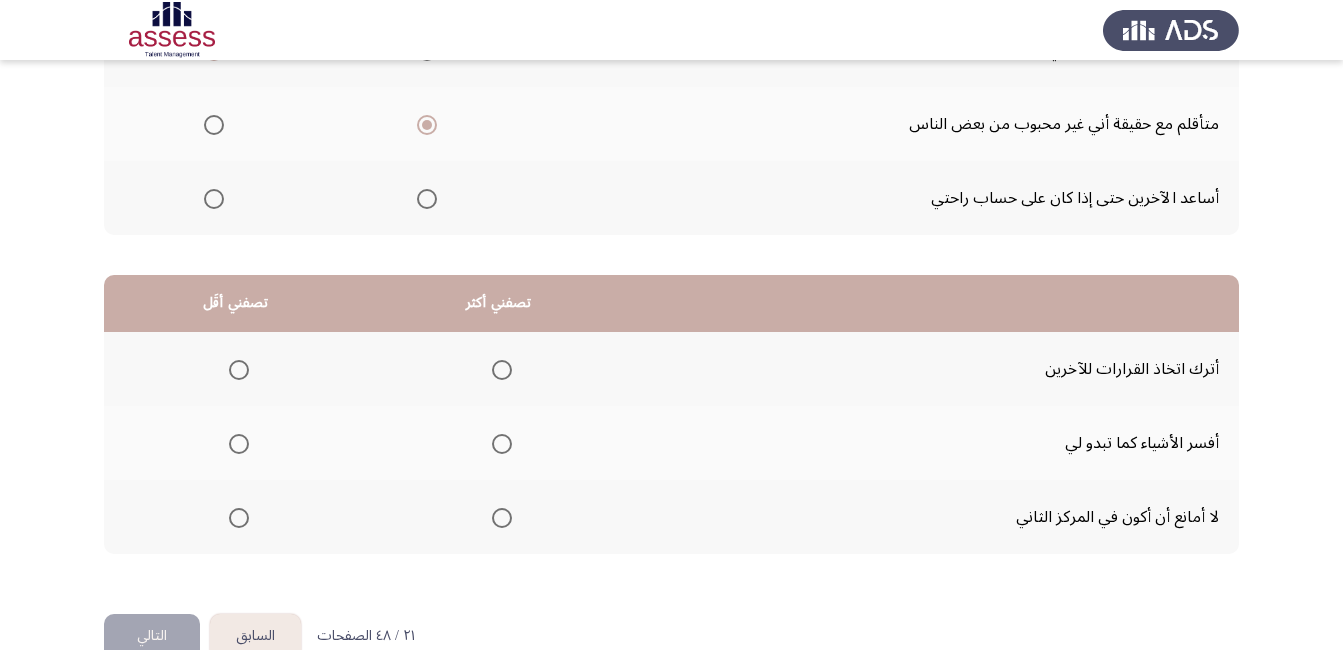 scroll, scrollTop: 360, scrollLeft: 0, axis: vertical 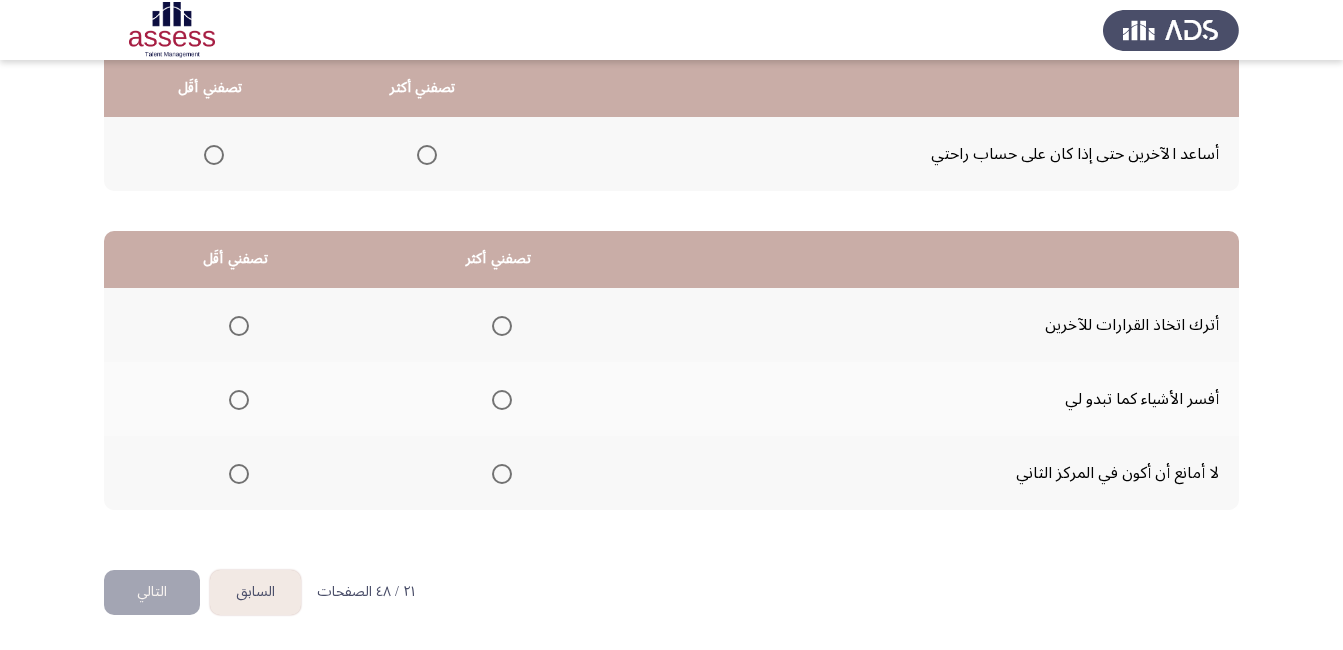 click at bounding box center (239, 326) 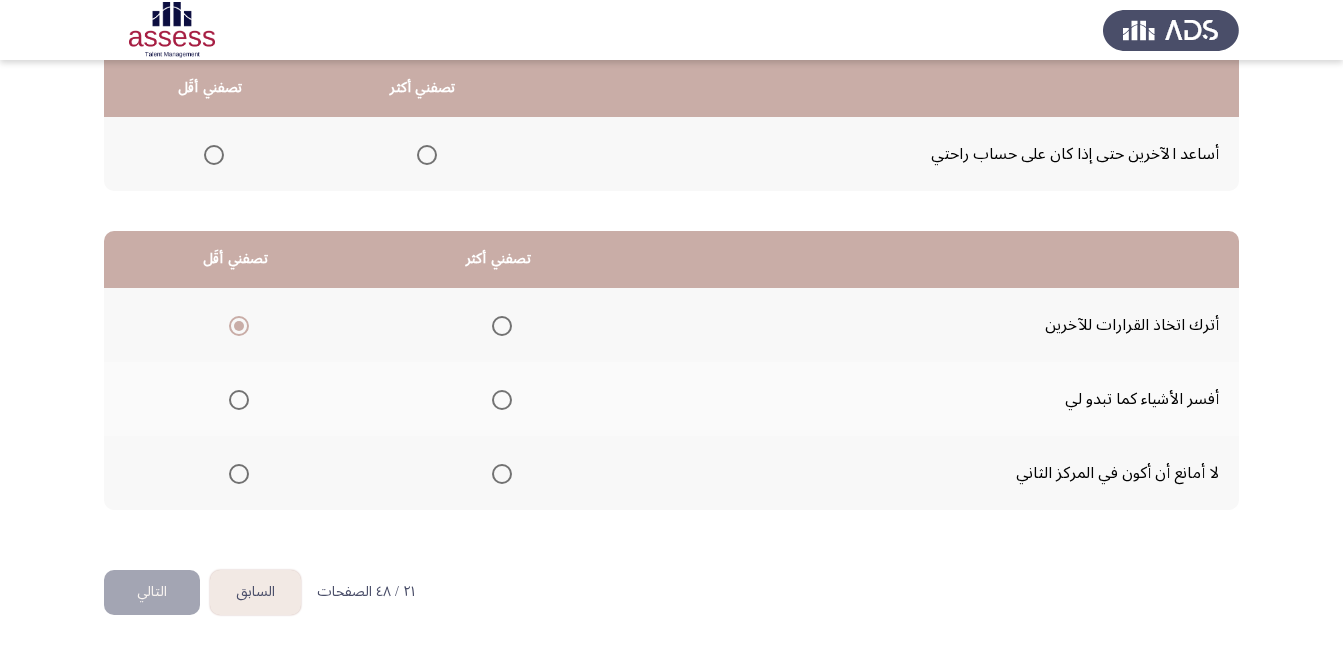 click at bounding box center [502, 474] 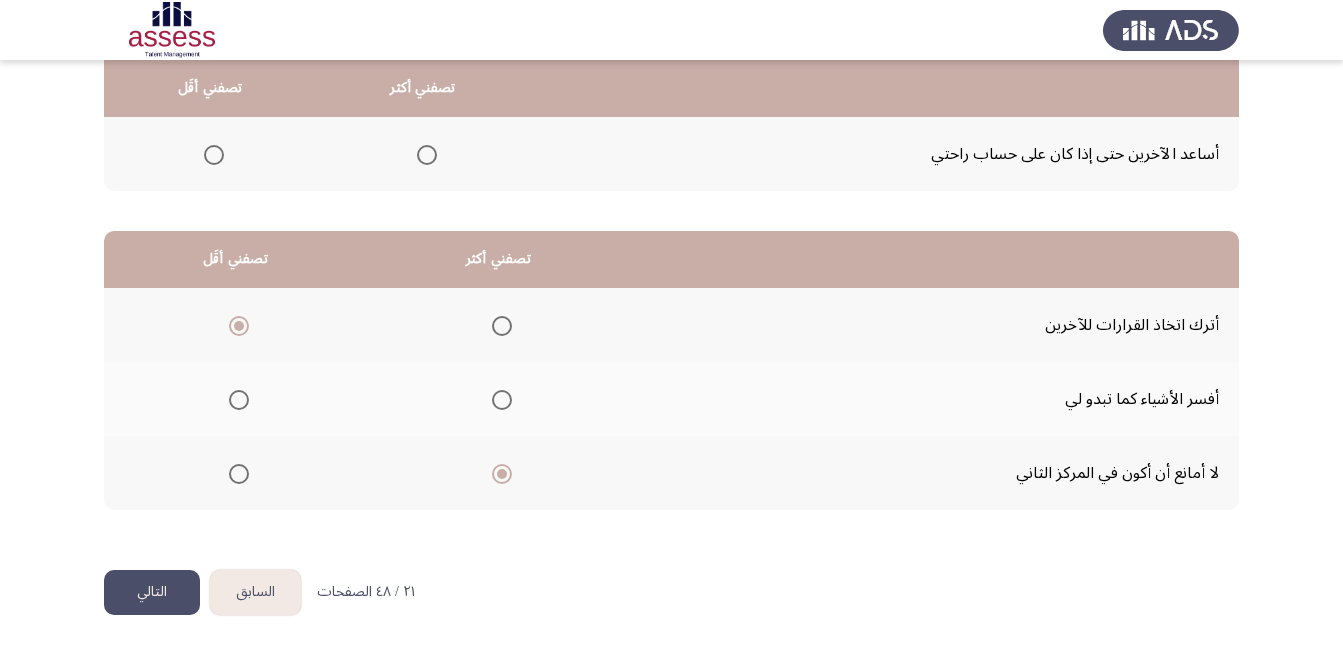 click on "التالي" 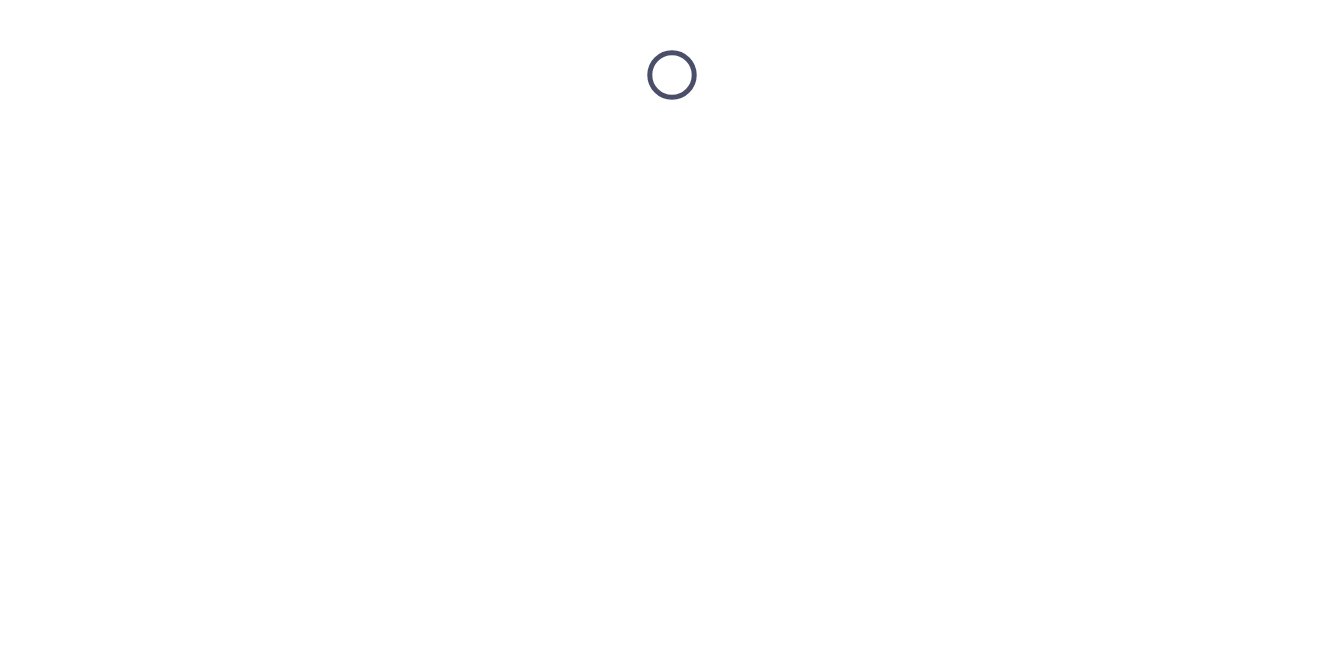 scroll, scrollTop: 0, scrollLeft: 0, axis: both 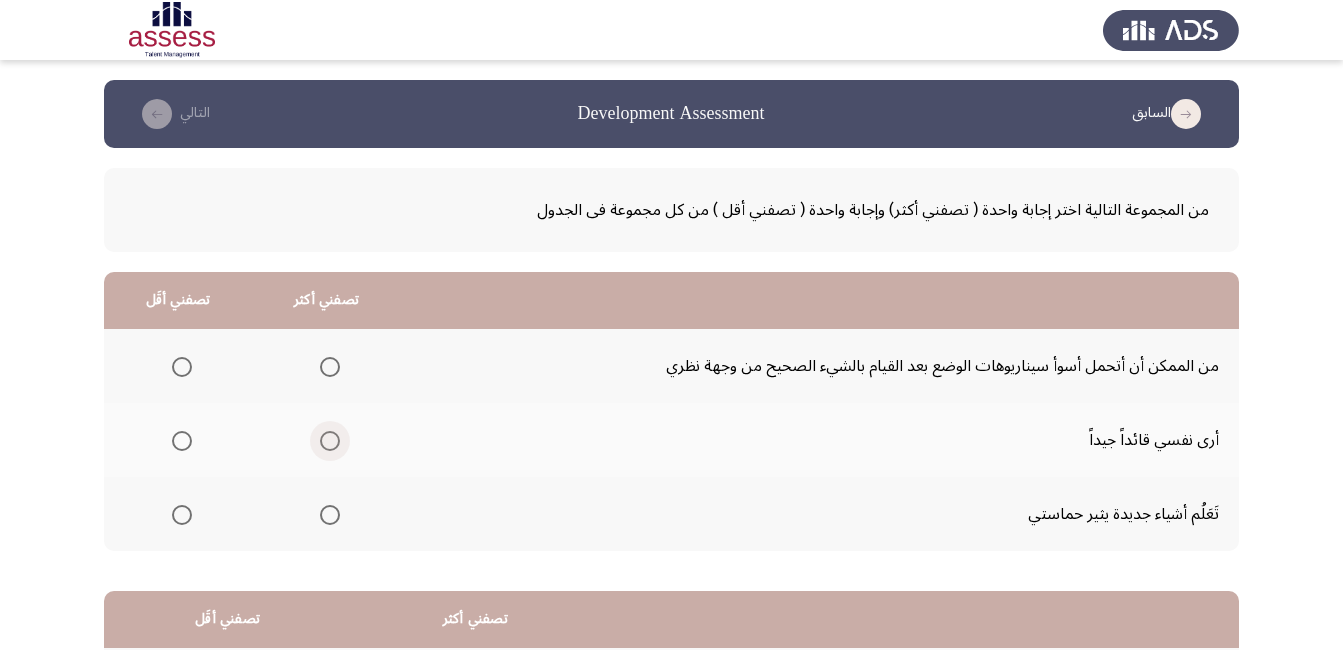 click at bounding box center (330, 441) 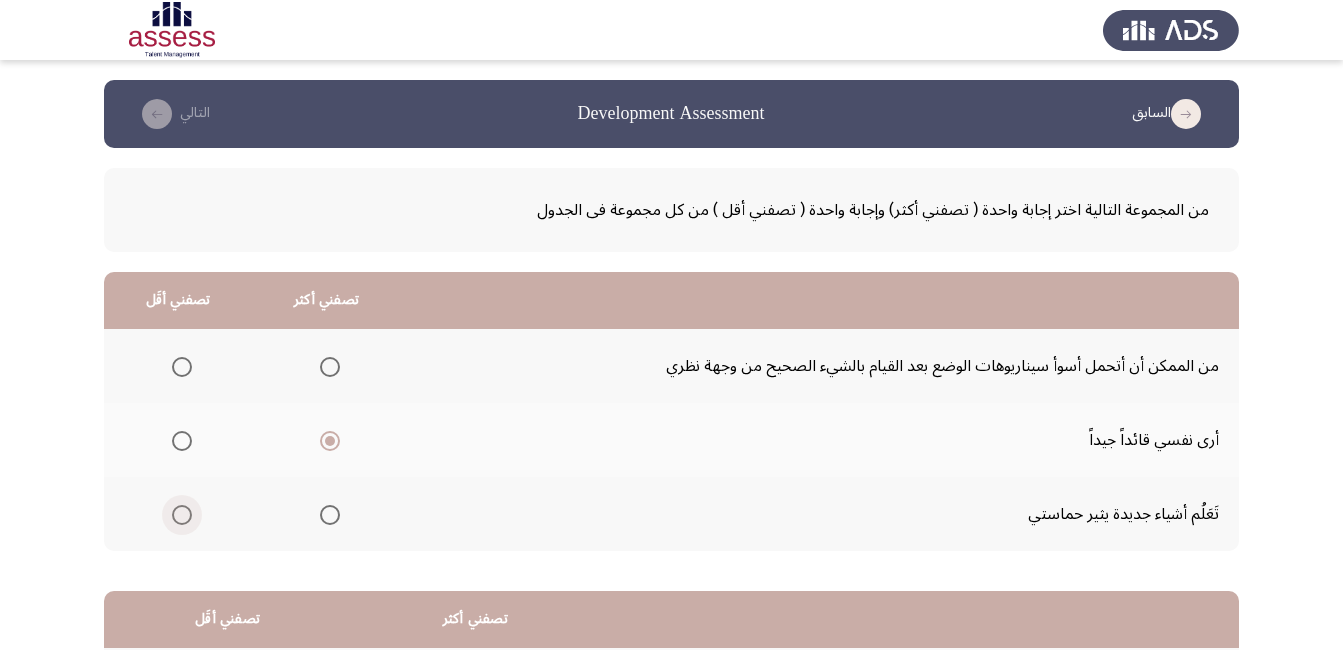 click at bounding box center [182, 515] 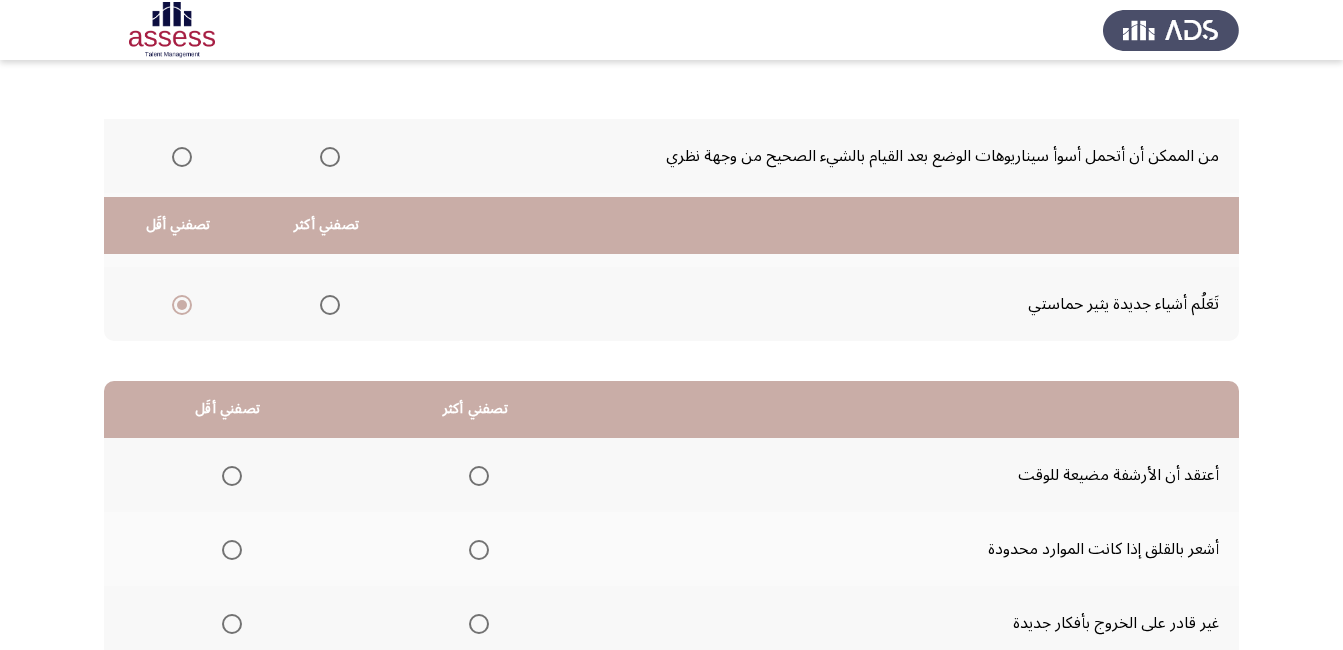 scroll, scrollTop: 360, scrollLeft: 0, axis: vertical 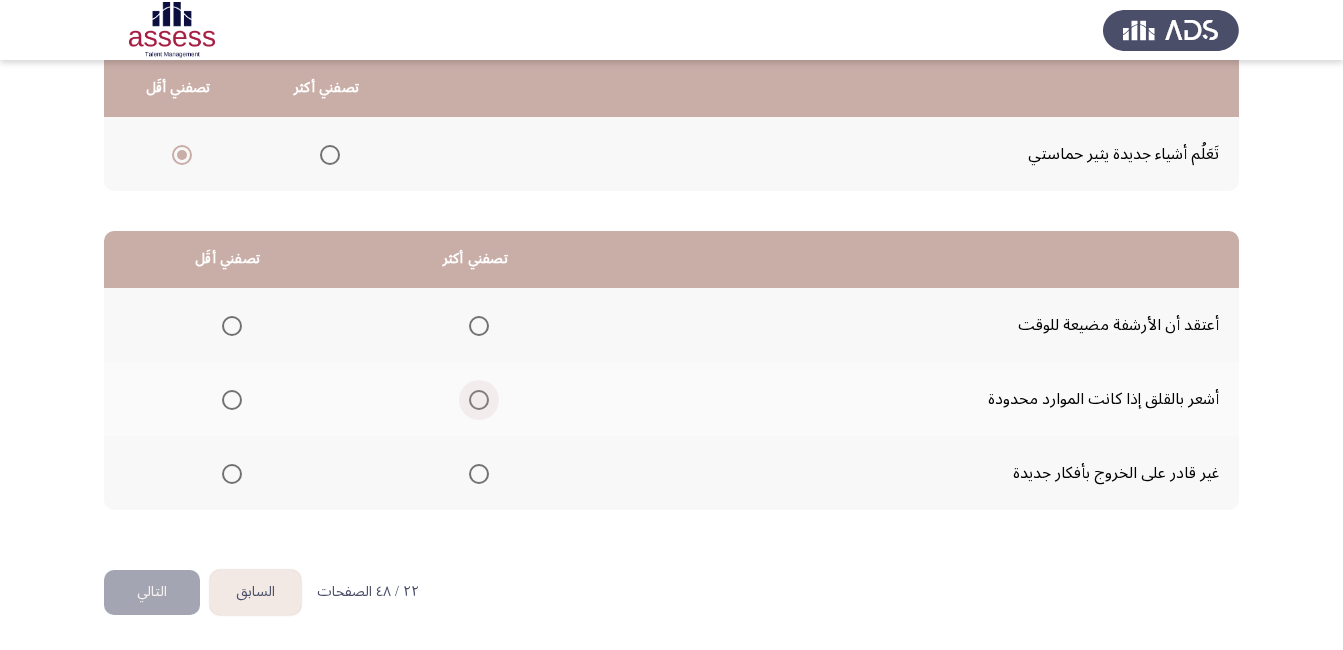click at bounding box center (479, 400) 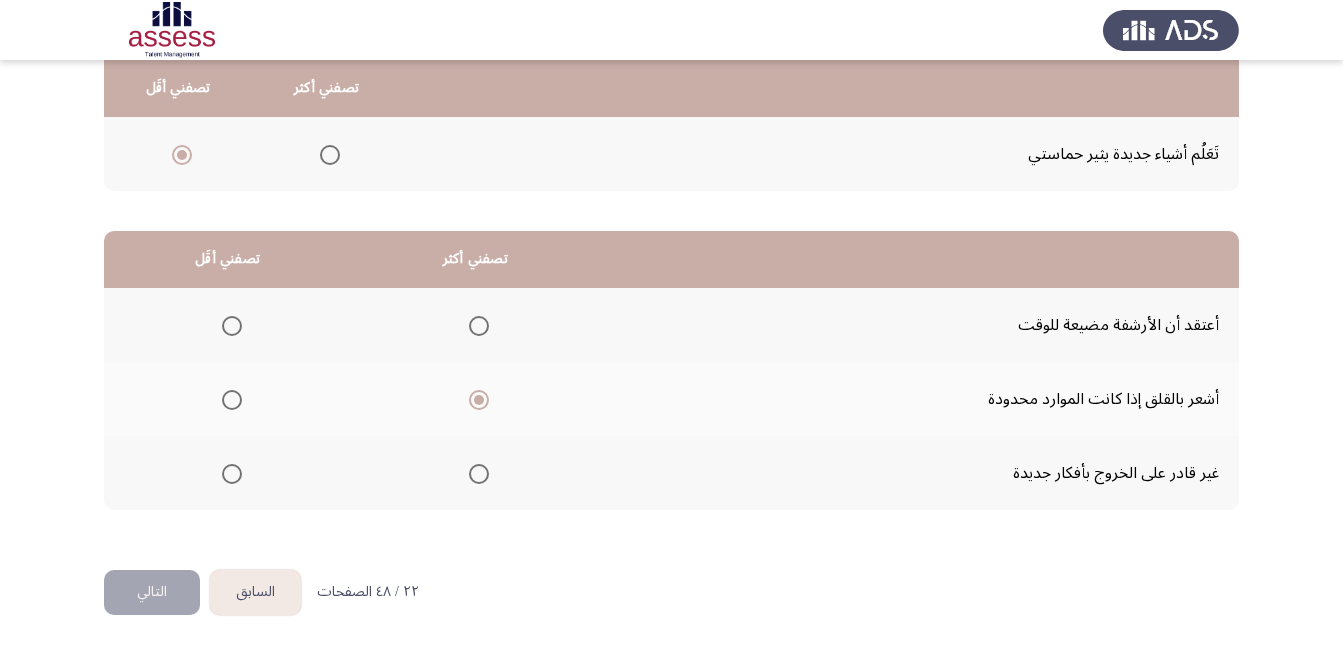click at bounding box center (232, 474) 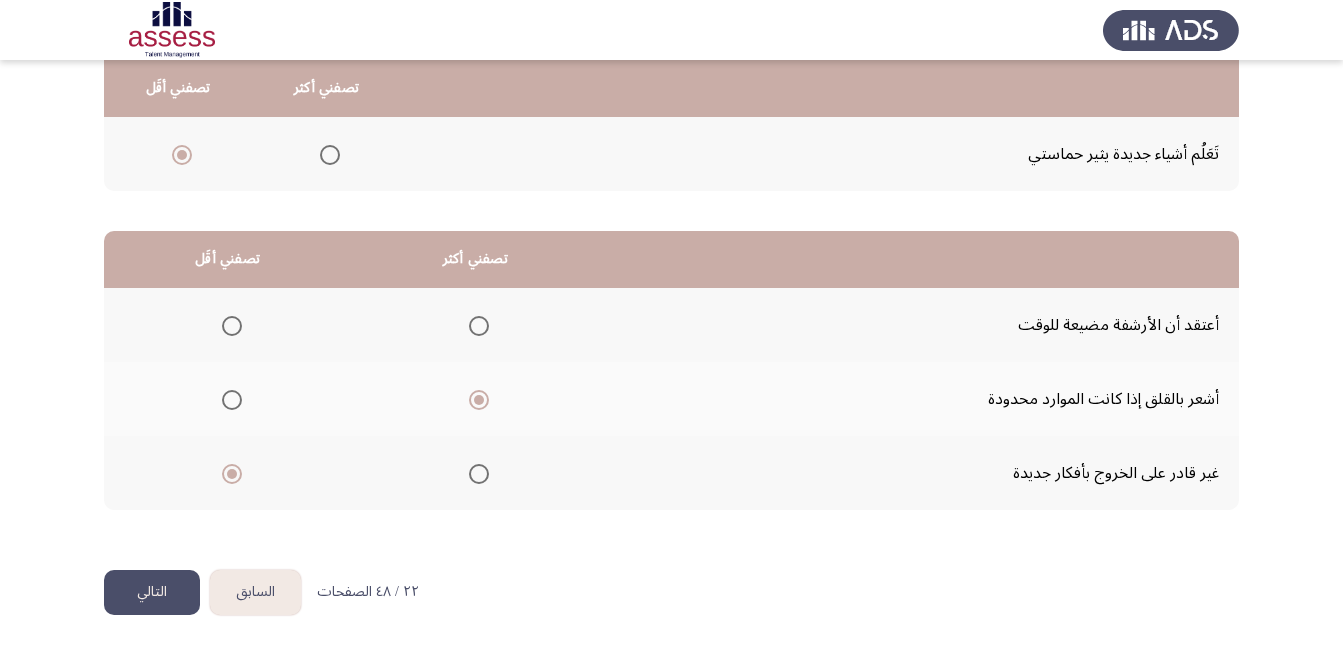 click on "التالي" 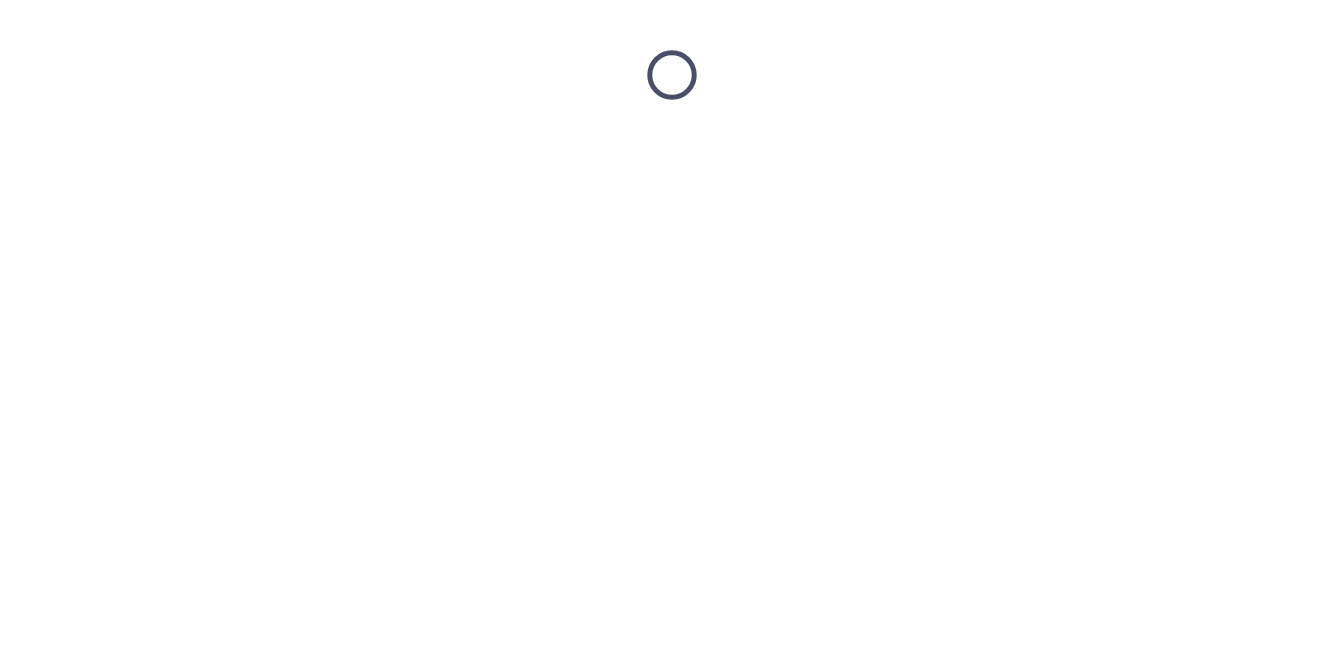scroll, scrollTop: 0, scrollLeft: 0, axis: both 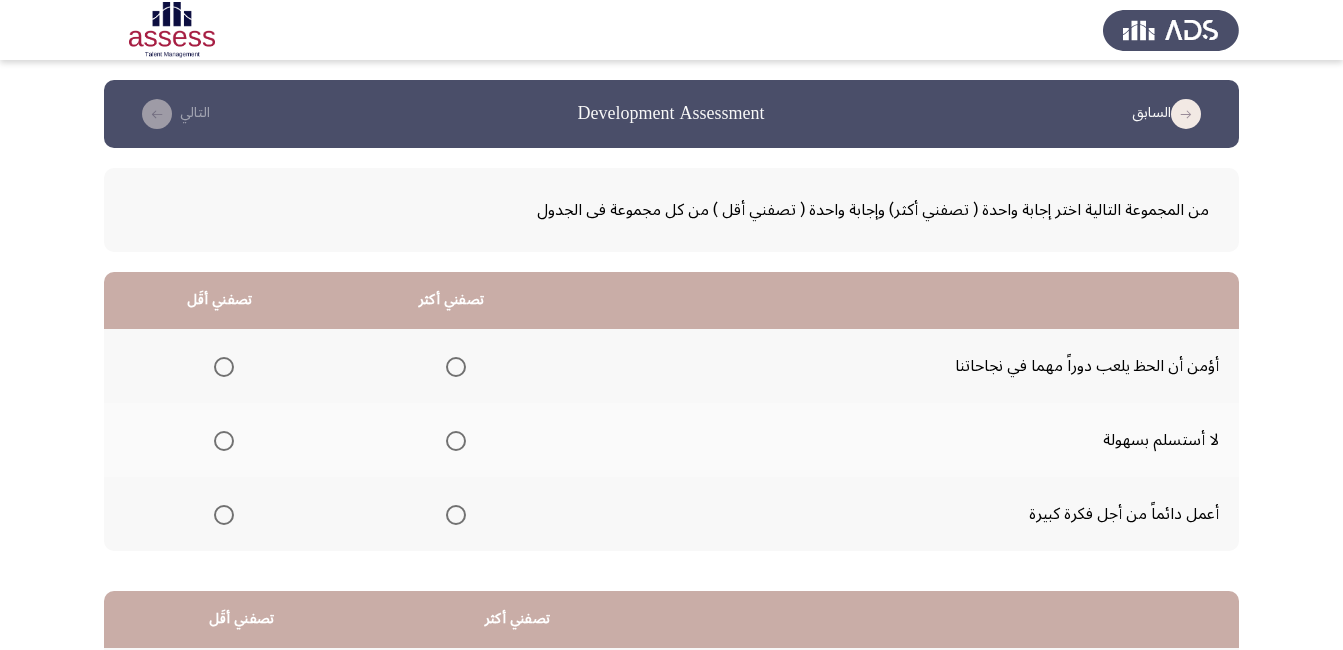 click at bounding box center [456, 441] 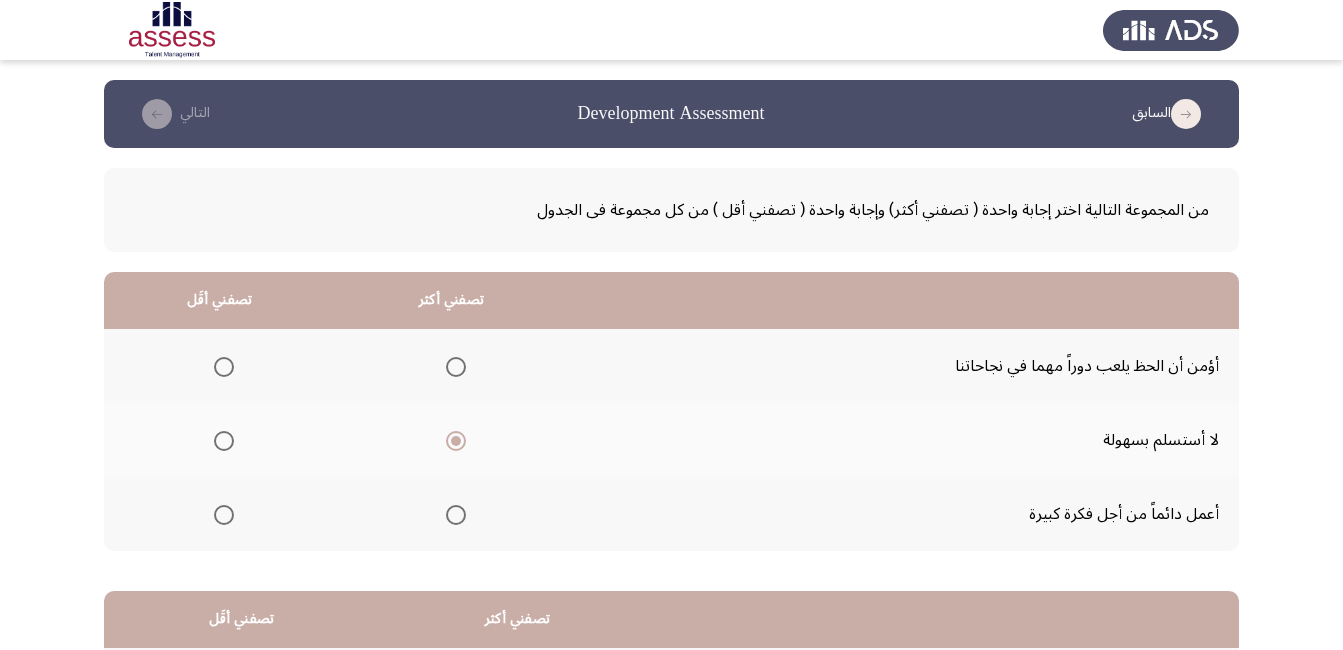 click at bounding box center (224, 515) 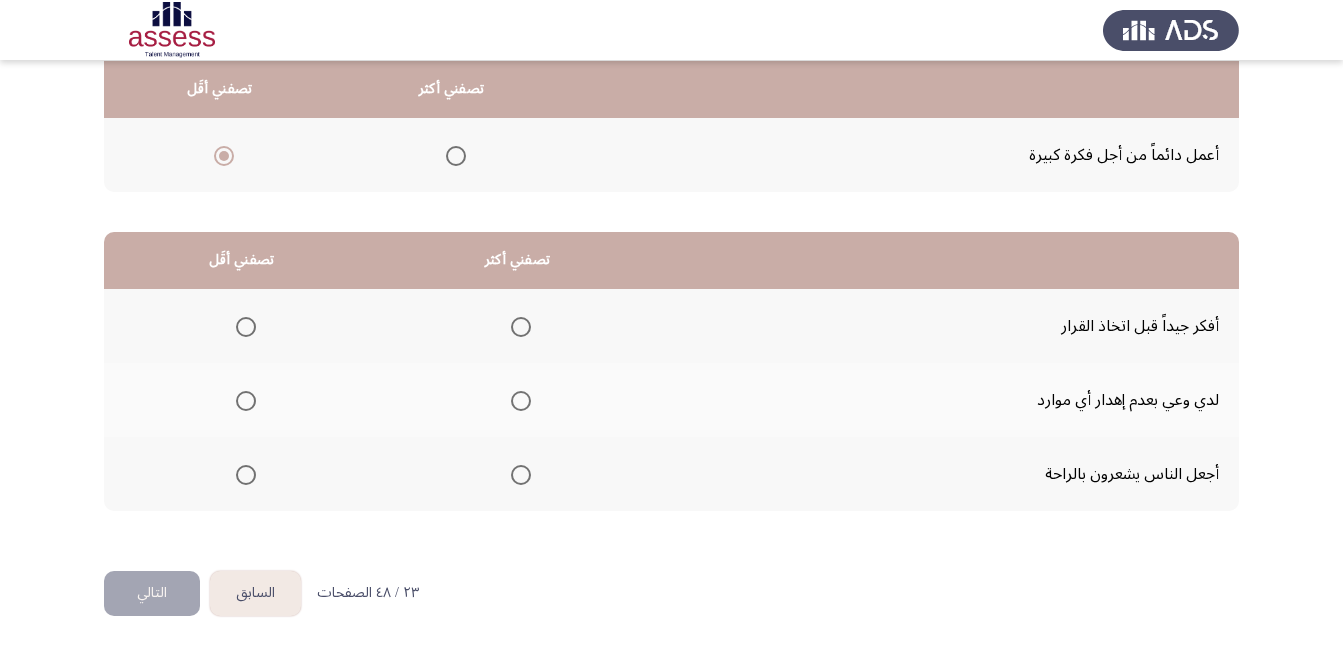 scroll, scrollTop: 360, scrollLeft: 0, axis: vertical 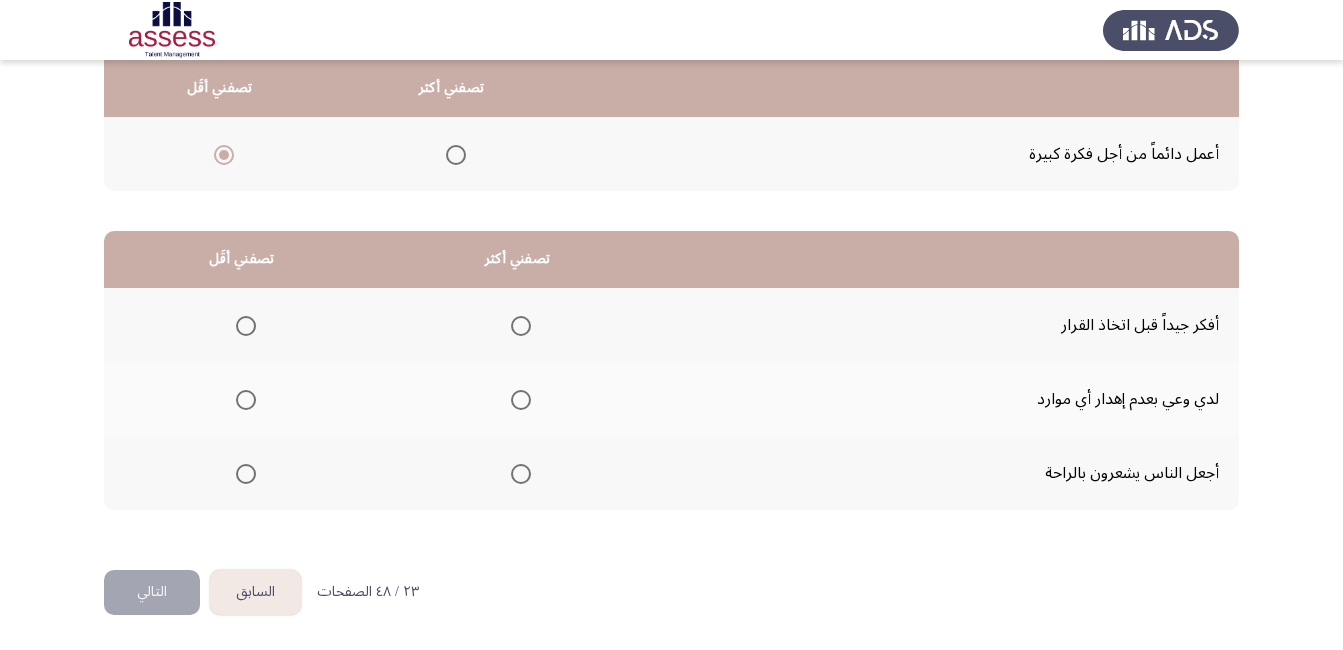 click at bounding box center [521, 326] 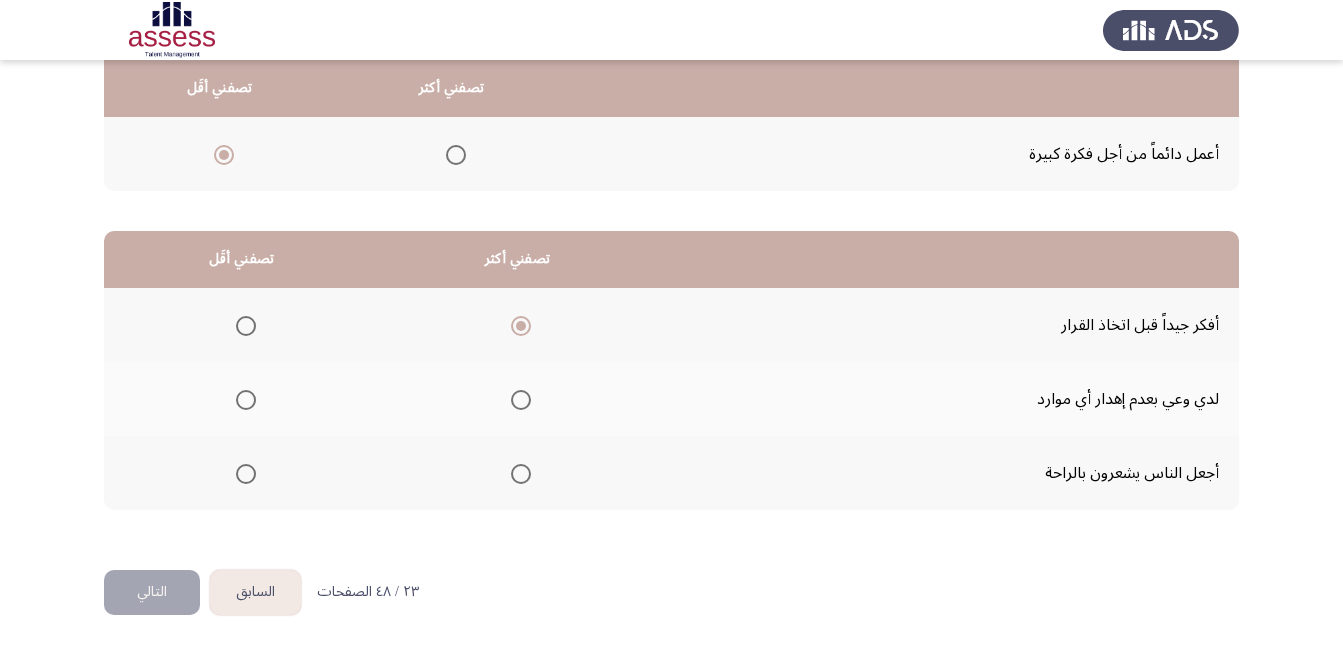 click at bounding box center [246, 474] 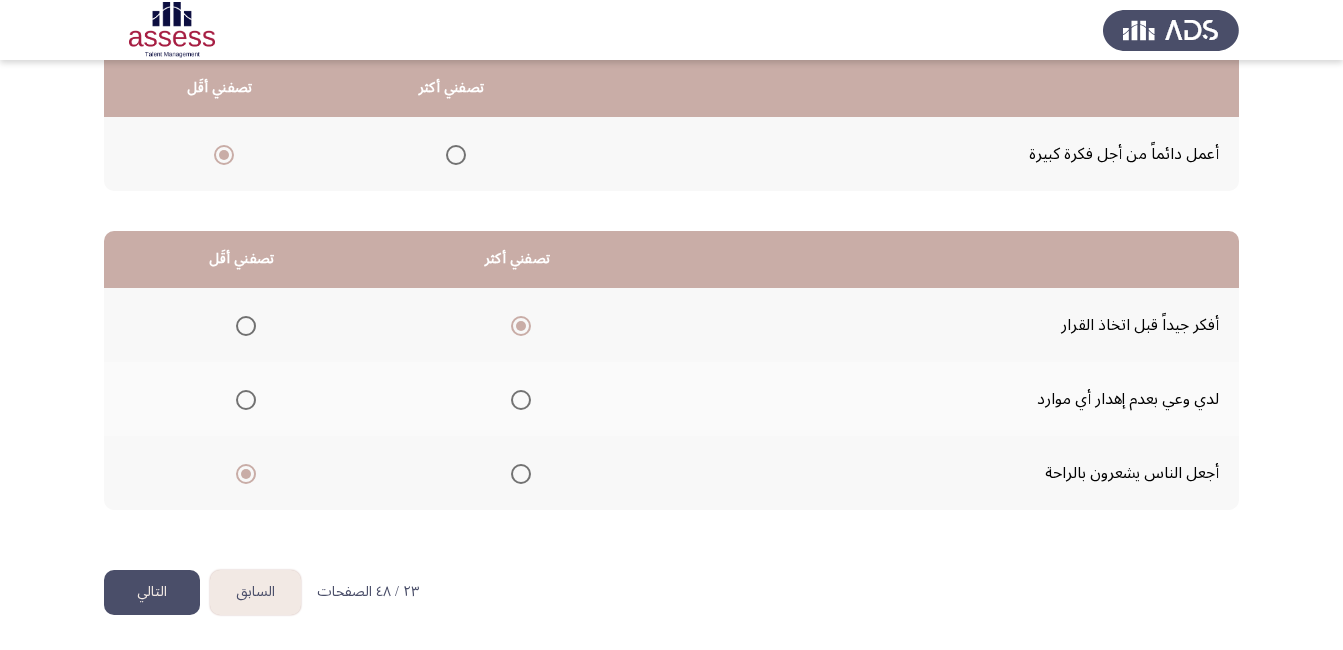 click on "التالي" 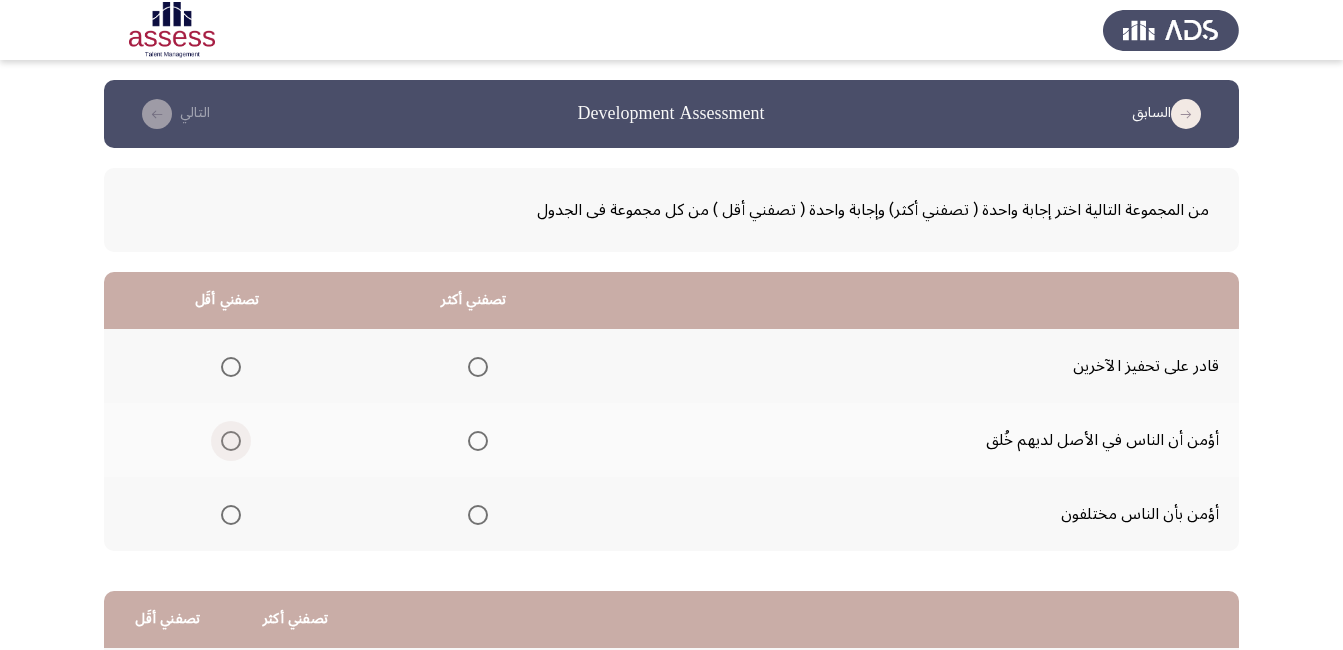 click at bounding box center [231, 441] 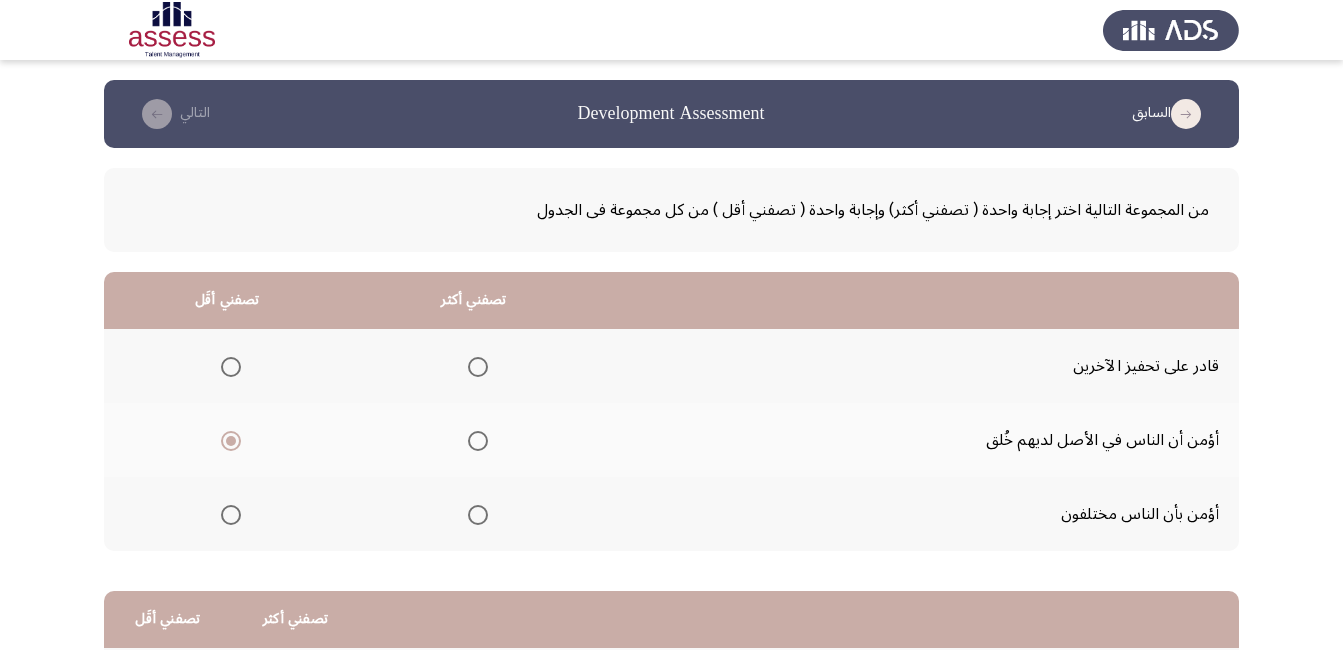 click at bounding box center [478, 367] 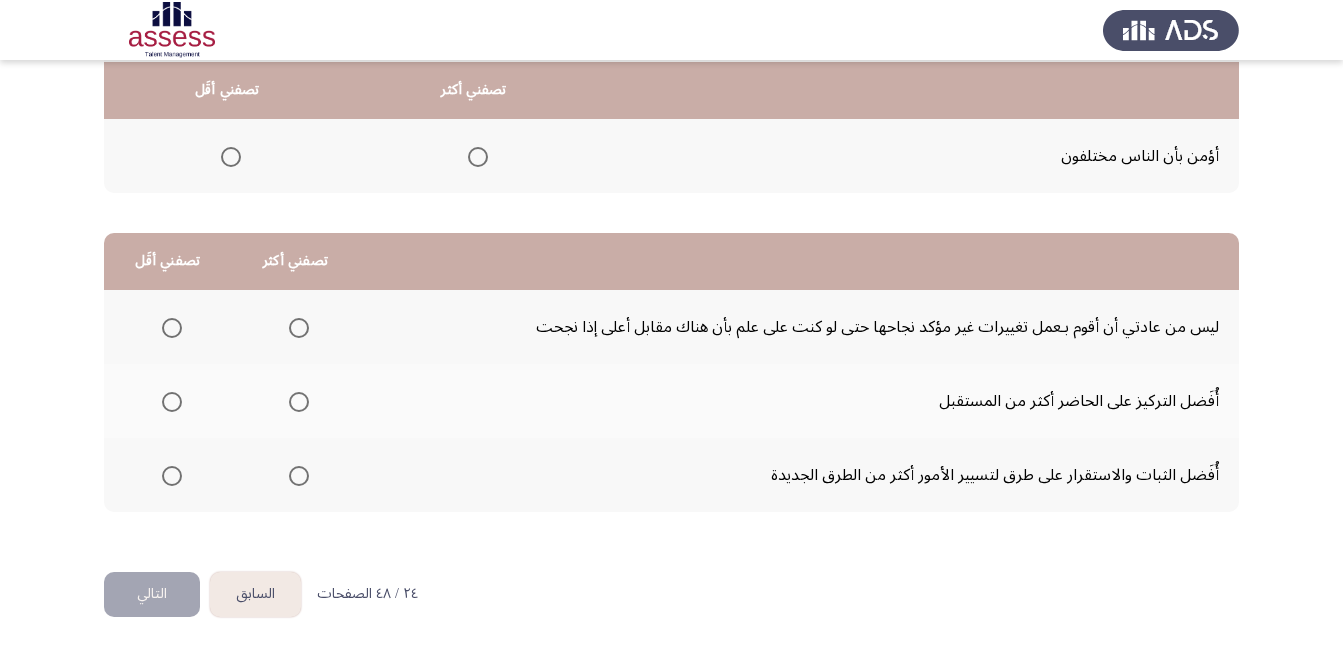 scroll, scrollTop: 360, scrollLeft: 0, axis: vertical 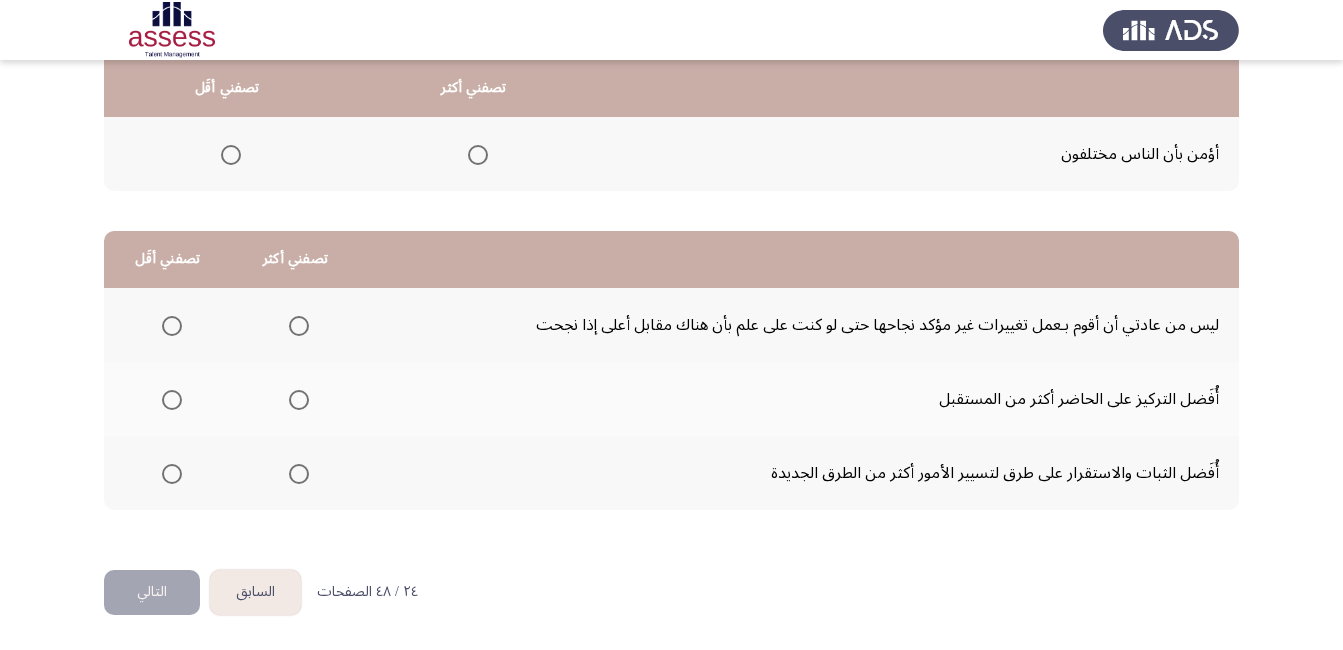 click at bounding box center [299, 400] 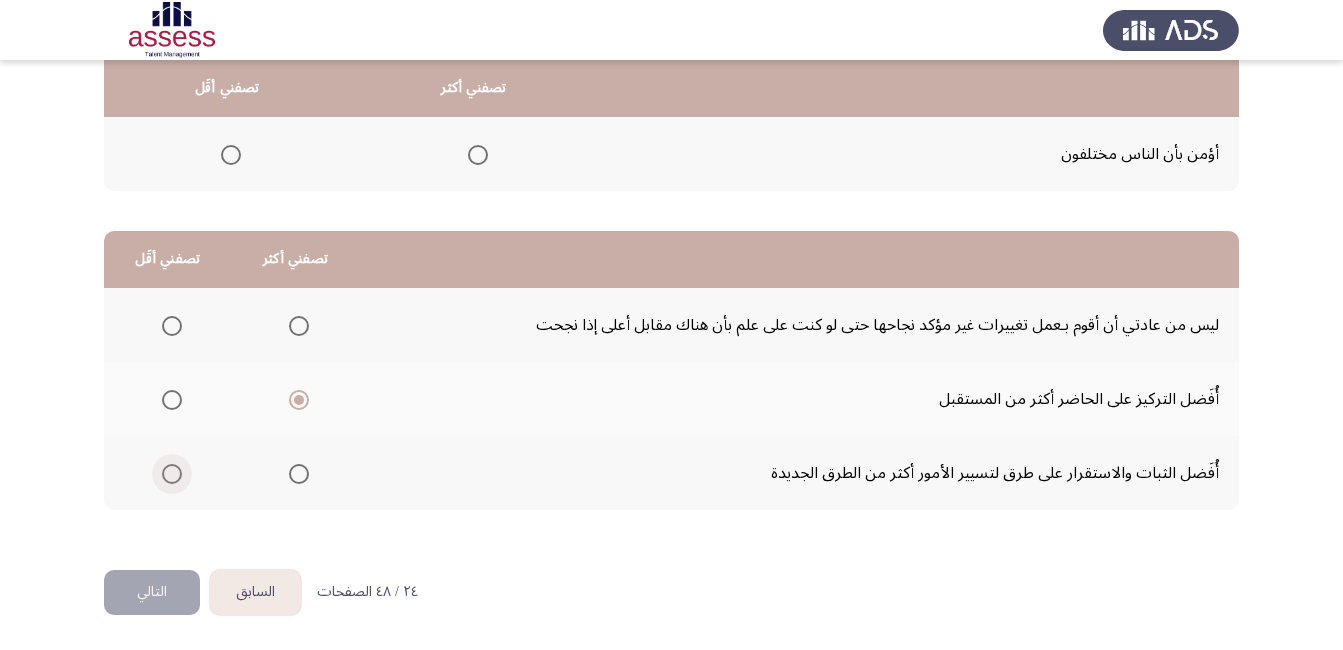 click at bounding box center (172, 474) 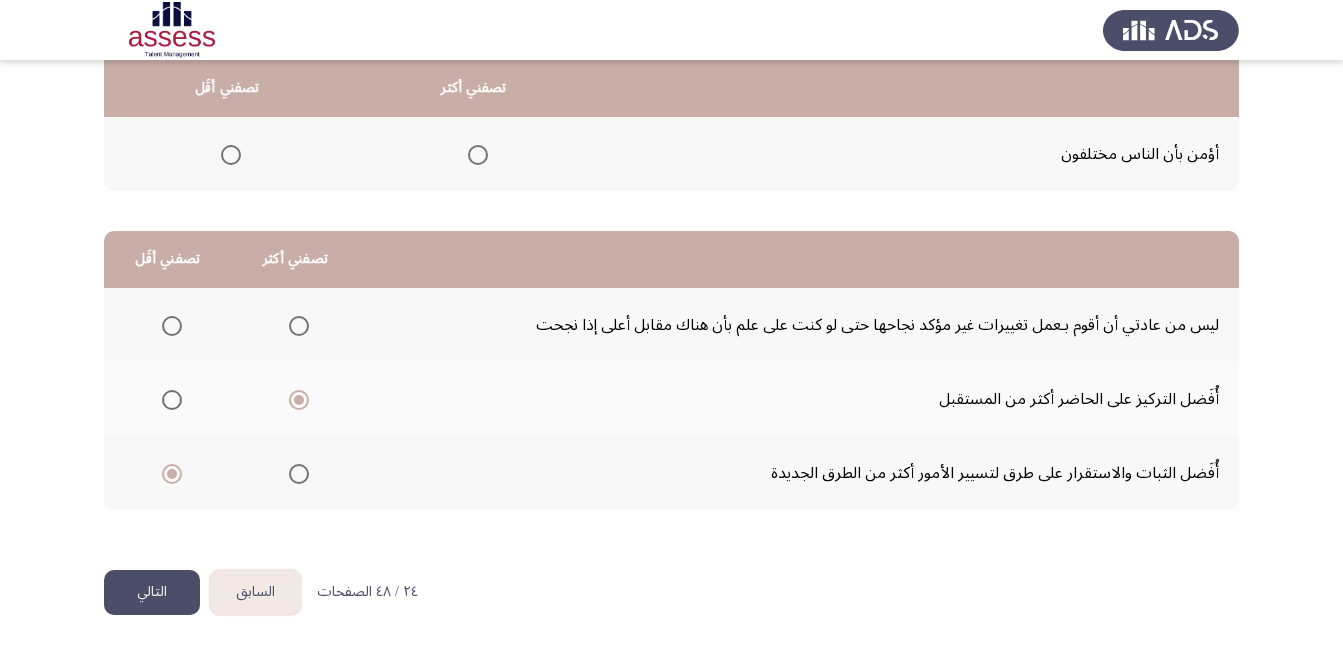 click on "التالي" 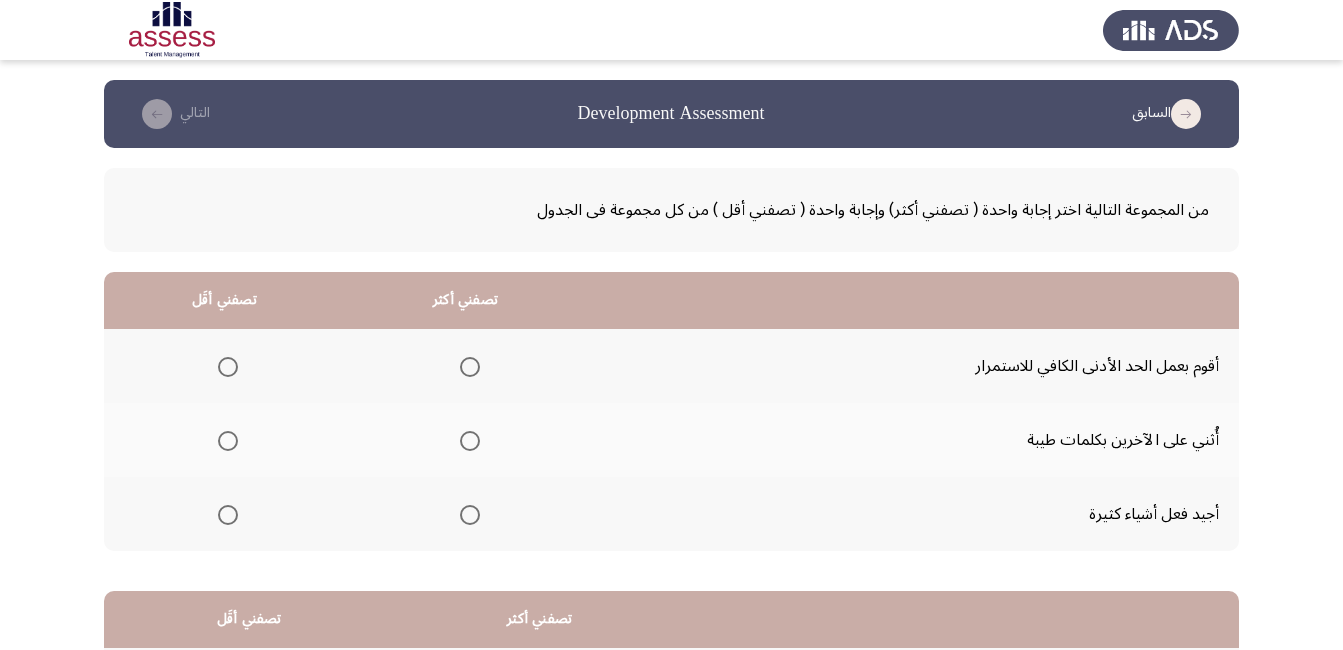 click at bounding box center [228, 515] 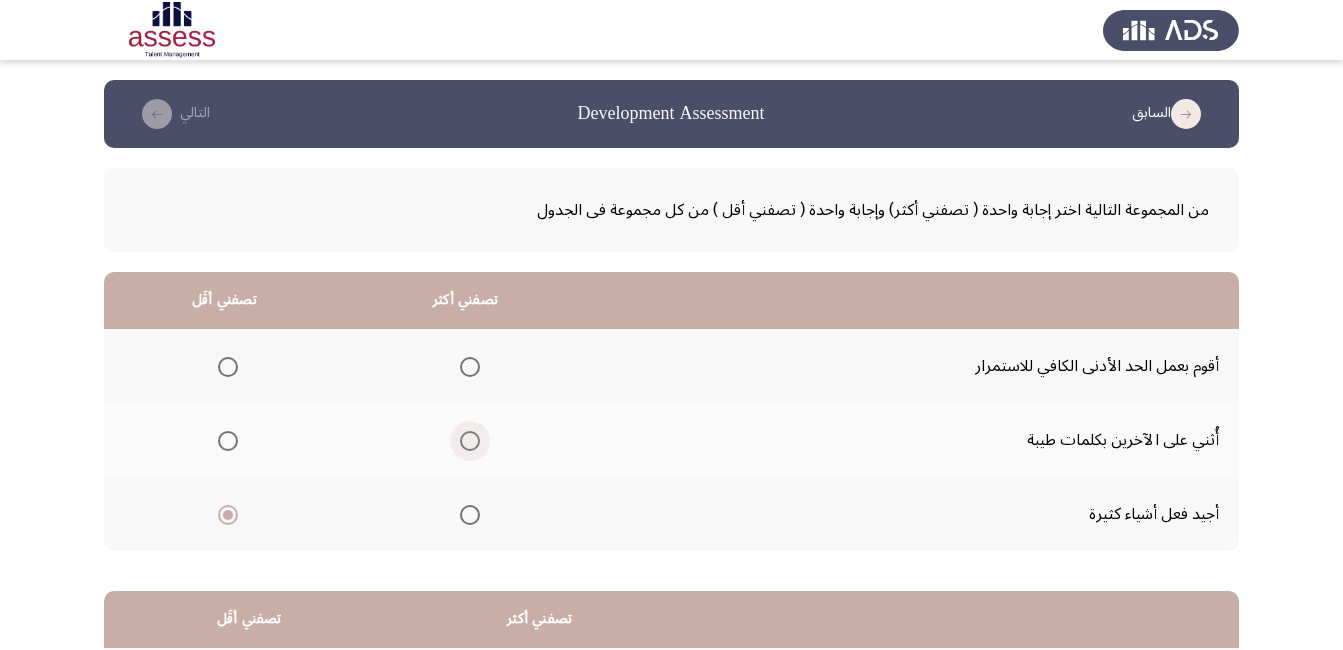 click at bounding box center [470, 441] 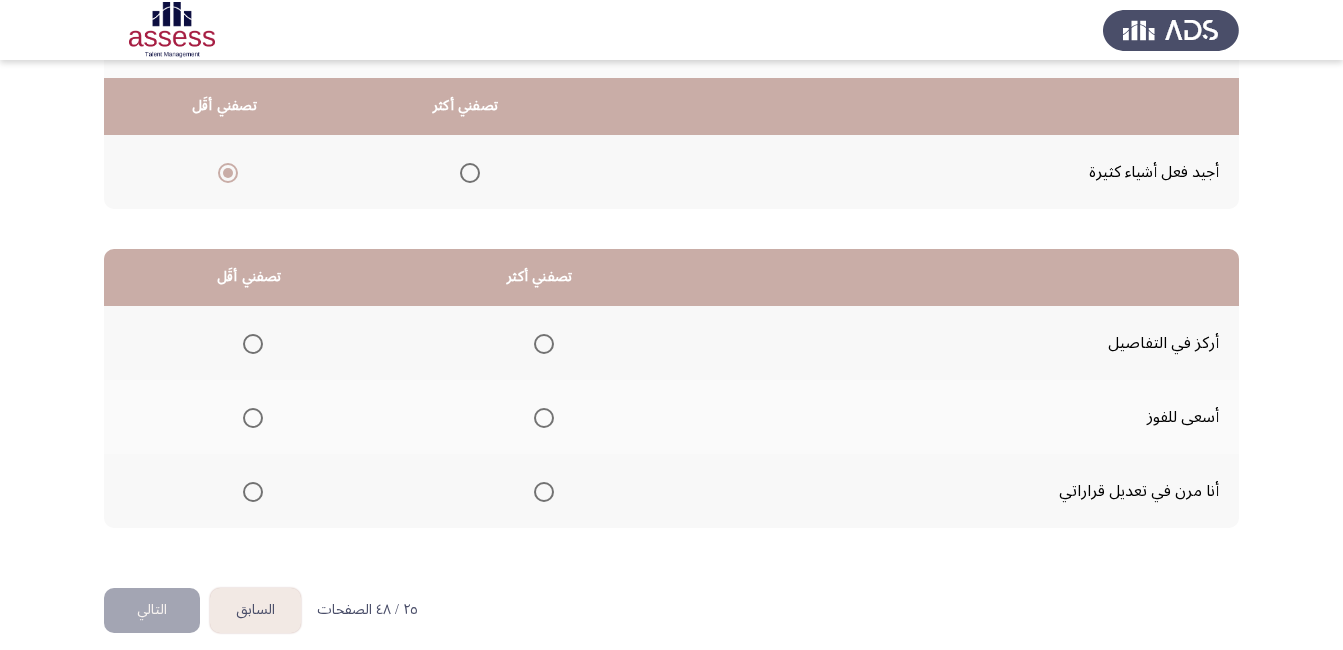 scroll, scrollTop: 360, scrollLeft: 0, axis: vertical 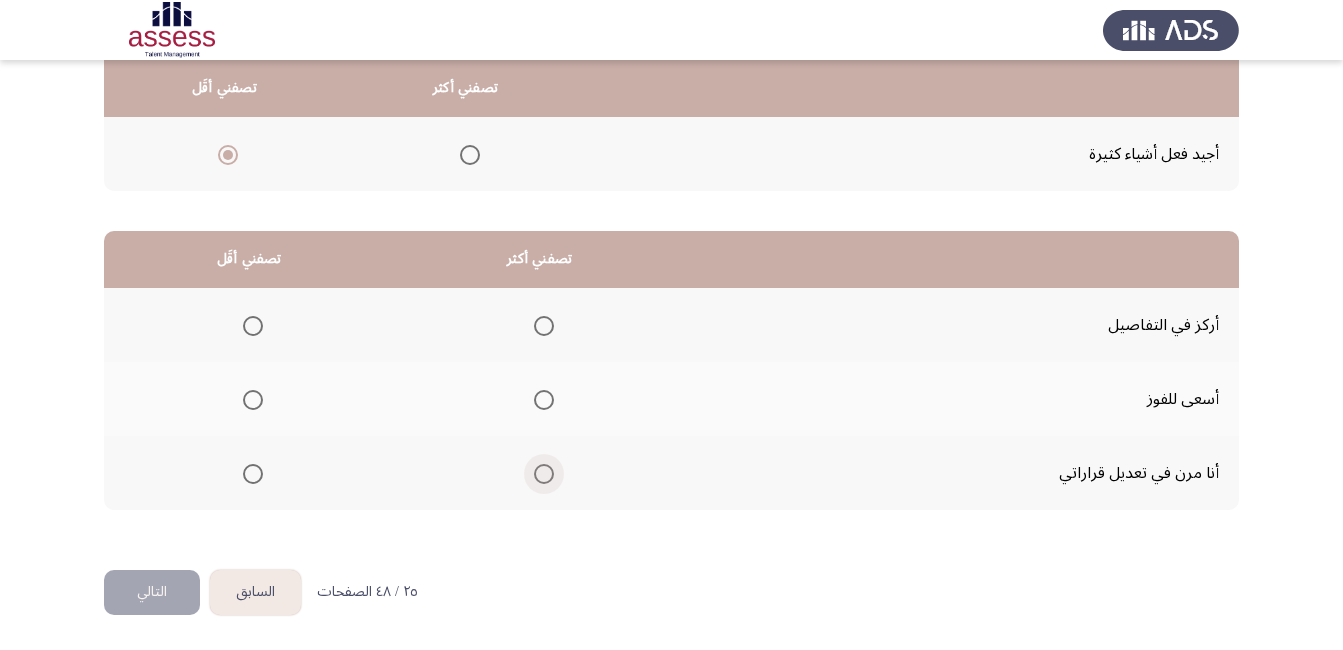 click at bounding box center (544, 474) 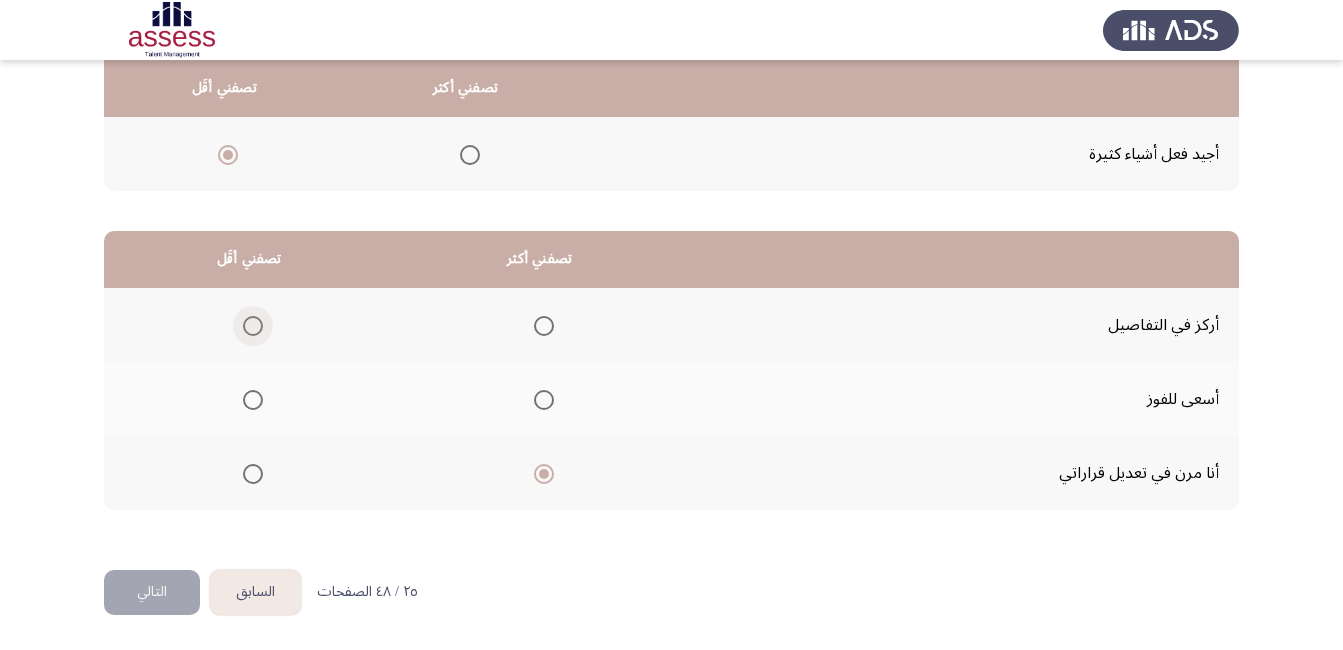 click at bounding box center [253, 326] 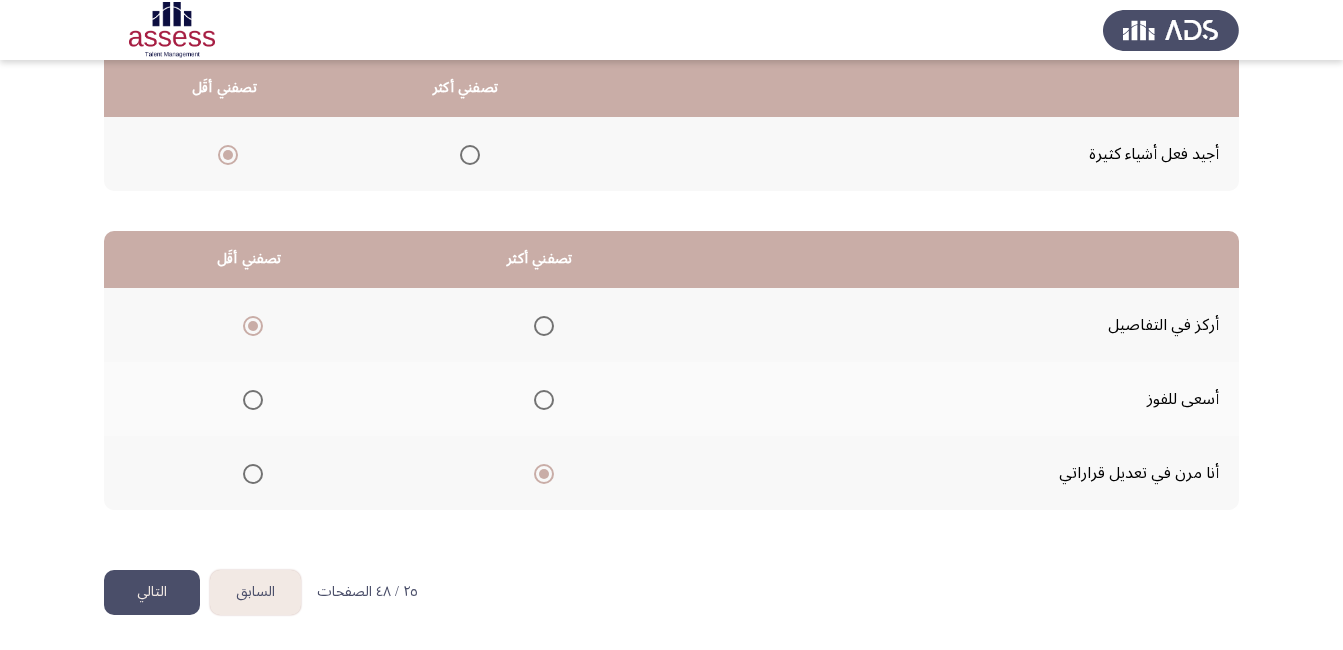 click on "التالي" 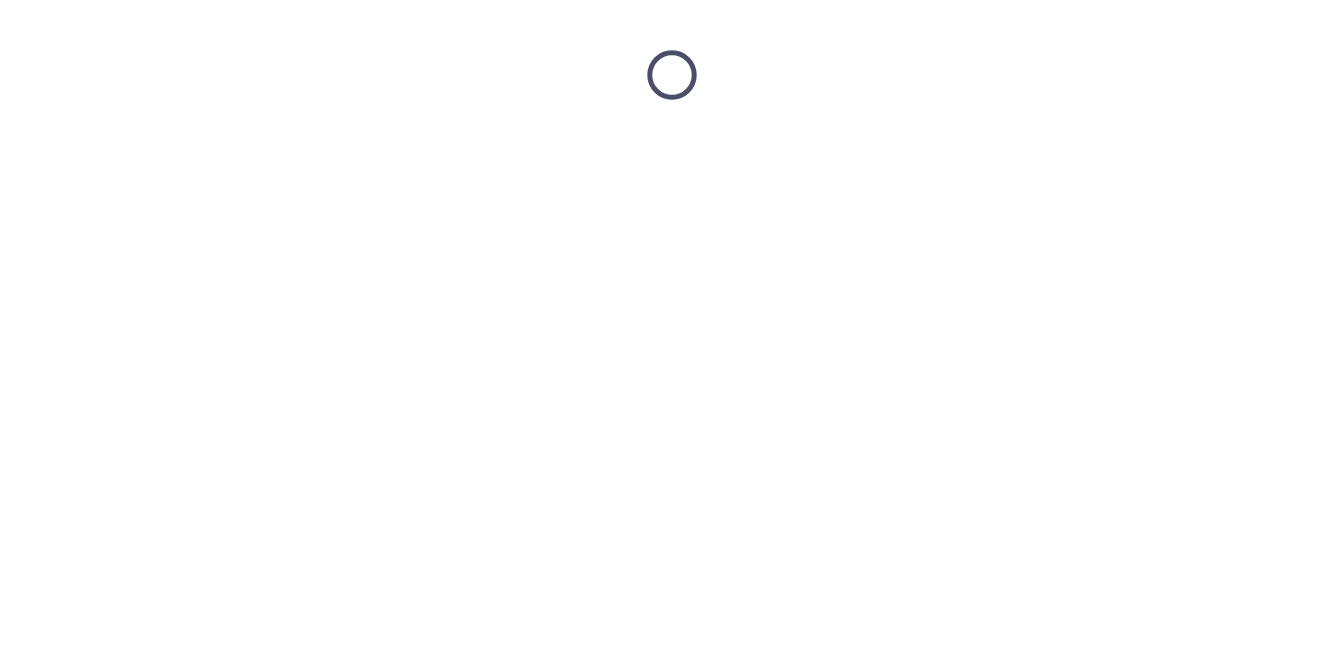 scroll, scrollTop: 0, scrollLeft: 0, axis: both 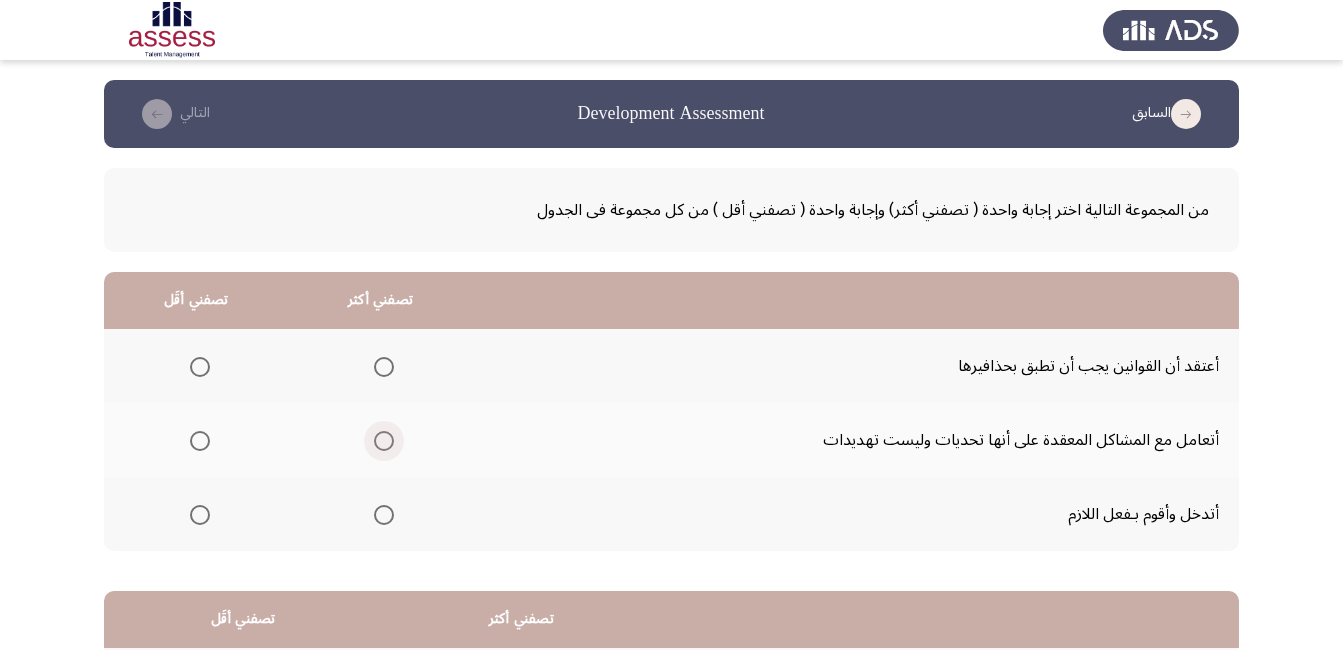 click at bounding box center (384, 441) 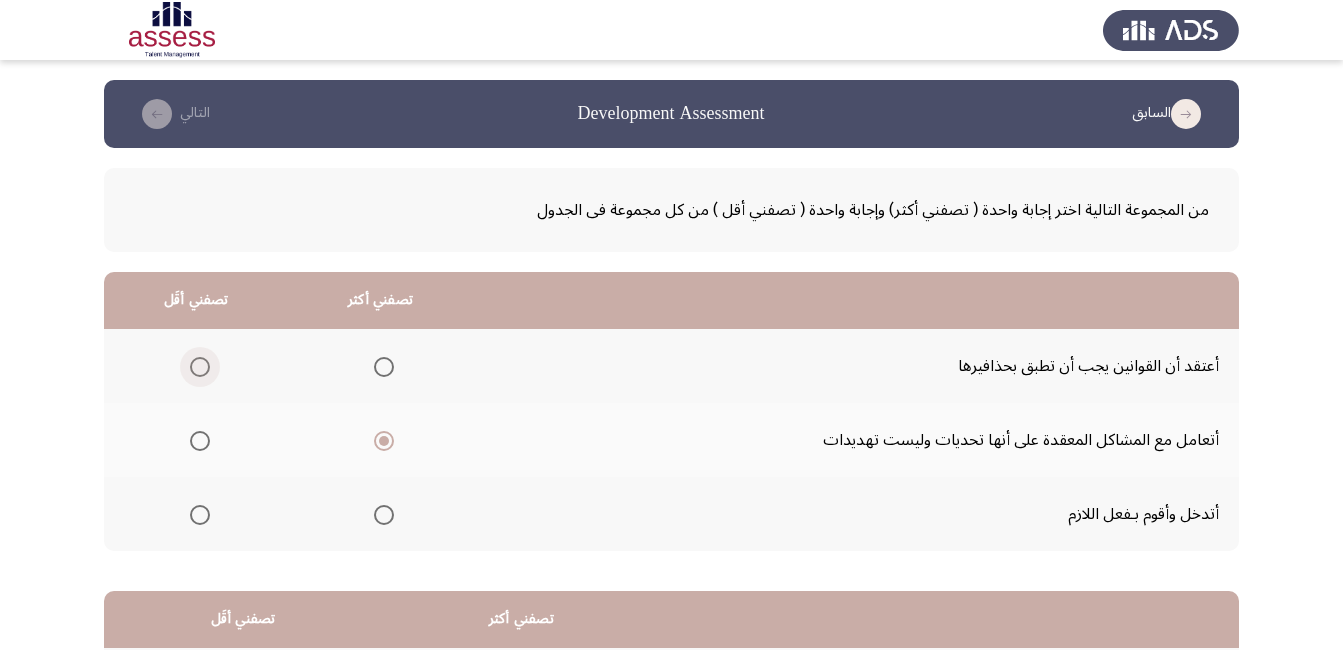 click at bounding box center (200, 367) 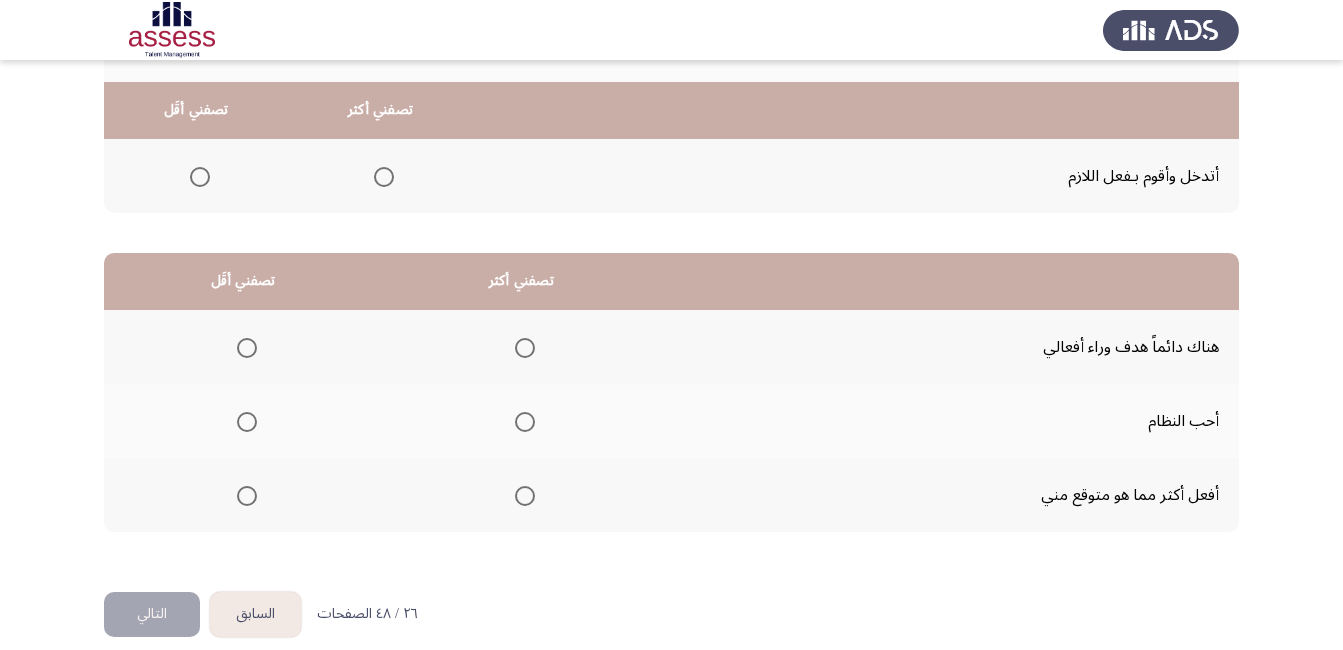 scroll, scrollTop: 360, scrollLeft: 0, axis: vertical 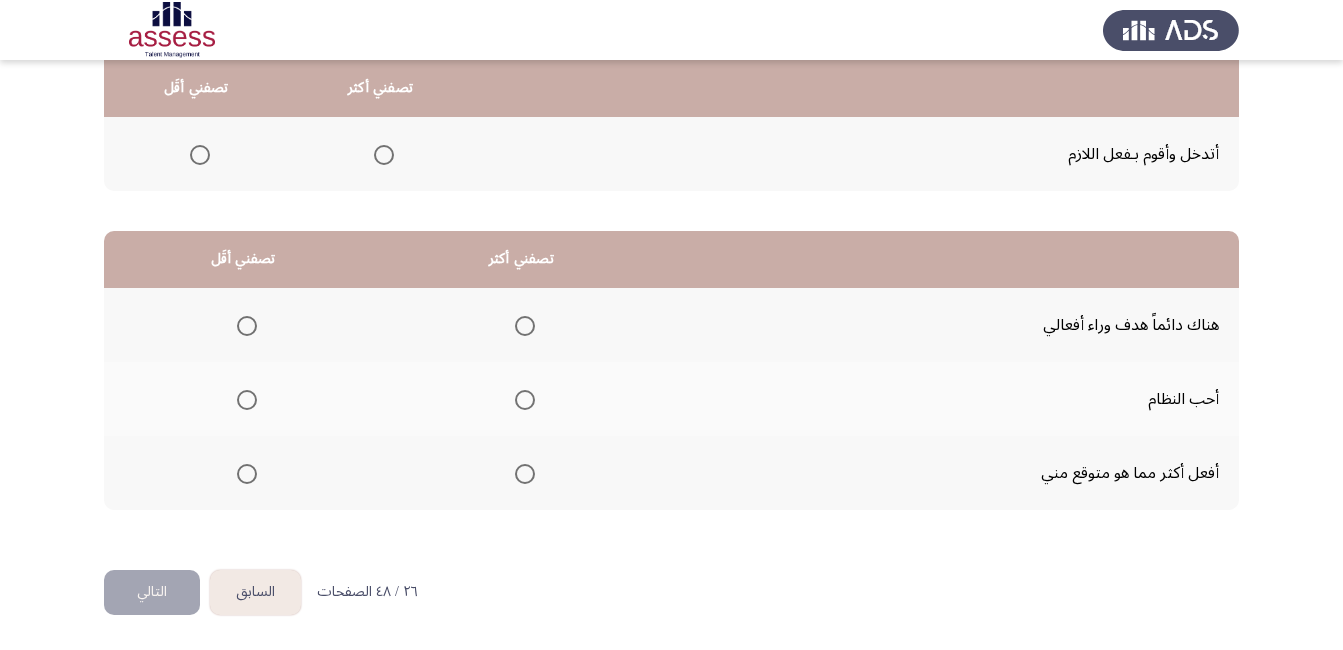 click at bounding box center (525, 400) 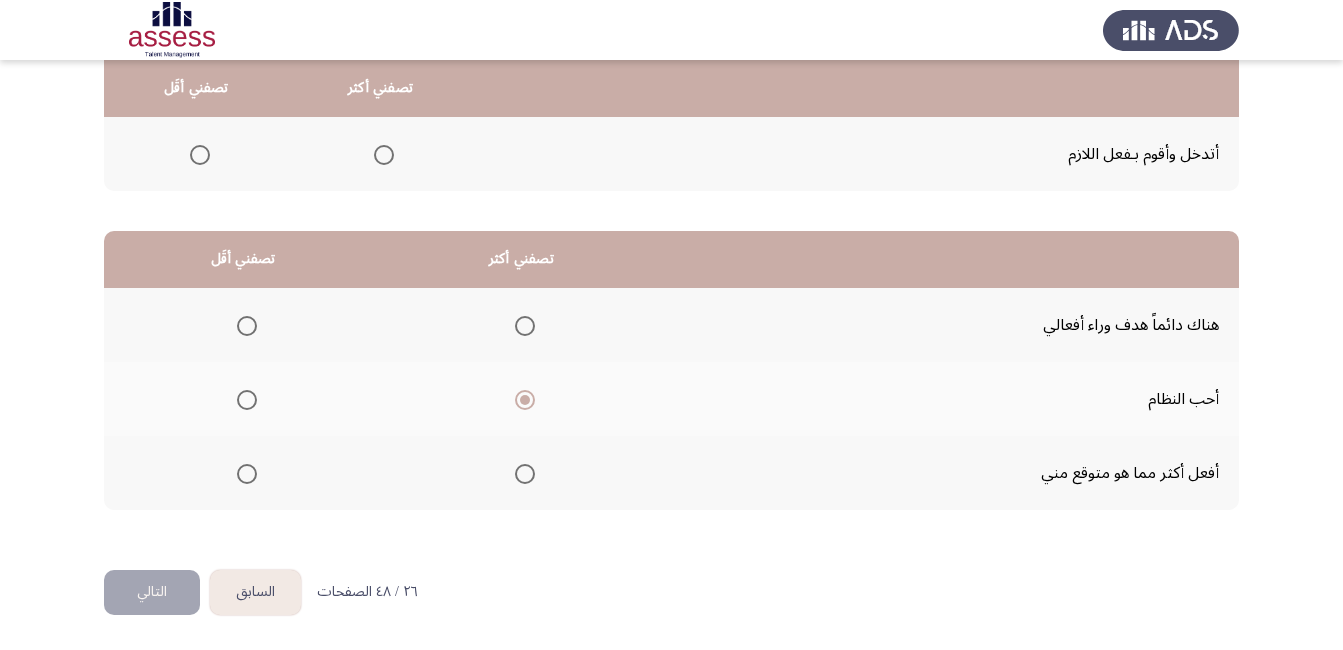 click at bounding box center (247, 474) 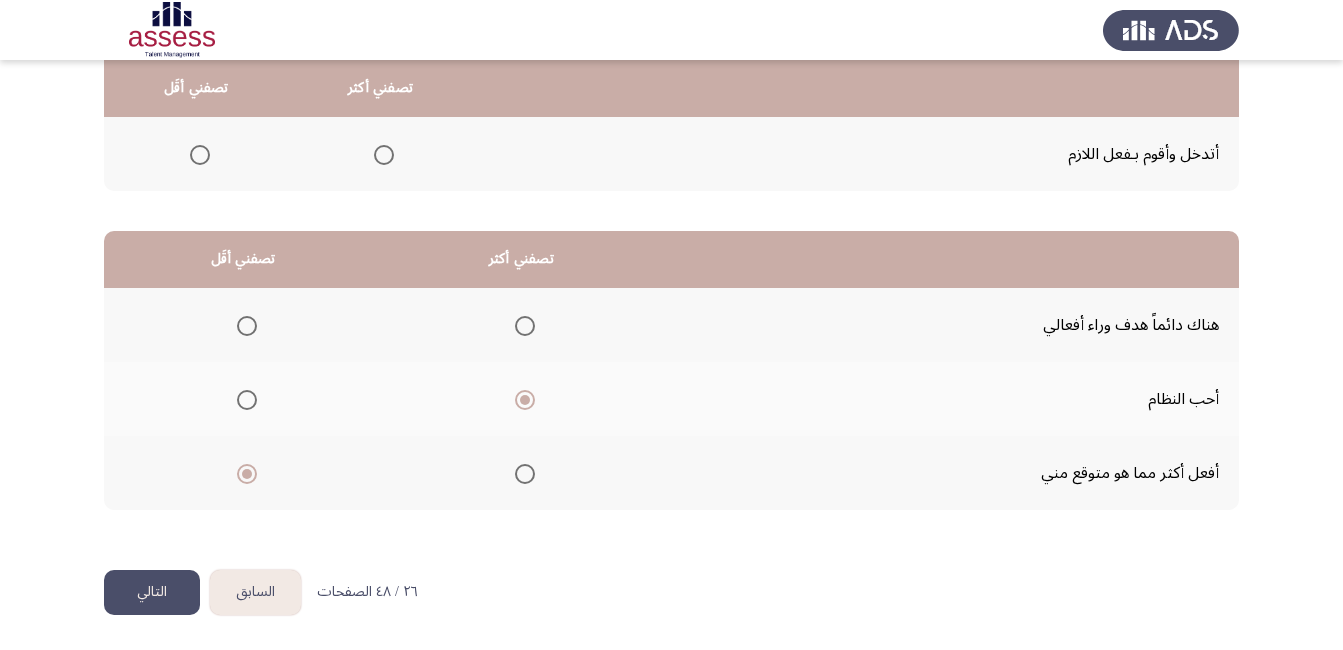 click on "التالي" 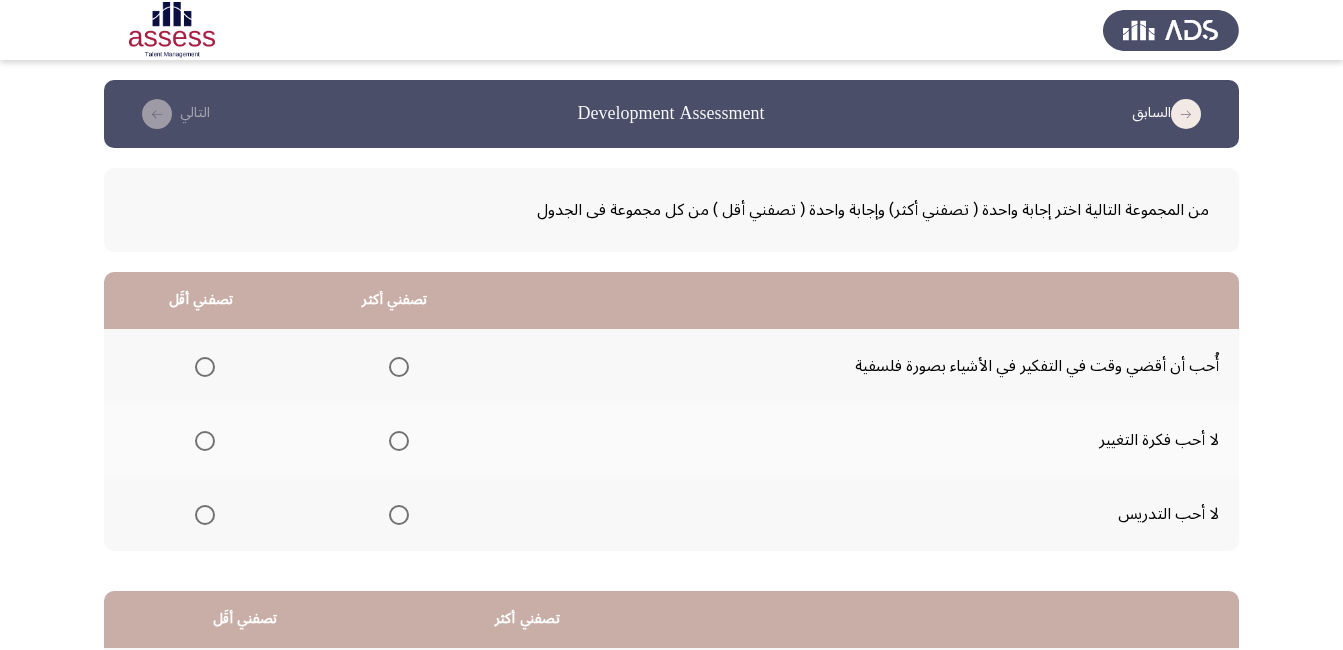 click at bounding box center (399, 367) 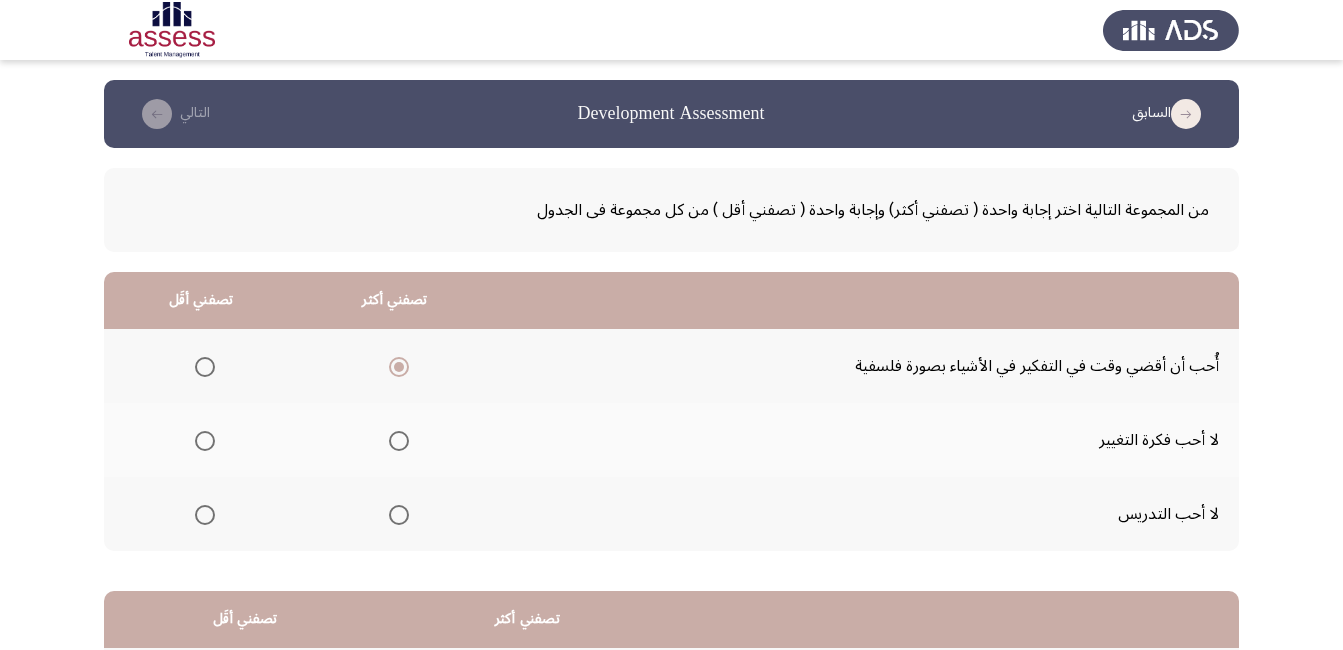 click at bounding box center [205, 441] 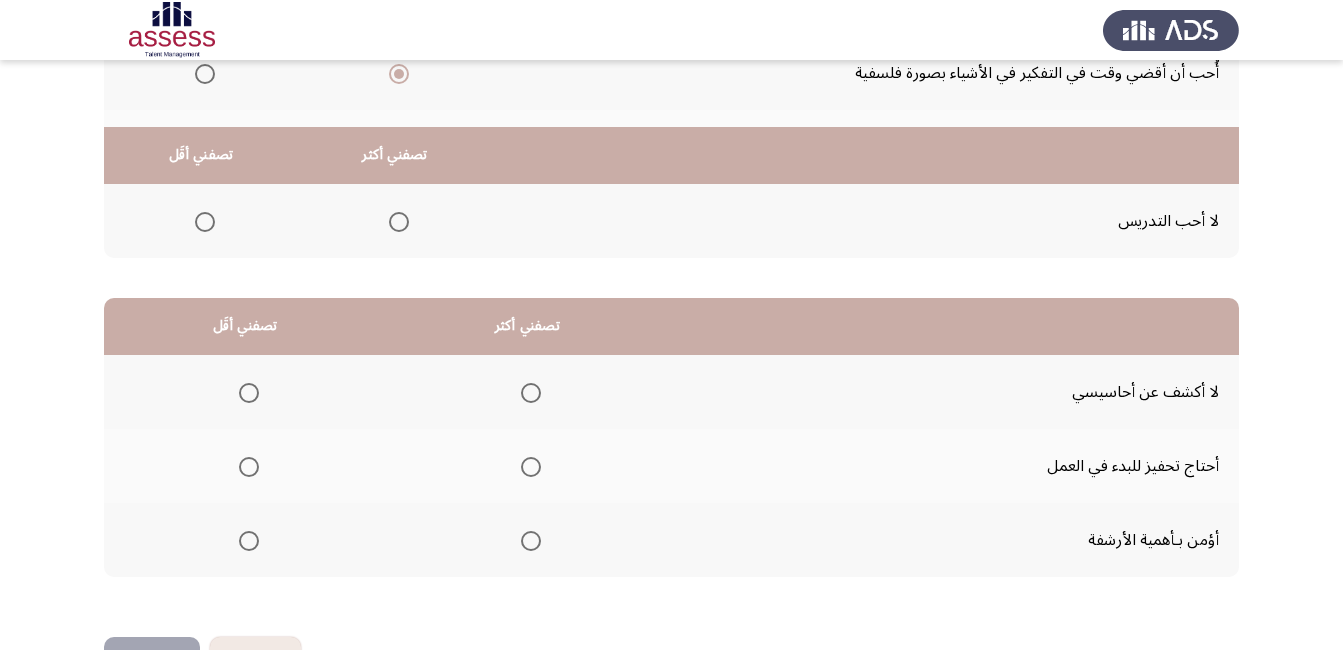 scroll, scrollTop: 360, scrollLeft: 0, axis: vertical 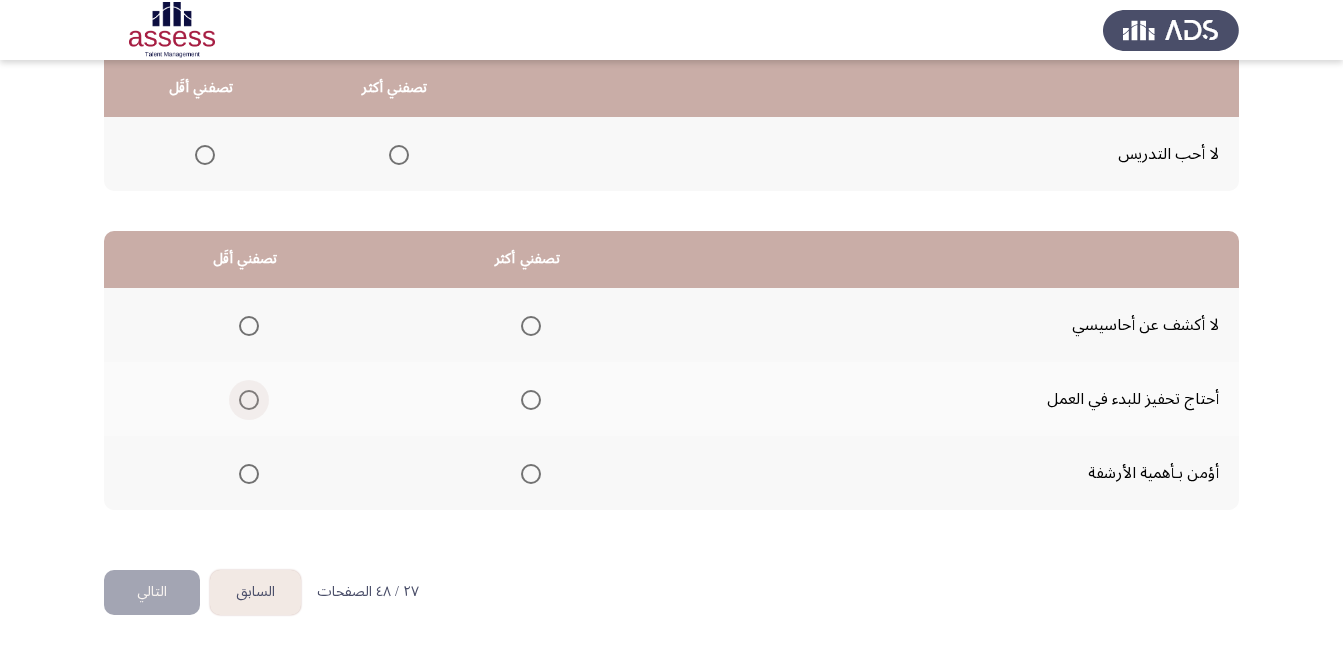 click at bounding box center [249, 400] 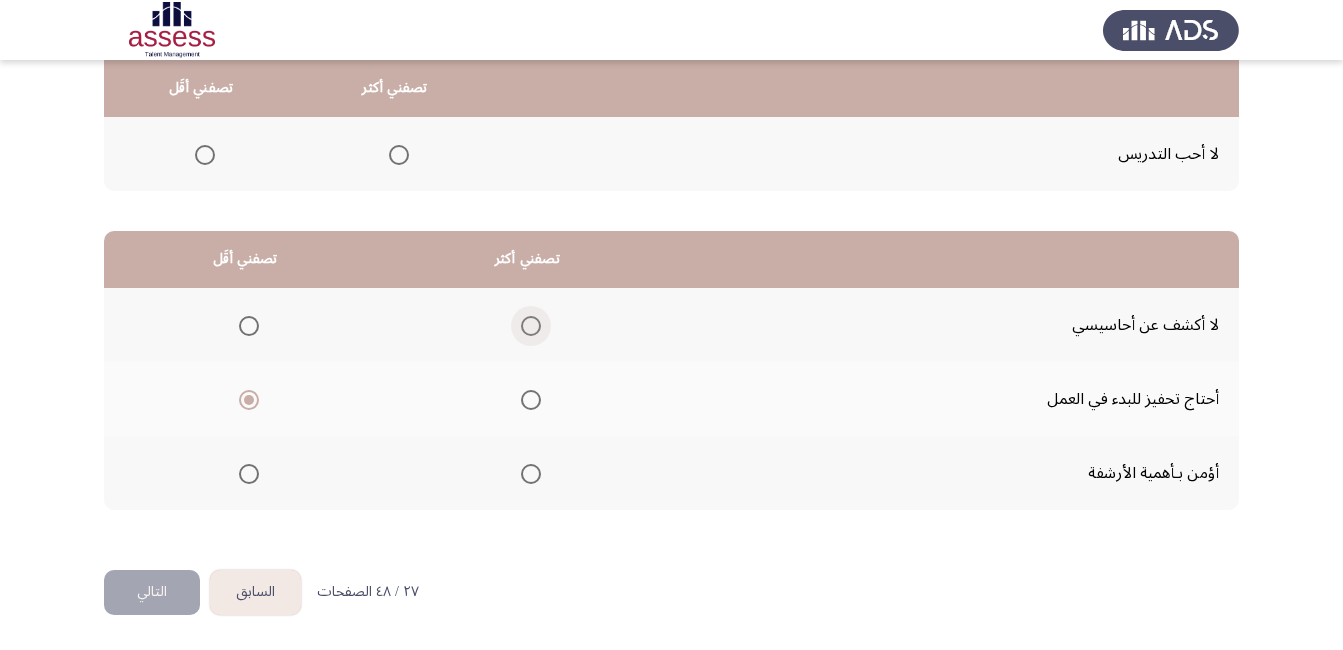 click at bounding box center (531, 326) 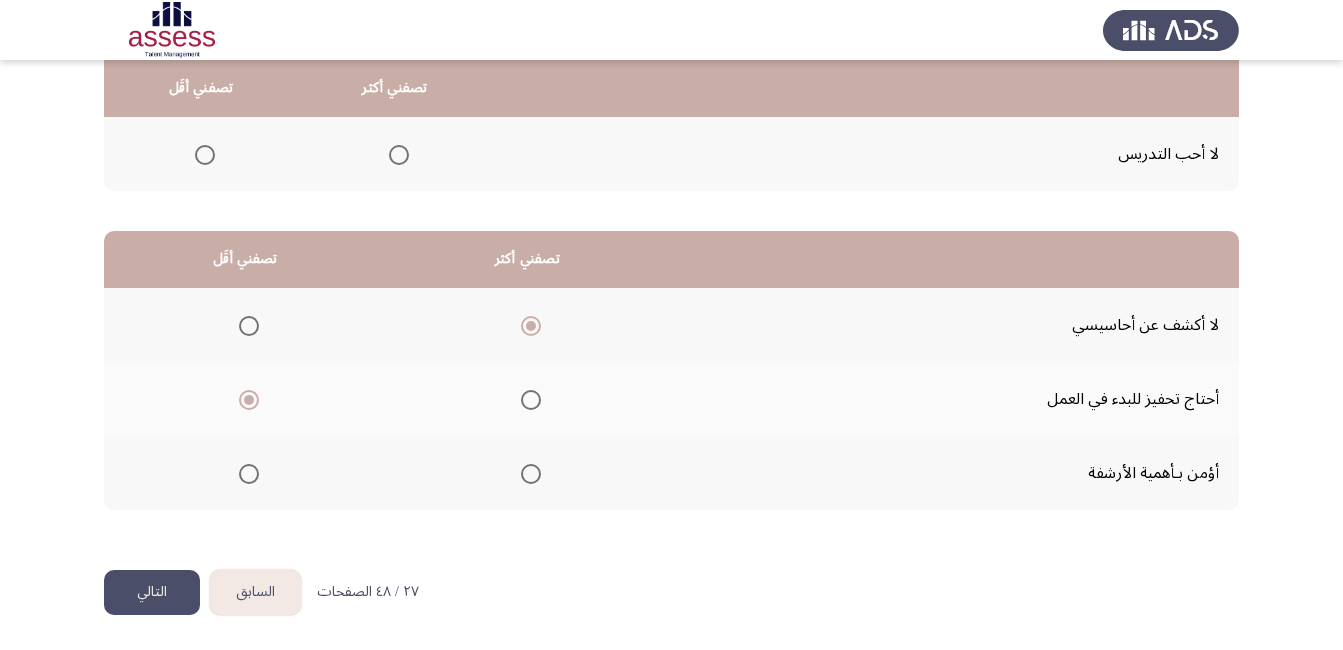 drag, startPoint x: 152, startPoint y: 596, endPoint x: 176, endPoint y: 593, distance: 24.186773 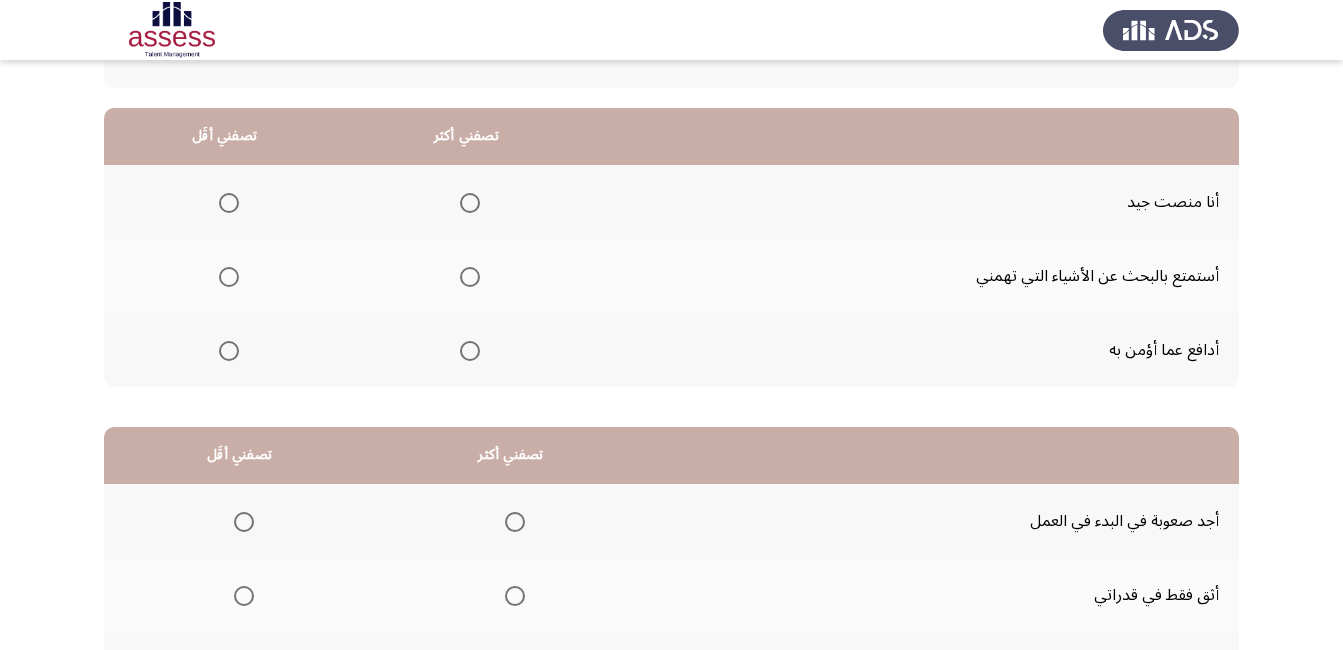 scroll, scrollTop: 200, scrollLeft: 0, axis: vertical 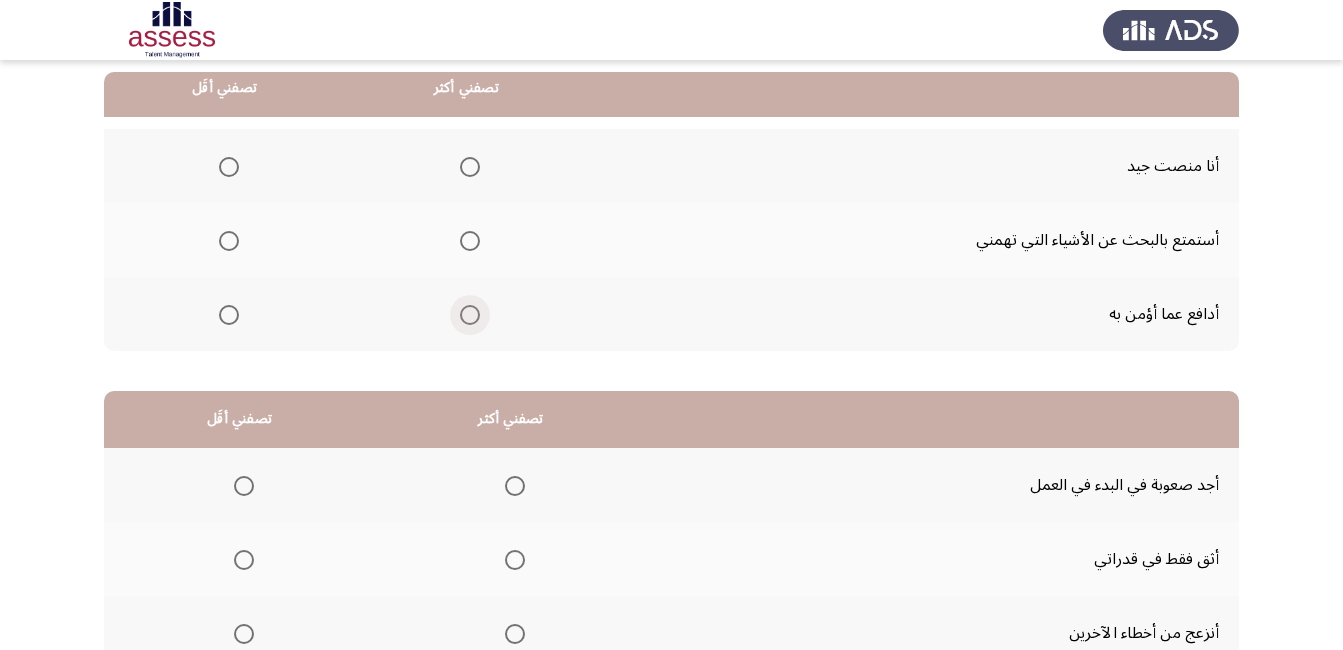 click at bounding box center (470, 315) 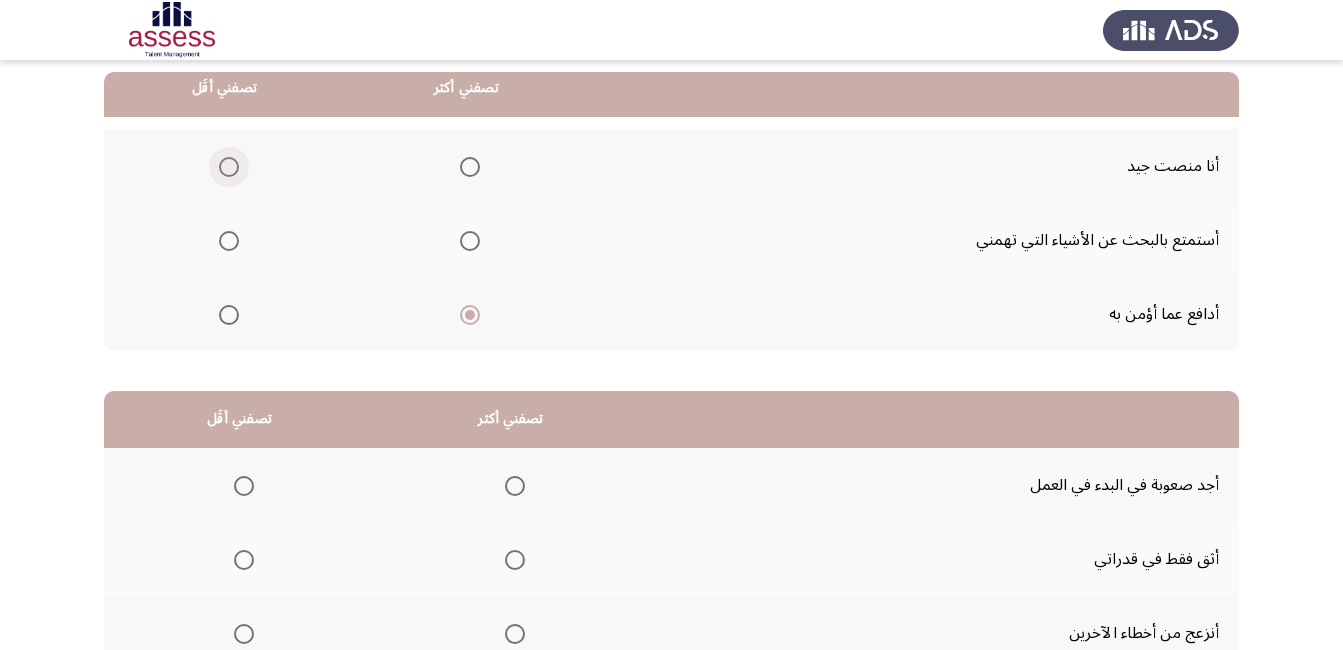 click at bounding box center (229, 167) 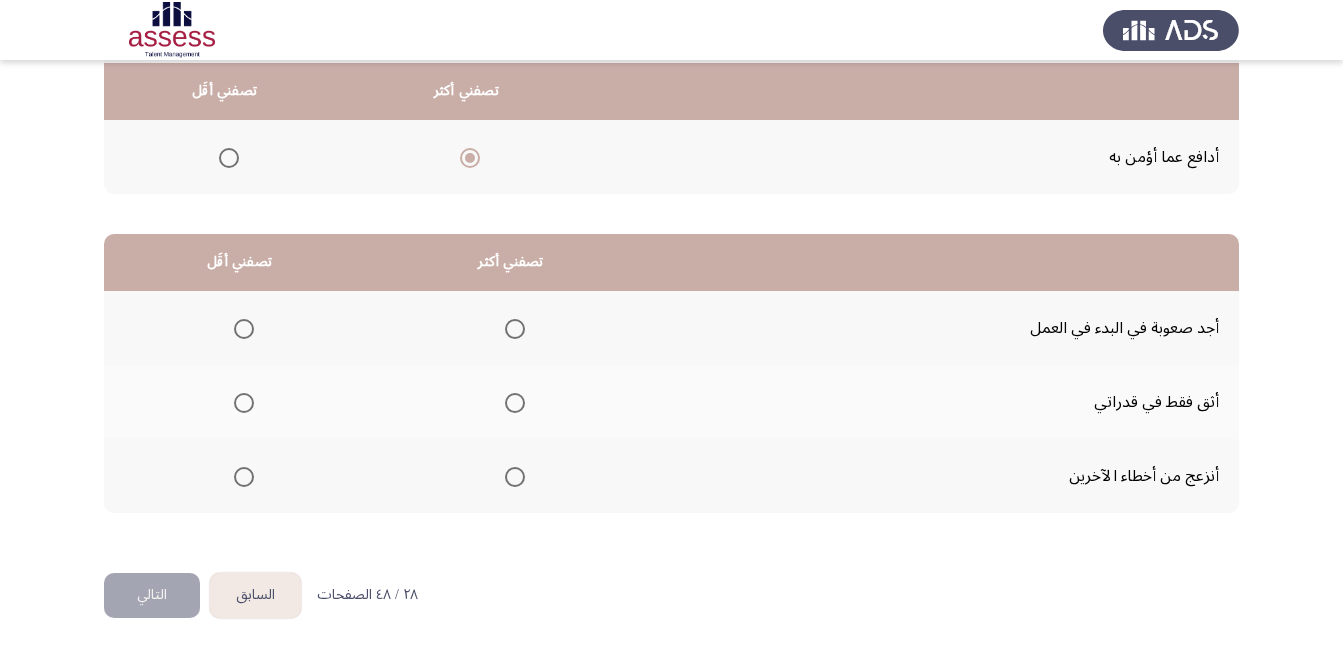 scroll, scrollTop: 360, scrollLeft: 0, axis: vertical 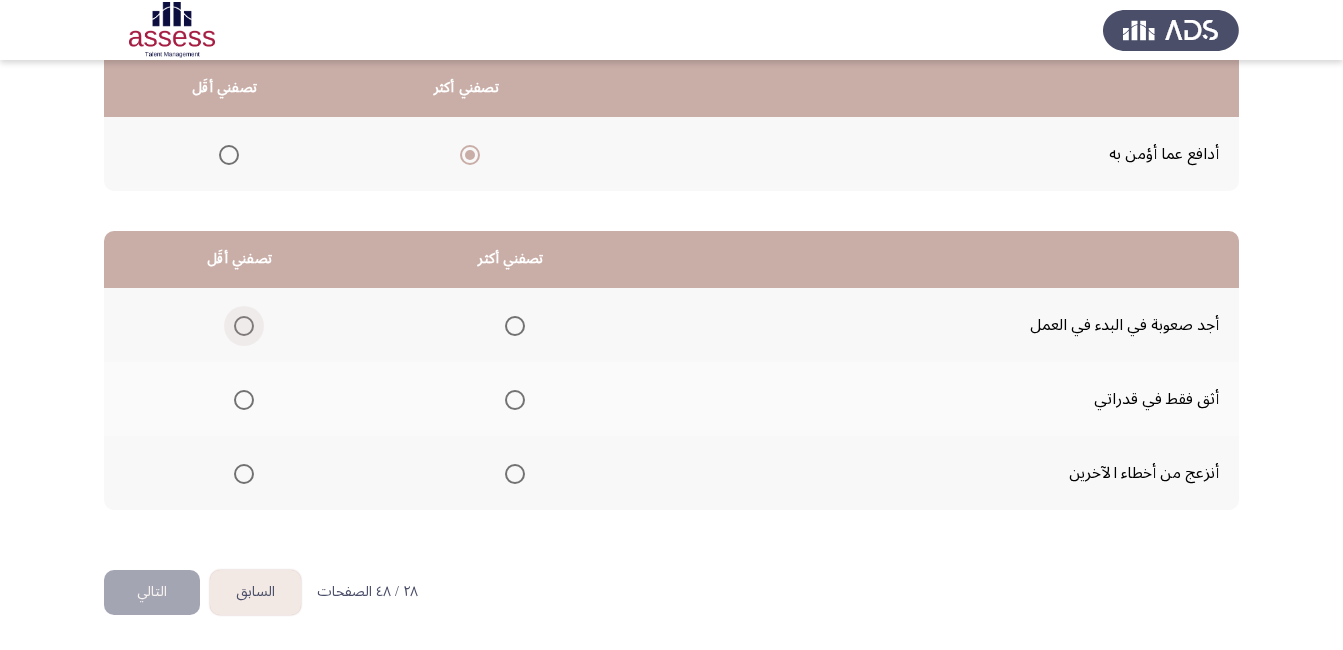 click at bounding box center (244, 326) 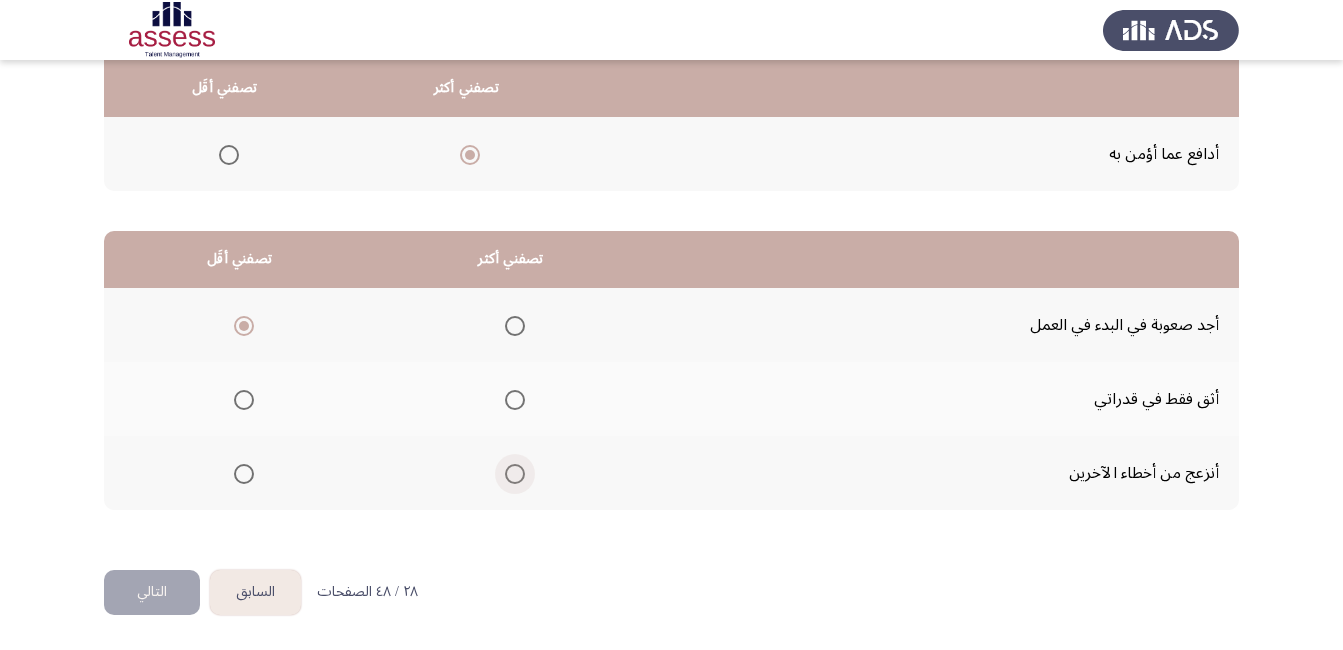 click at bounding box center (515, 474) 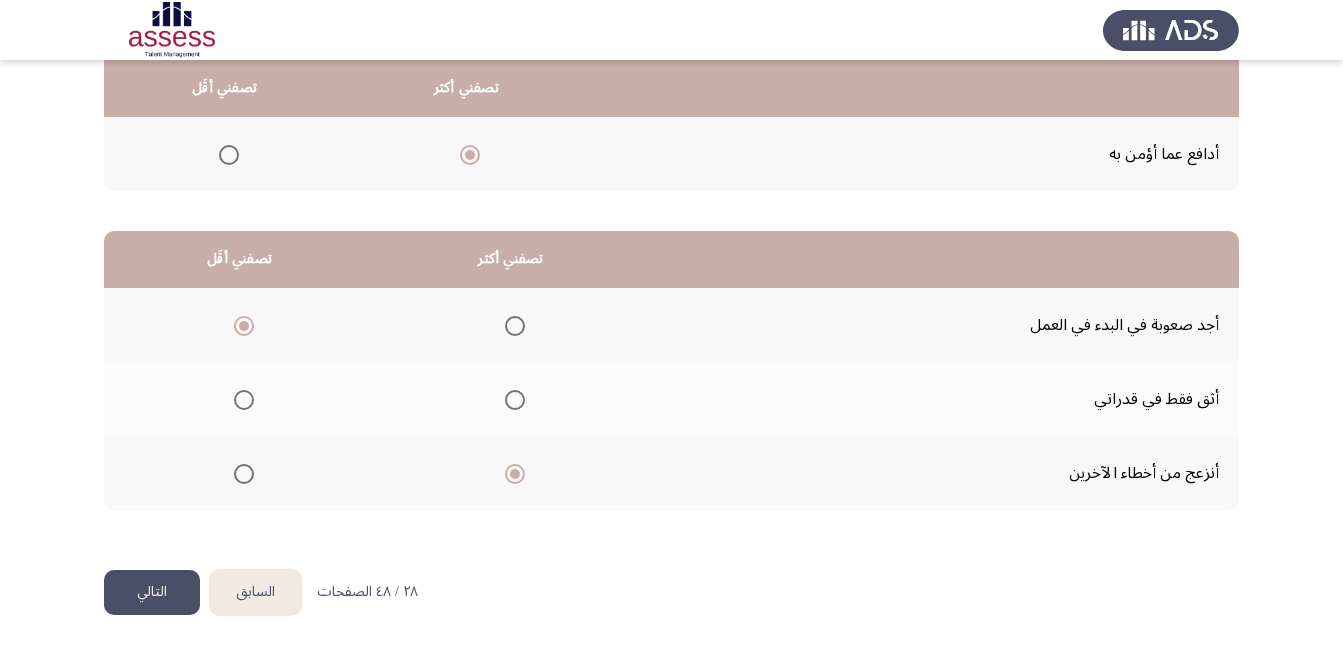 click on "التالي" 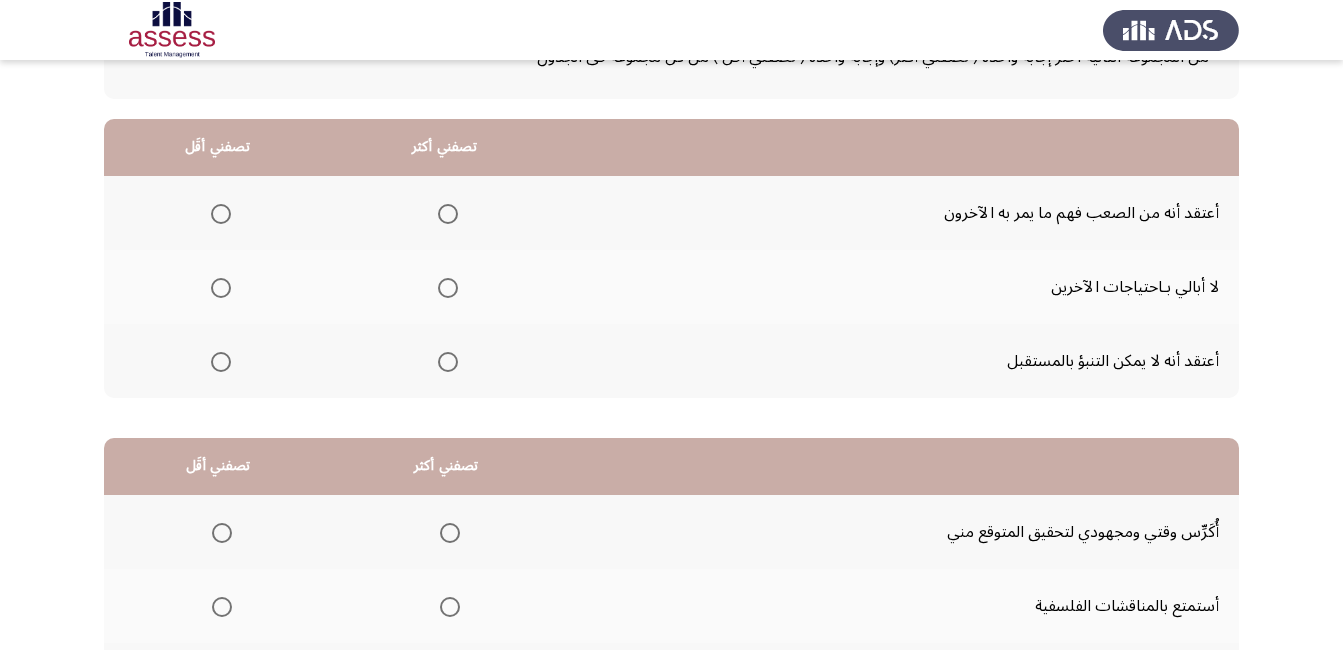 scroll, scrollTop: 200, scrollLeft: 0, axis: vertical 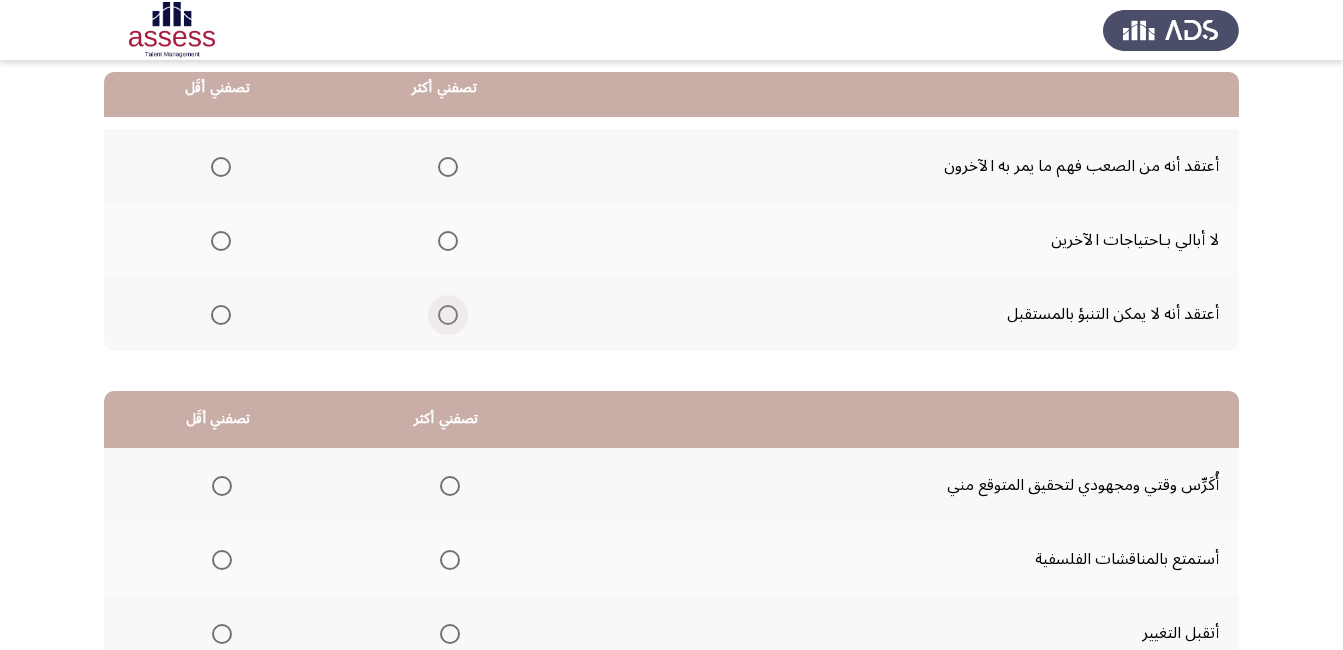 click at bounding box center (448, 315) 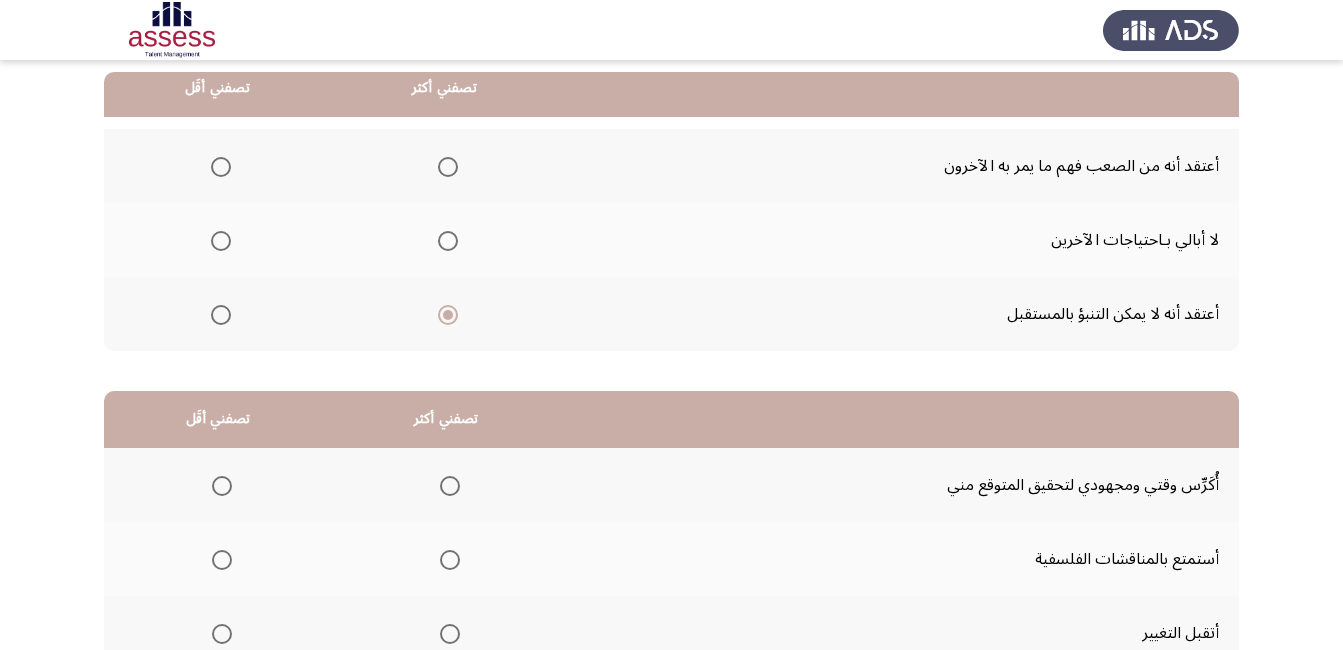 click at bounding box center (221, 241) 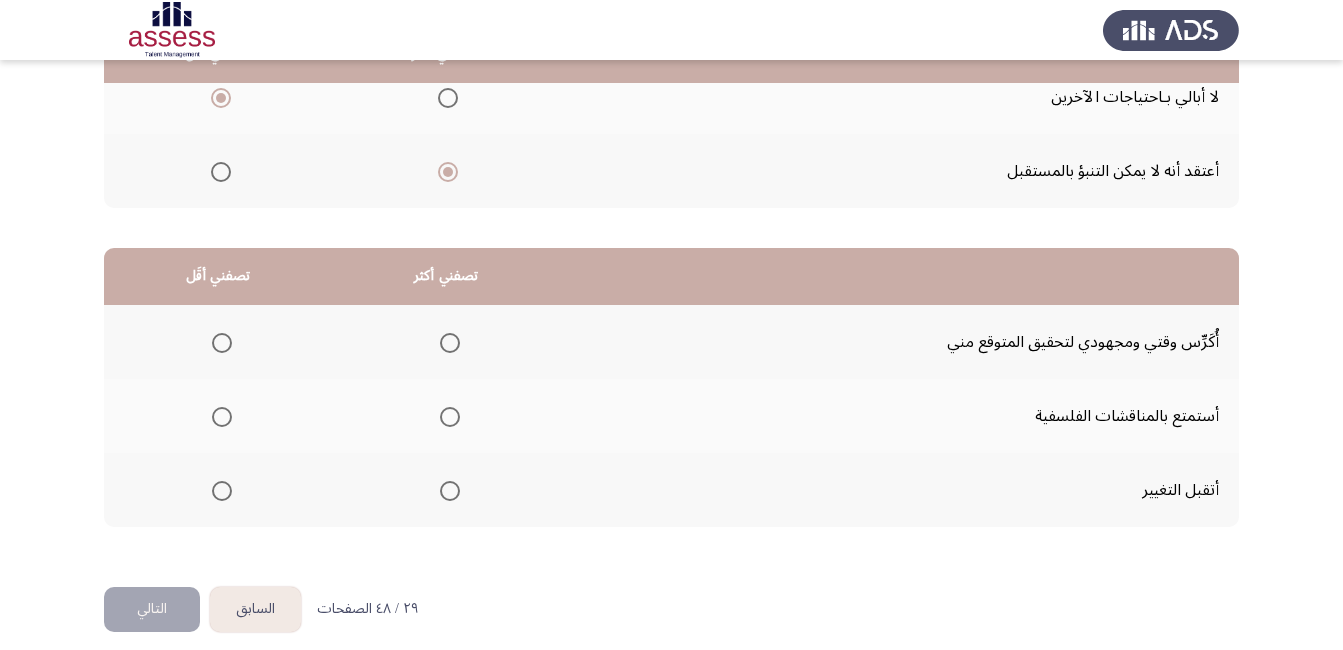 scroll, scrollTop: 360, scrollLeft: 0, axis: vertical 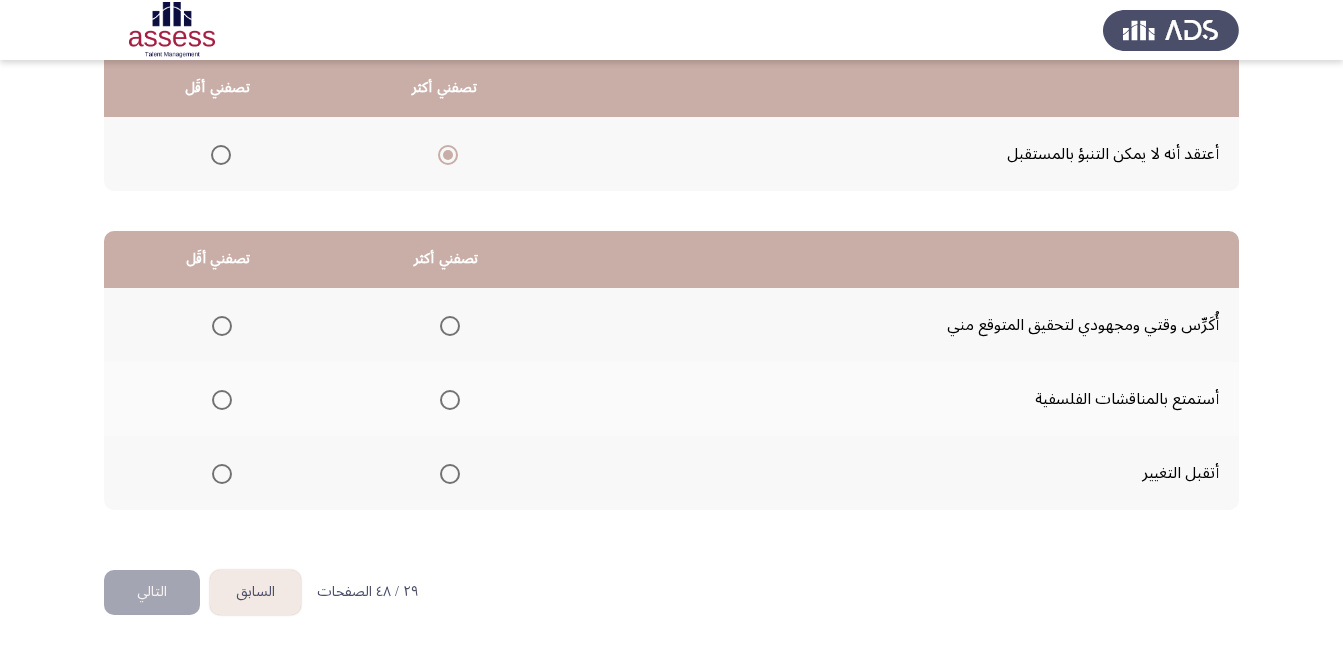 click at bounding box center [450, 326] 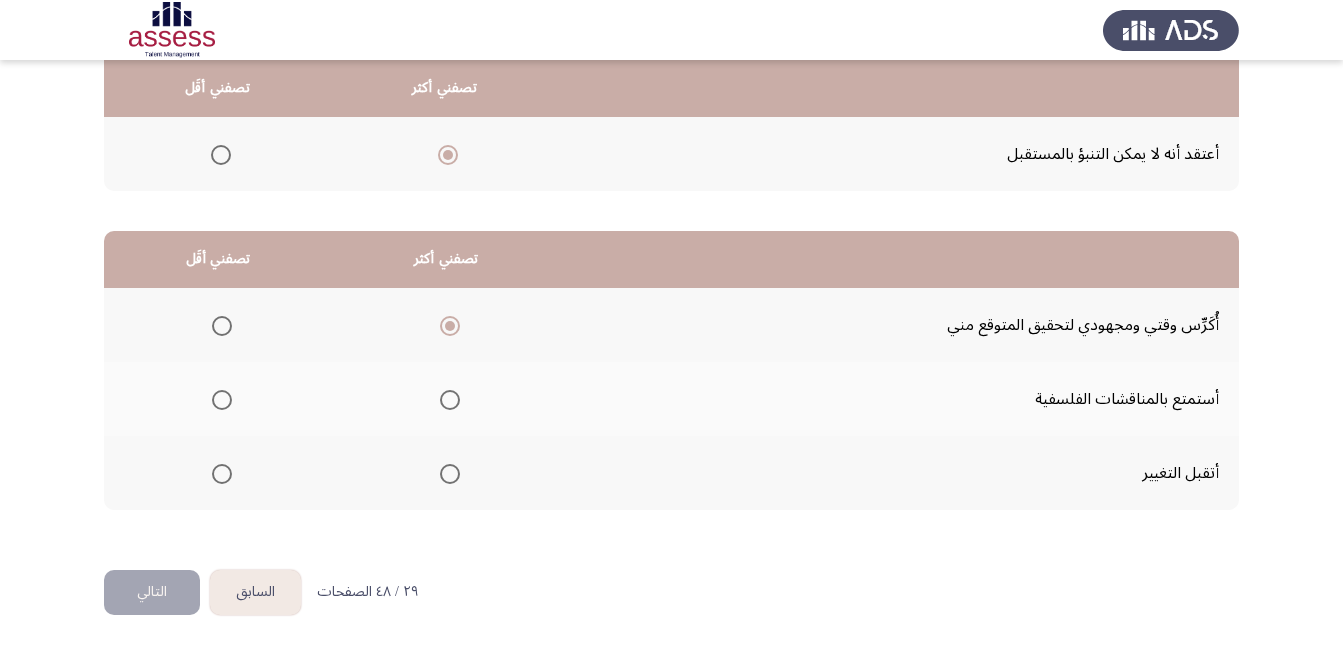 click at bounding box center (222, 400) 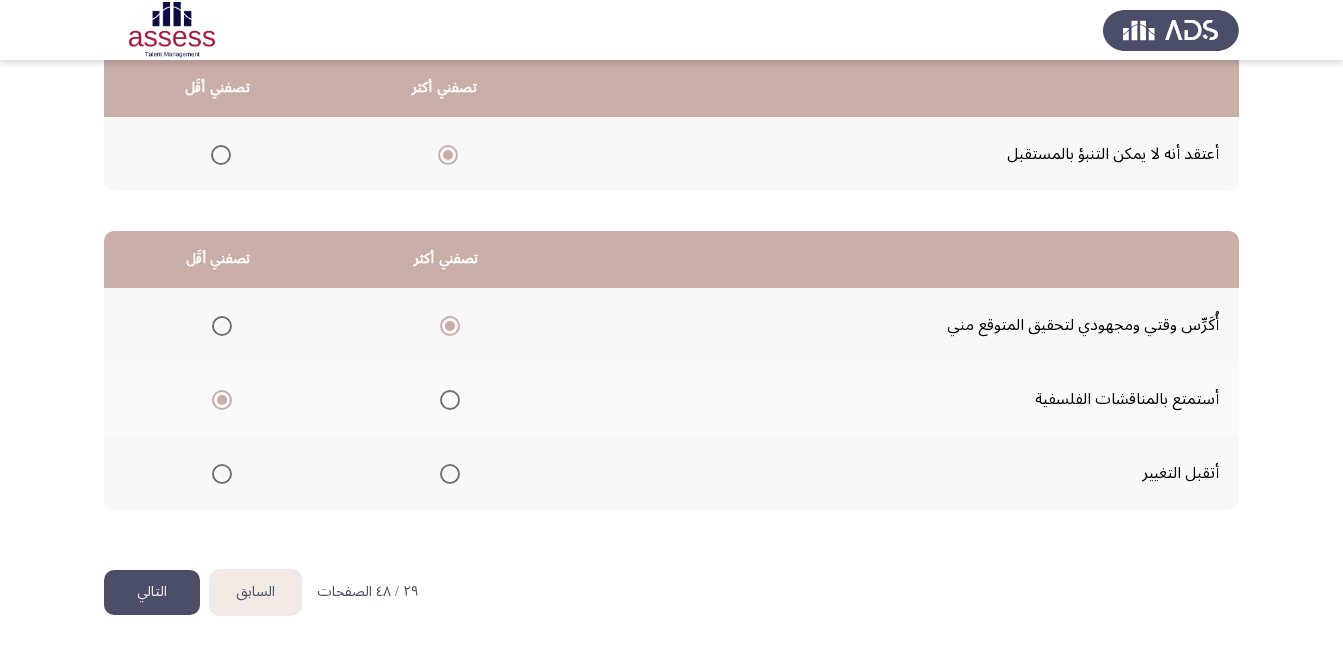 click on "التالي" 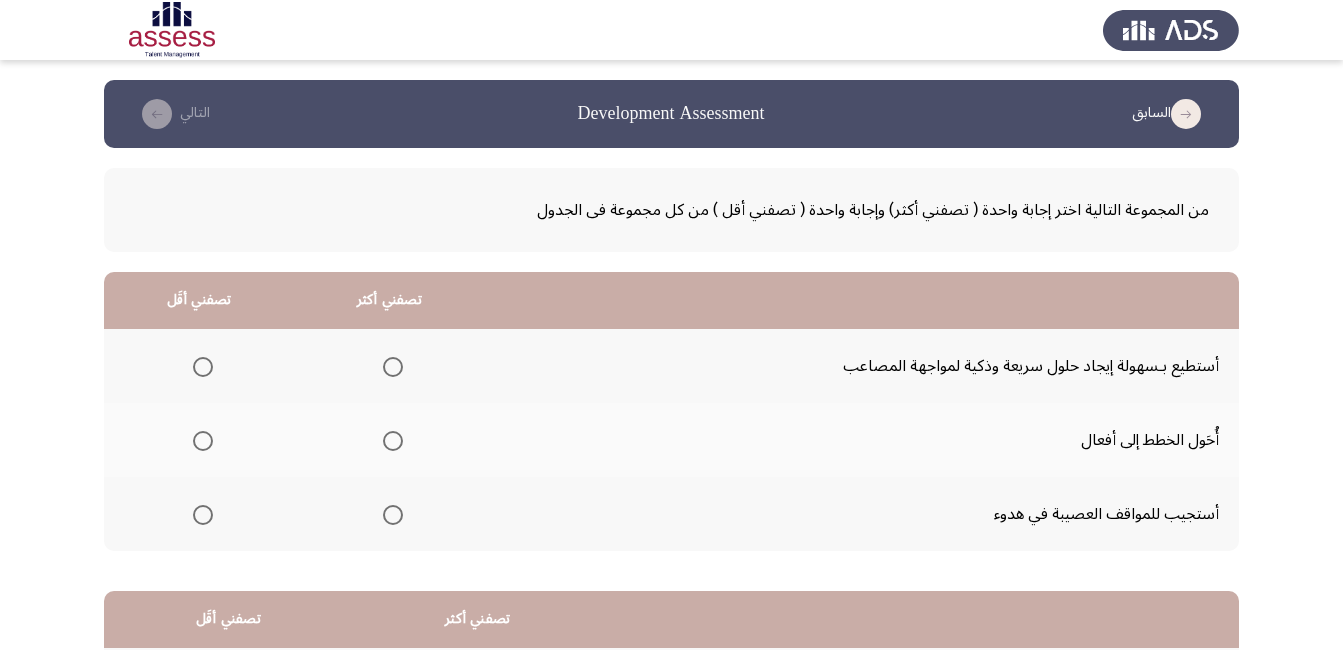 click at bounding box center (393, 515) 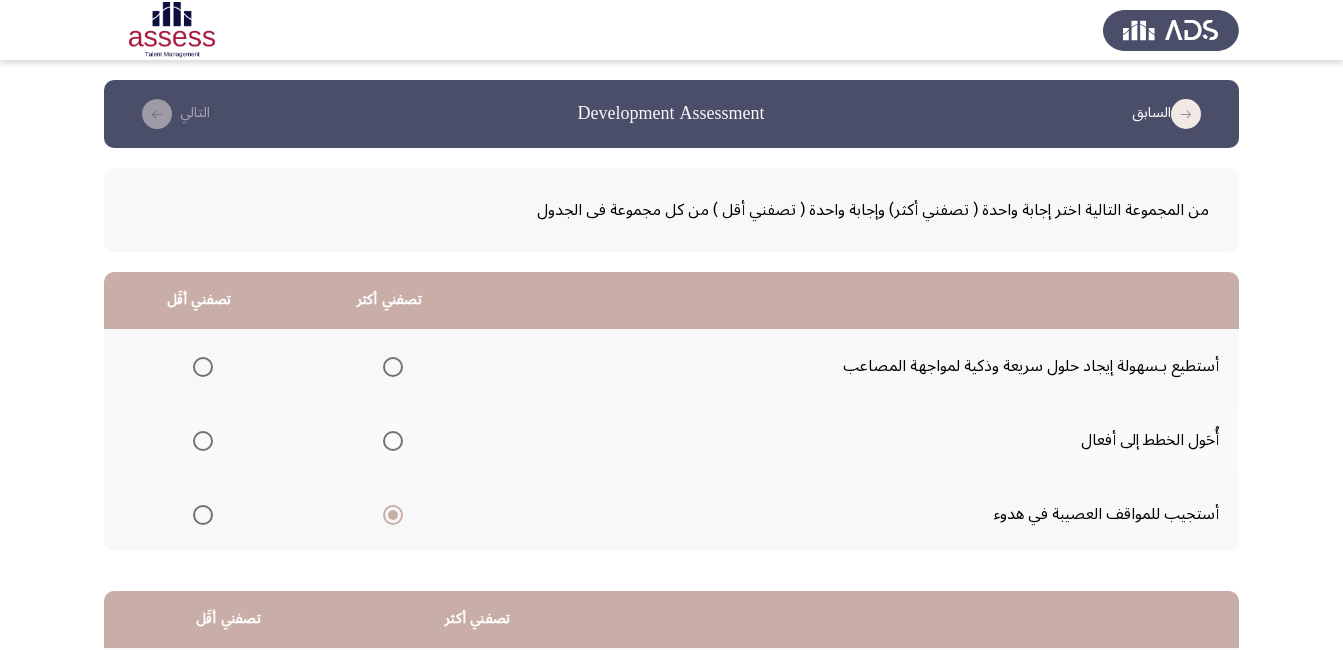 click at bounding box center (203, 441) 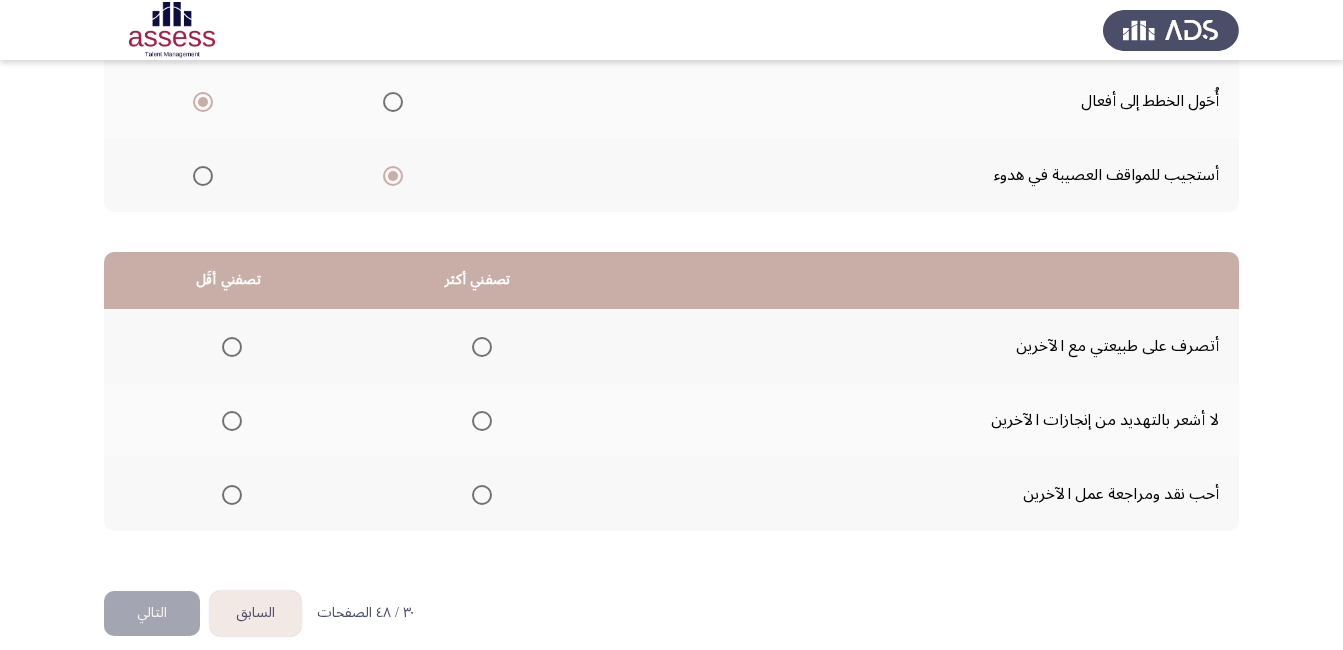 scroll, scrollTop: 360, scrollLeft: 0, axis: vertical 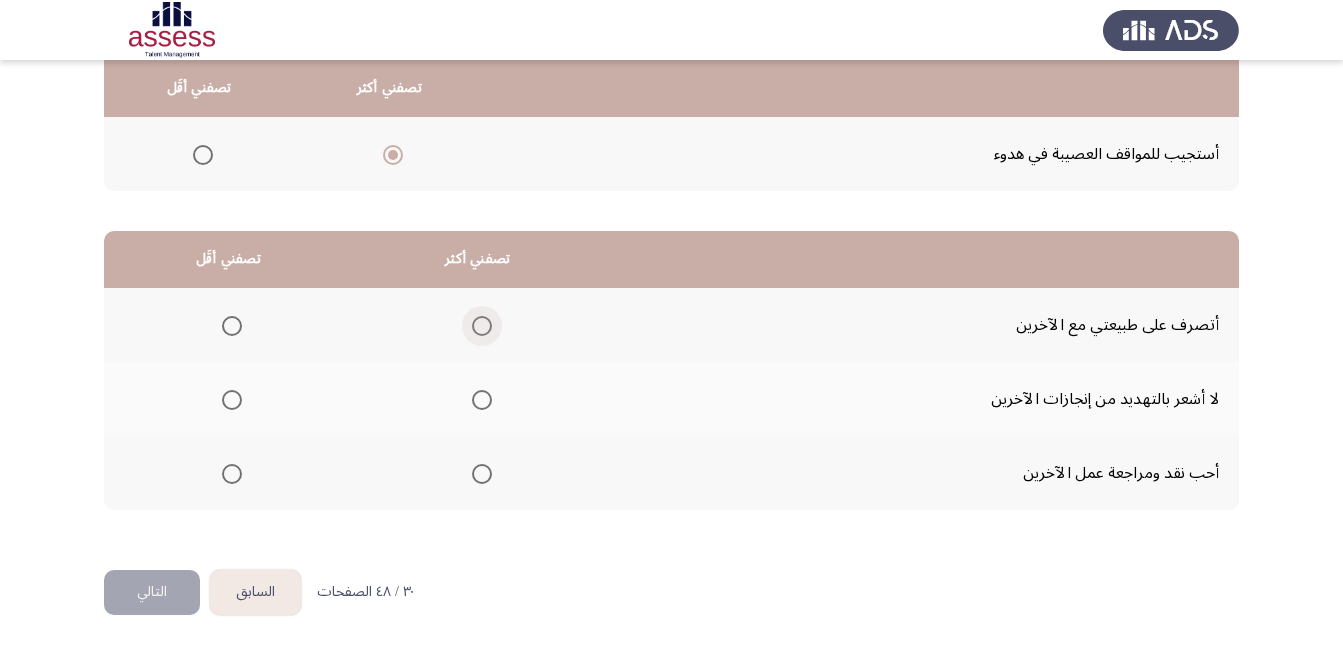 click at bounding box center [482, 326] 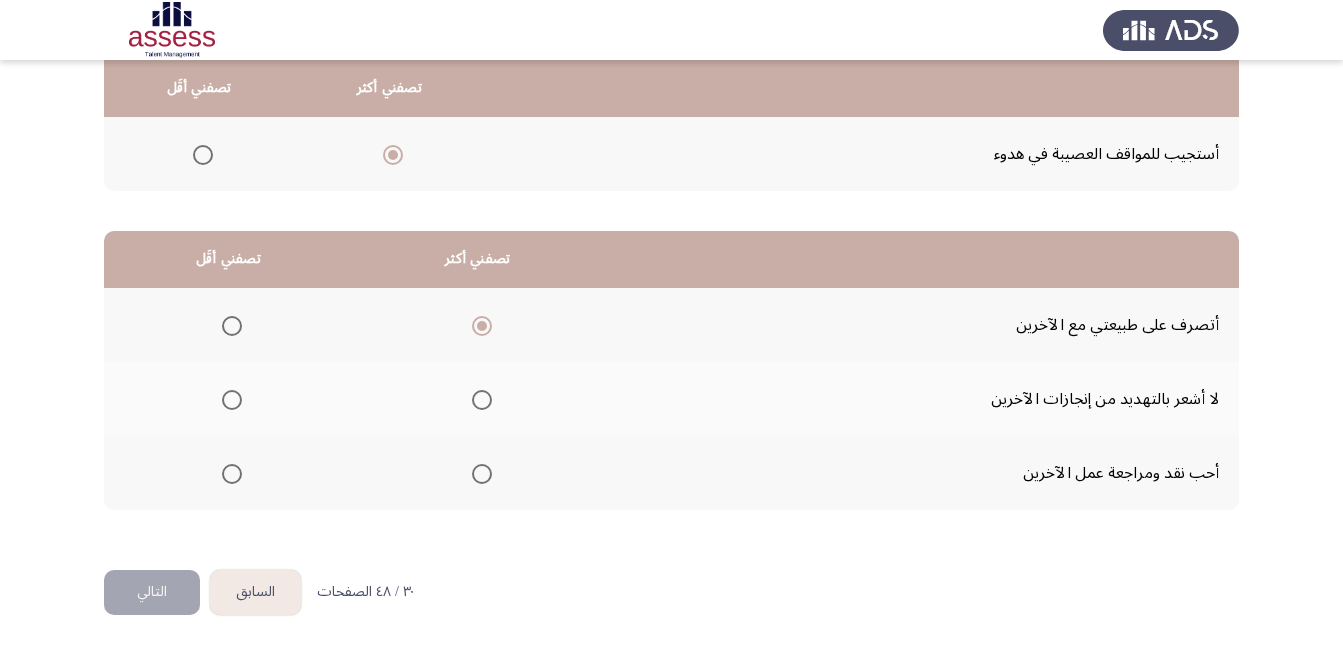 click at bounding box center [232, 474] 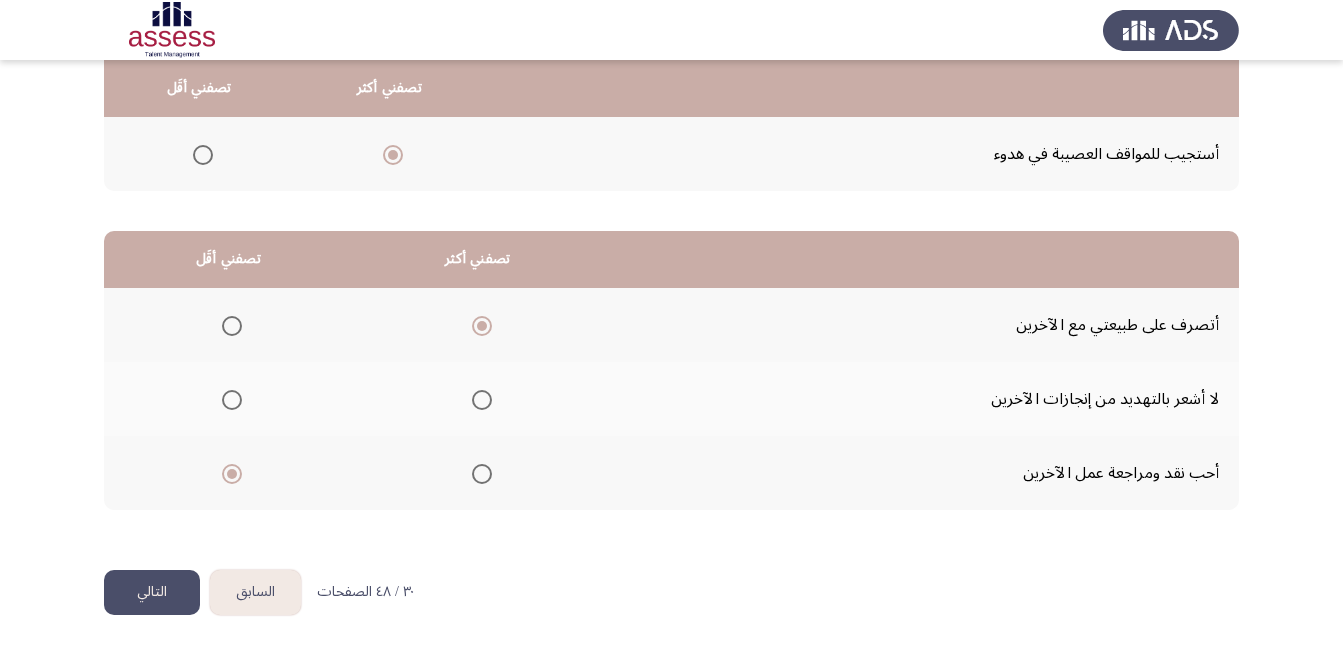 click on "التالي" 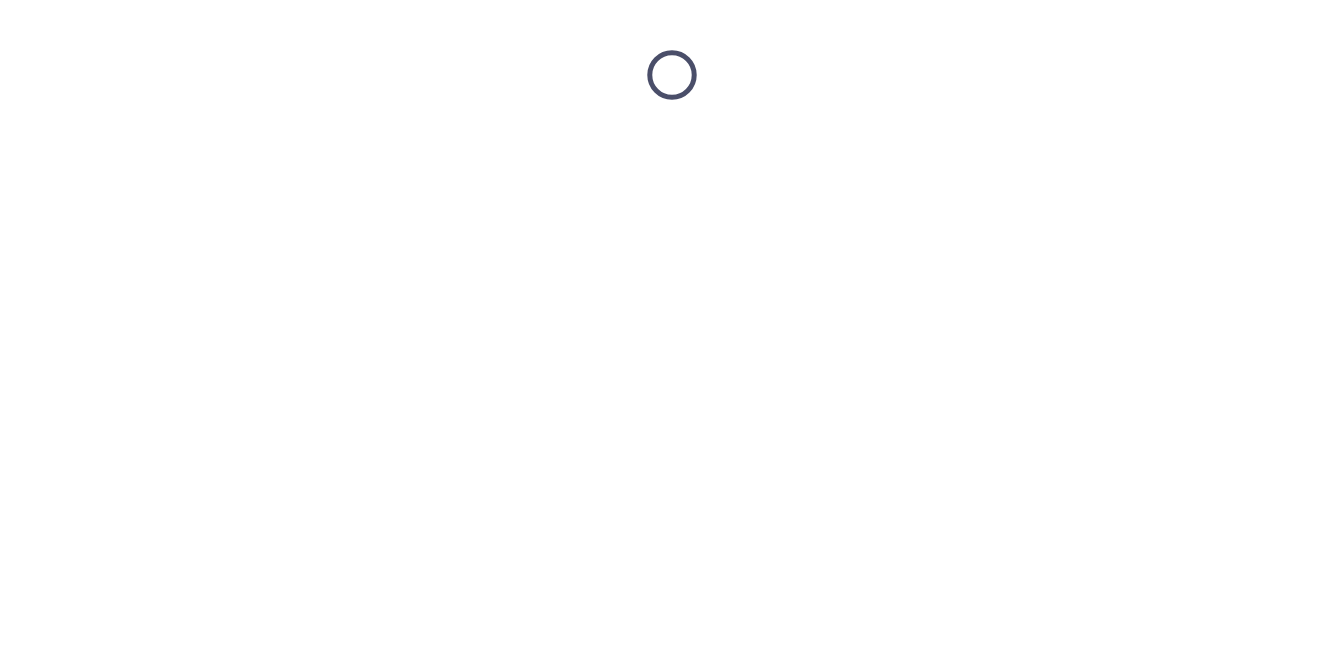 scroll, scrollTop: 0, scrollLeft: 0, axis: both 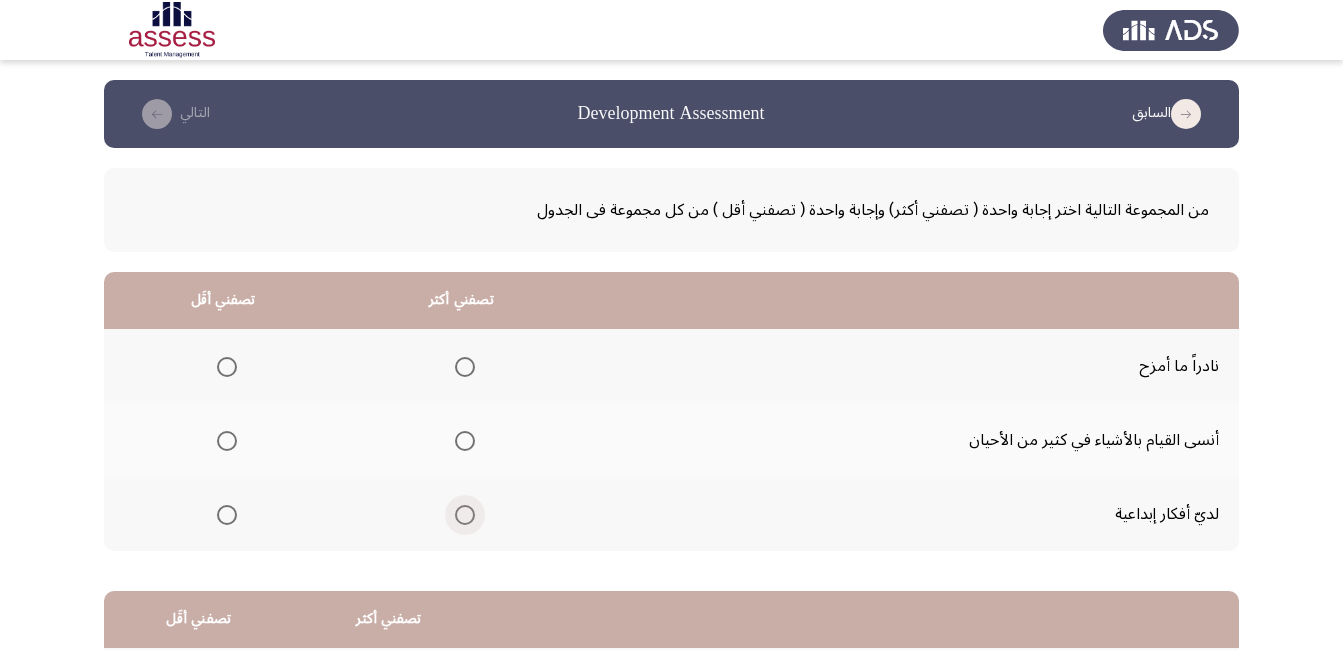 click at bounding box center (465, 515) 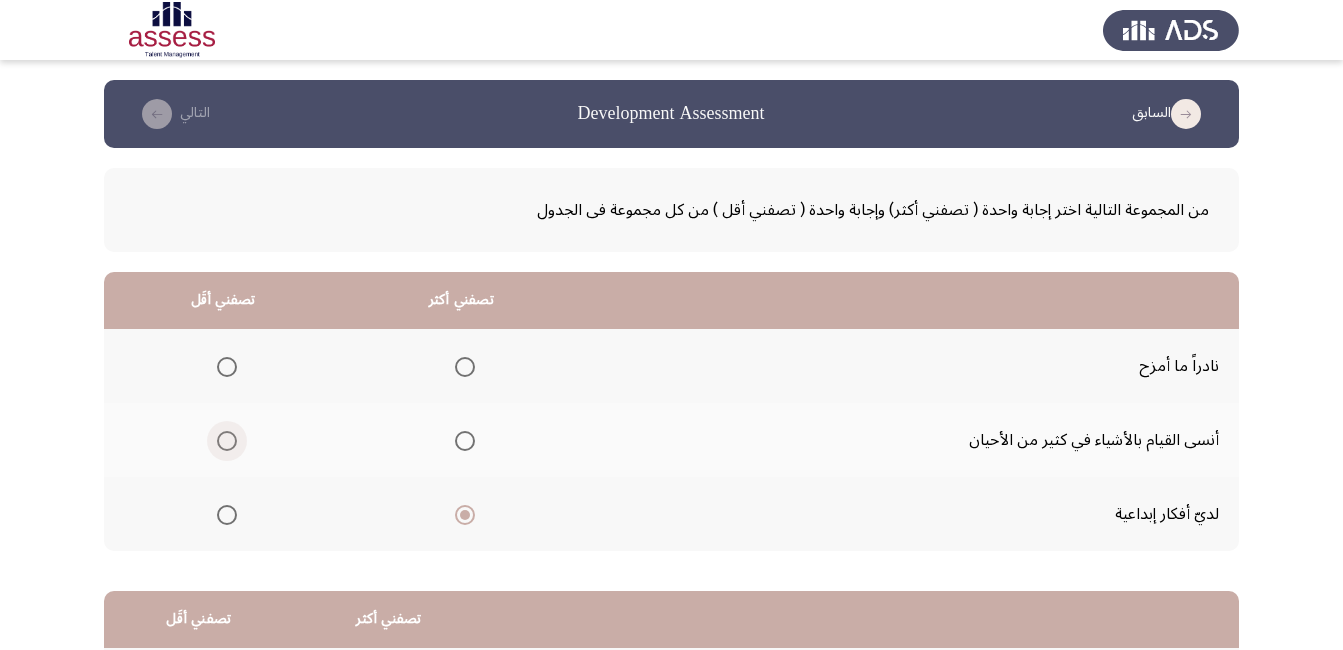 click at bounding box center [227, 441] 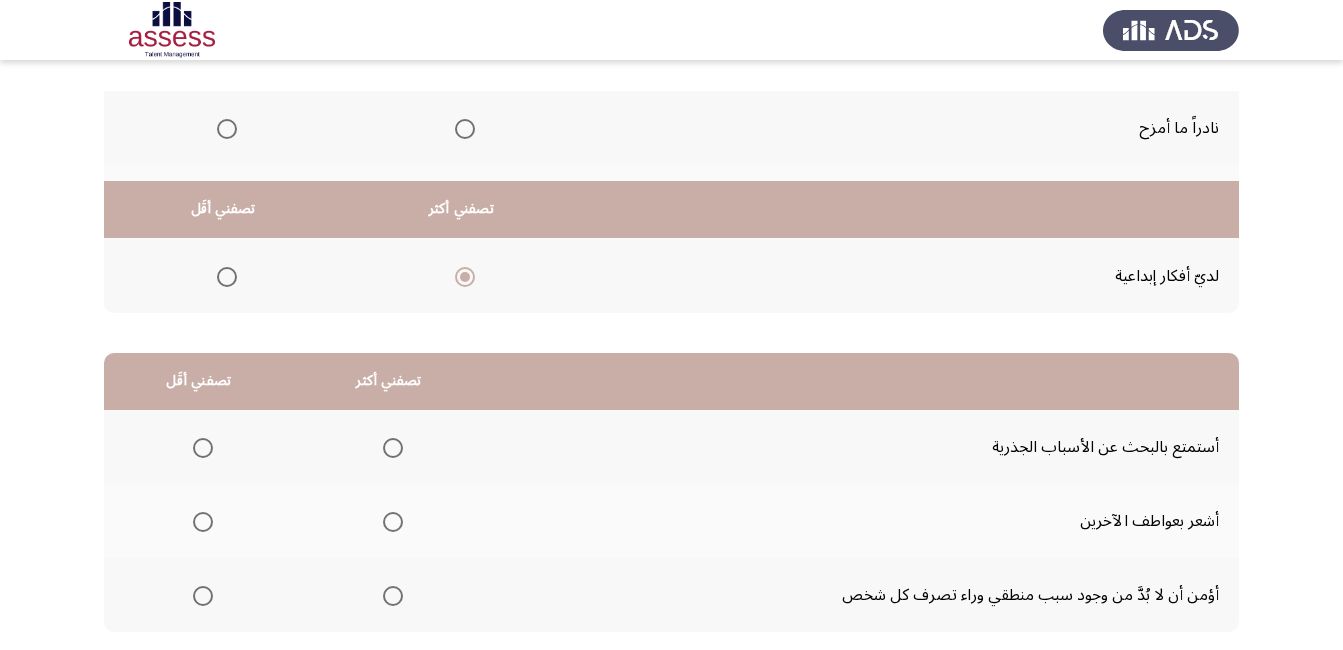 scroll, scrollTop: 360, scrollLeft: 0, axis: vertical 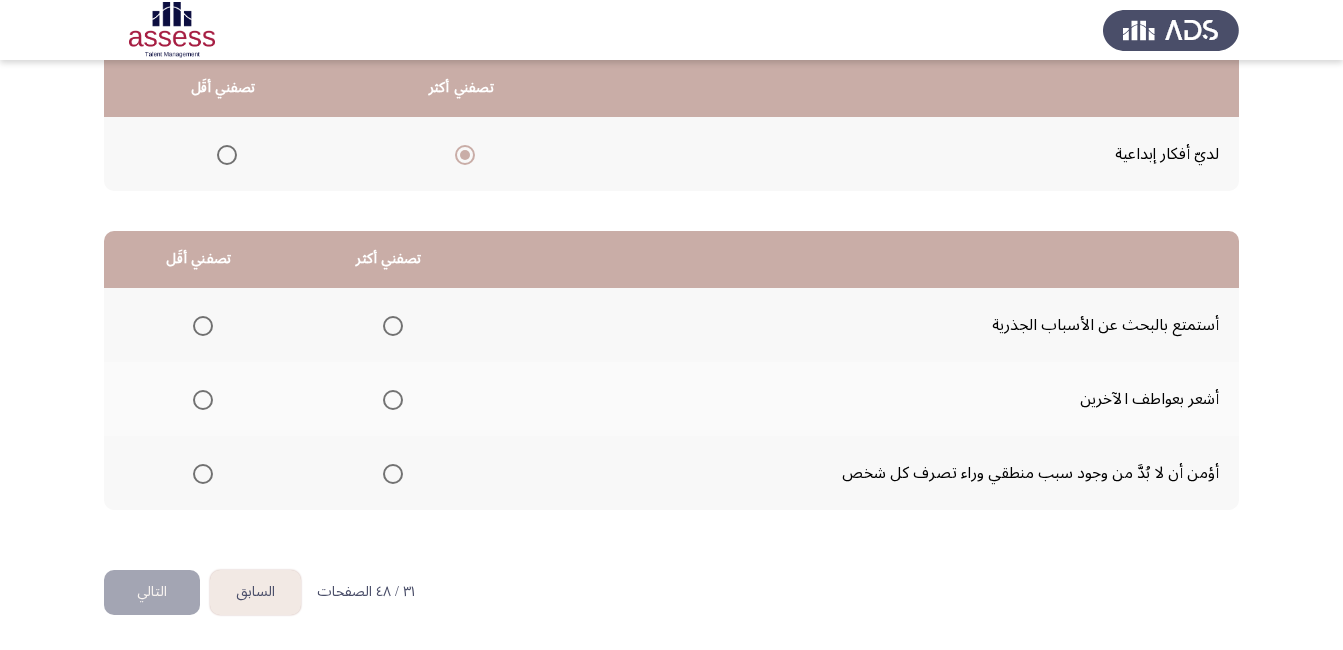 click at bounding box center [203, 326] 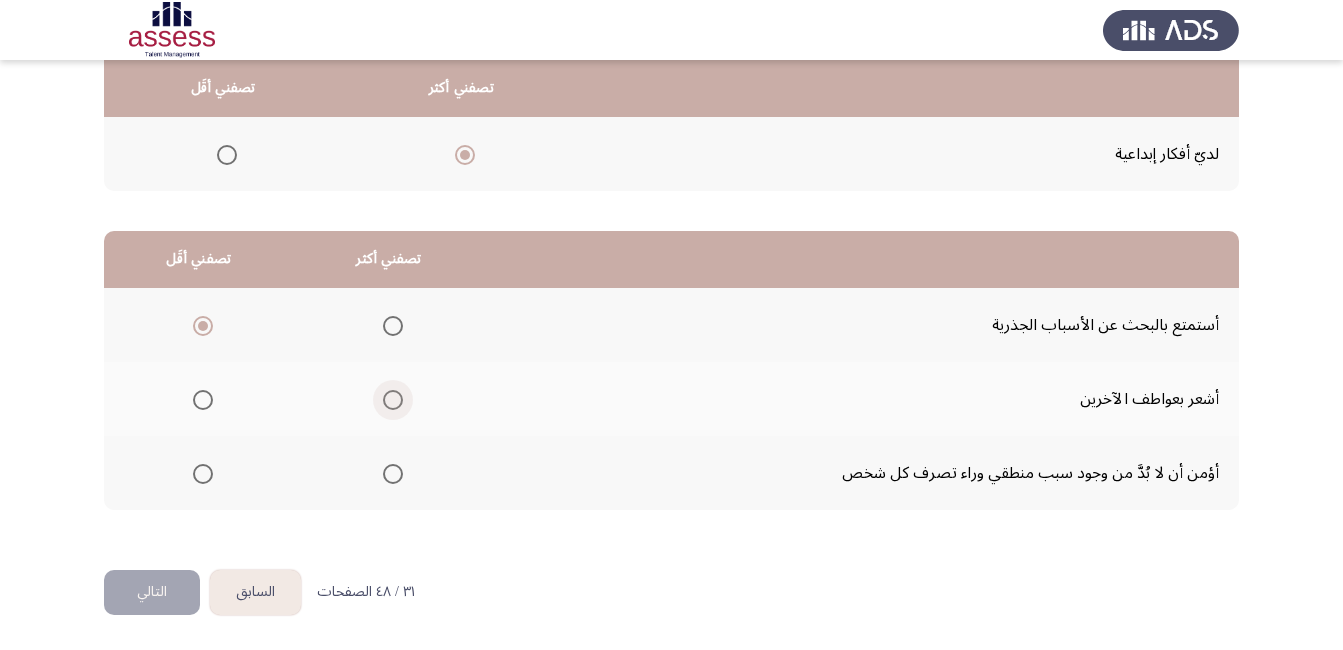 click at bounding box center (393, 400) 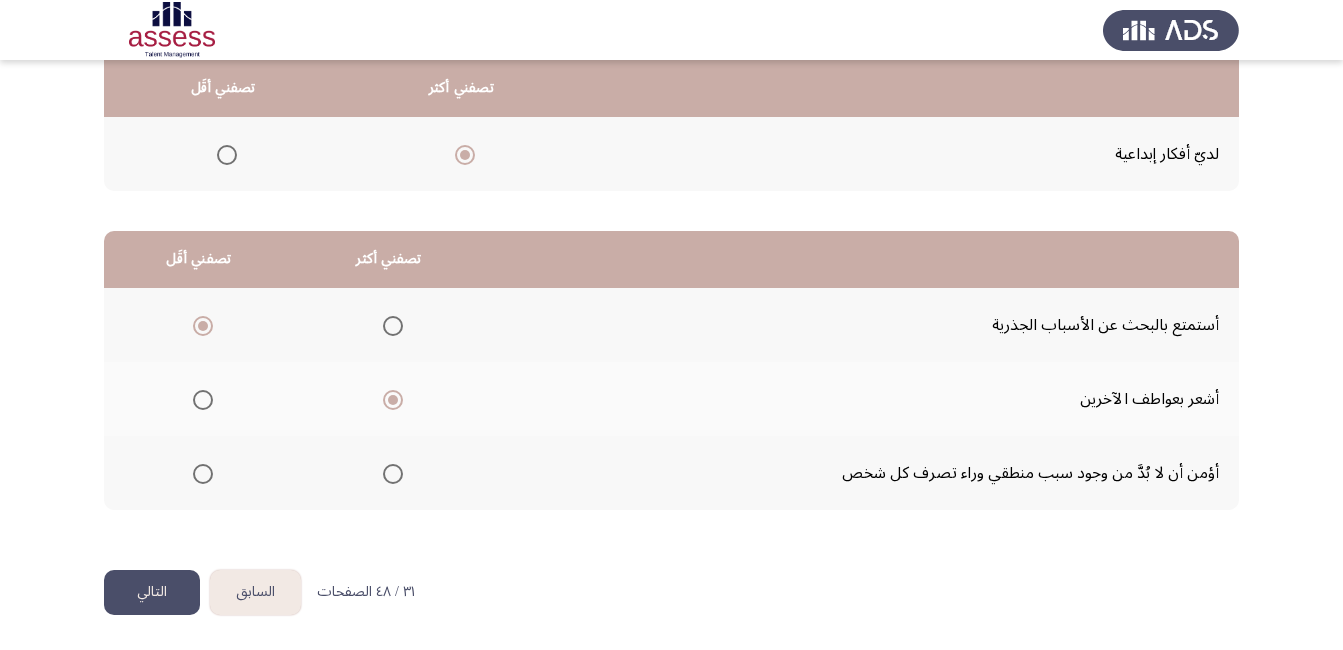 click on "التالي" 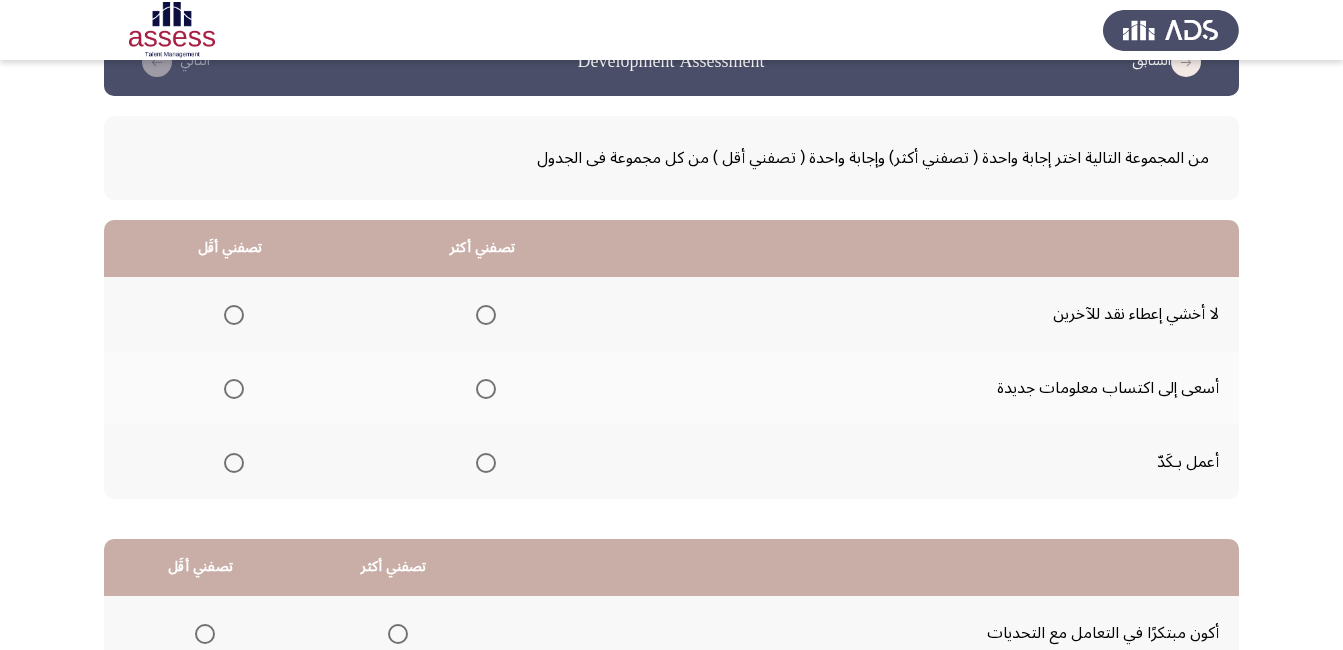 scroll, scrollTop: 100, scrollLeft: 0, axis: vertical 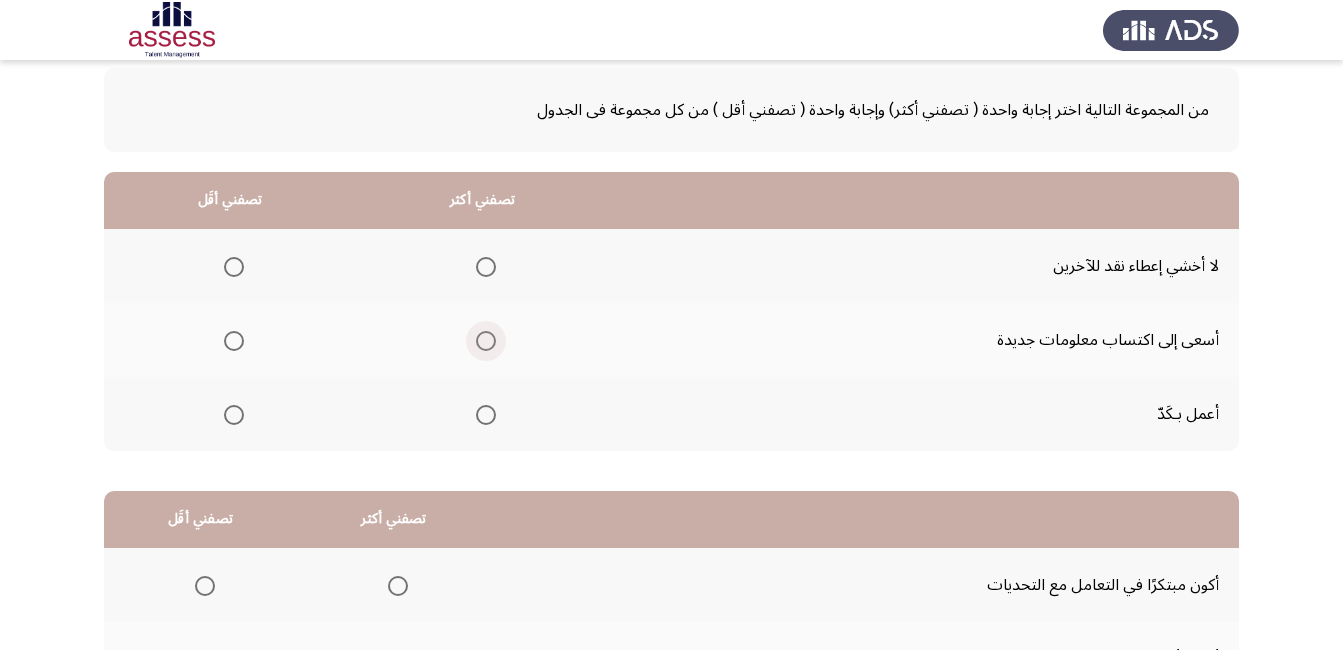 click at bounding box center (486, 341) 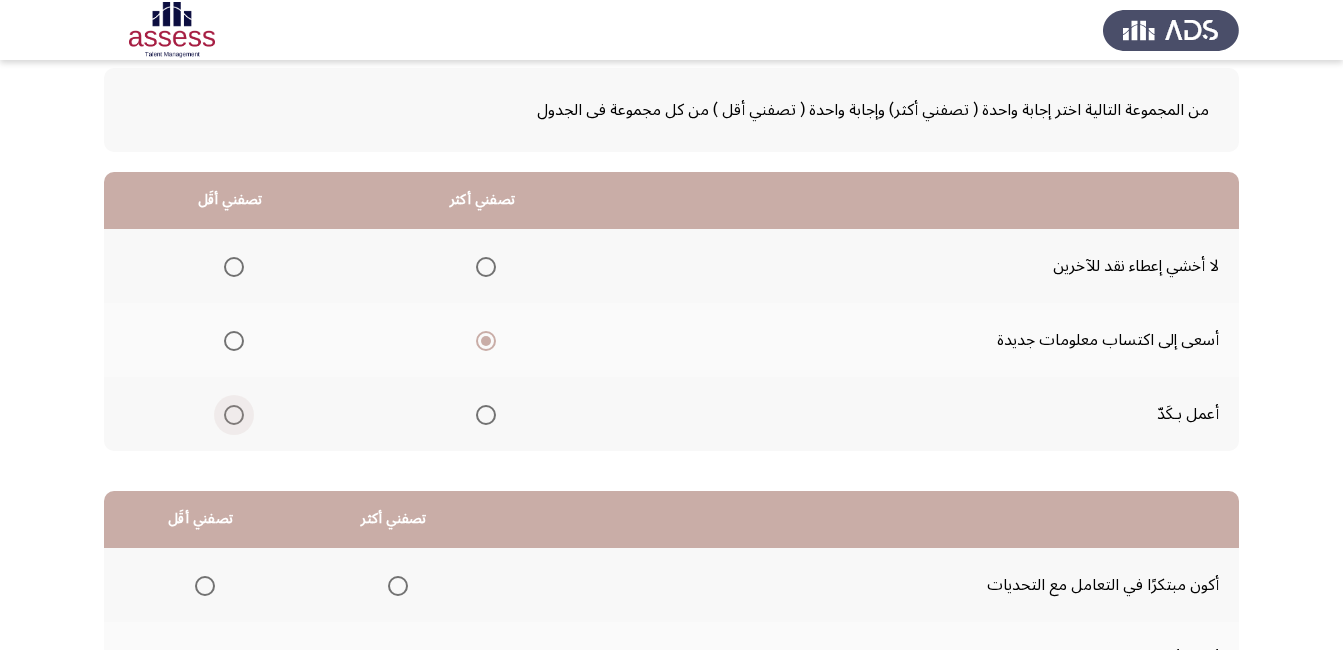 click at bounding box center (234, 415) 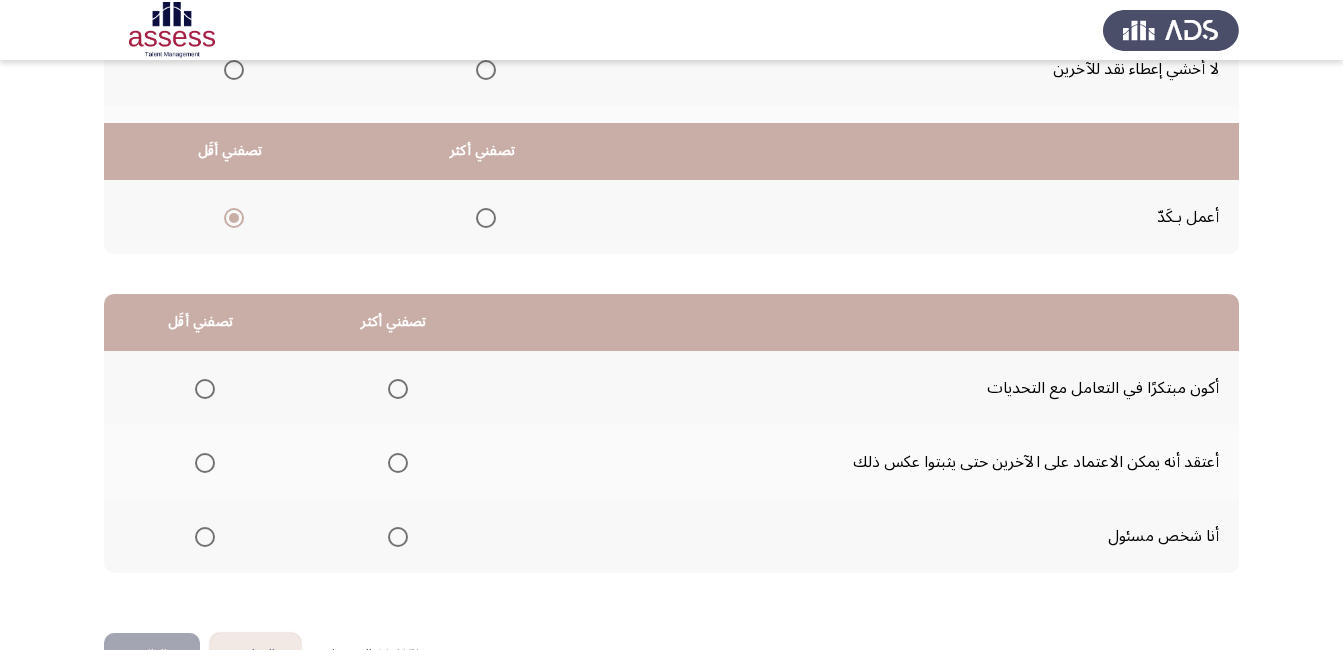 scroll, scrollTop: 360, scrollLeft: 0, axis: vertical 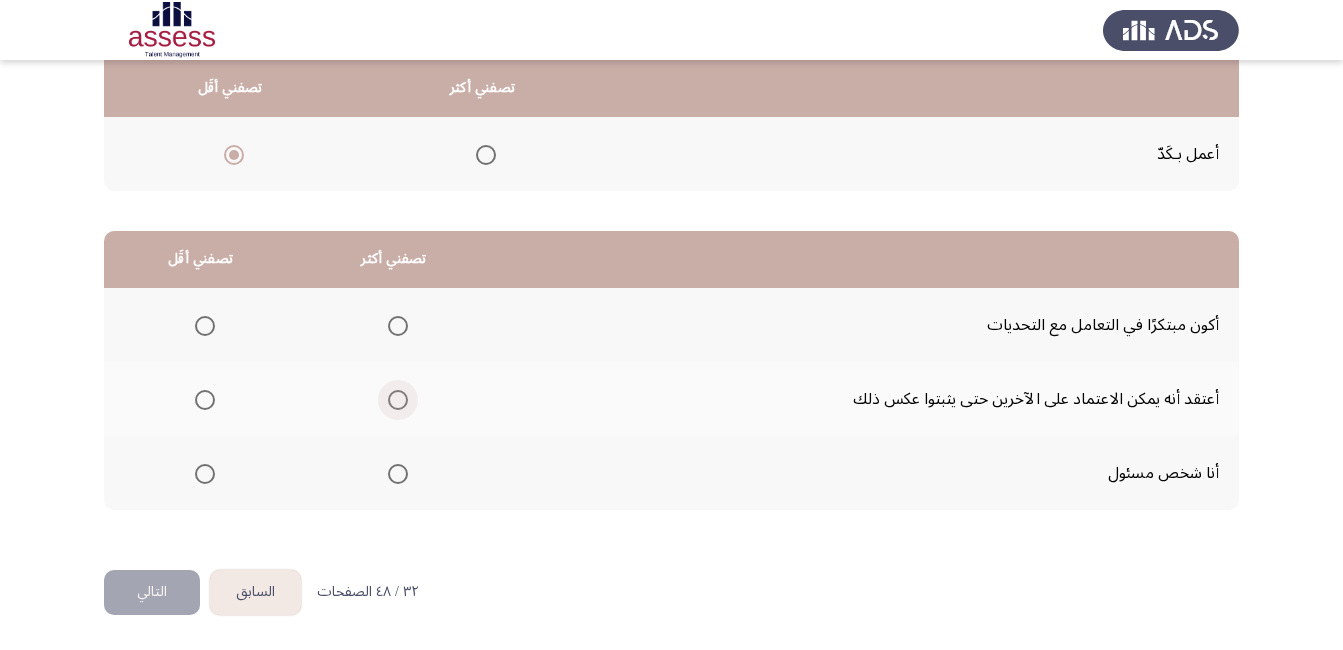 click at bounding box center (398, 400) 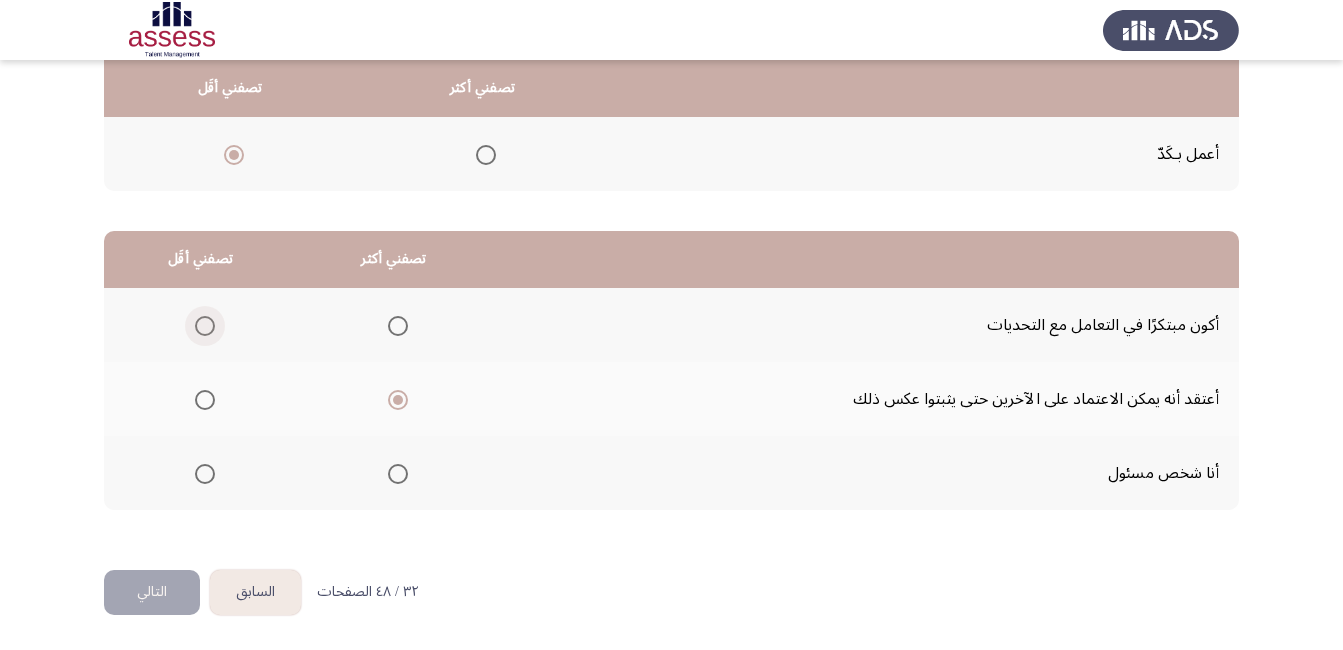 click at bounding box center (205, 326) 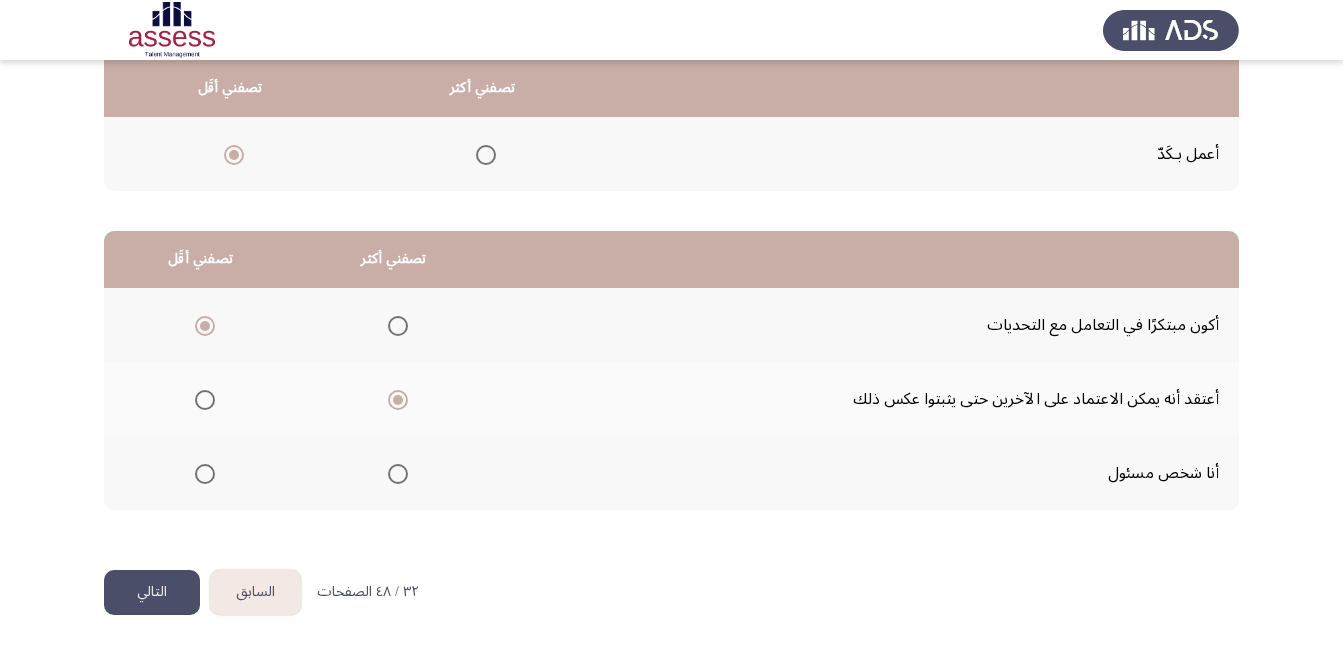 drag, startPoint x: 155, startPoint y: 592, endPoint x: 163, endPoint y: 582, distance: 12.806249 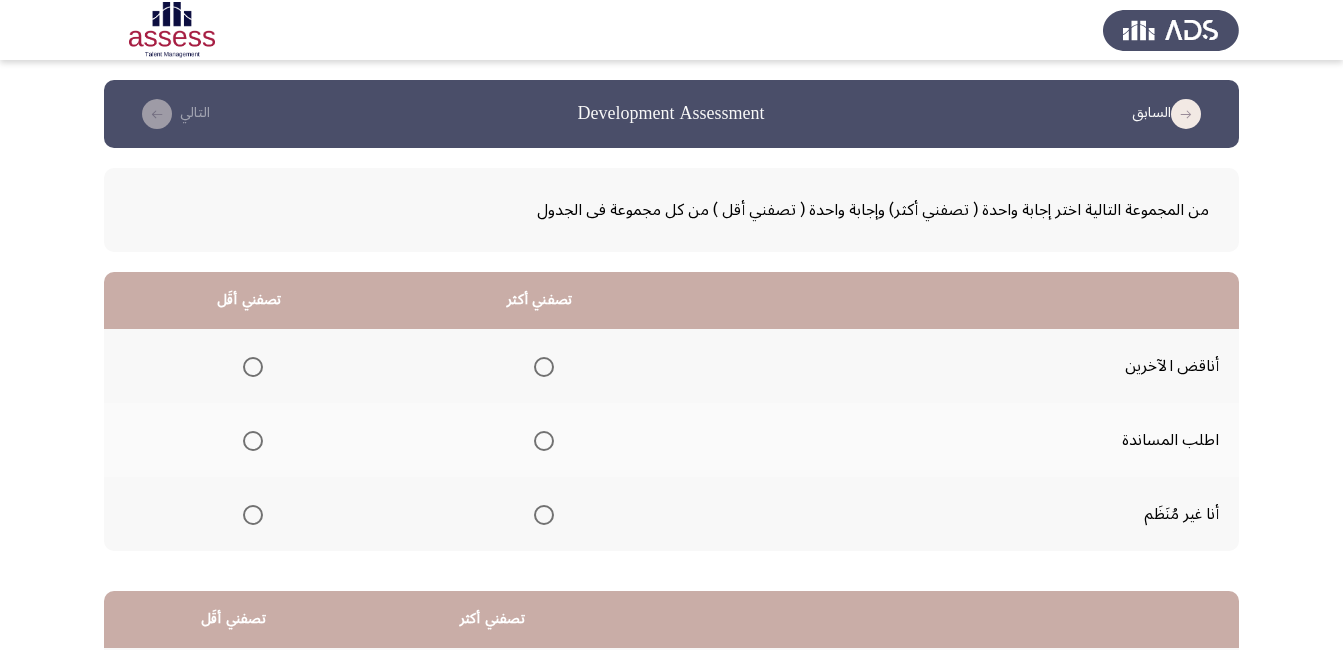 click at bounding box center [253, 515] 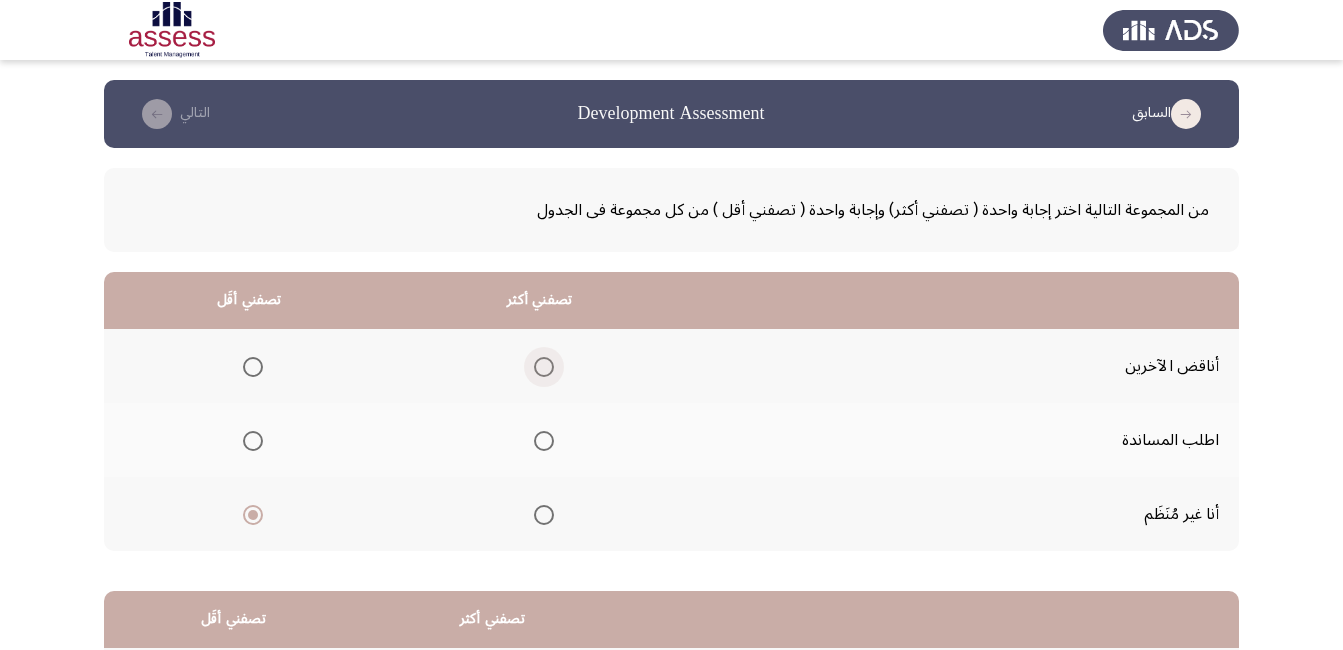 click at bounding box center [544, 367] 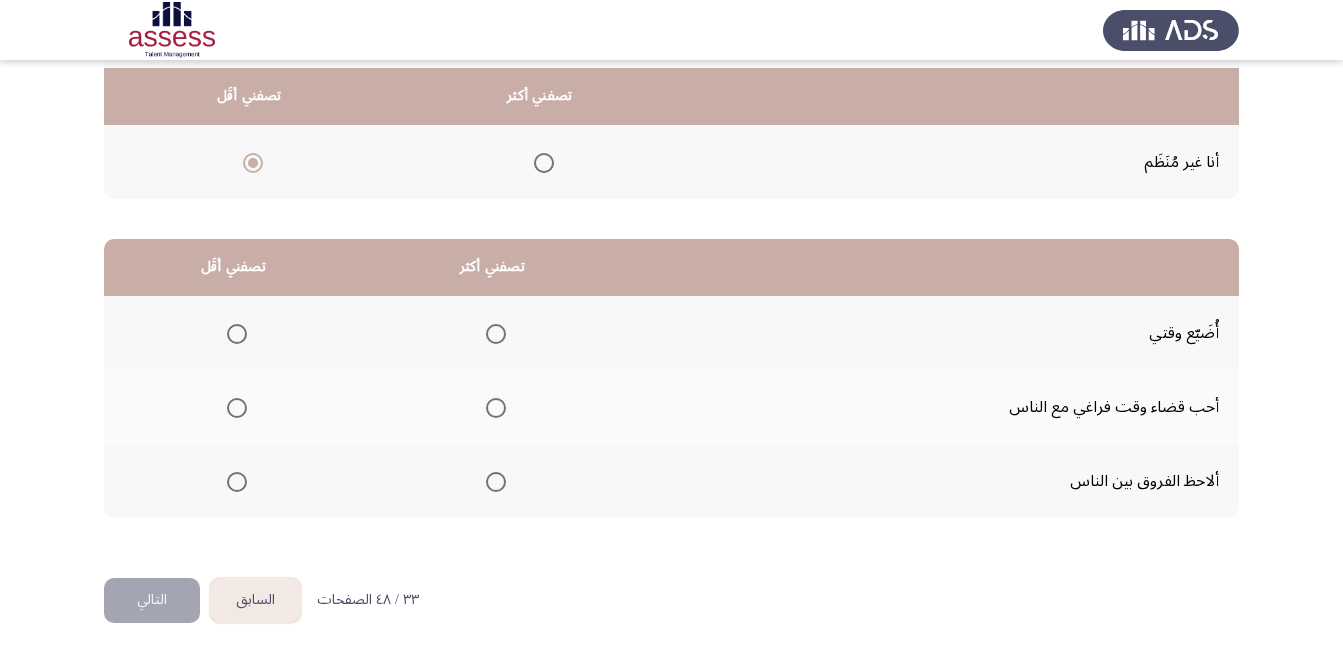 scroll, scrollTop: 360, scrollLeft: 0, axis: vertical 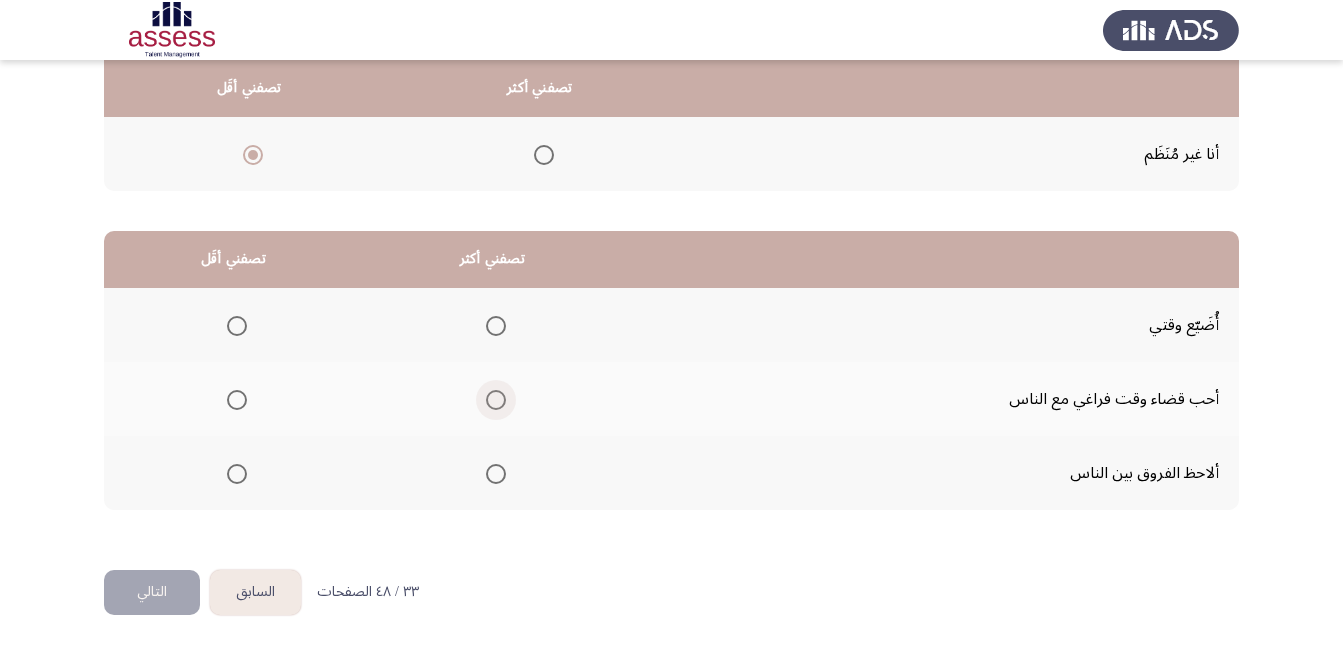 click at bounding box center [496, 400] 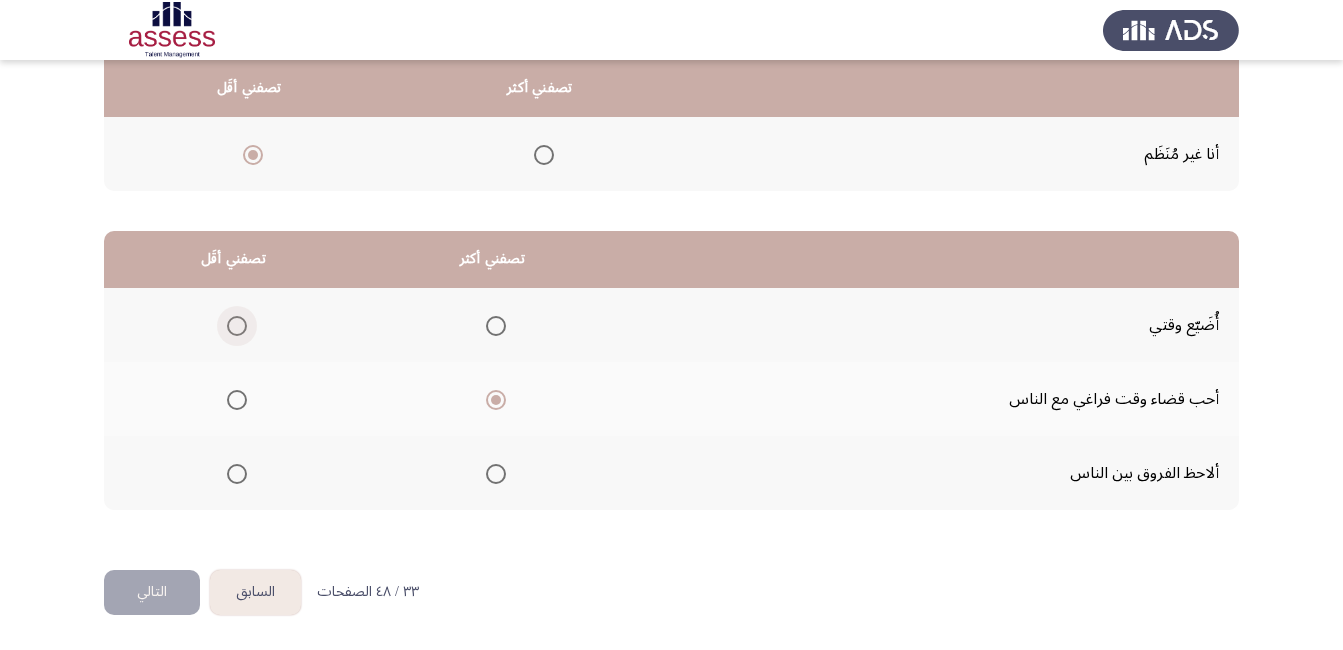click at bounding box center [237, 326] 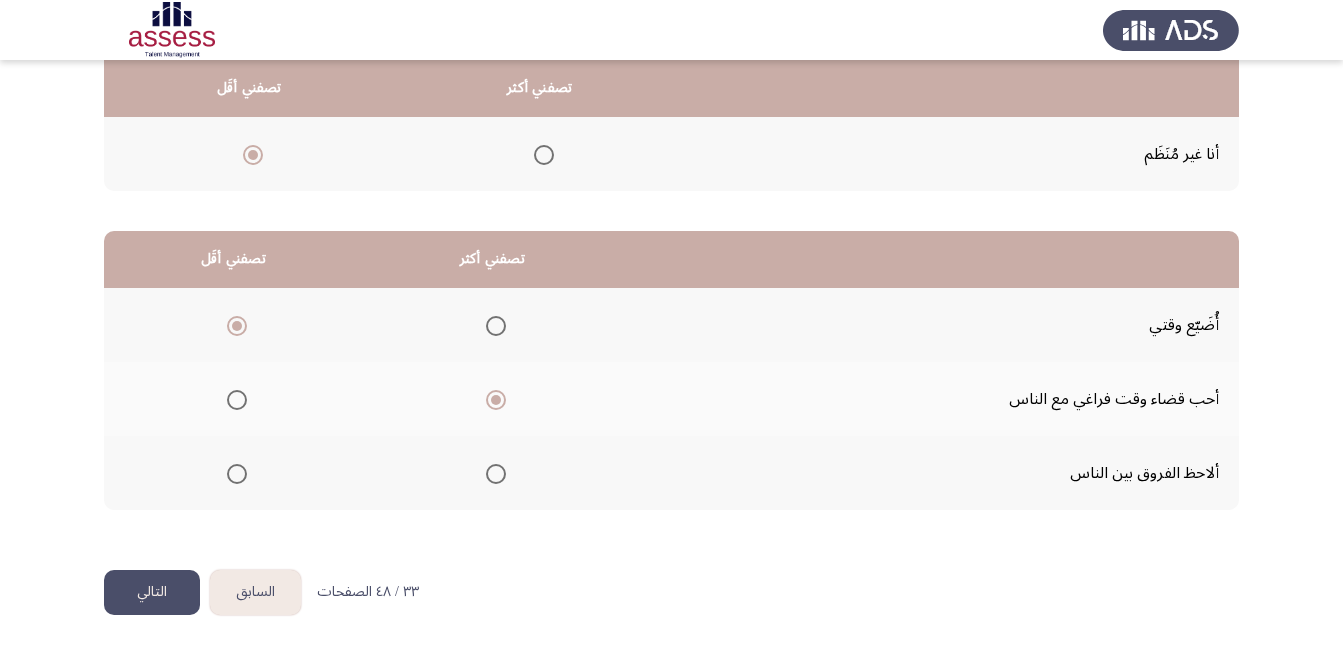 click on "التالي" 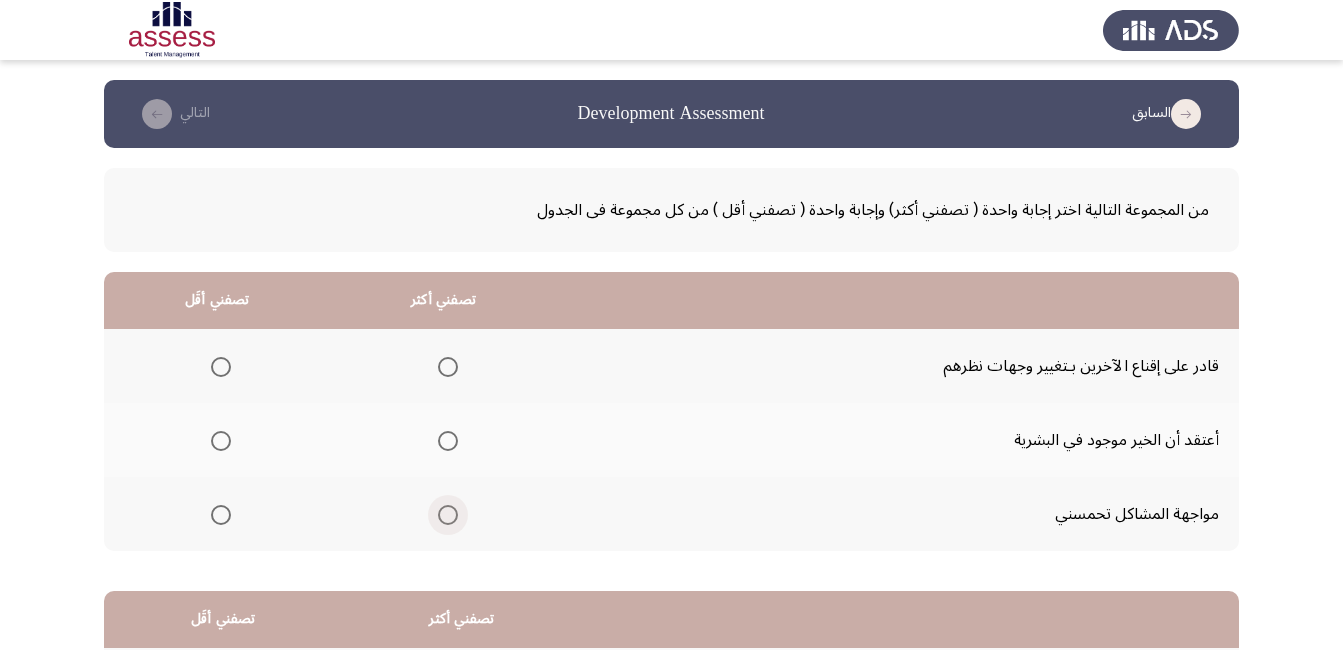 click at bounding box center [448, 515] 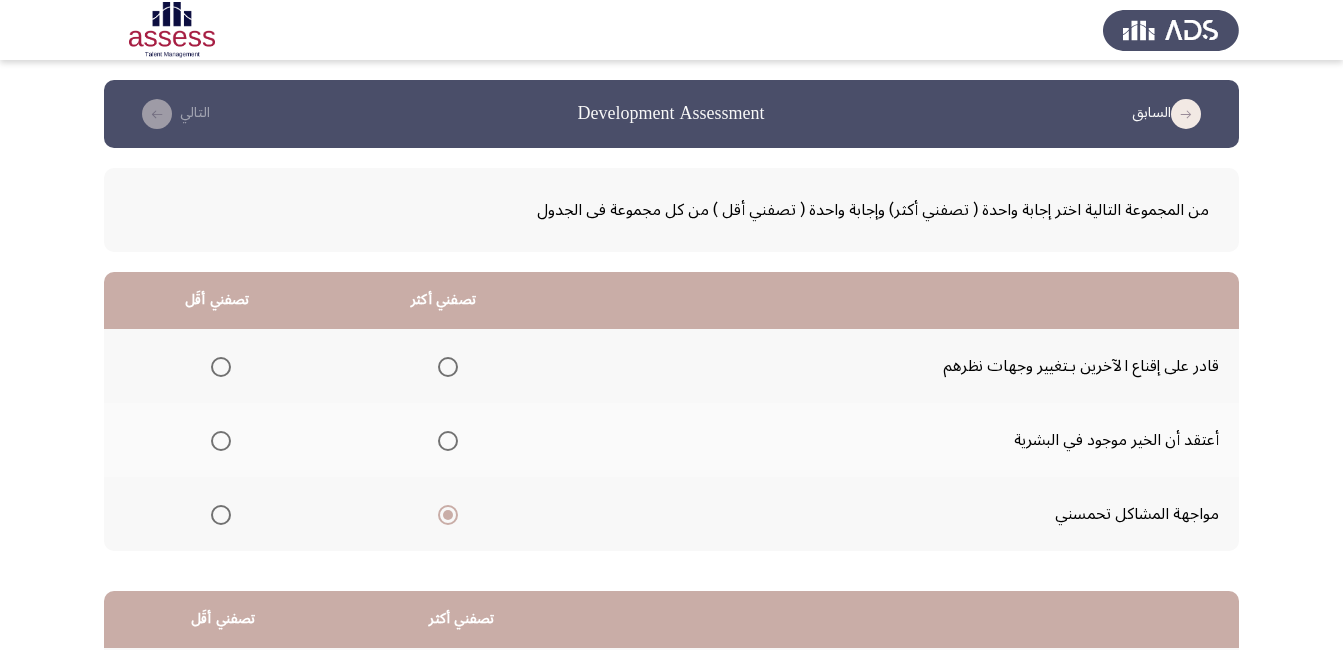 click at bounding box center [221, 367] 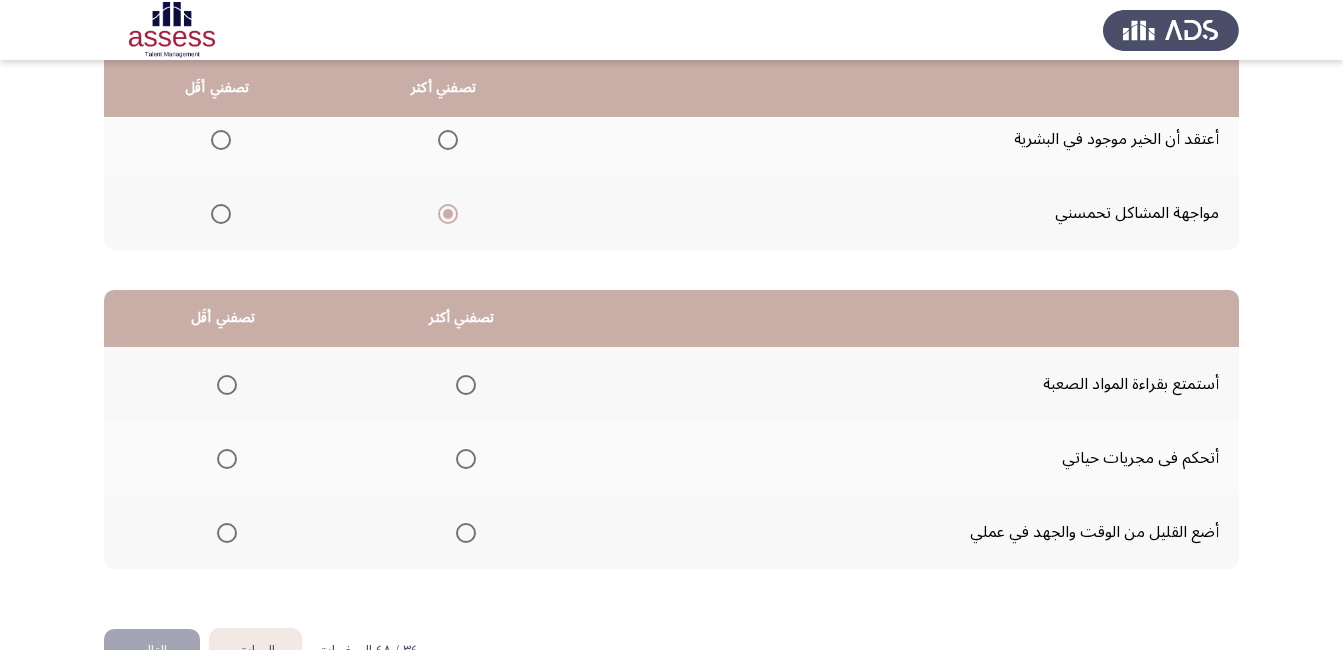 scroll, scrollTop: 360, scrollLeft: 0, axis: vertical 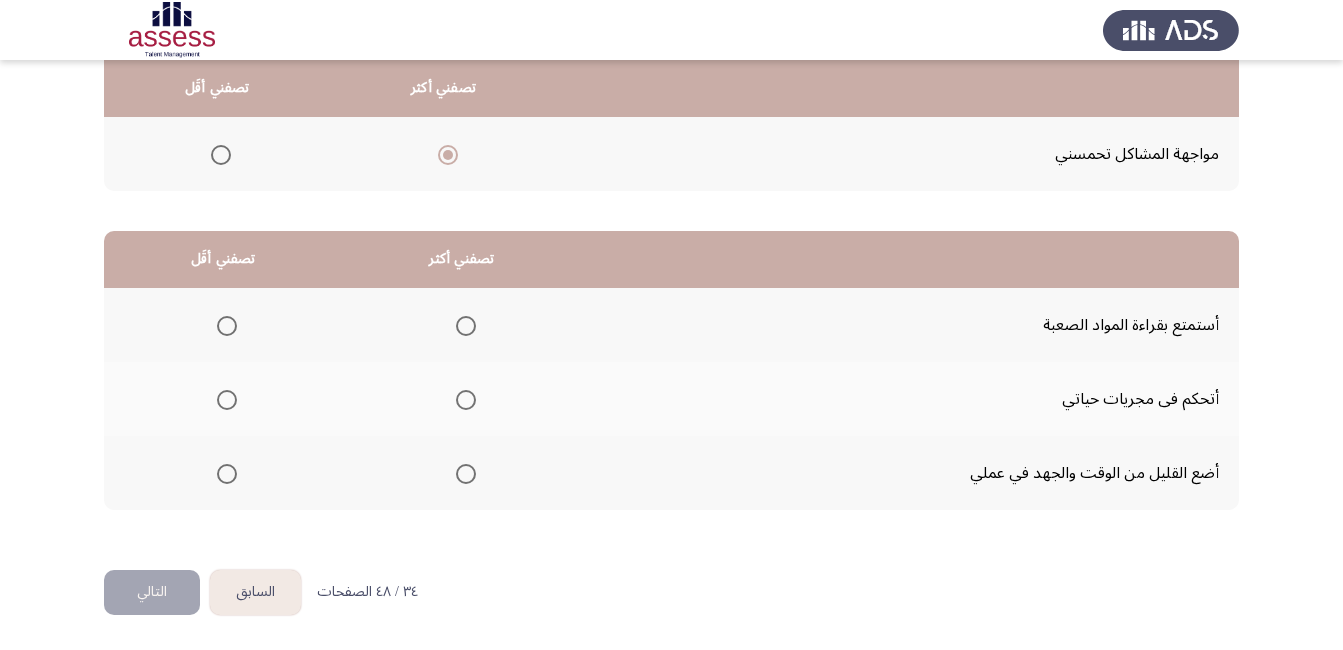 click at bounding box center (227, 474) 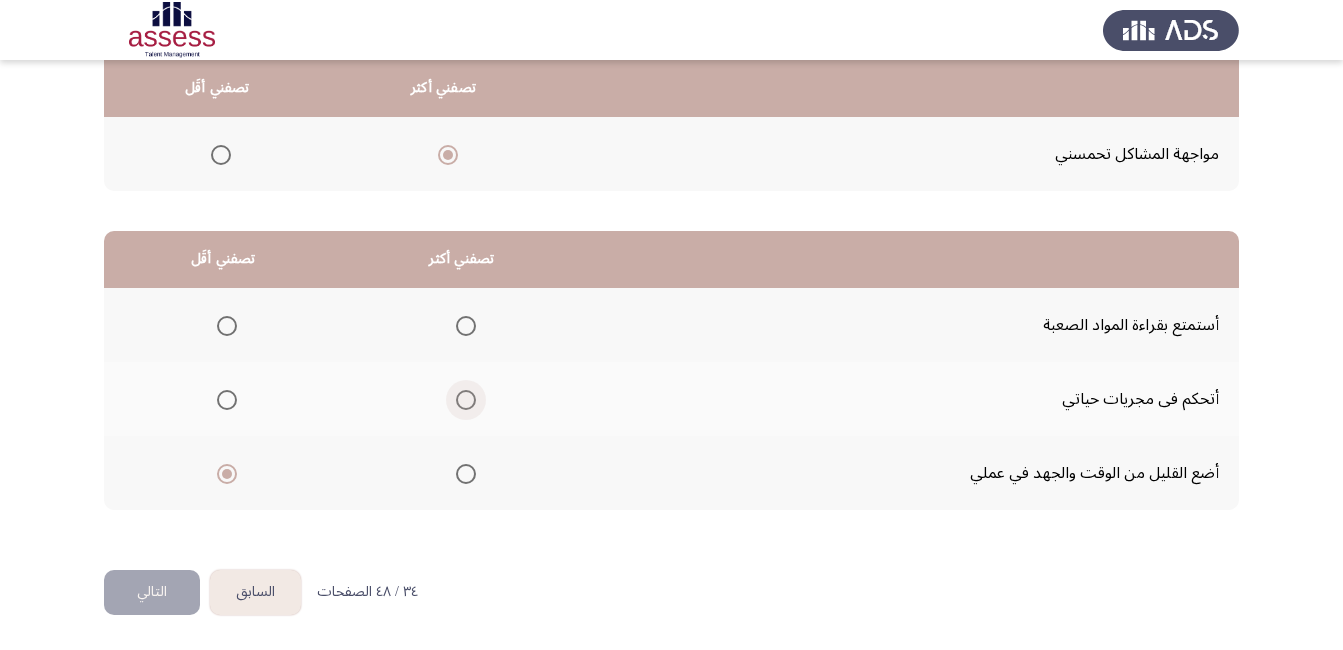 click at bounding box center (466, 400) 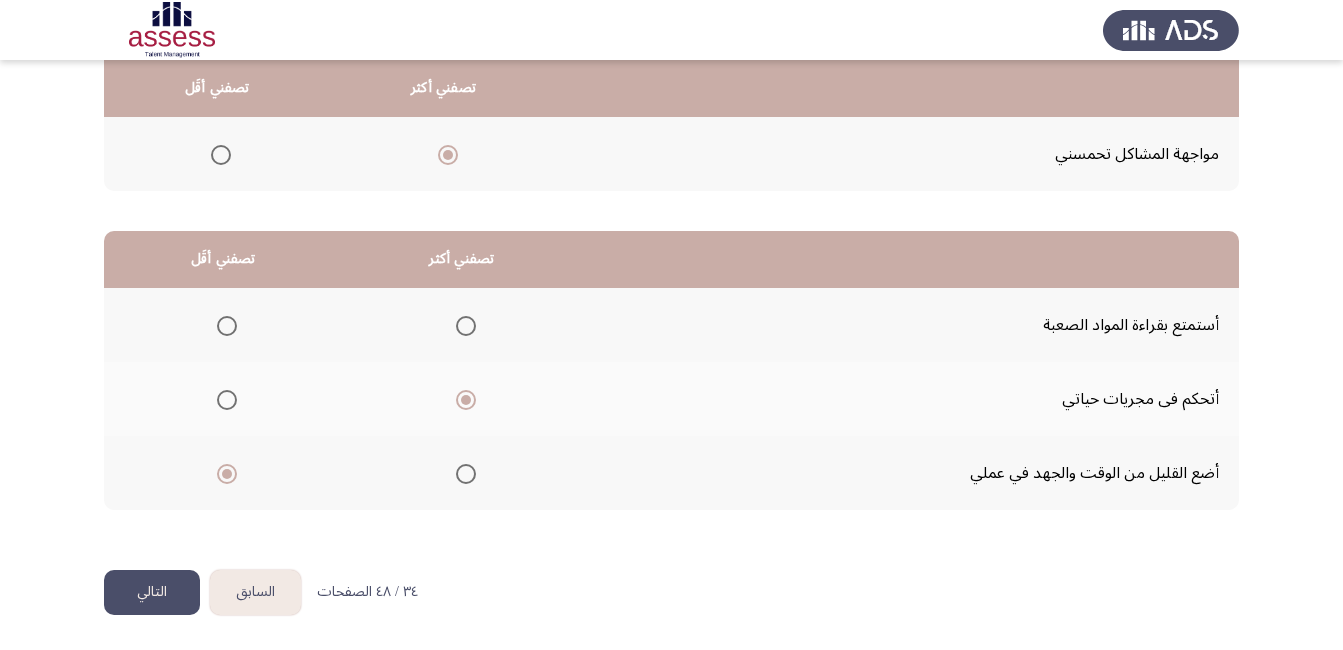 click on "التالي" 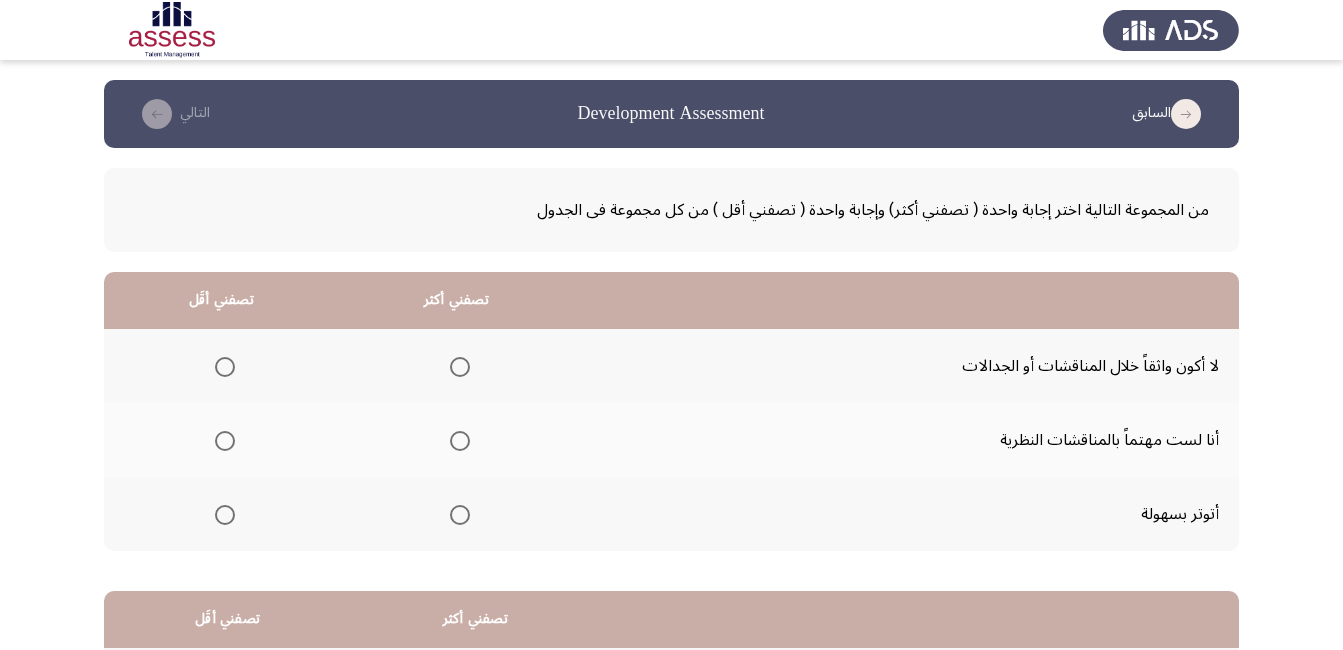 click at bounding box center (225, 515) 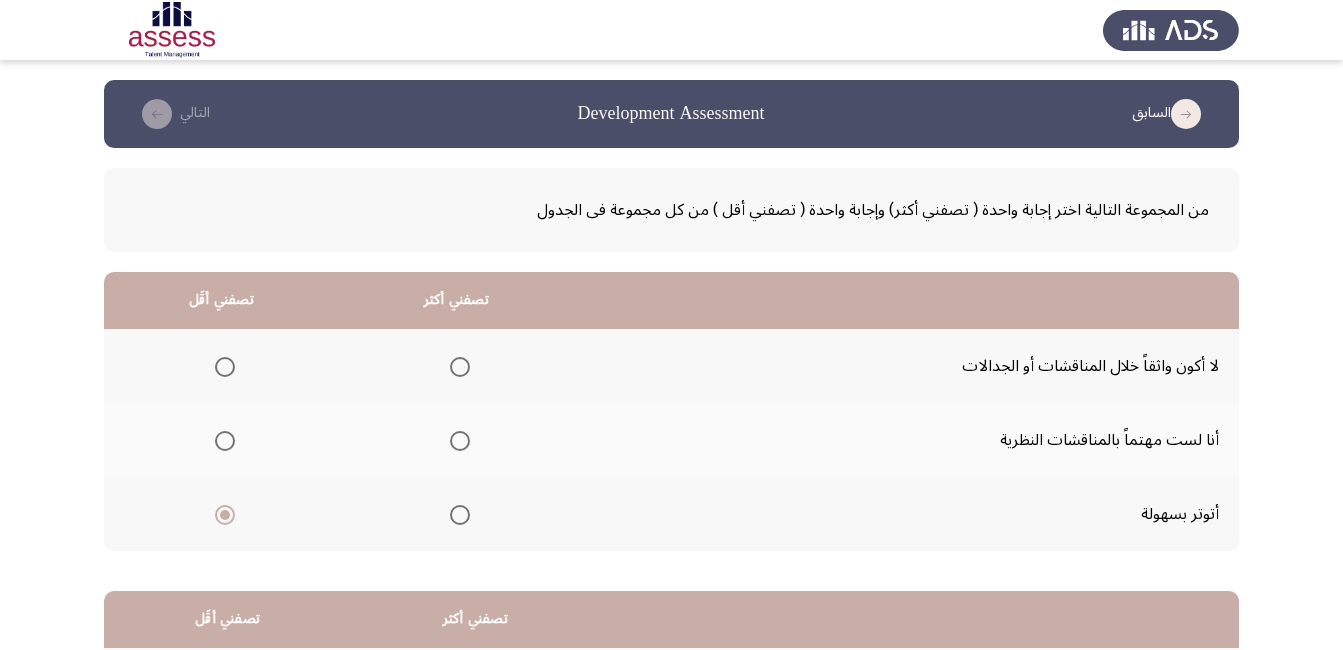 click at bounding box center (460, 441) 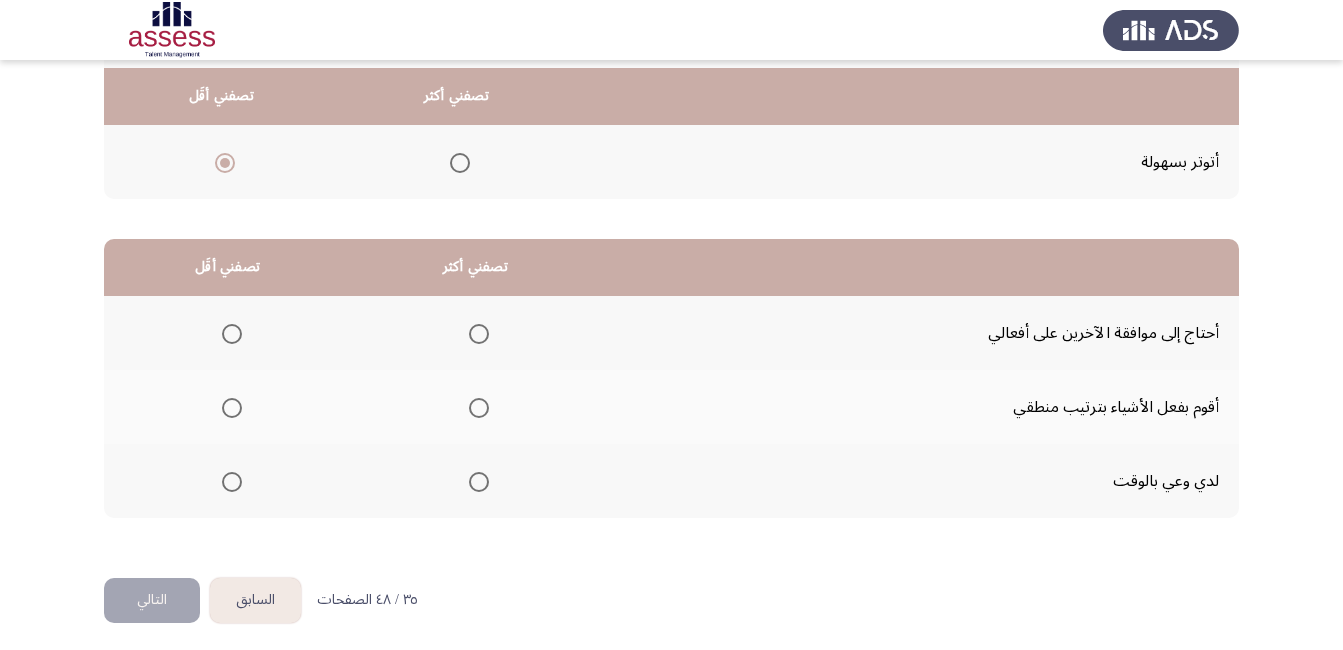 scroll, scrollTop: 360, scrollLeft: 0, axis: vertical 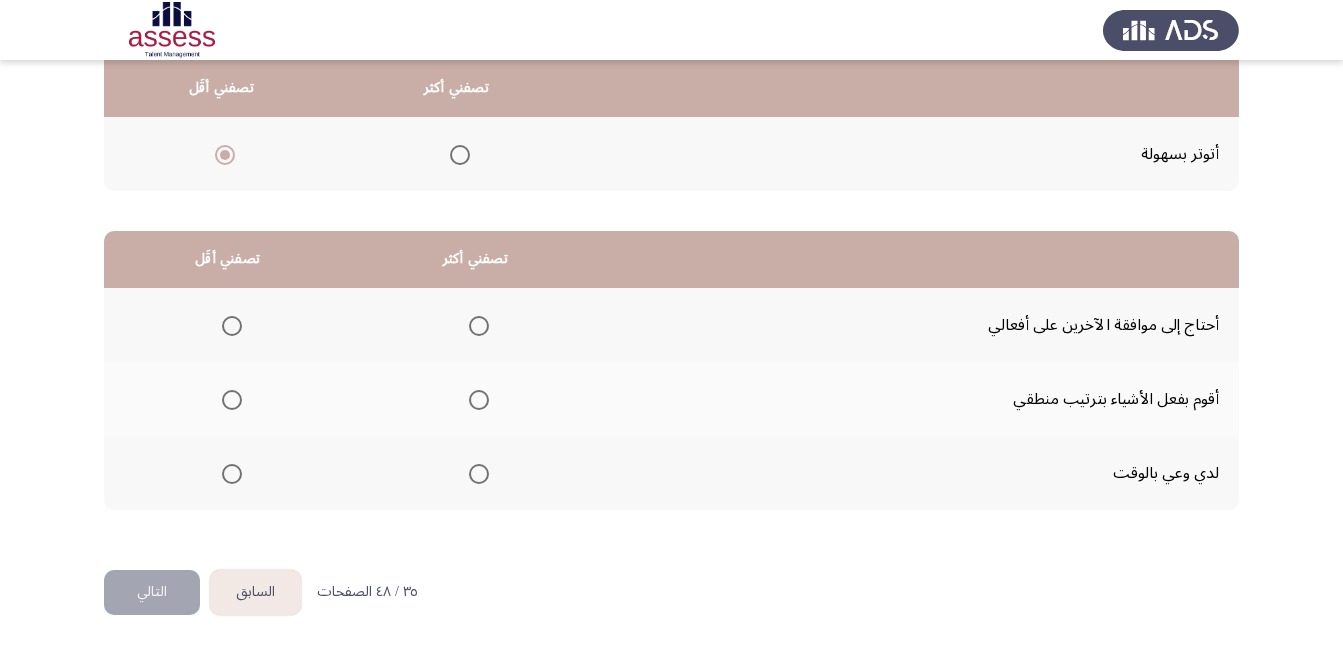 click at bounding box center (232, 326) 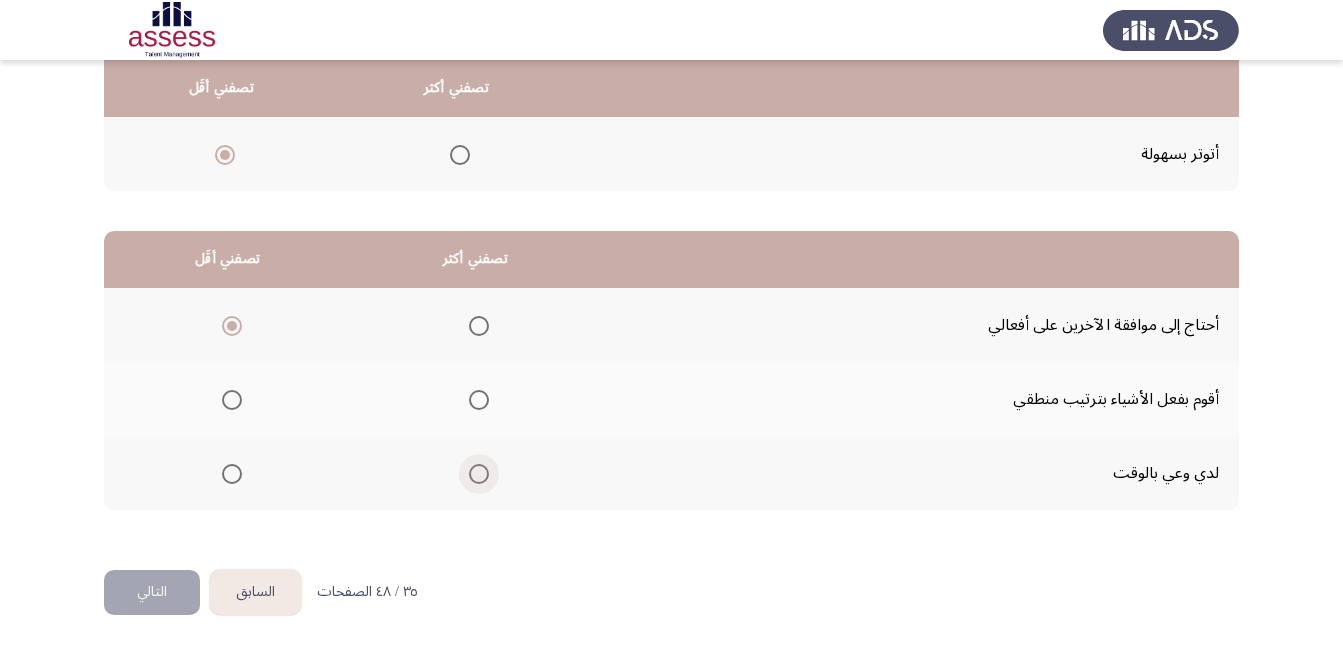 click at bounding box center [479, 474] 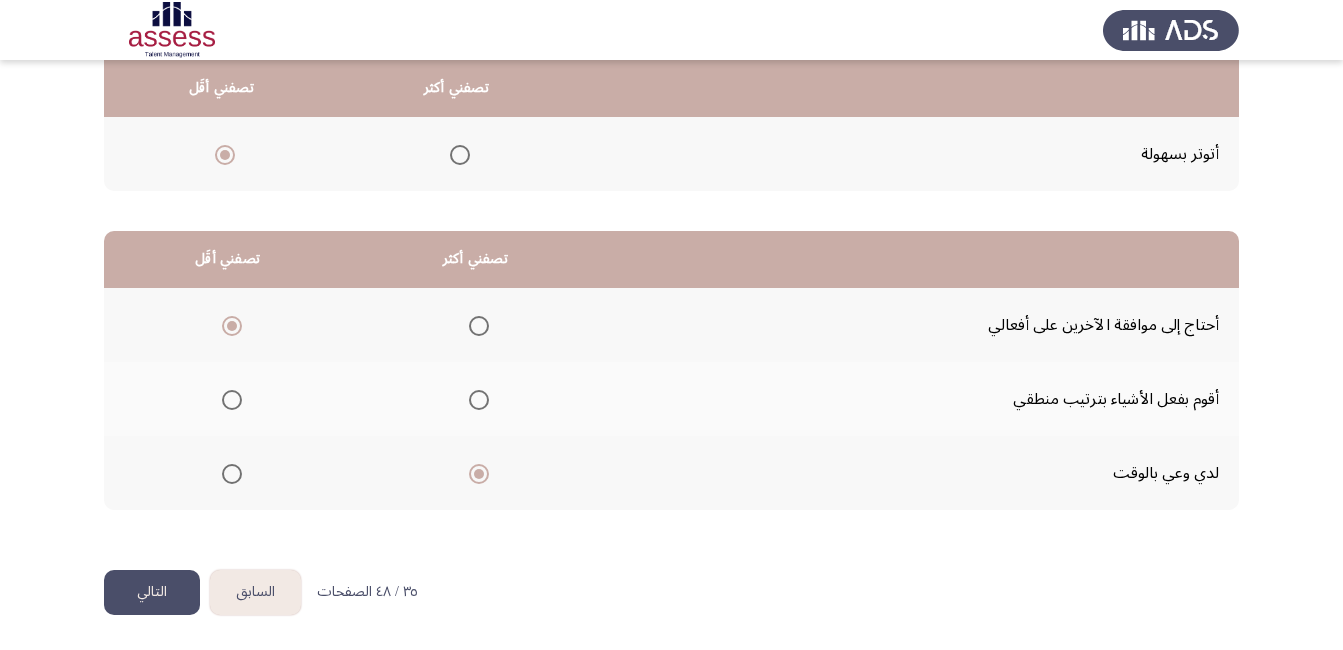 drag, startPoint x: 173, startPoint y: 586, endPoint x: 195, endPoint y: 589, distance: 22.203604 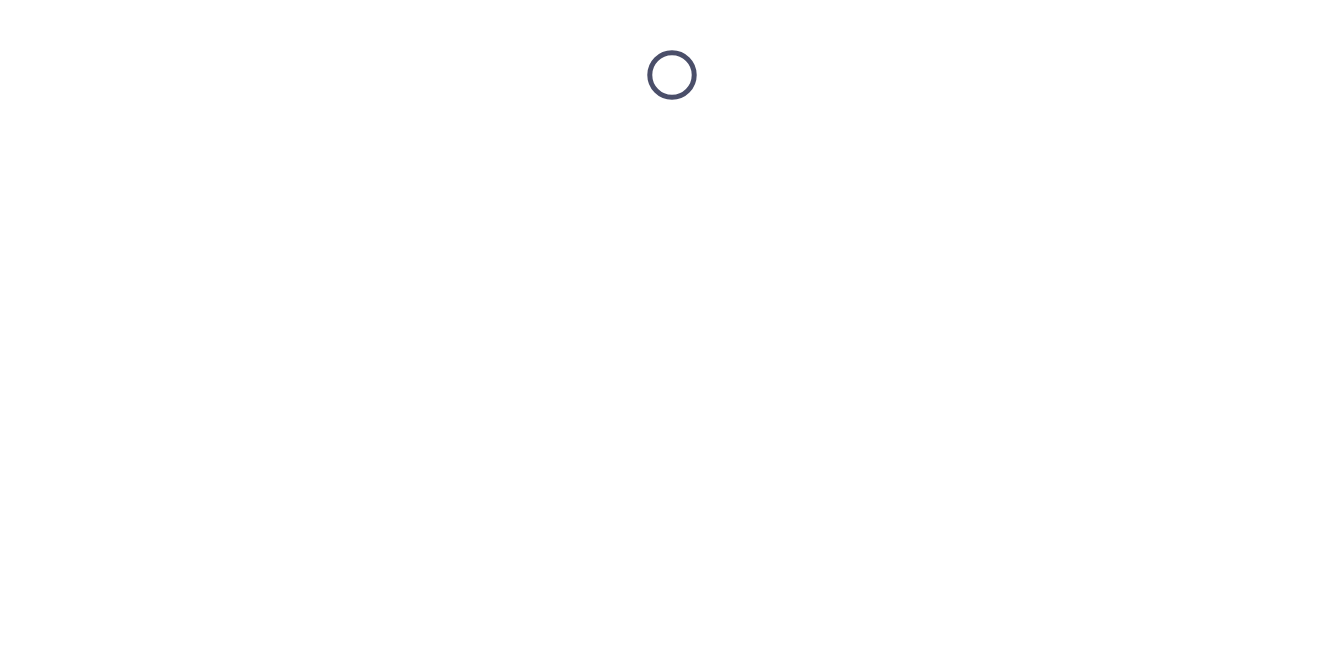 scroll, scrollTop: 0, scrollLeft: 0, axis: both 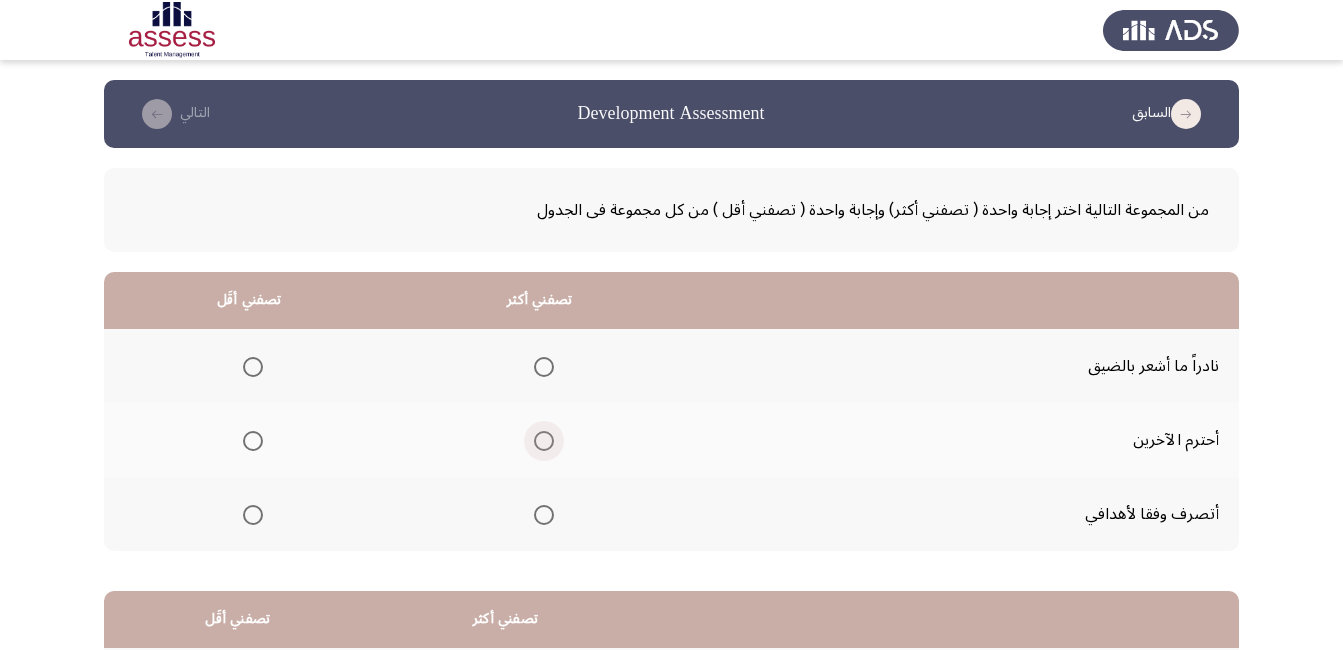 click at bounding box center [544, 441] 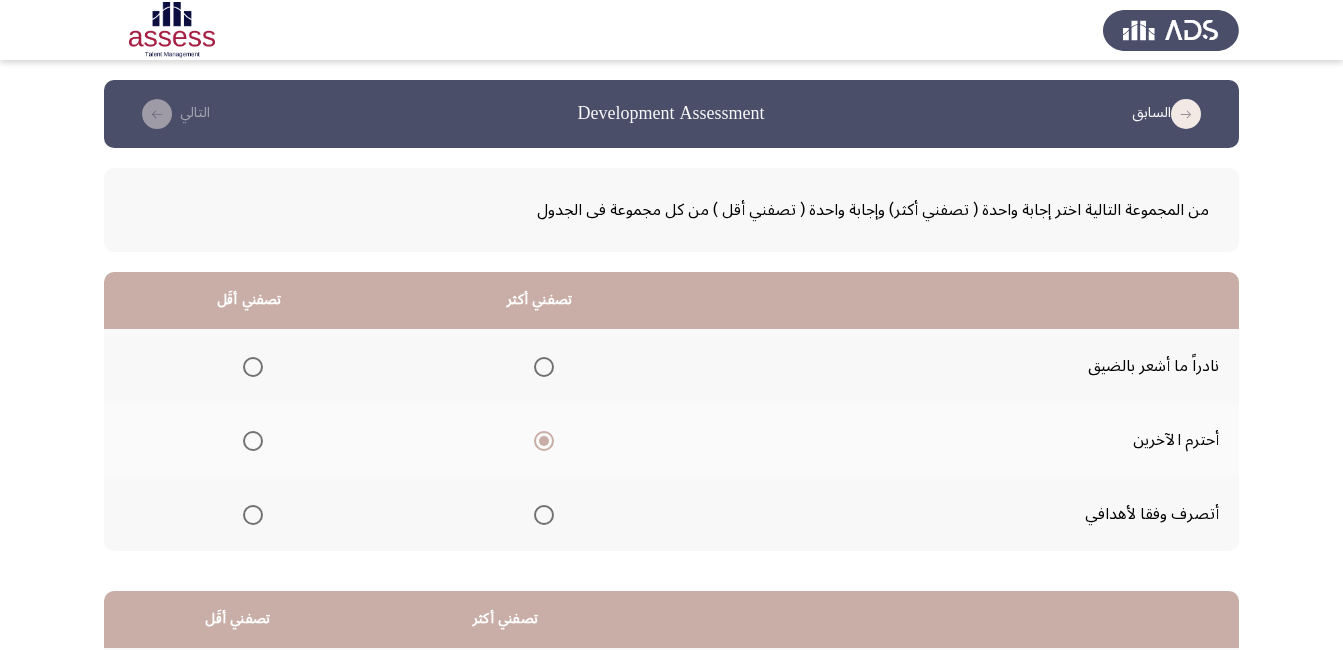 click at bounding box center (253, 515) 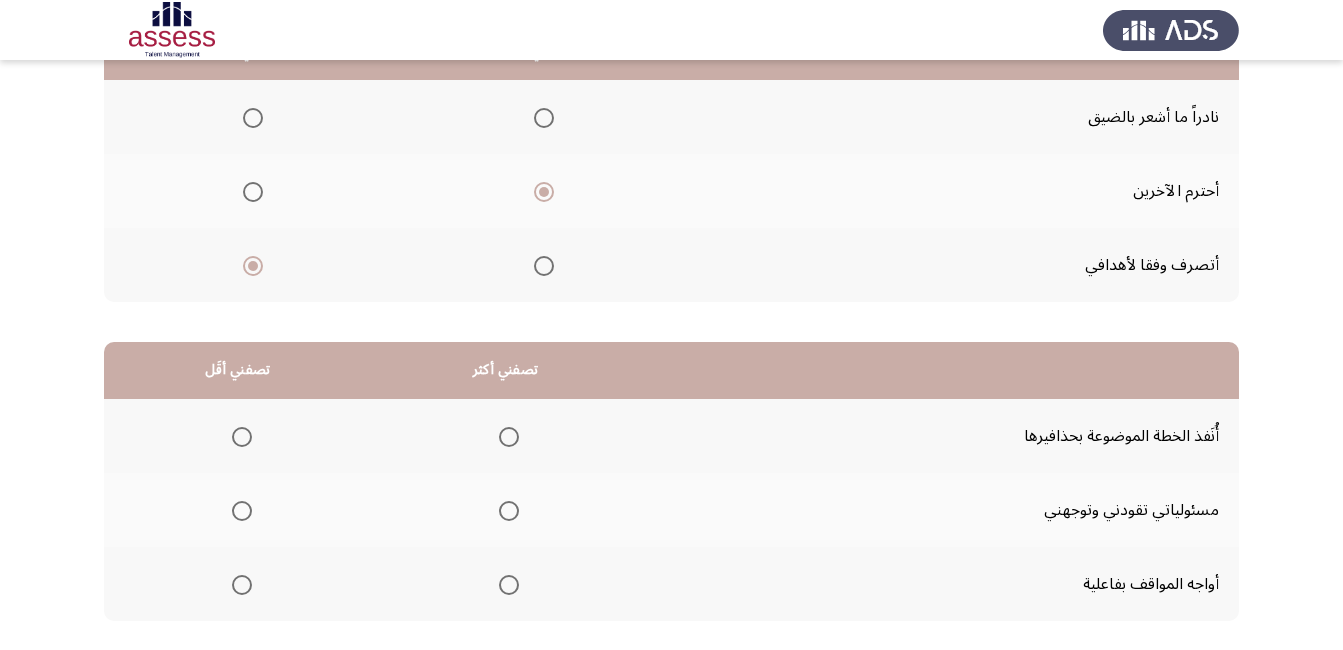scroll, scrollTop: 360, scrollLeft: 0, axis: vertical 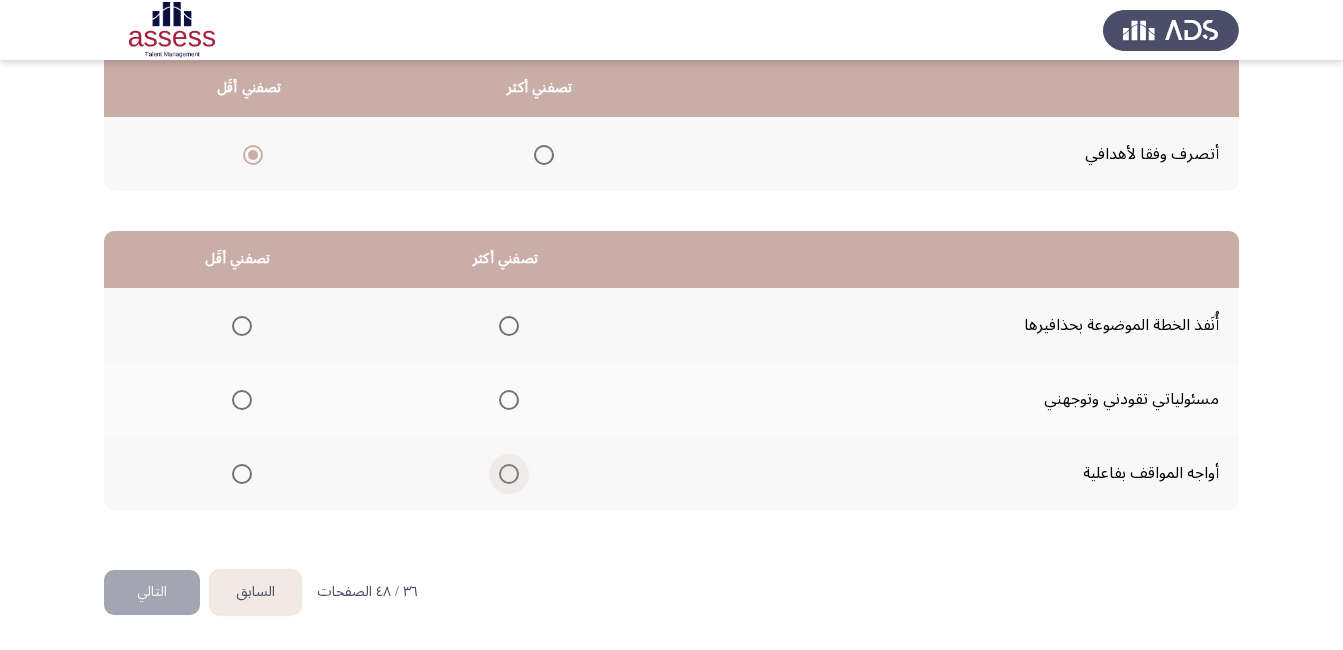 click at bounding box center [509, 474] 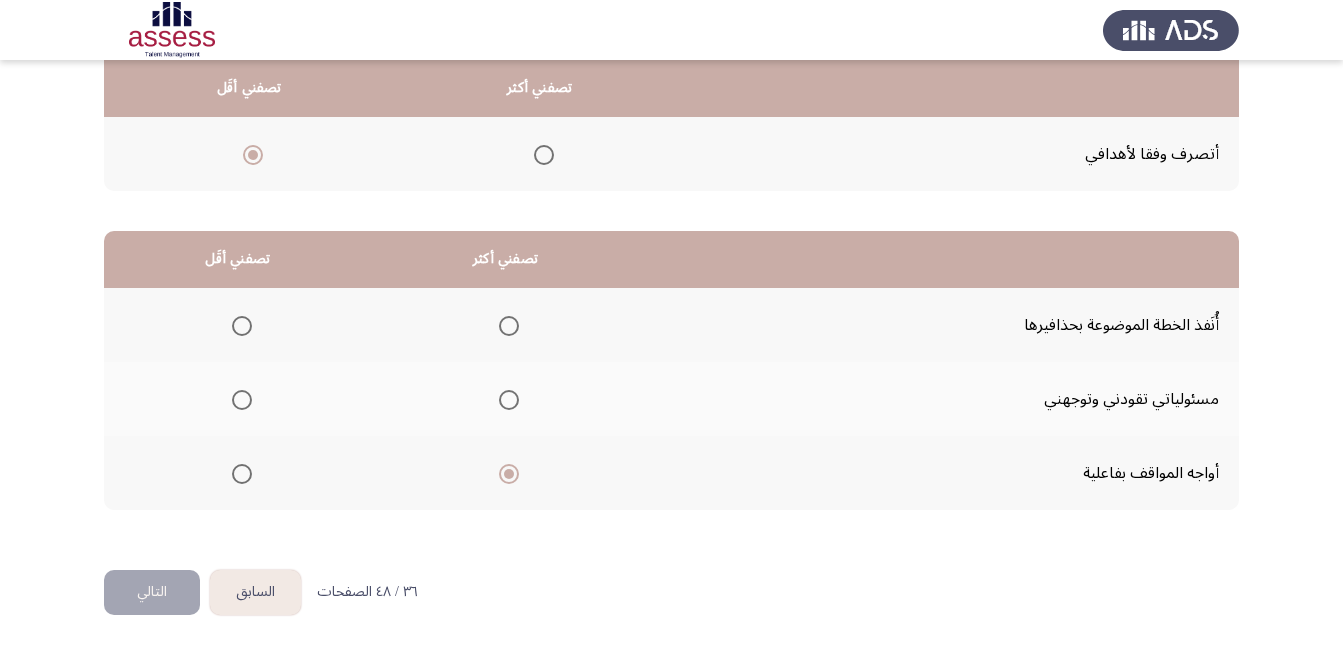 click at bounding box center (242, 400) 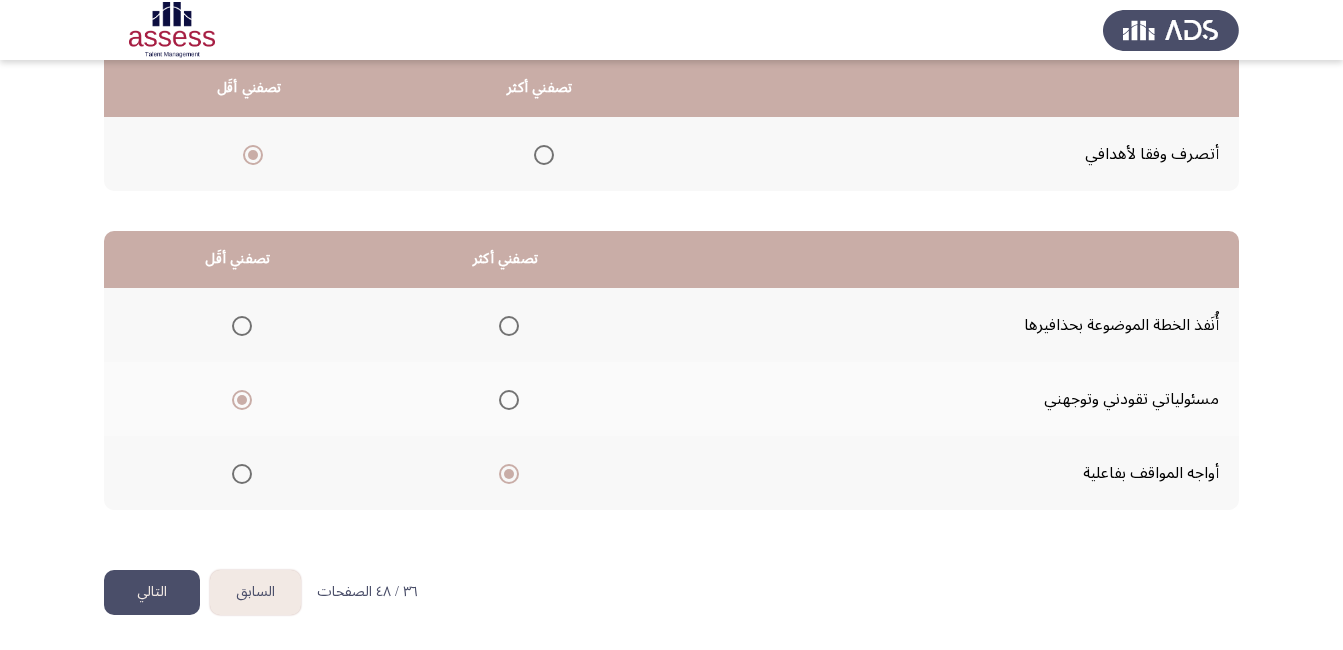 click on "التالي" 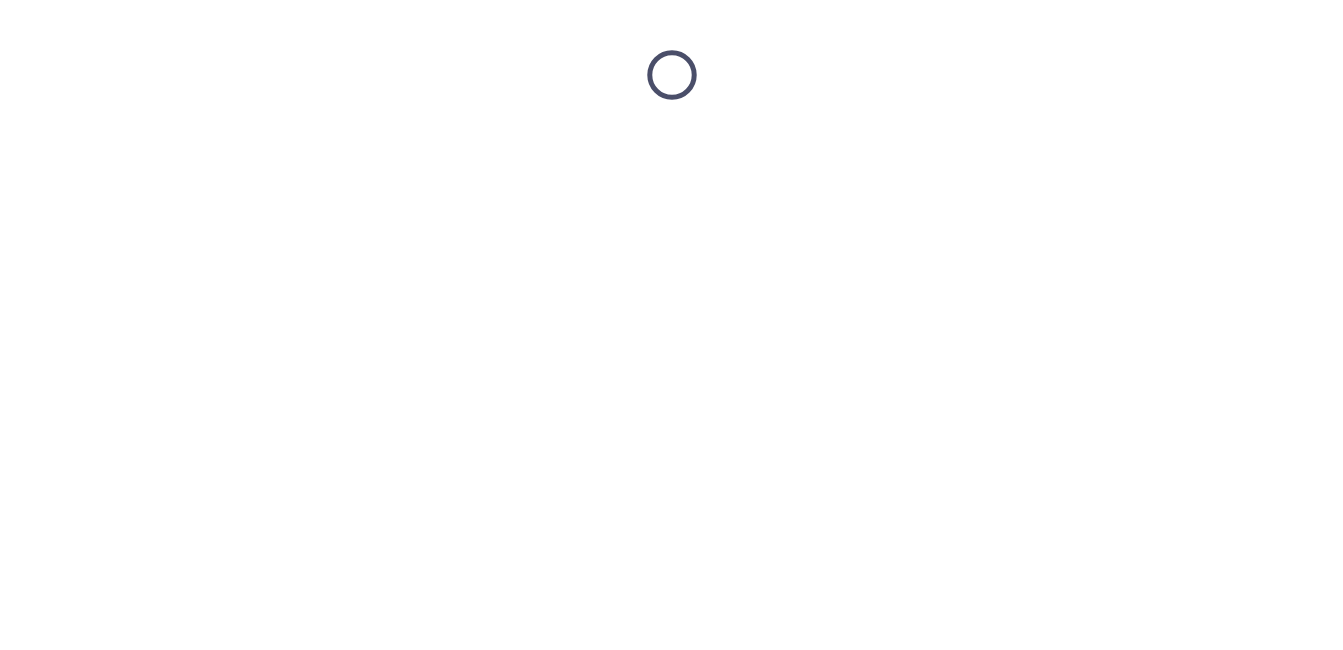 scroll, scrollTop: 0, scrollLeft: 0, axis: both 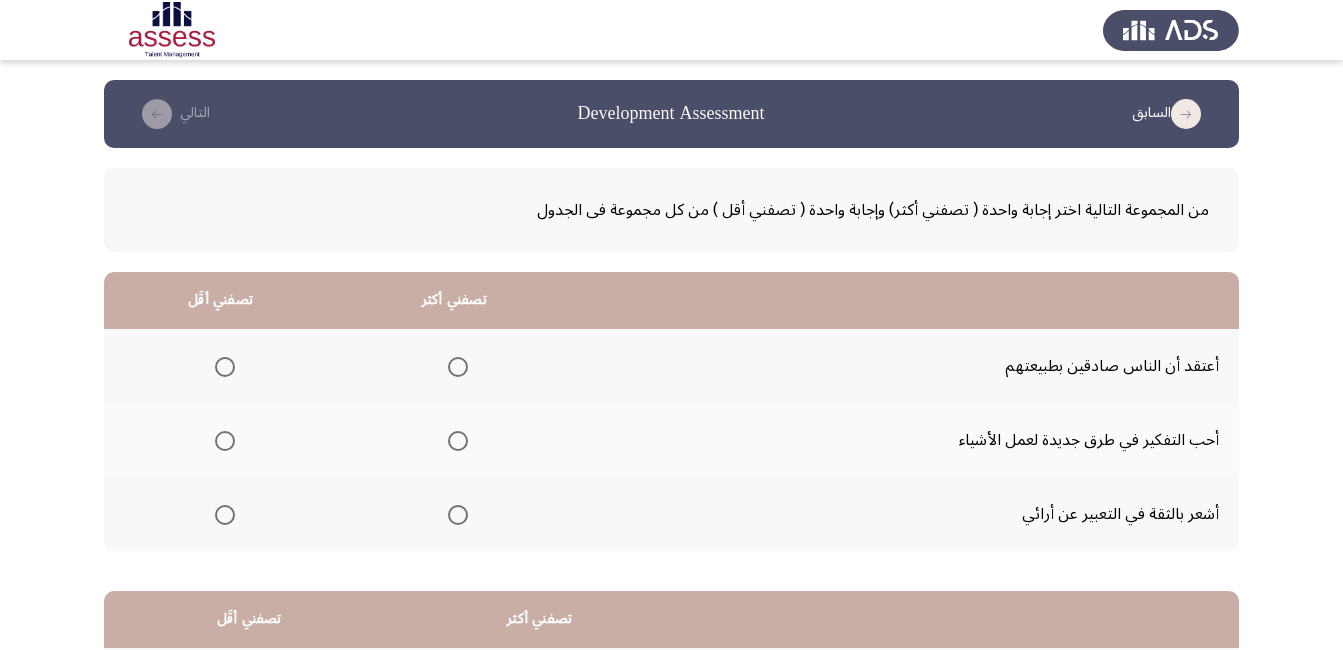 click at bounding box center [458, 441] 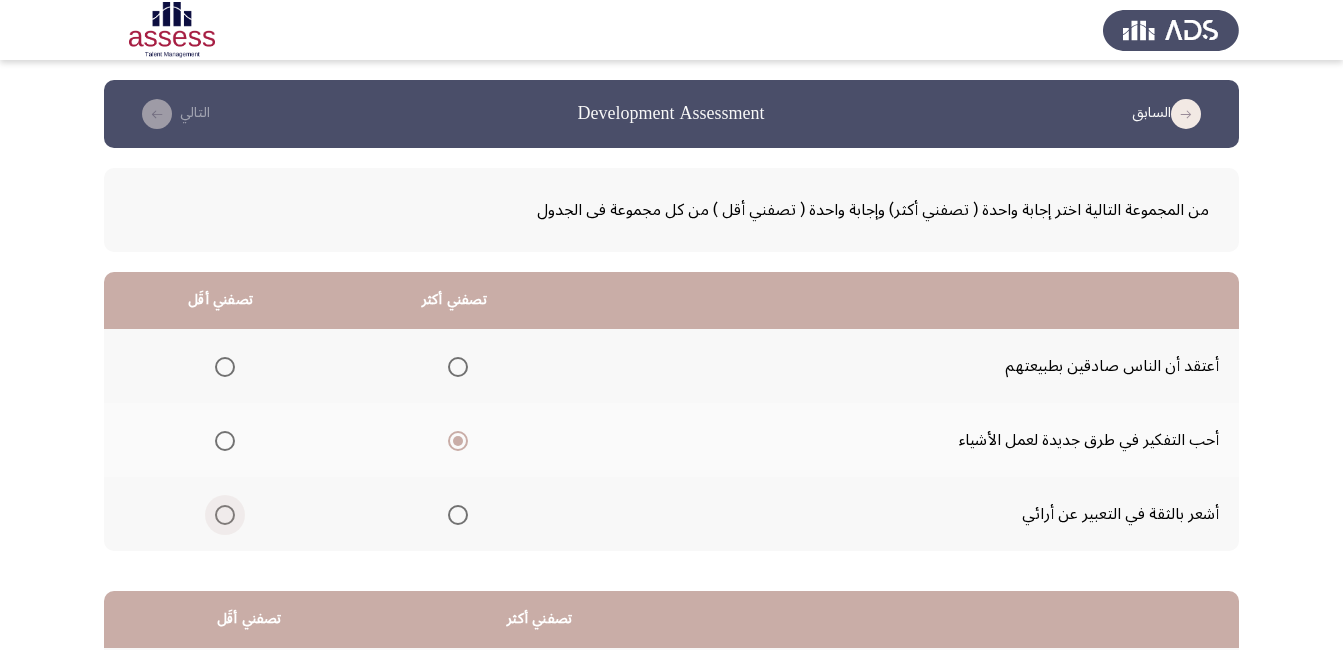 click at bounding box center (225, 515) 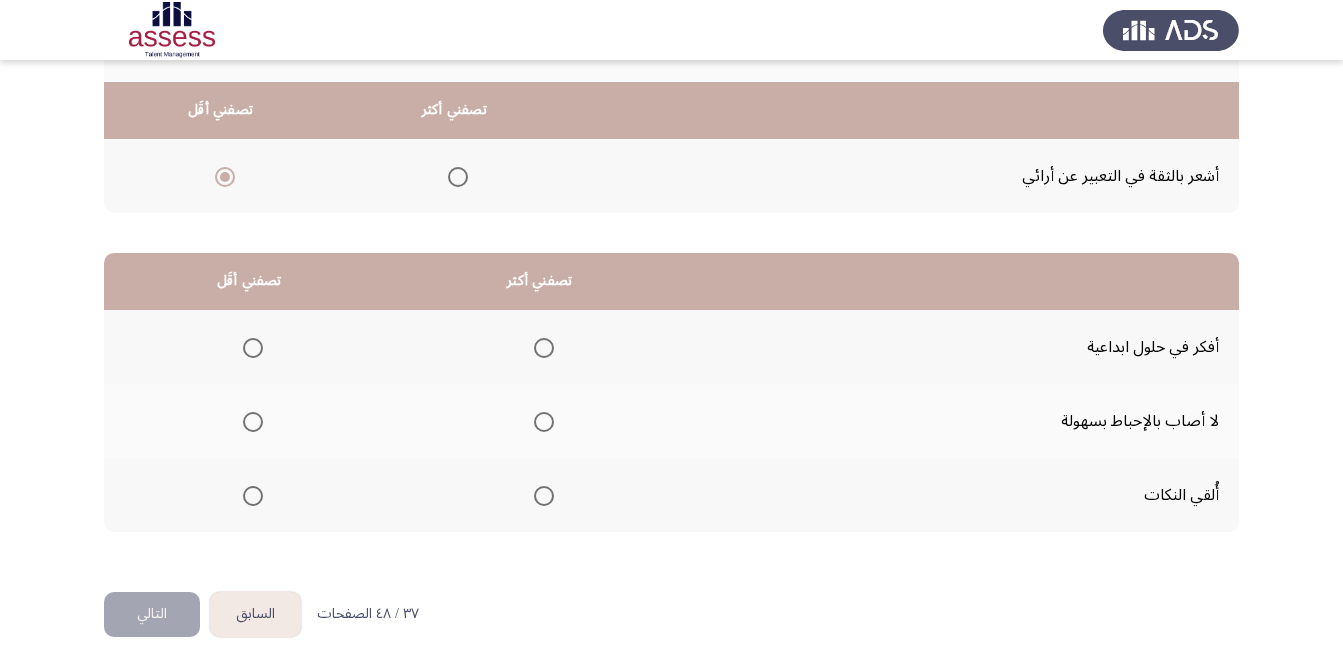 scroll, scrollTop: 360, scrollLeft: 0, axis: vertical 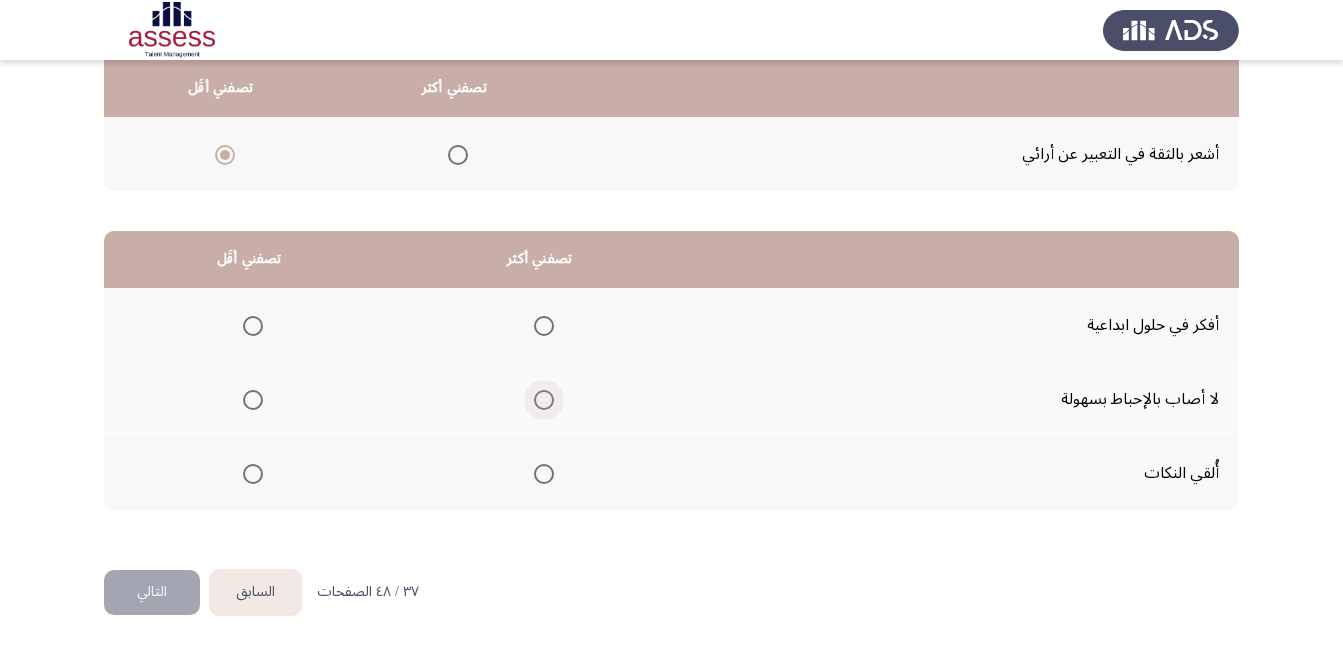 click at bounding box center (544, 400) 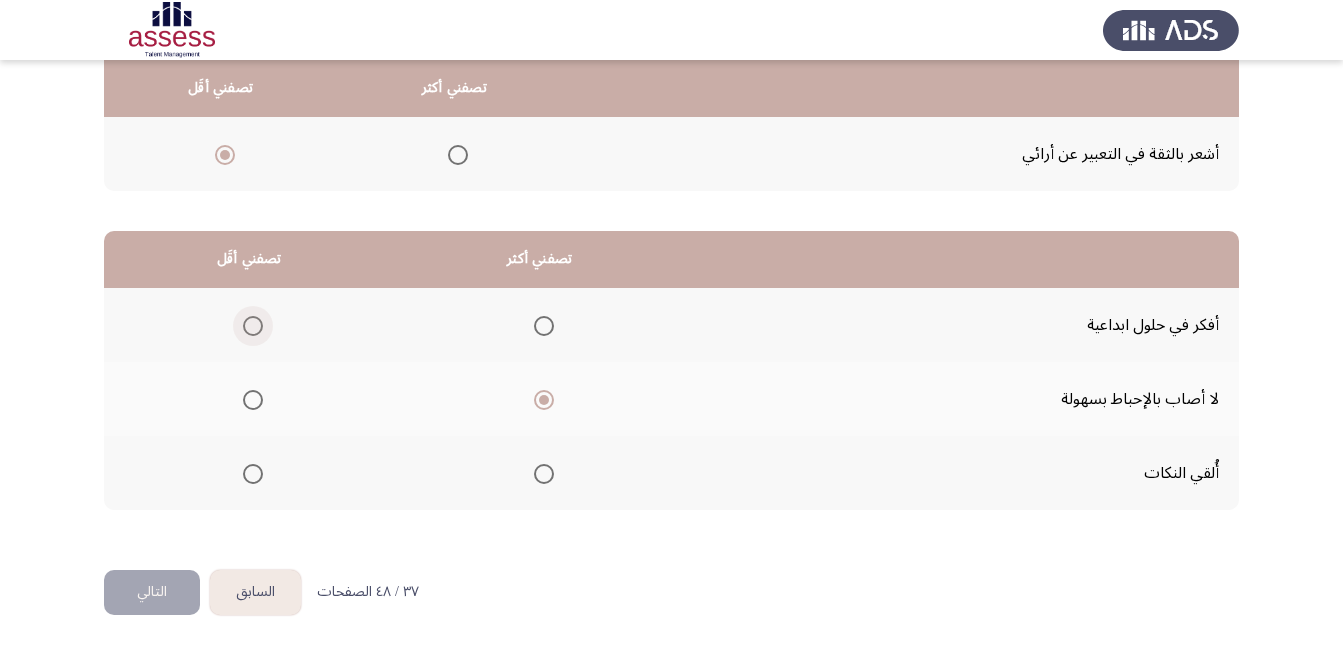 click at bounding box center (253, 326) 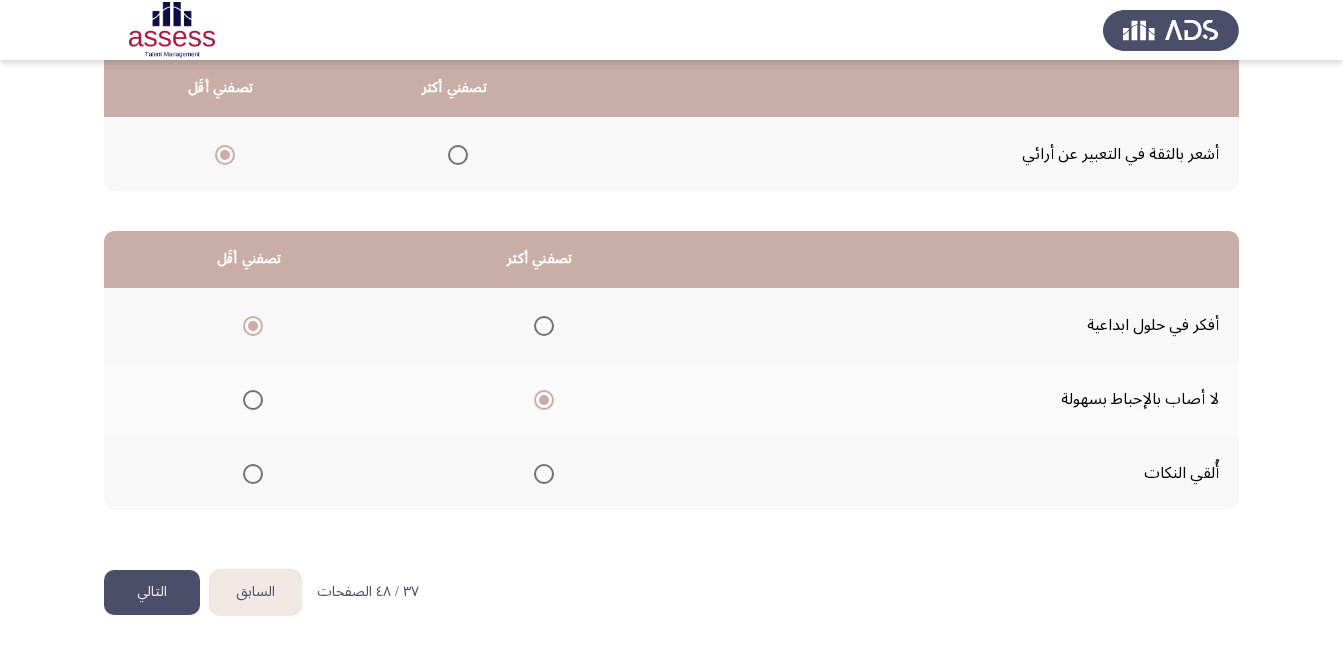click on "التالي" 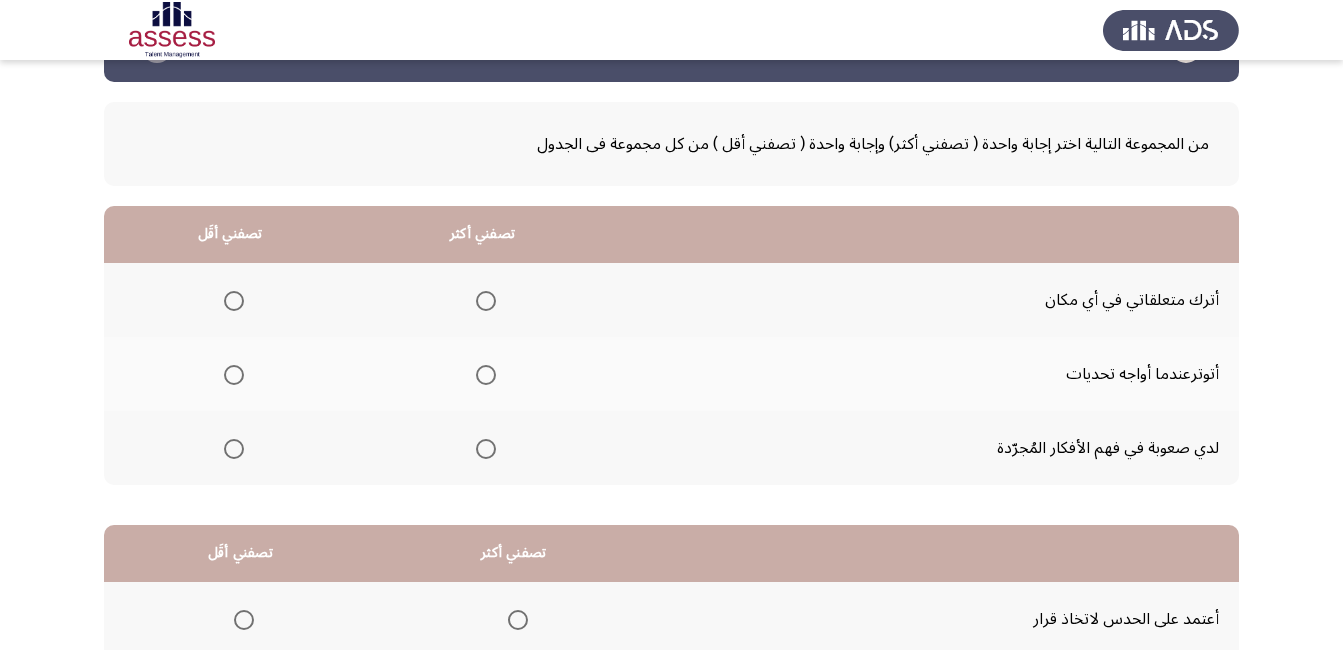 scroll, scrollTop: 200, scrollLeft: 0, axis: vertical 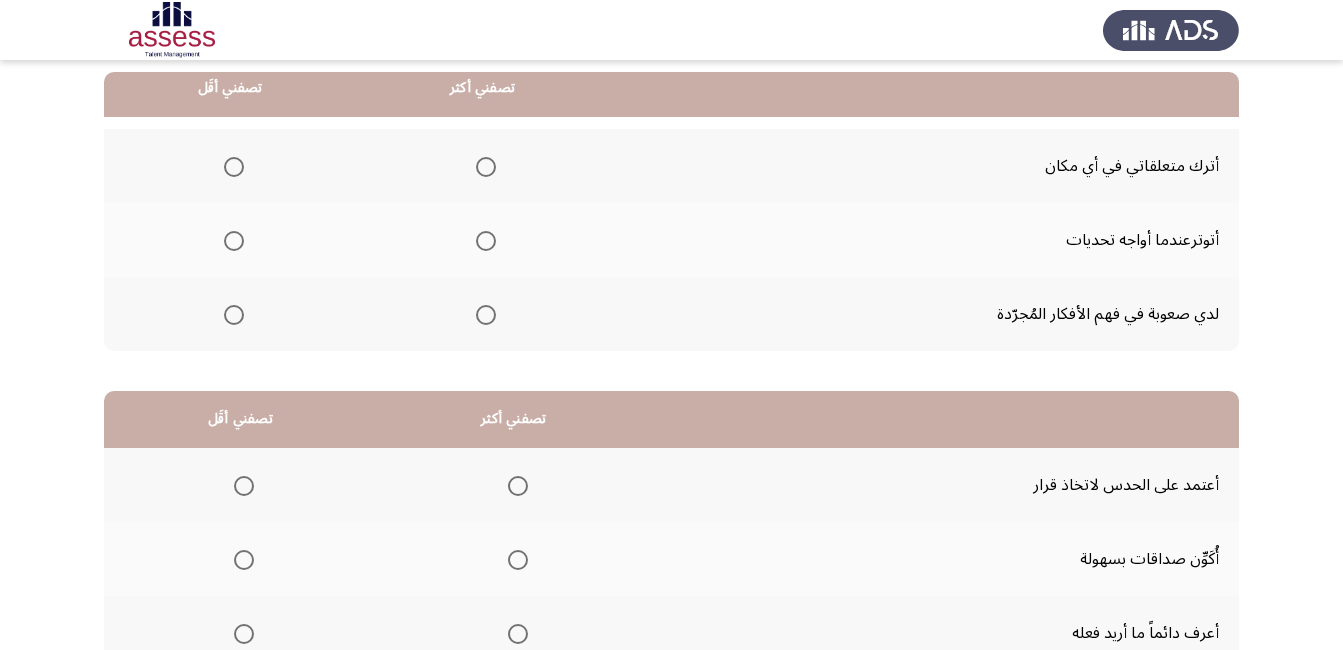 click at bounding box center (486, 315) 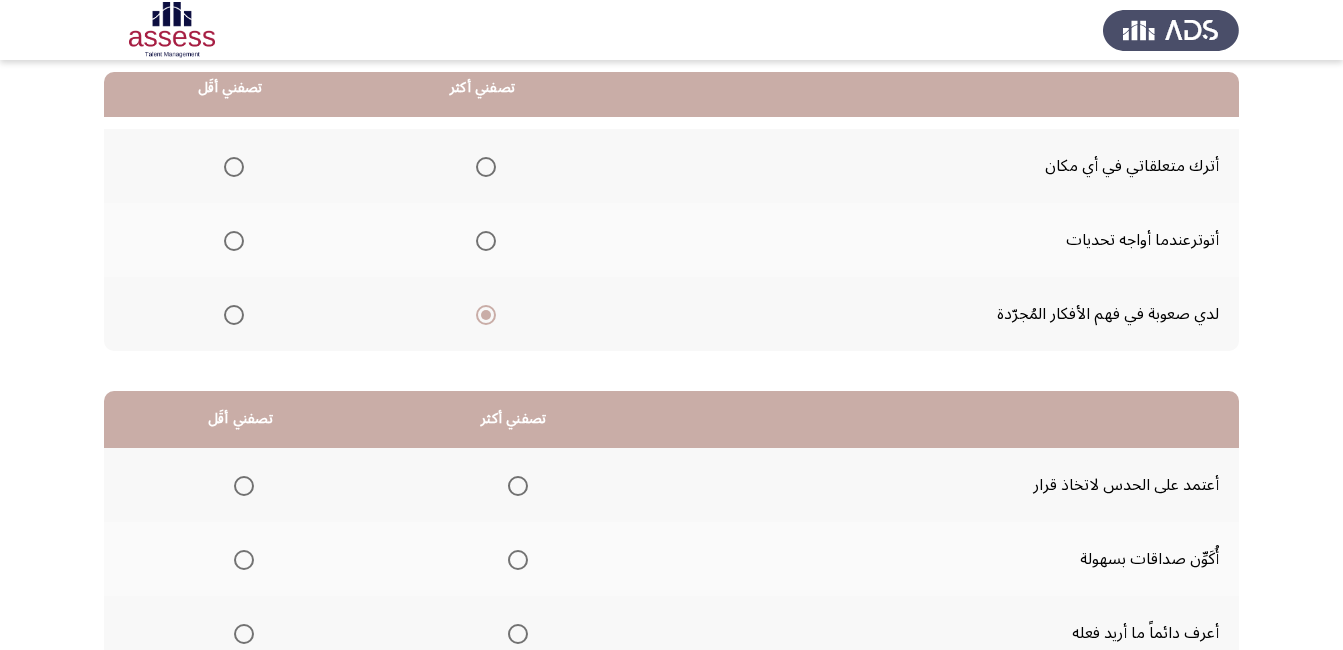 click at bounding box center (234, 167) 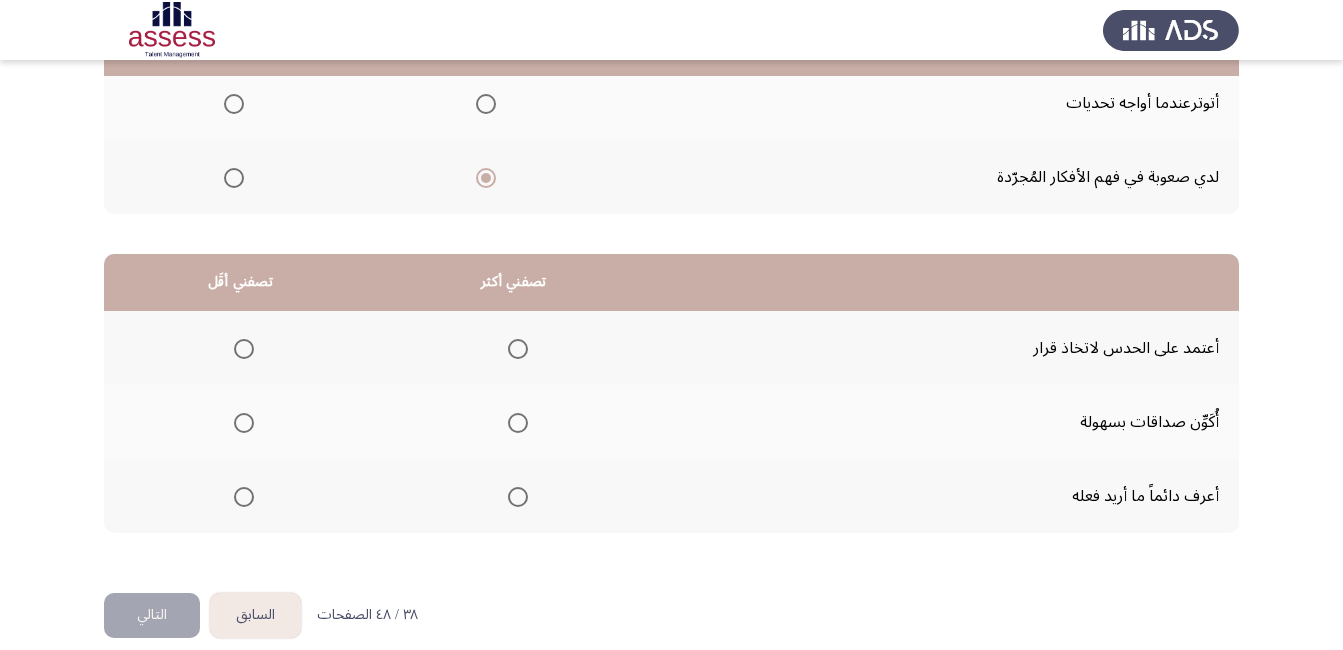 scroll, scrollTop: 360, scrollLeft: 0, axis: vertical 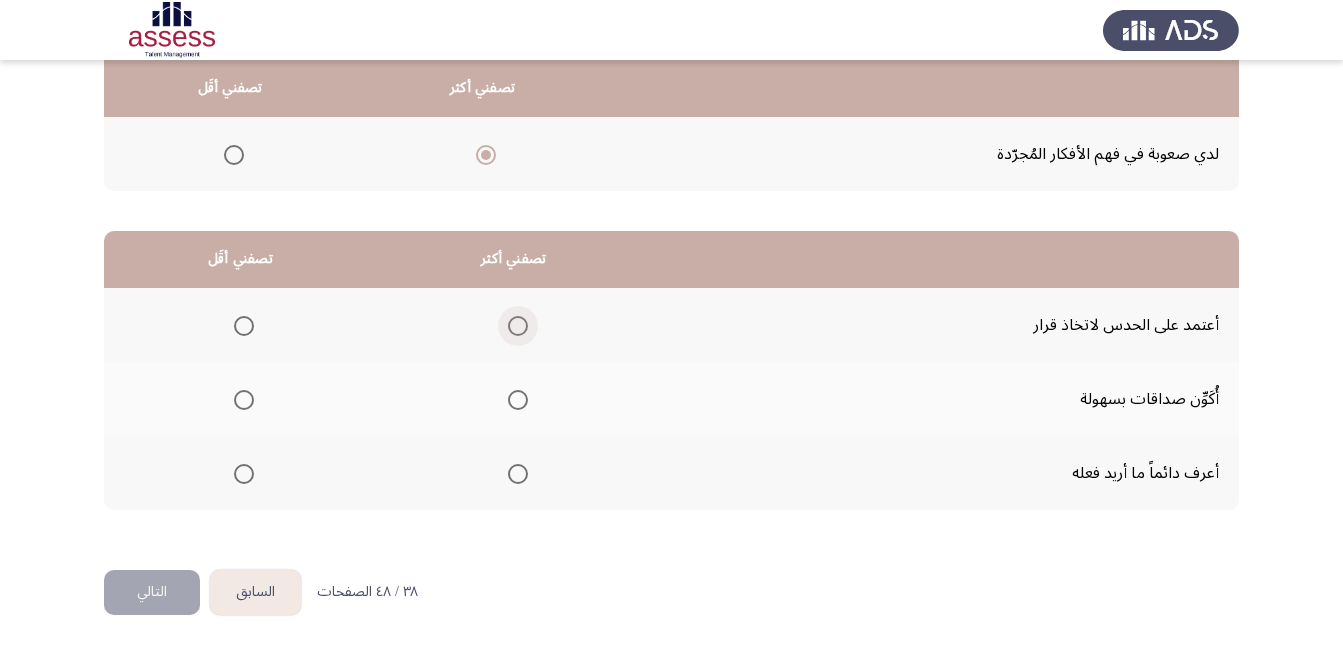 click at bounding box center [518, 326] 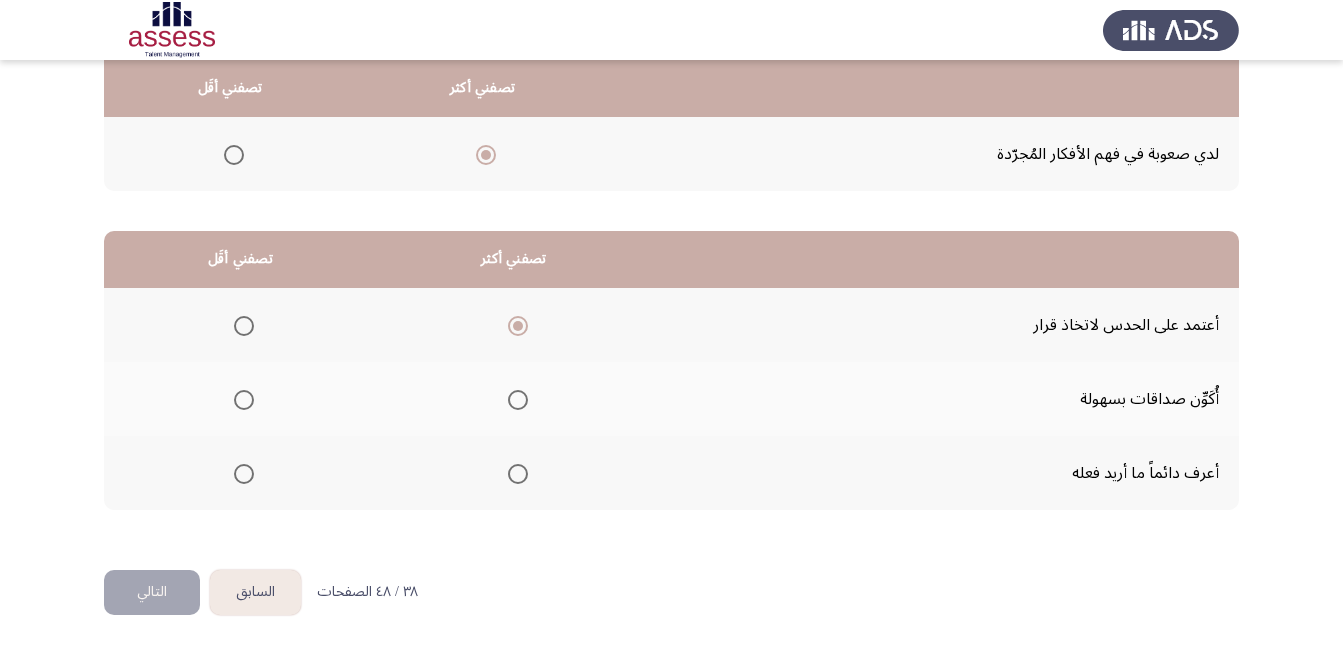 click at bounding box center [244, 400] 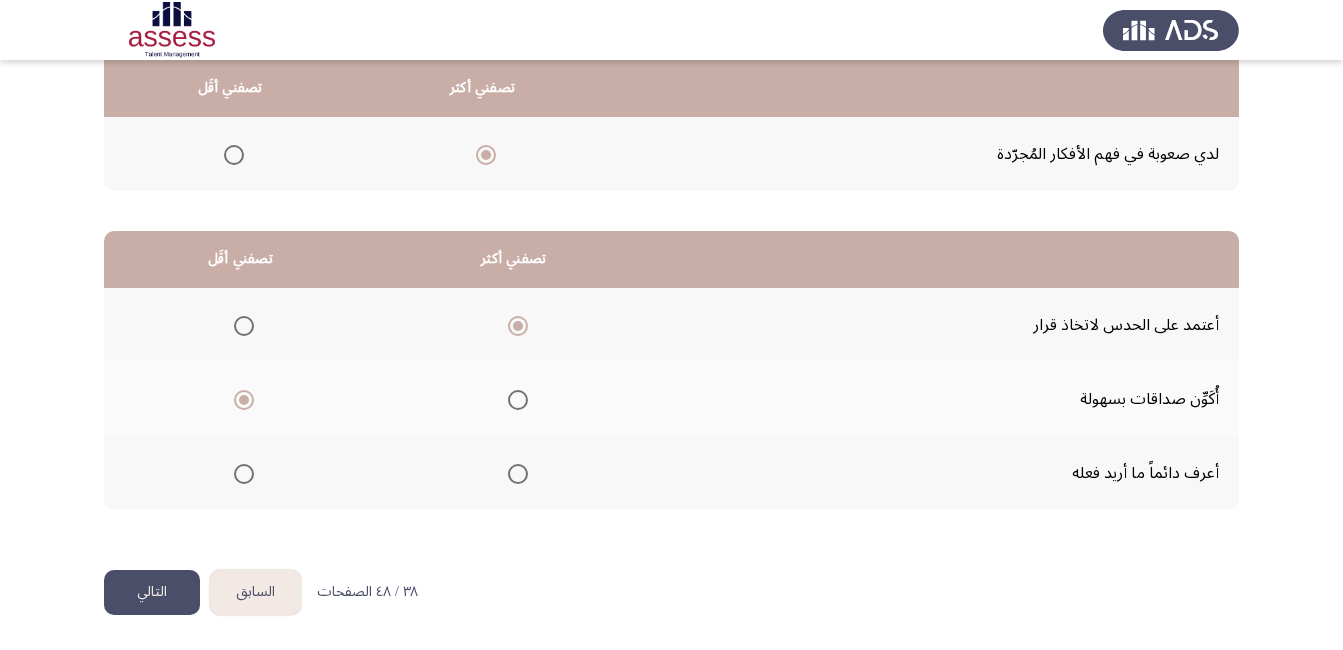 drag, startPoint x: 172, startPoint y: 586, endPoint x: 189, endPoint y: 577, distance: 19.235384 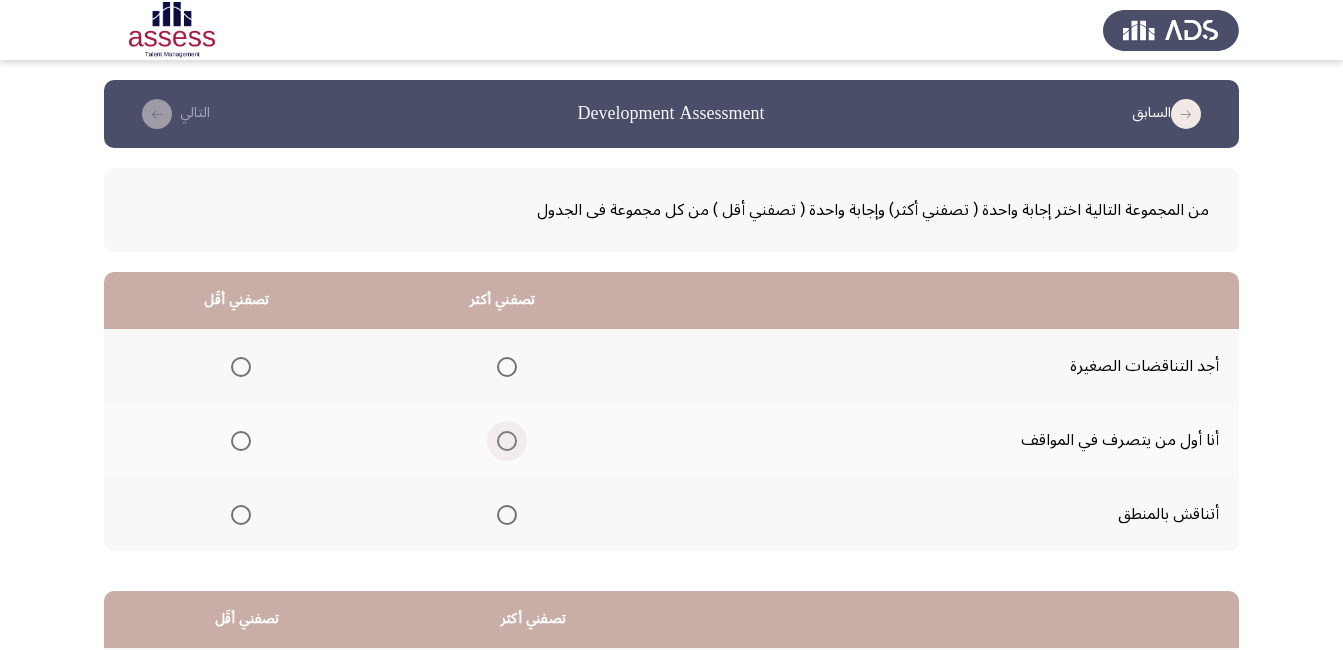 click at bounding box center [507, 441] 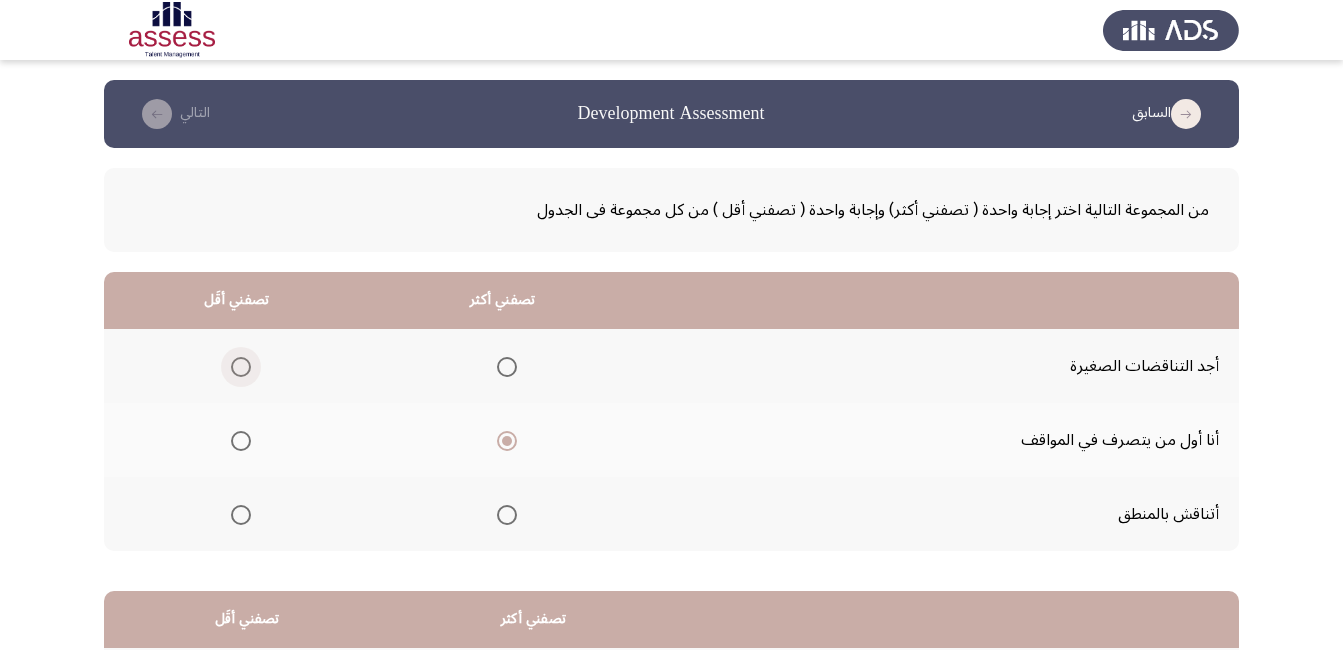 click at bounding box center (241, 367) 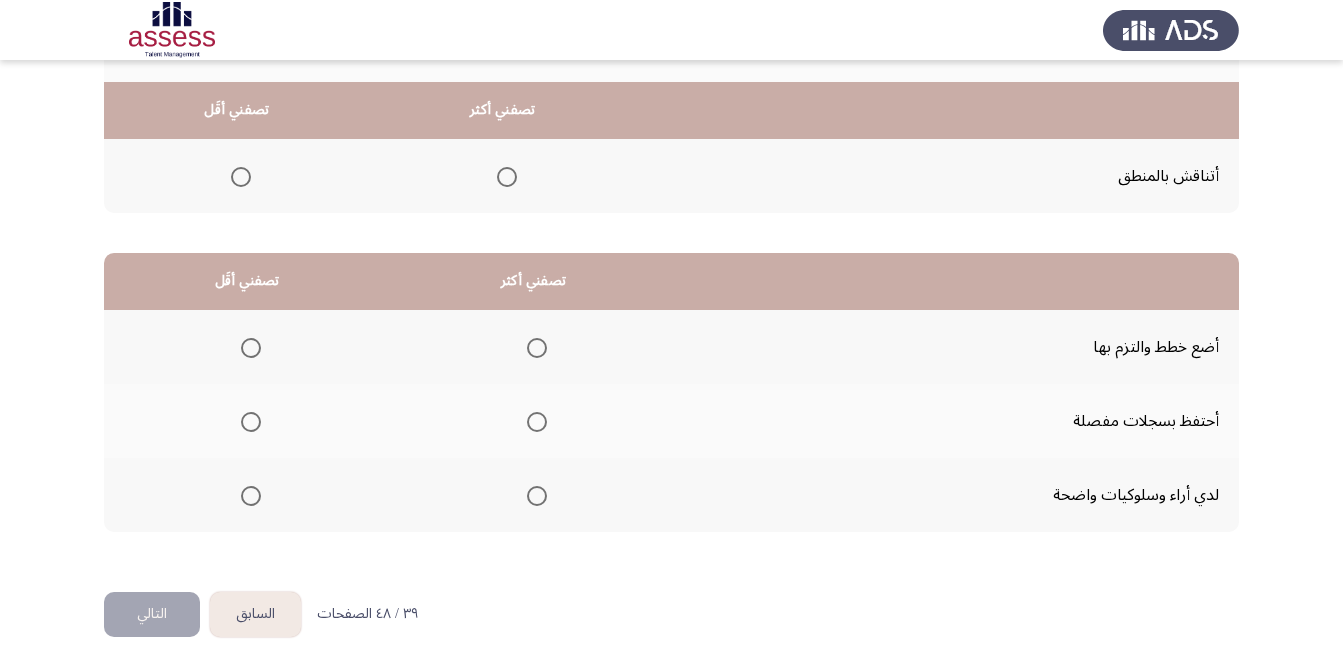 scroll, scrollTop: 360, scrollLeft: 0, axis: vertical 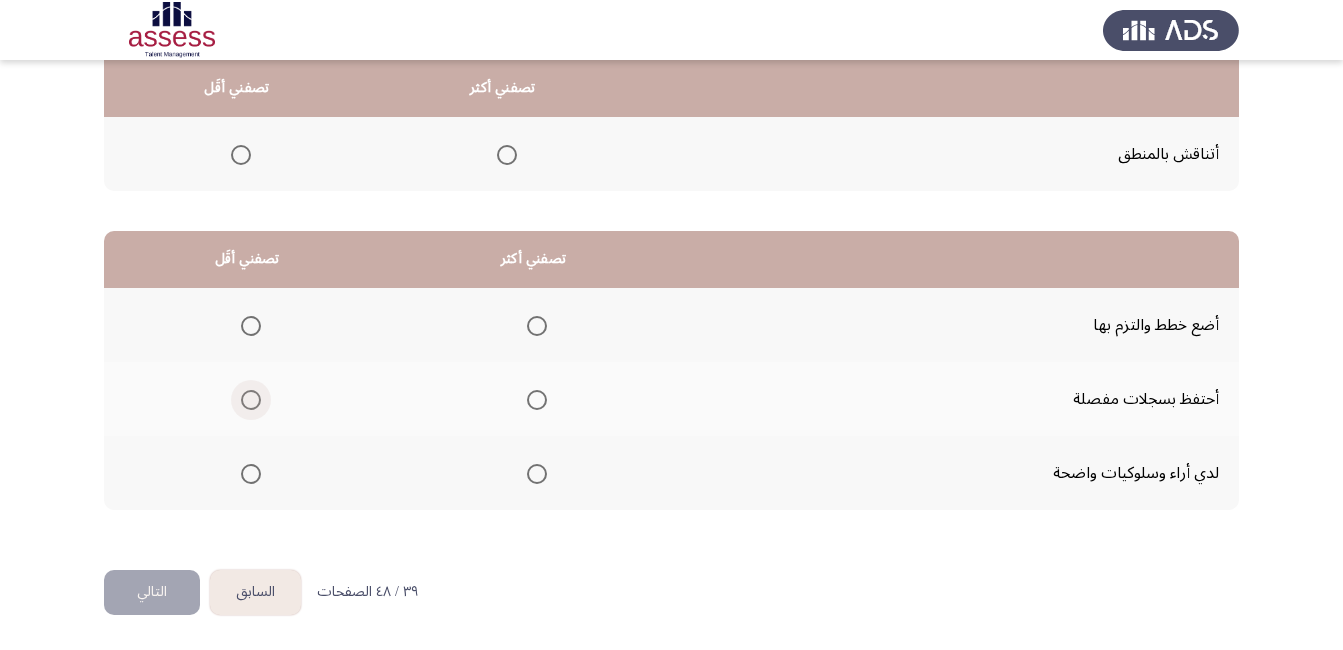 click at bounding box center (251, 400) 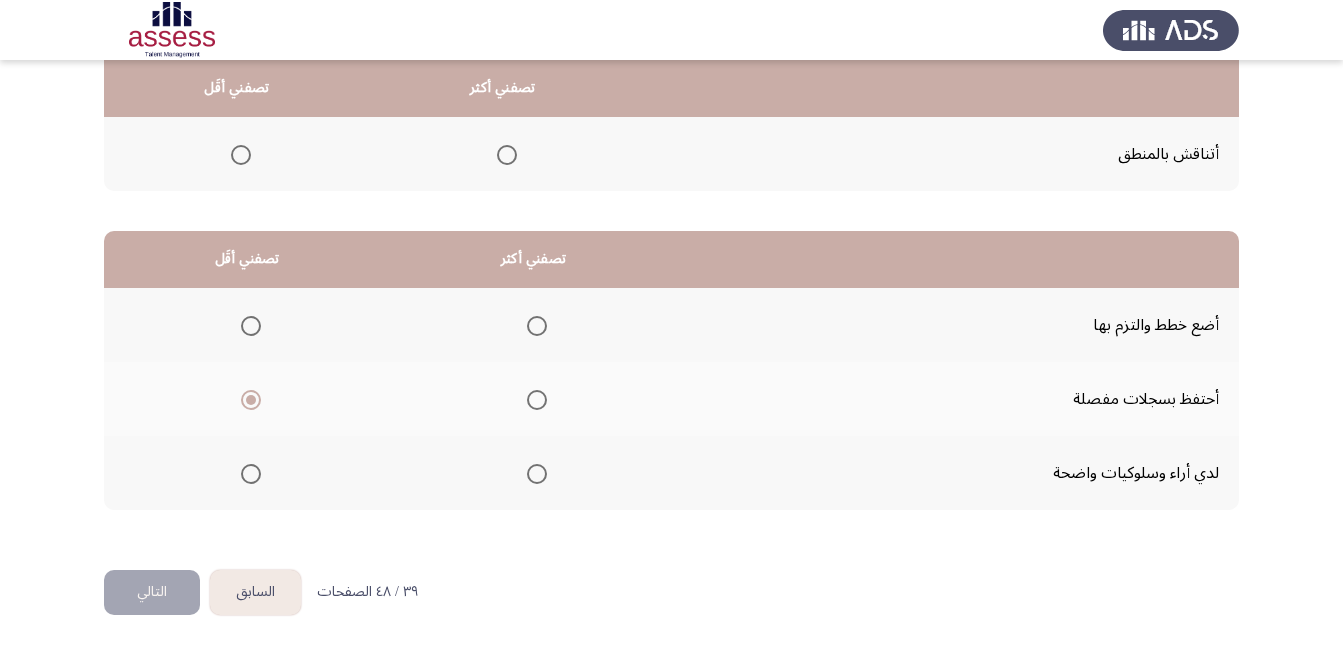 click at bounding box center (537, 474) 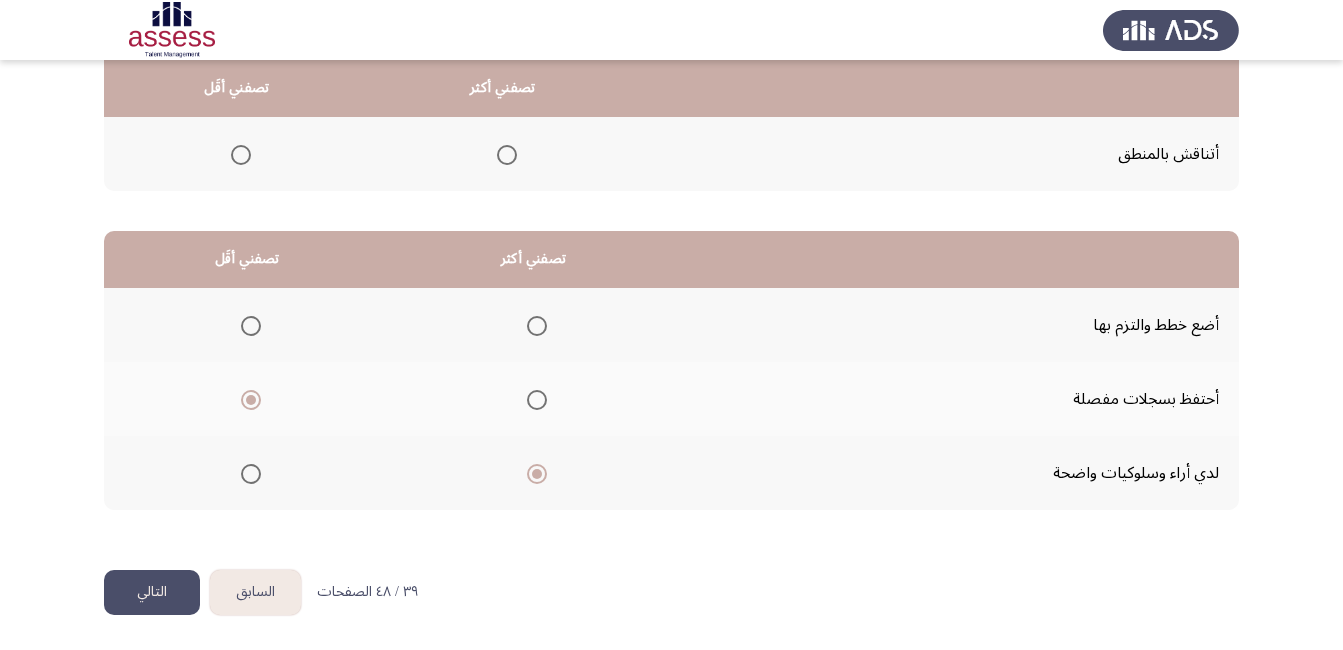 click on "التالي" 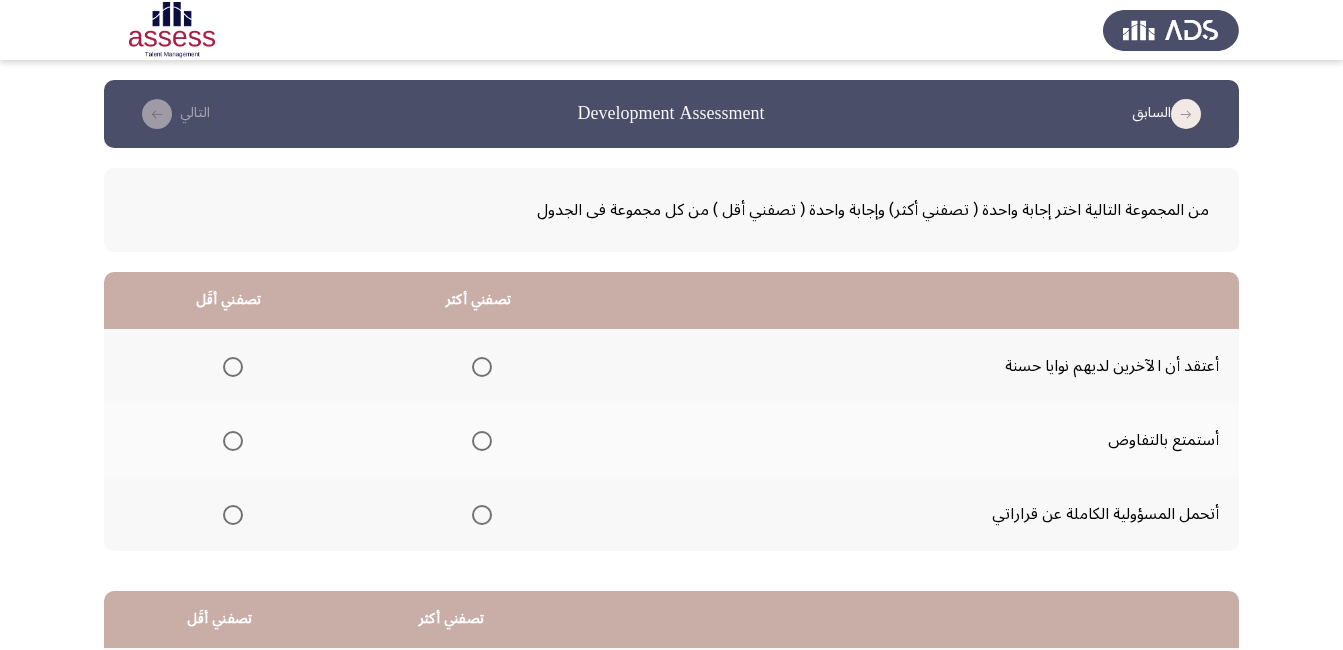 click at bounding box center [482, 515] 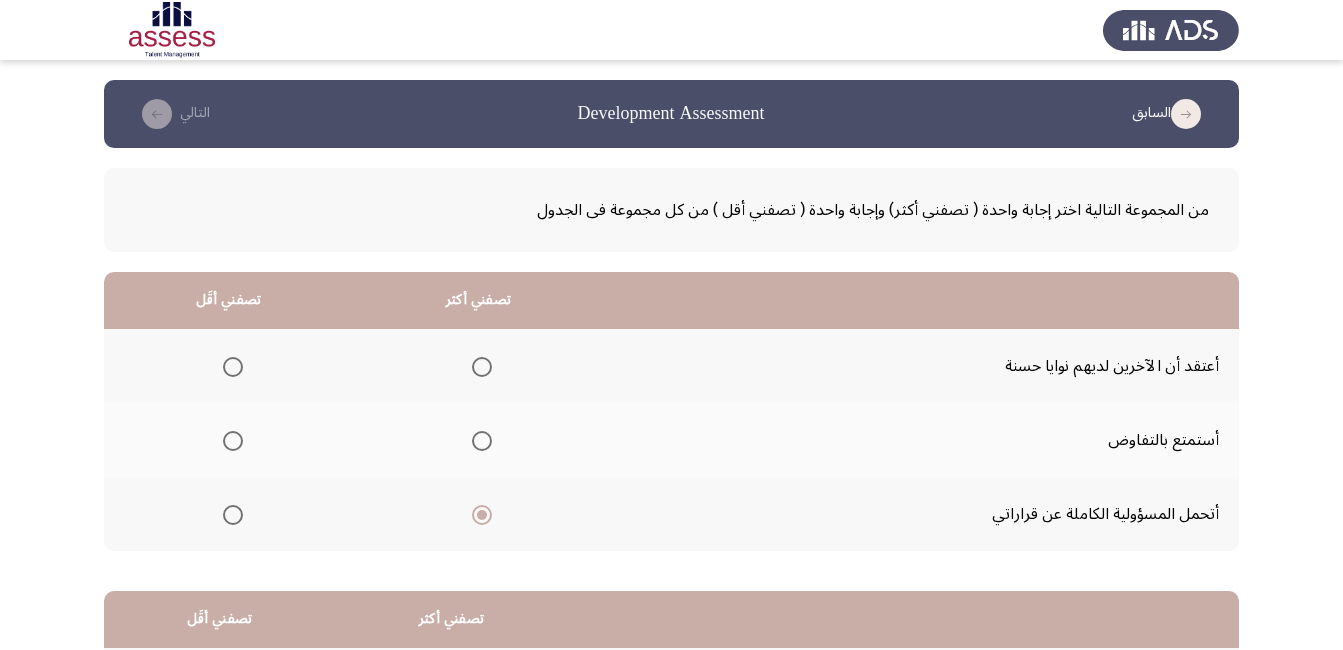 click at bounding box center [233, 441] 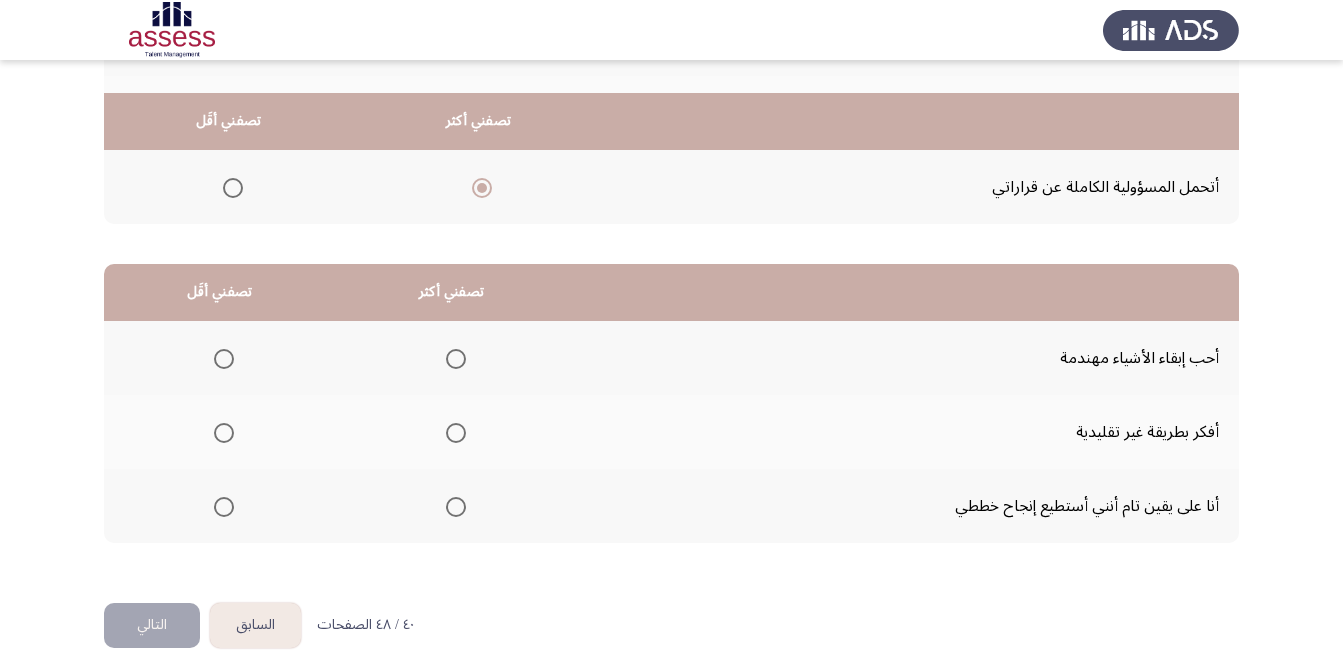 scroll, scrollTop: 360, scrollLeft: 0, axis: vertical 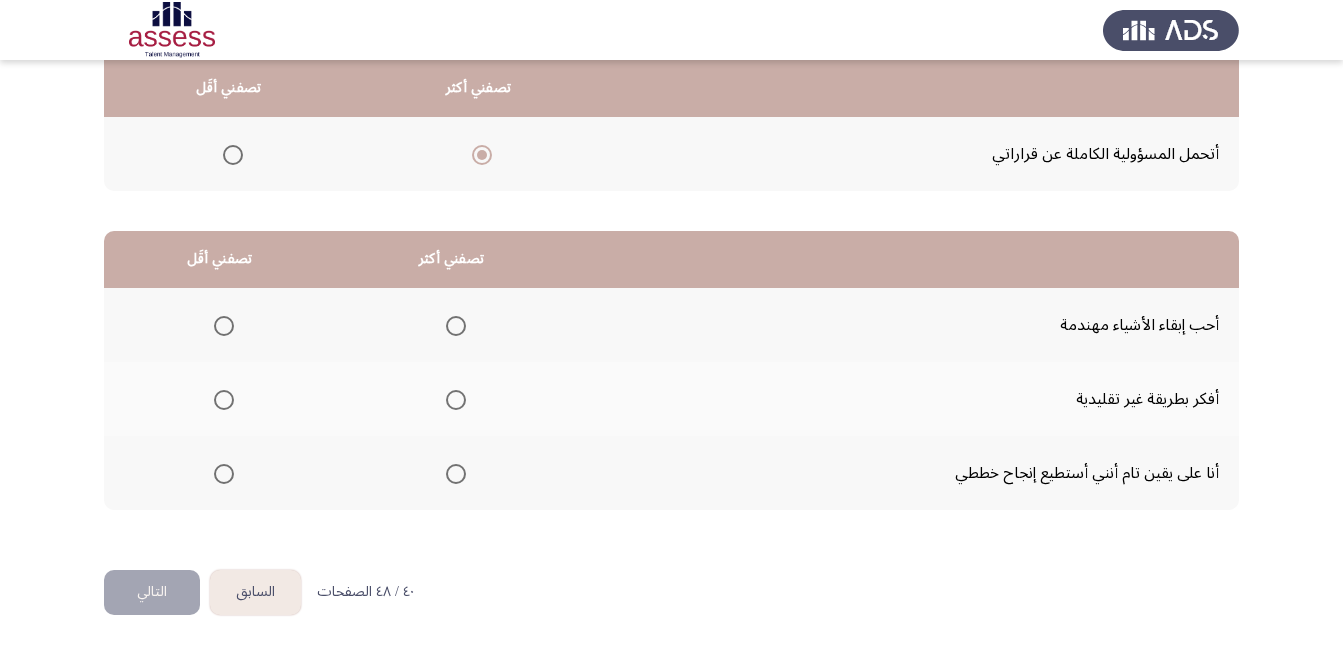 click at bounding box center (456, 326) 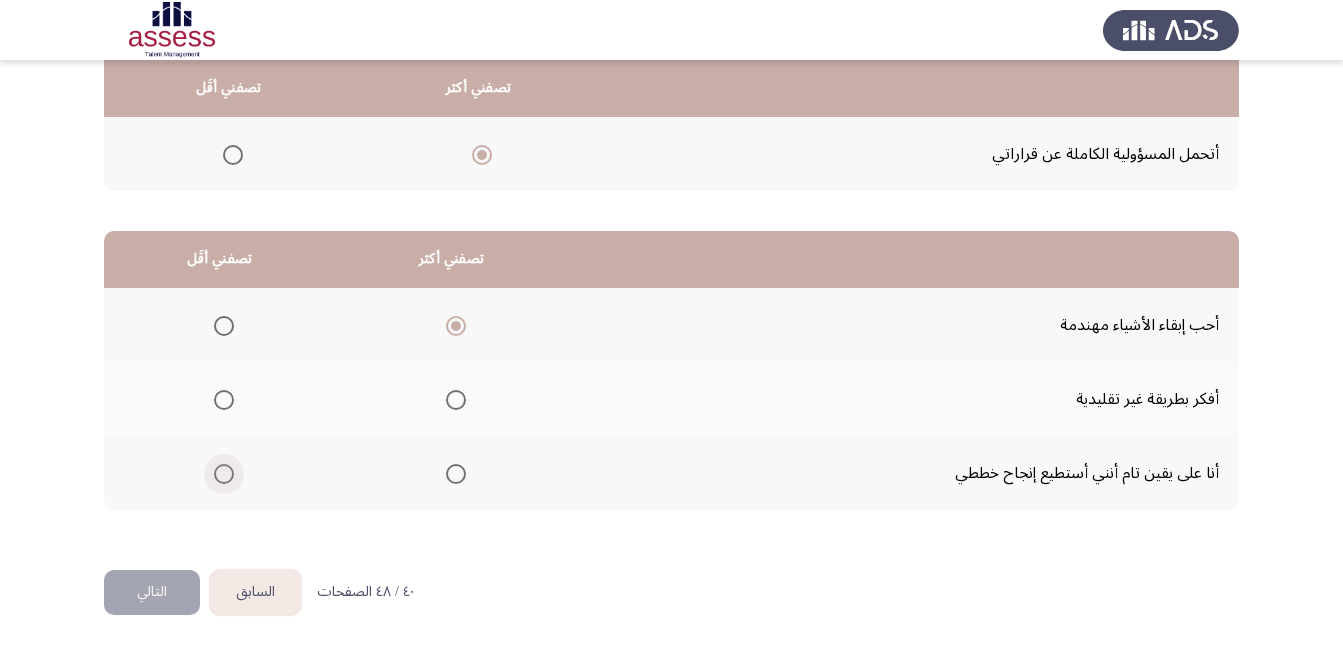 click at bounding box center (224, 474) 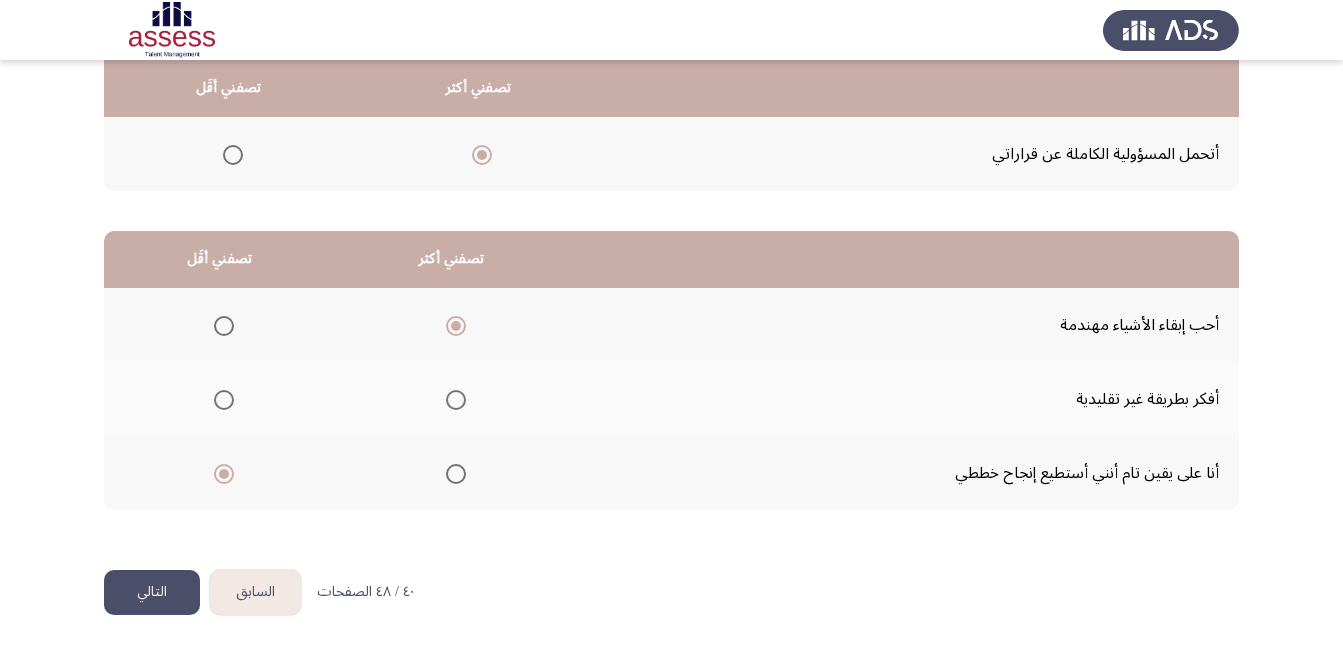 click on "التالي" 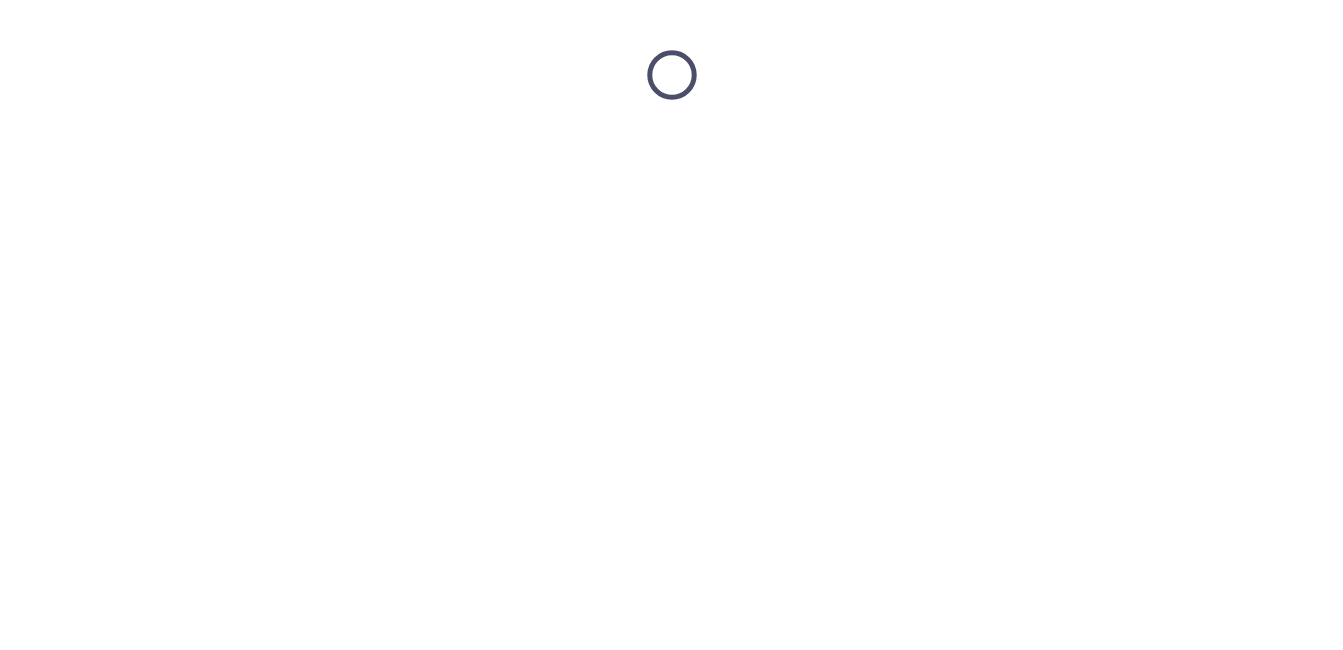 scroll, scrollTop: 0, scrollLeft: 0, axis: both 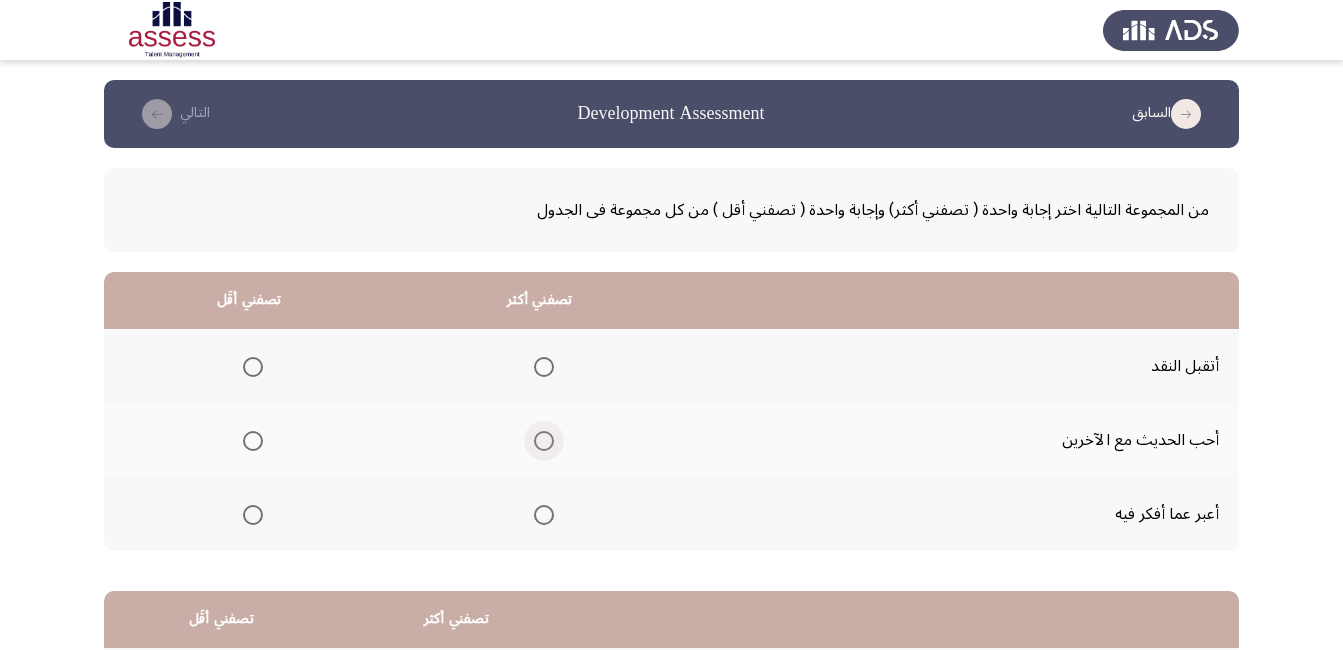 click at bounding box center [544, 441] 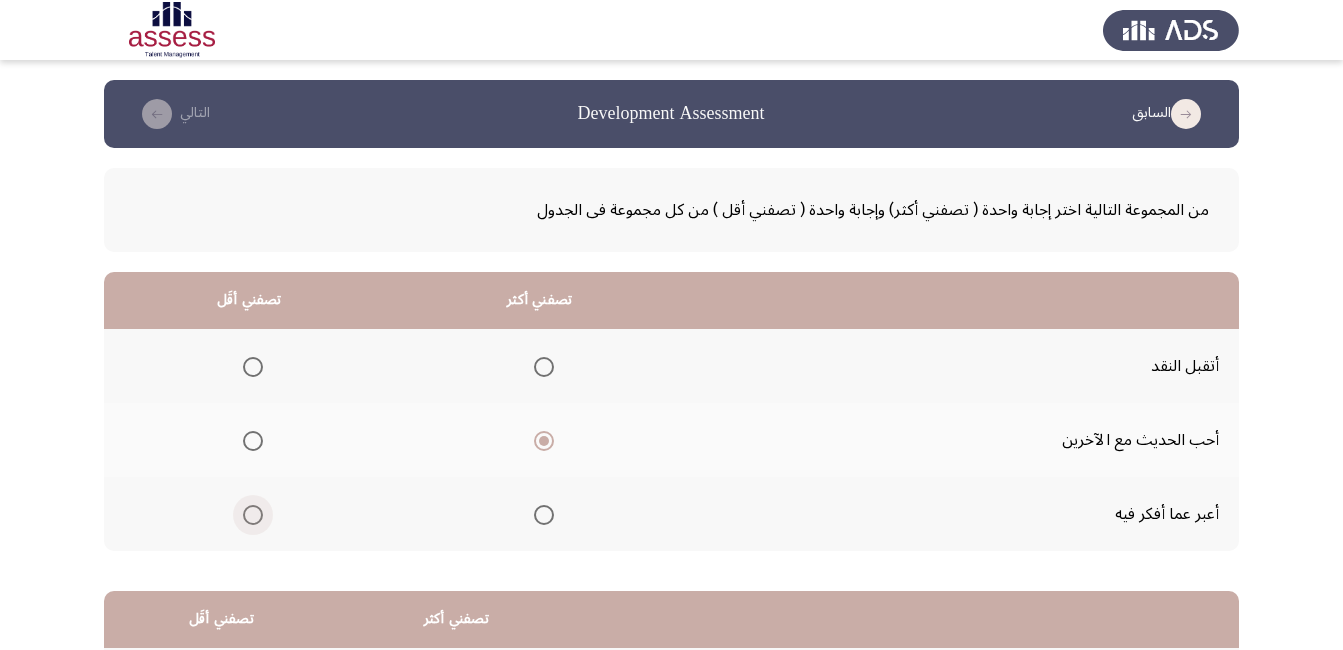click at bounding box center (253, 515) 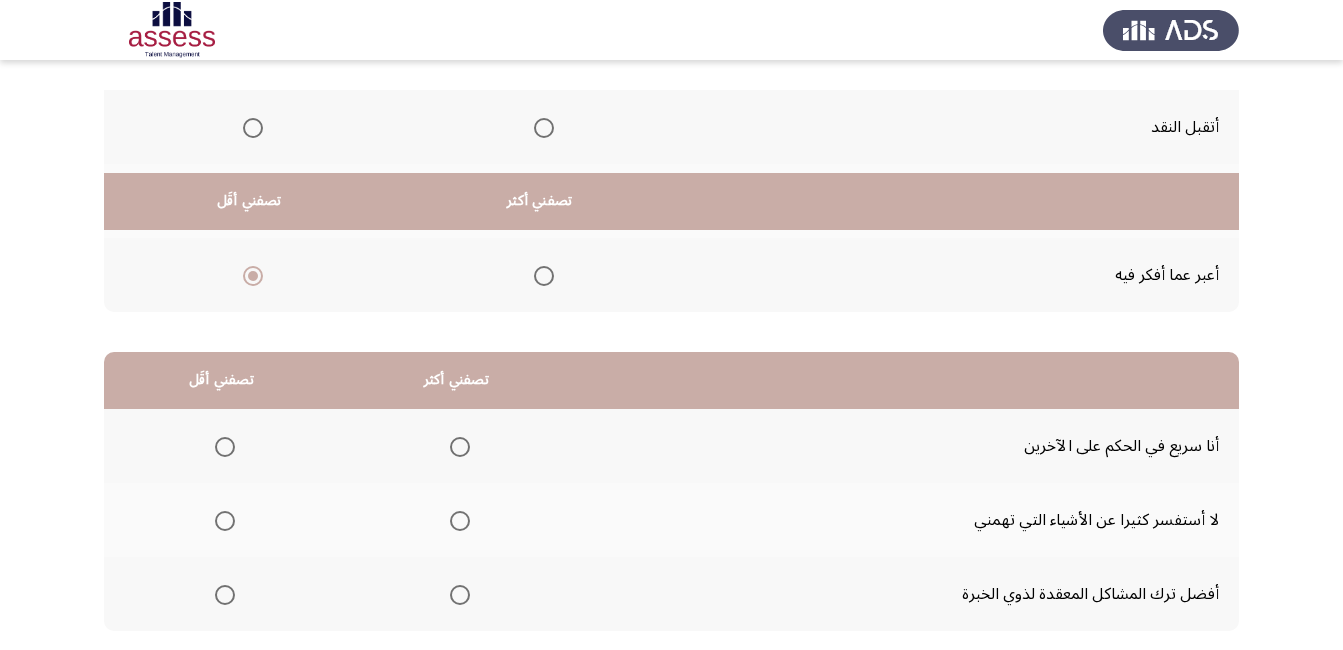 scroll, scrollTop: 360, scrollLeft: 0, axis: vertical 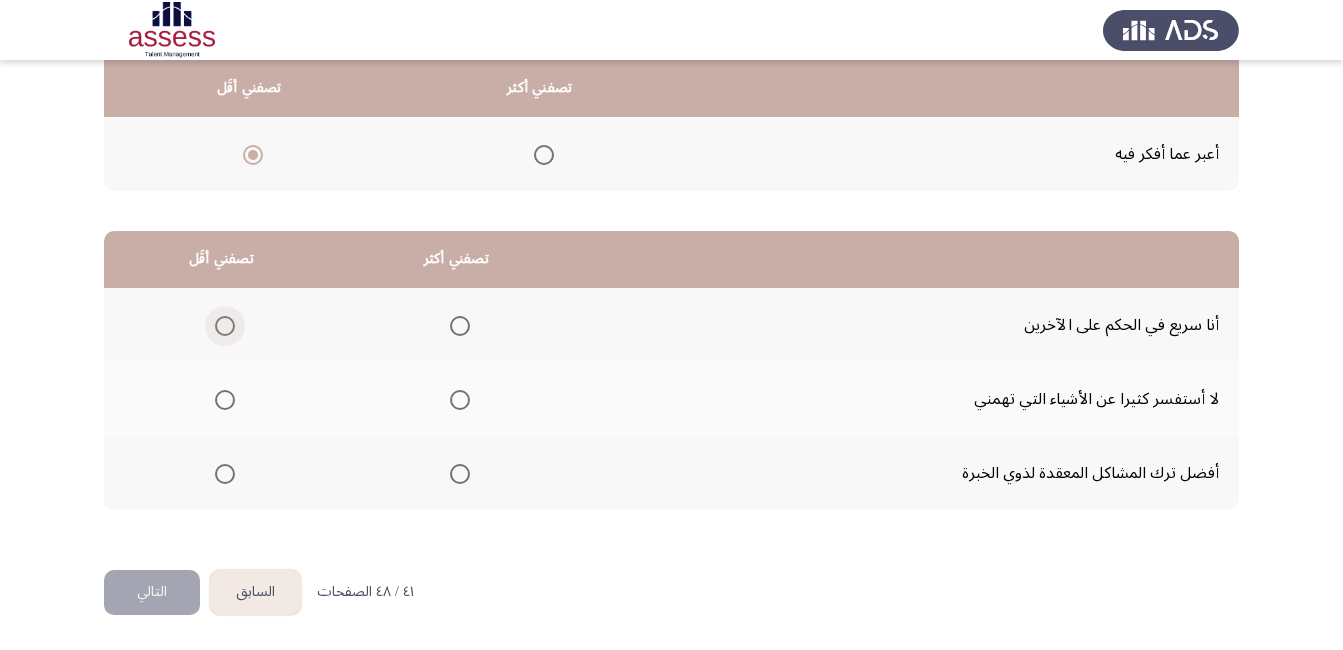 click at bounding box center [225, 326] 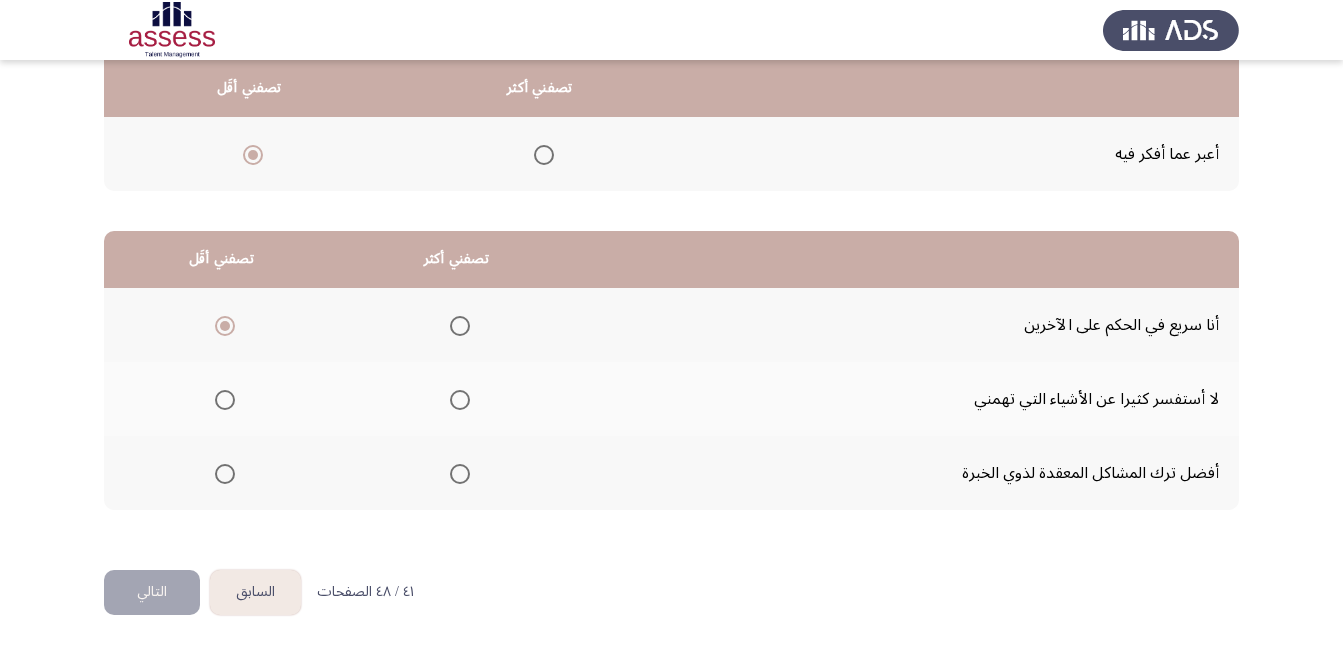 click at bounding box center [460, 474] 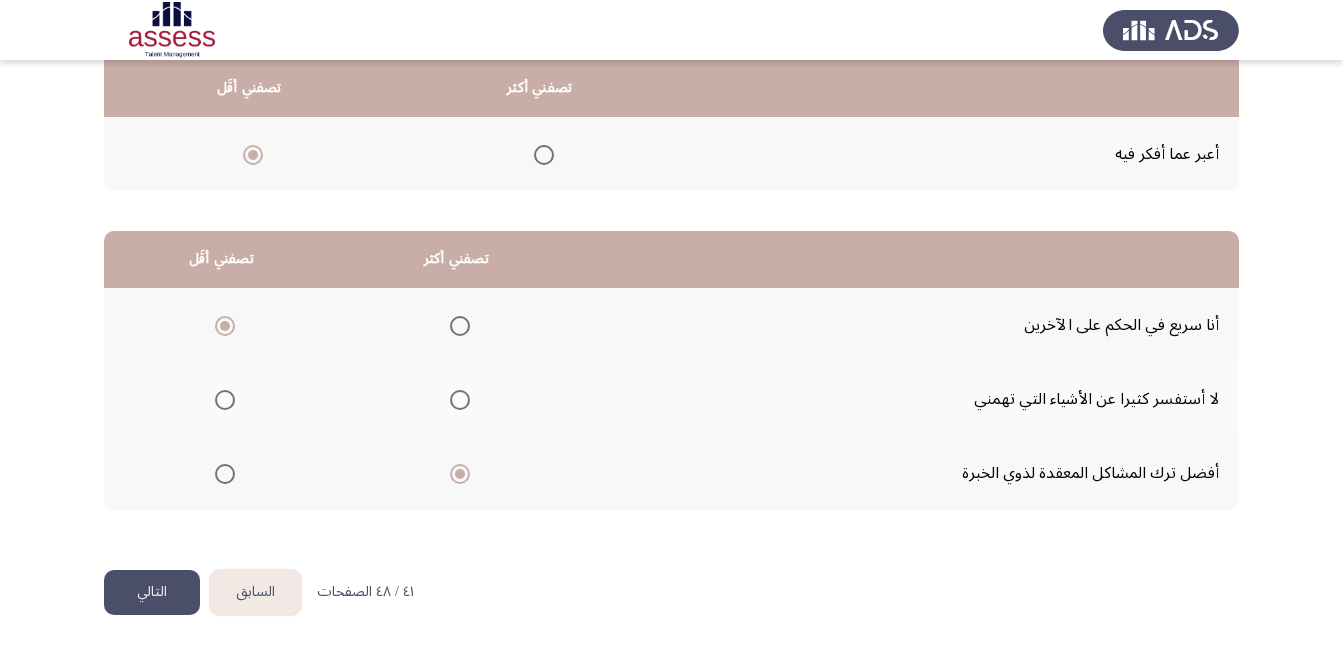 click on "التالي" 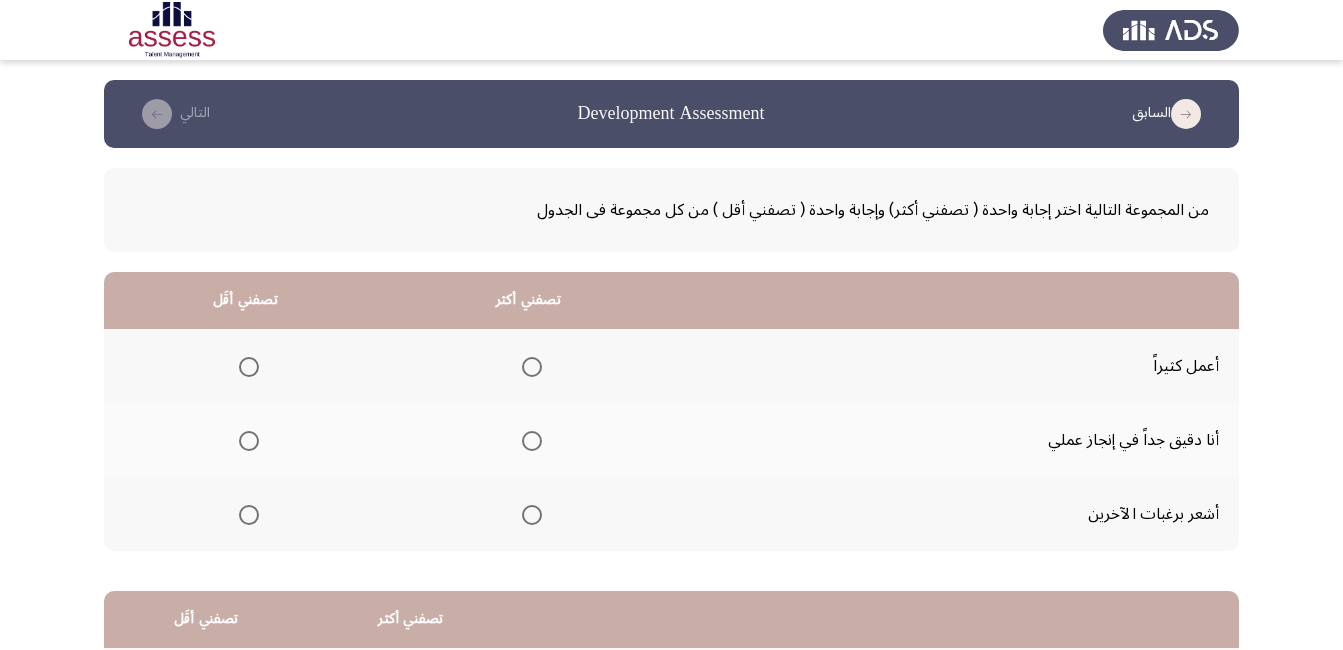click 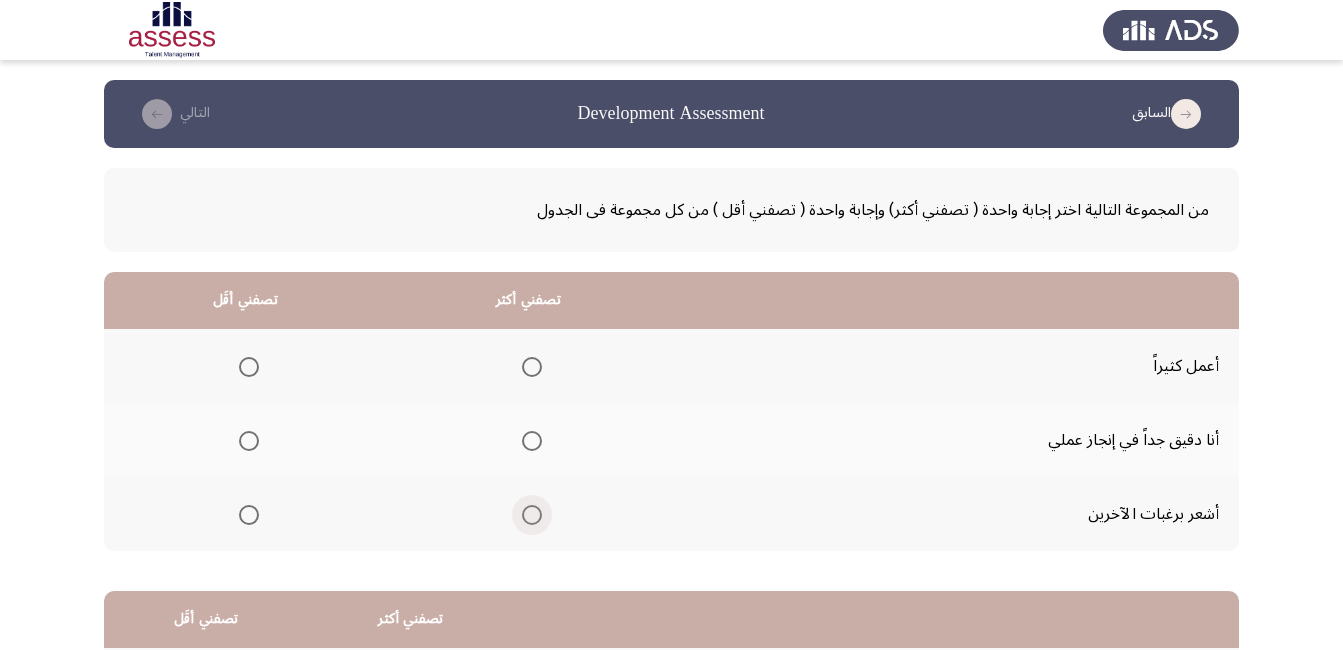 click at bounding box center (532, 515) 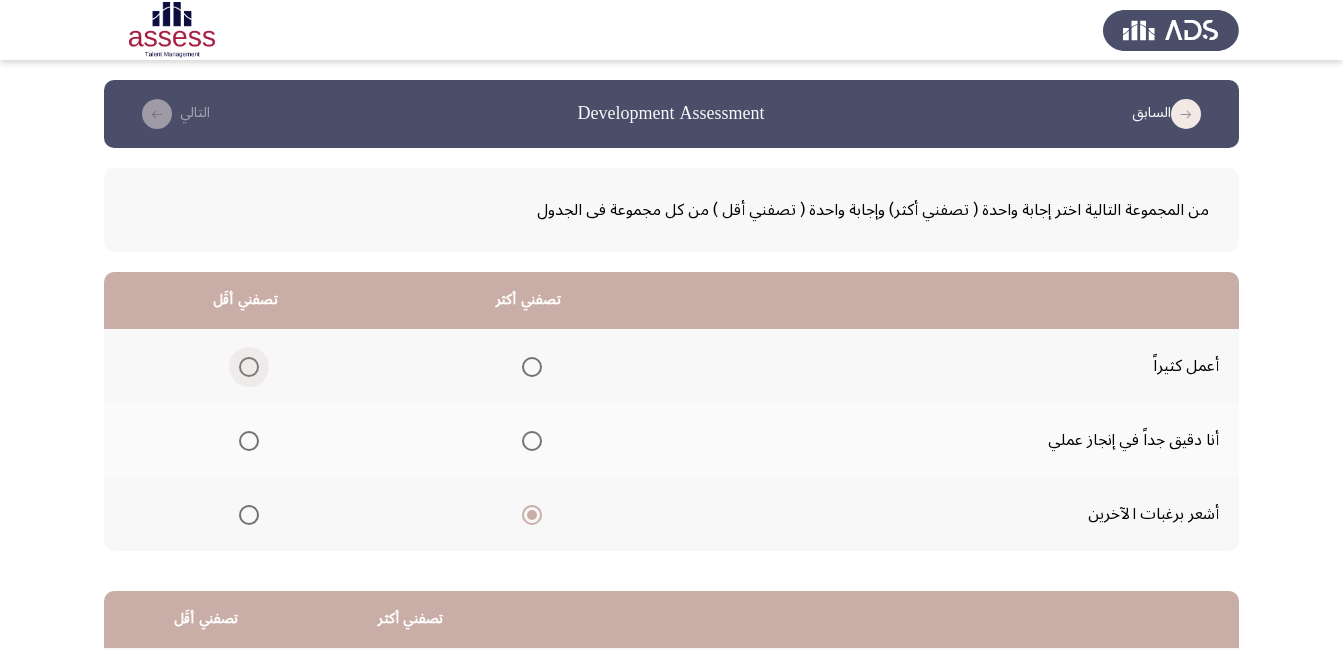 click 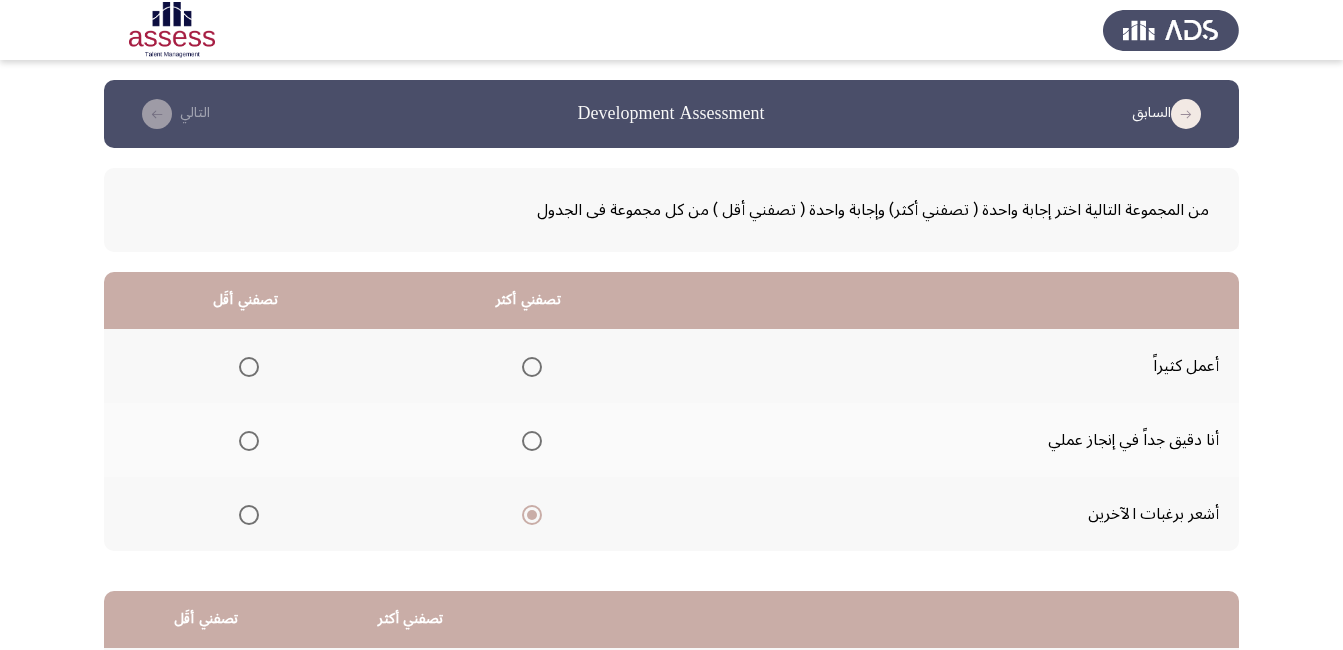 click at bounding box center [249, 367] 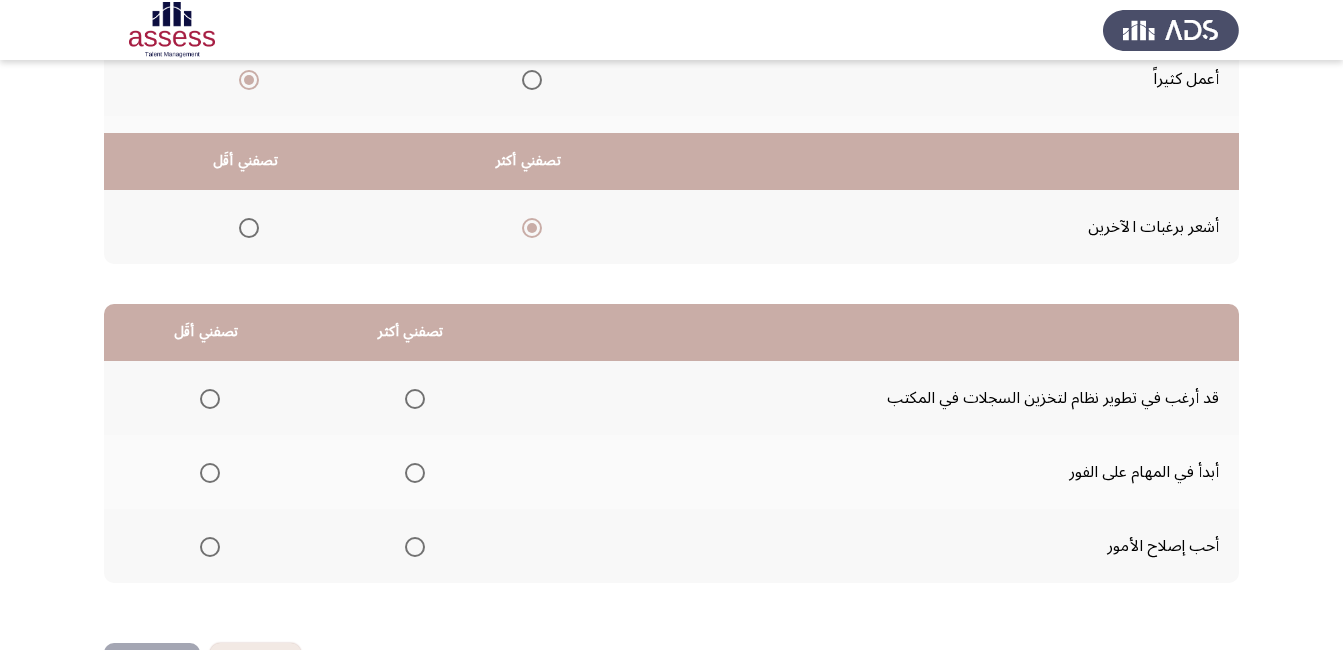 scroll, scrollTop: 360, scrollLeft: 0, axis: vertical 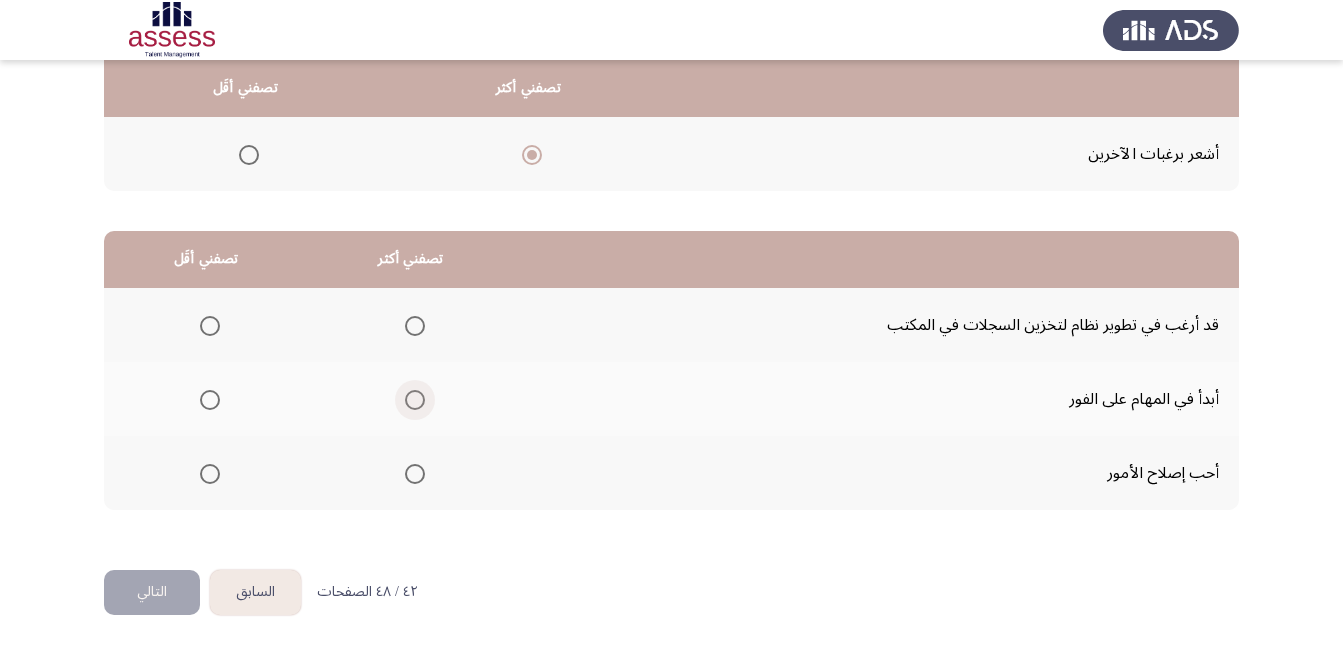click at bounding box center [415, 400] 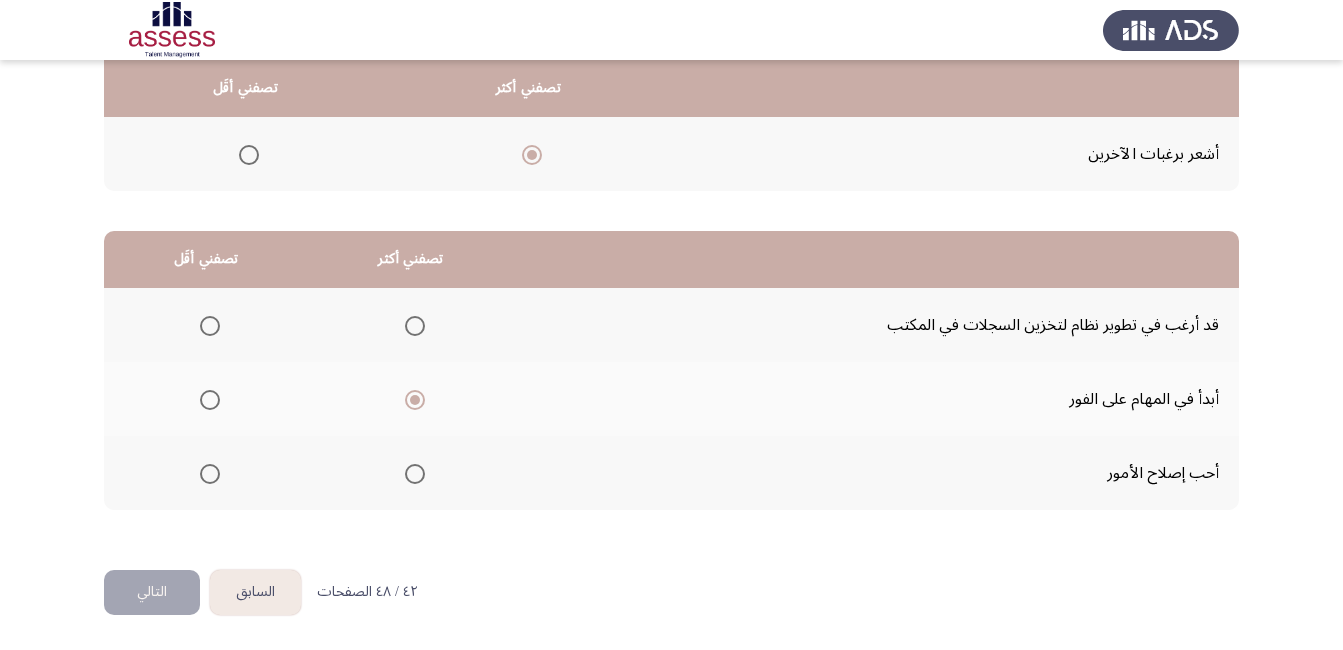 click at bounding box center [210, 326] 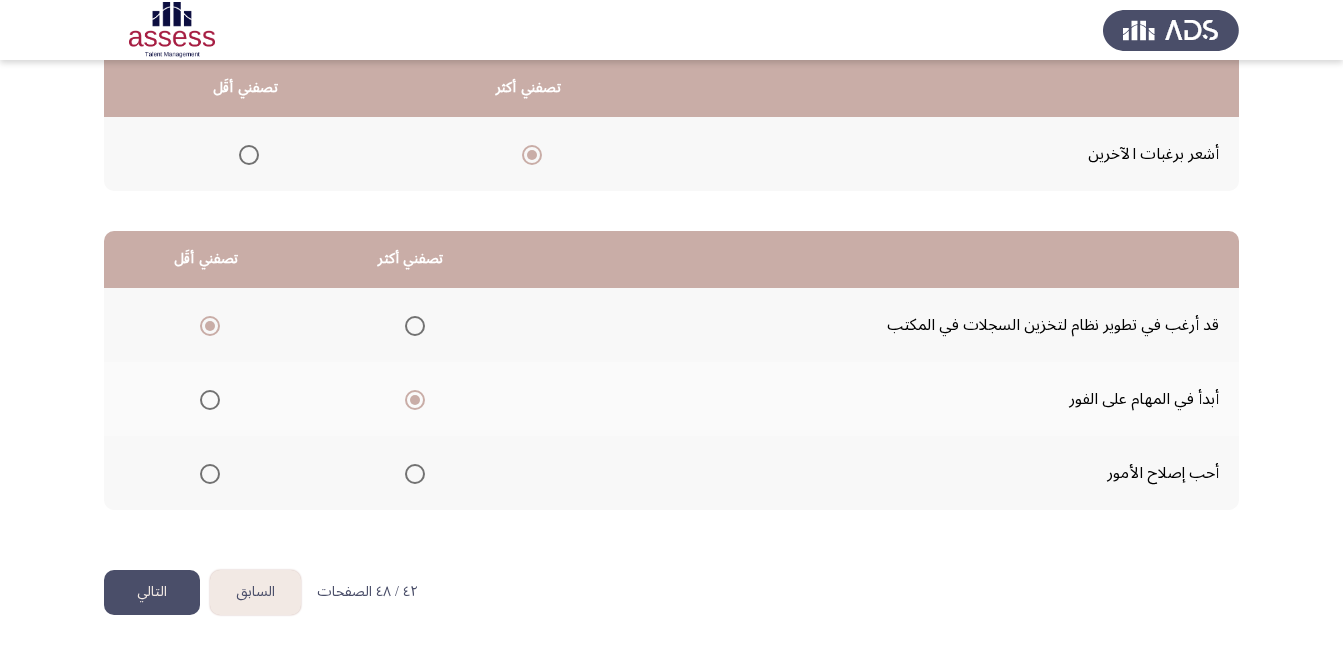 click on "التالي" 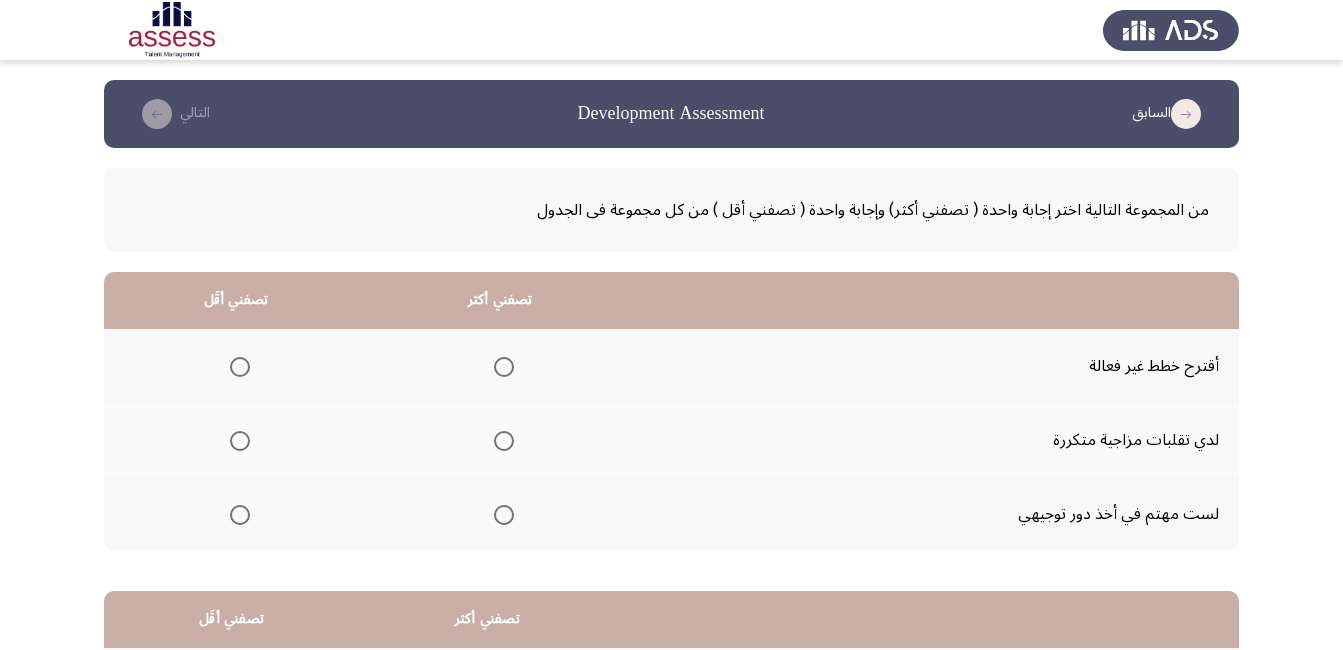 click at bounding box center [504, 441] 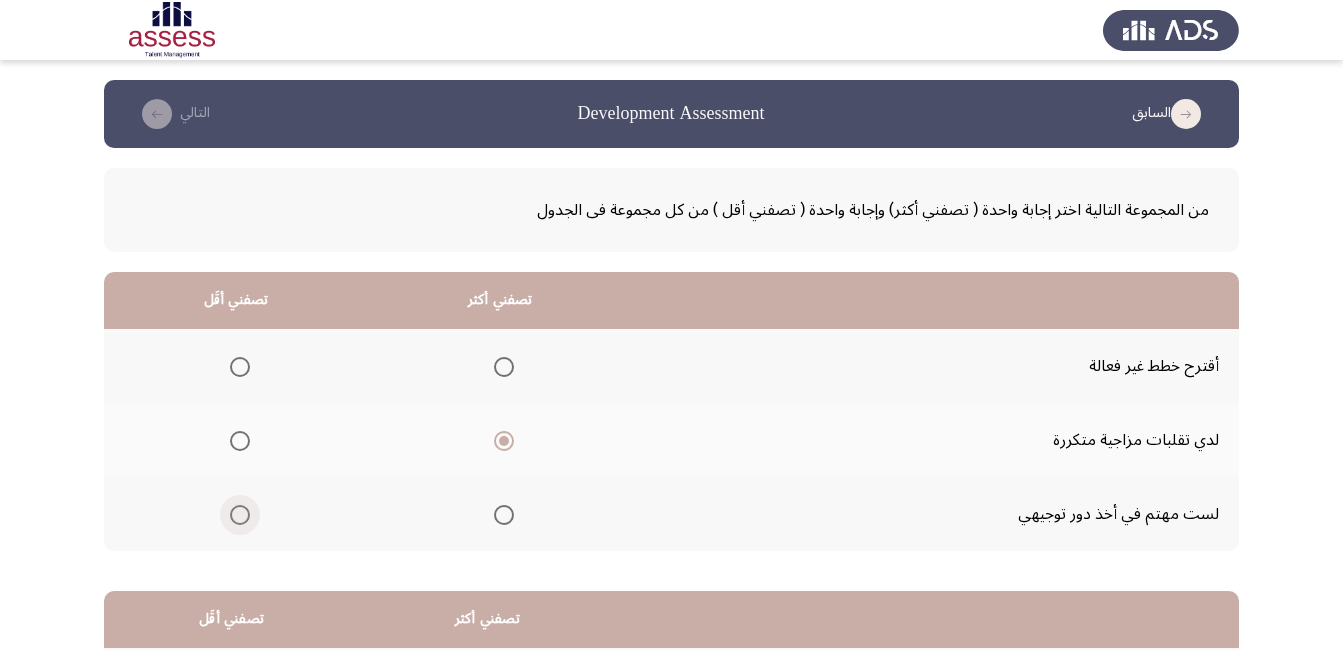 click at bounding box center (240, 515) 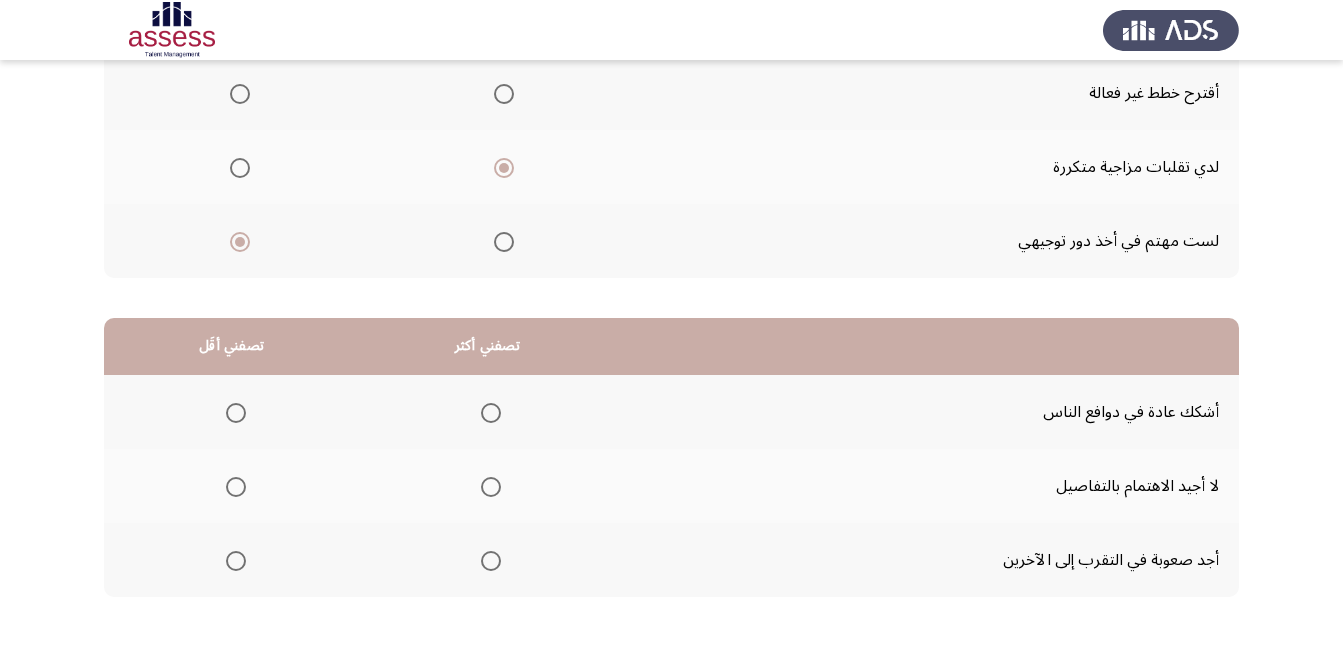 scroll, scrollTop: 360, scrollLeft: 0, axis: vertical 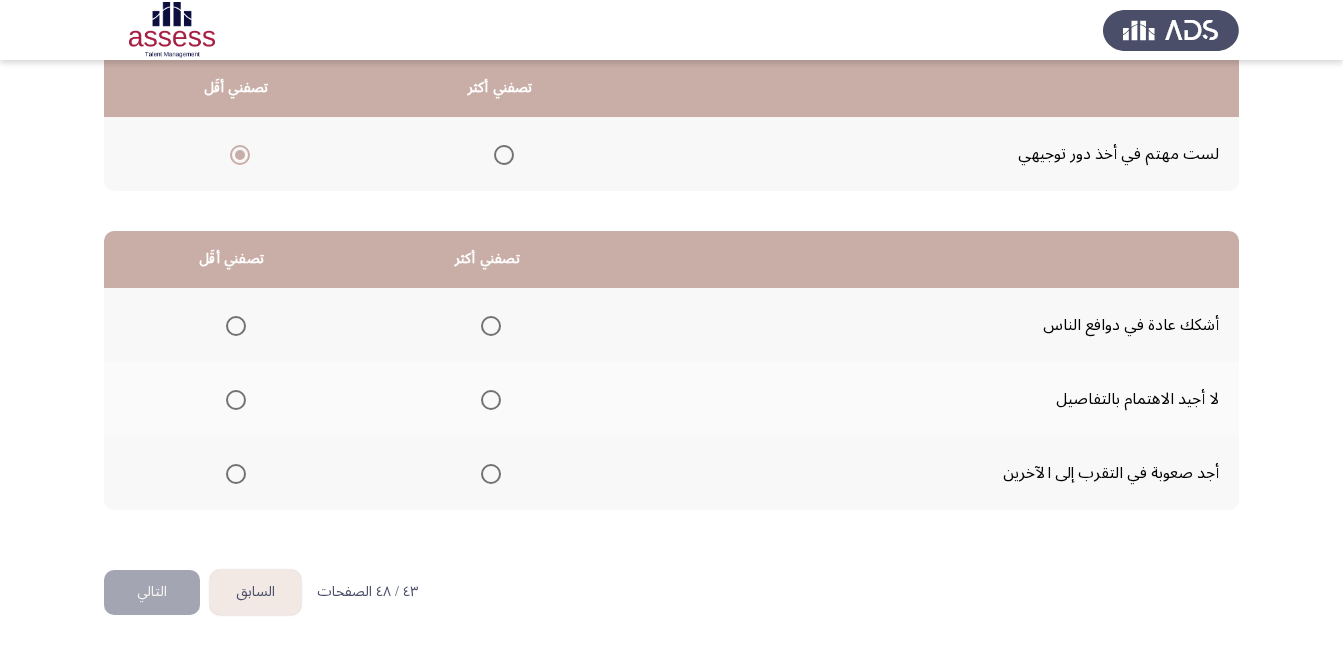 click at bounding box center [491, 326] 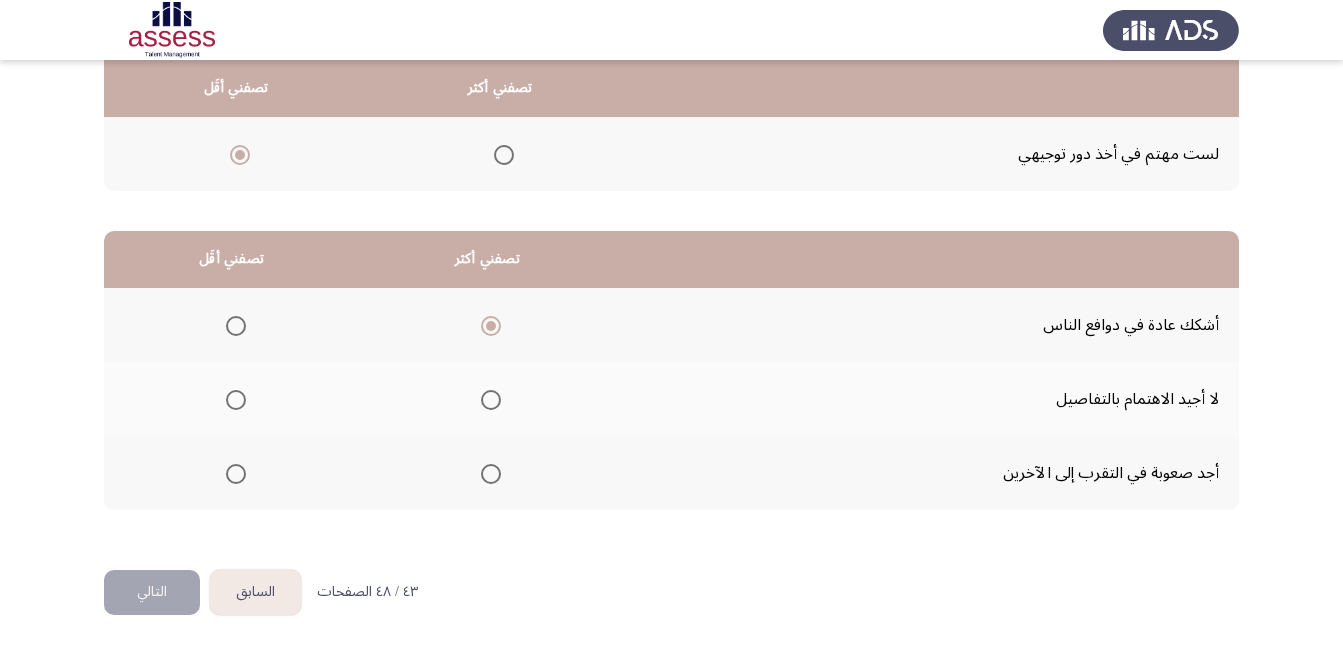 click at bounding box center (236, 474) 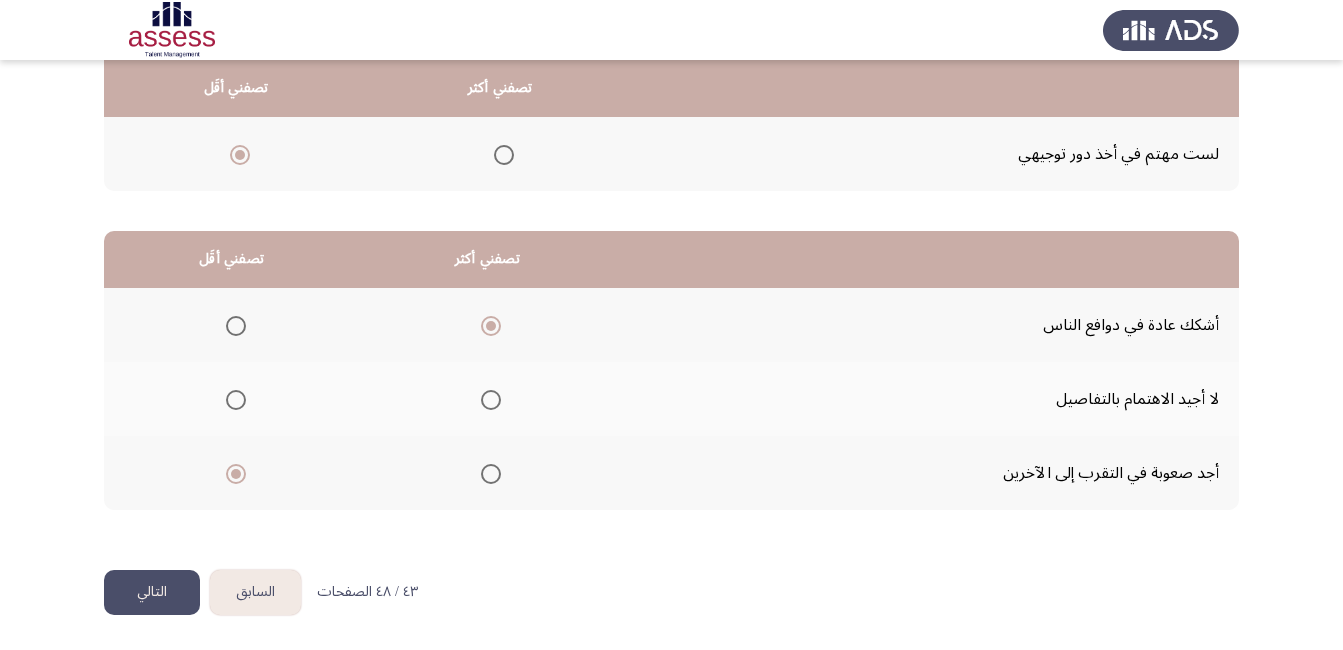 click on "التالي" 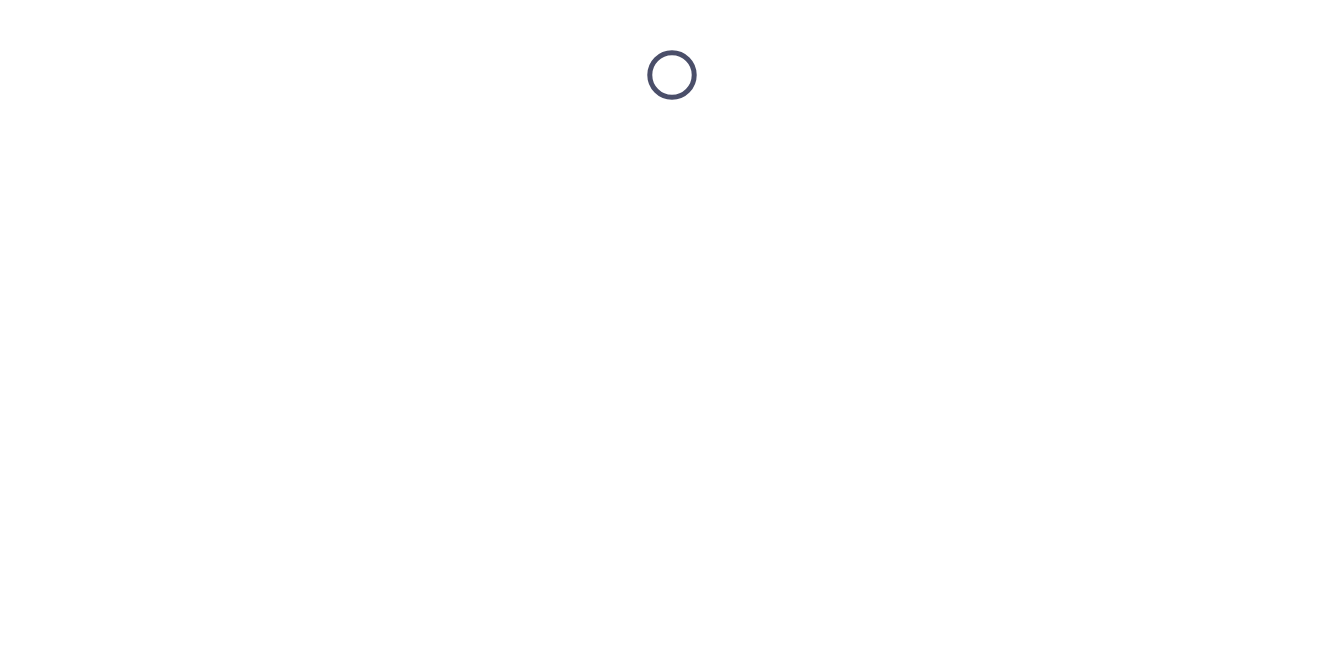 scroll, scrollTop: 0, scrollLeft: 0, axis: both 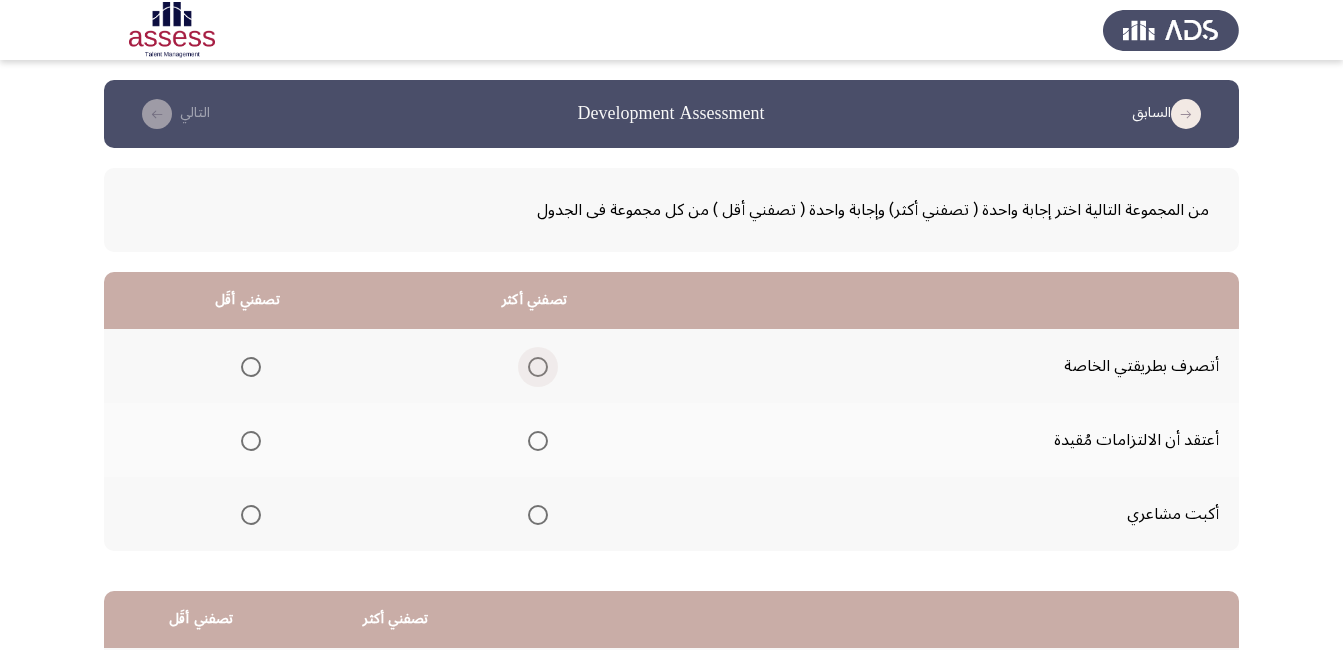 click at bounding box center [538, 367] 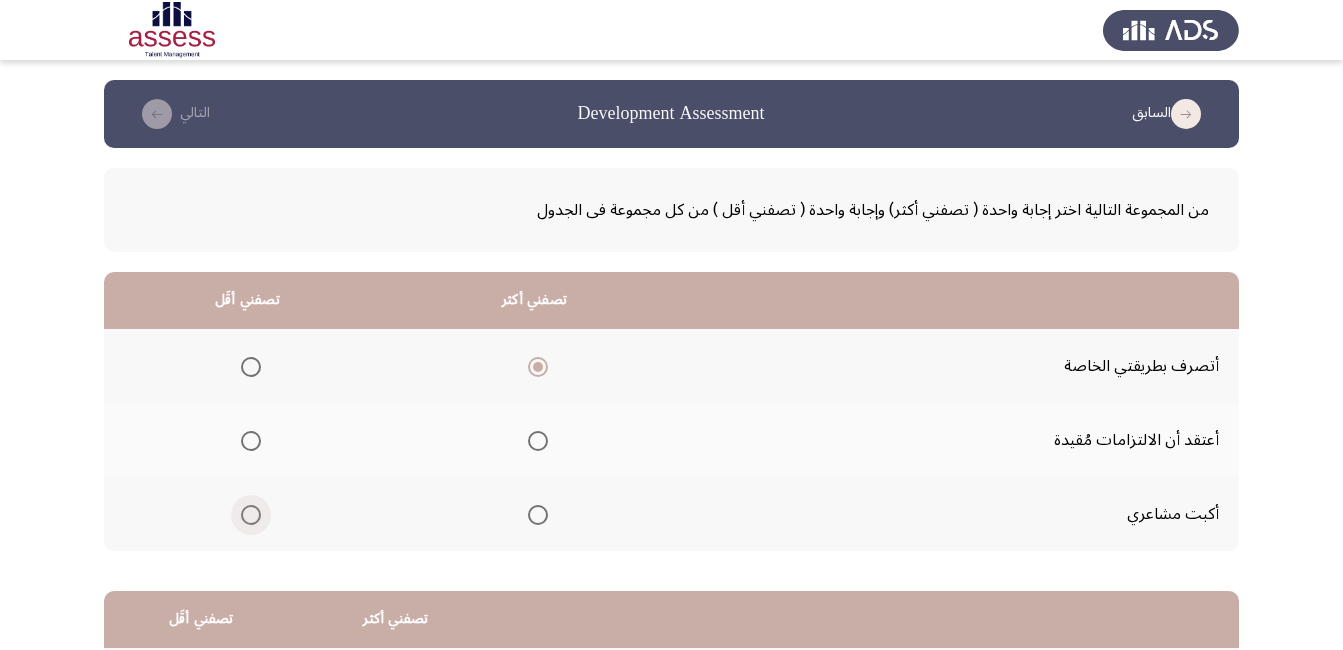click at bounding box center (251, 515) 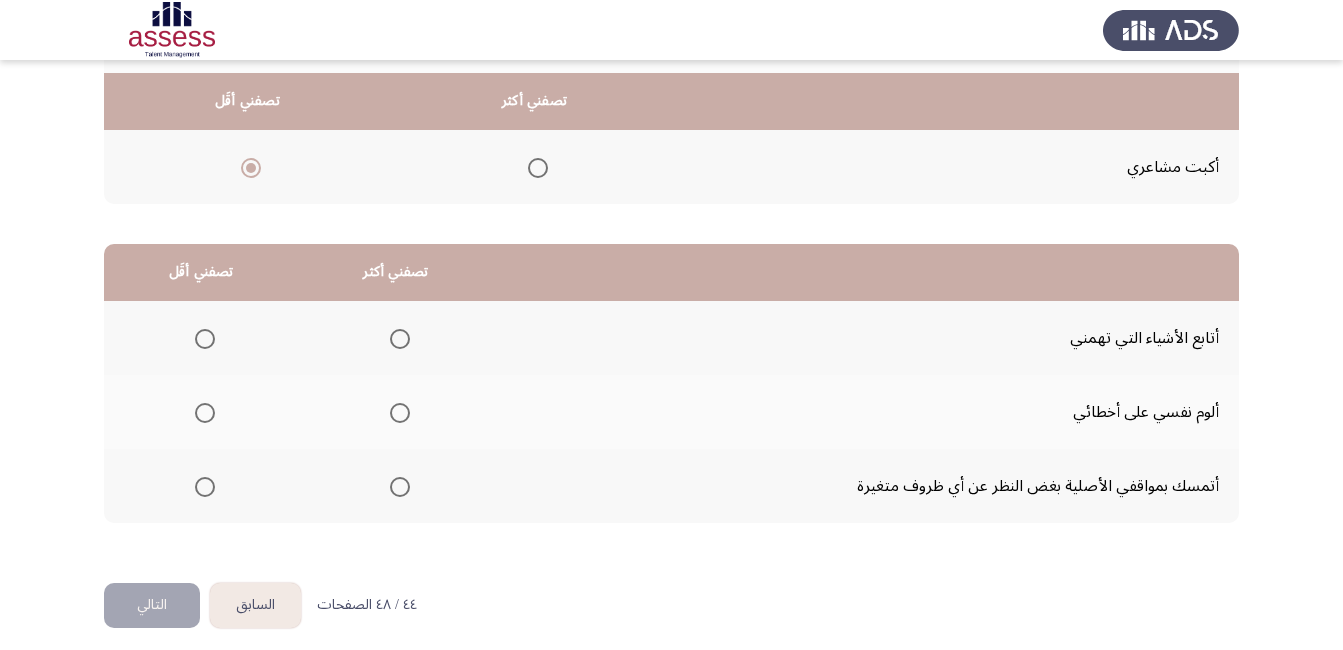 scroll, scrollTop: 360, scrollLeft: 0, axis: vertical 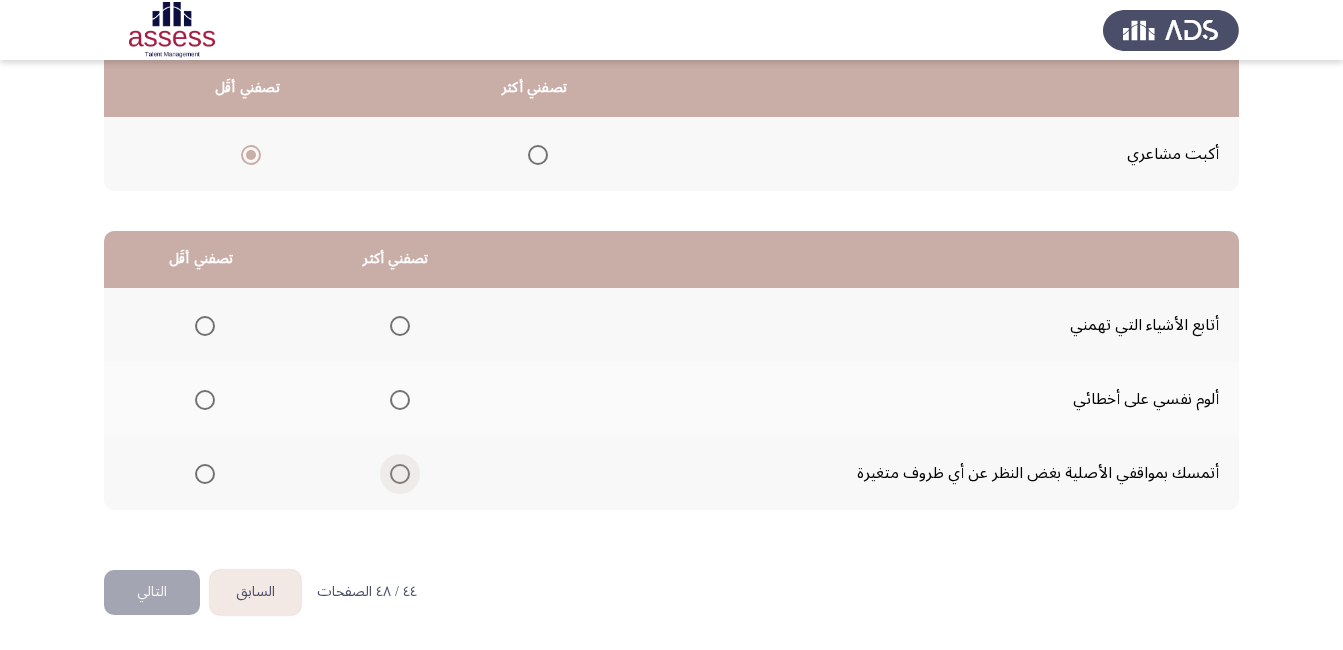 click at bounding box center [400, 474] 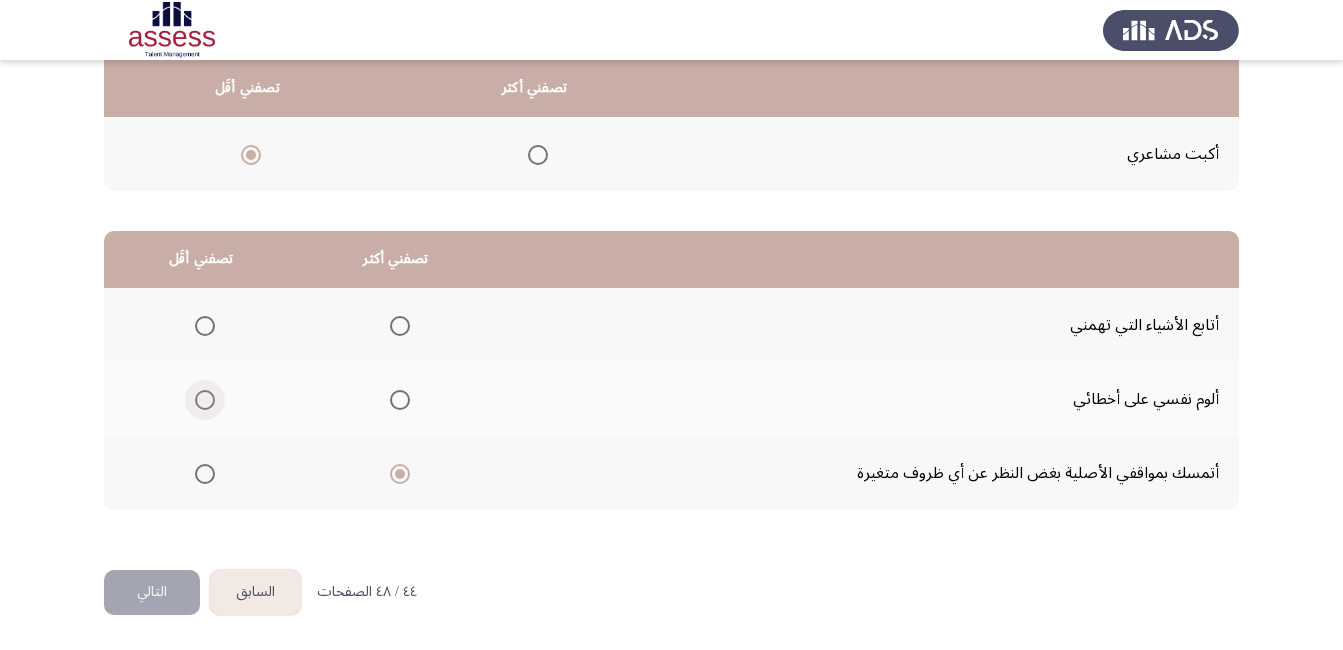 click at bounding box center [205, 400] 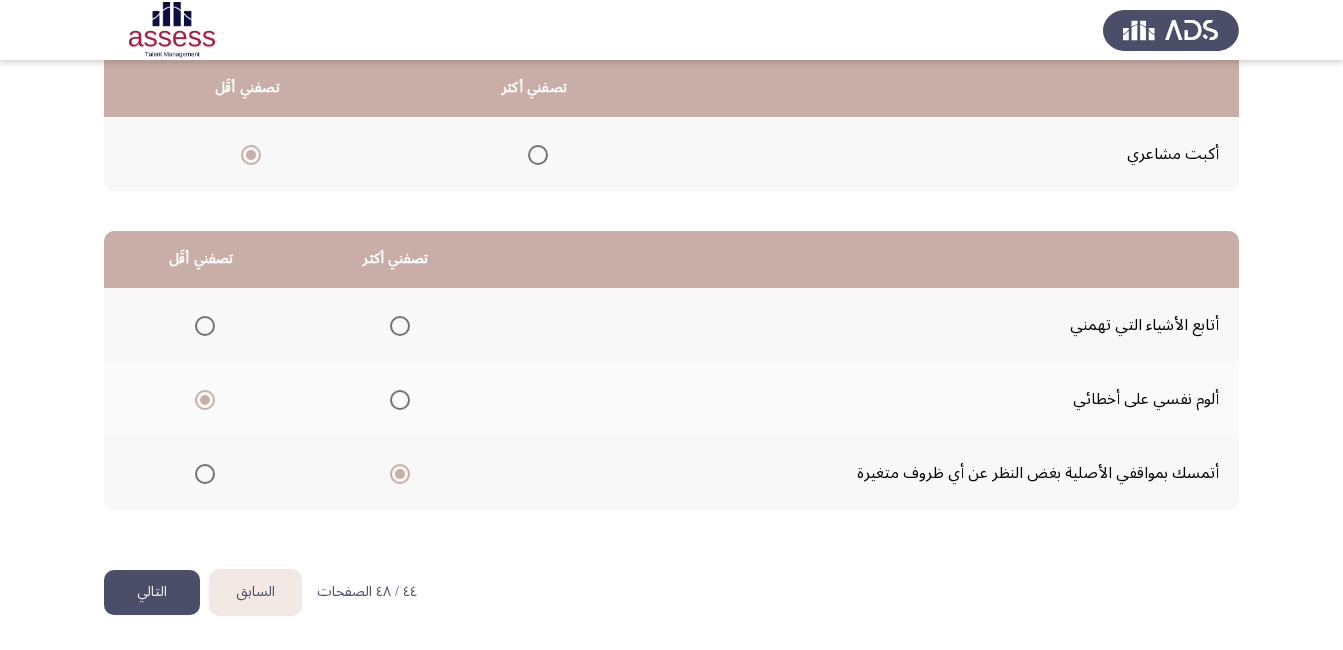 click on "التالي" 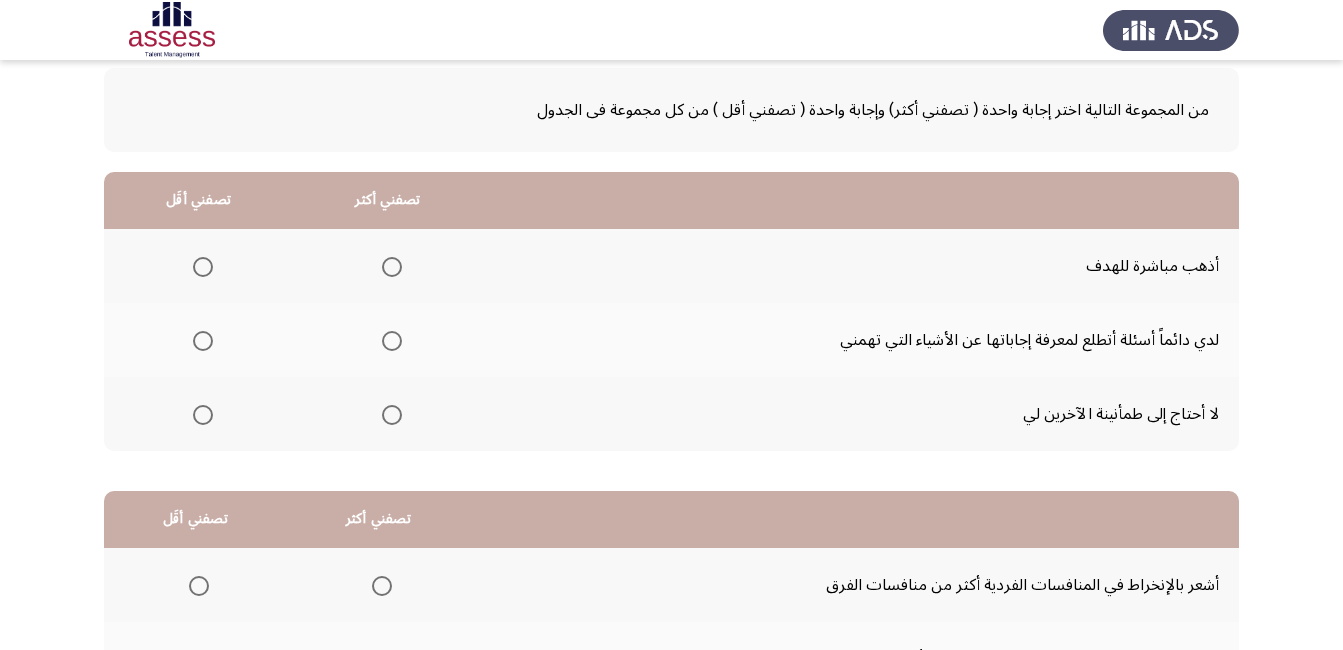 scroll, scrollTop: 200, scrollLeft: 0, axis: vertical 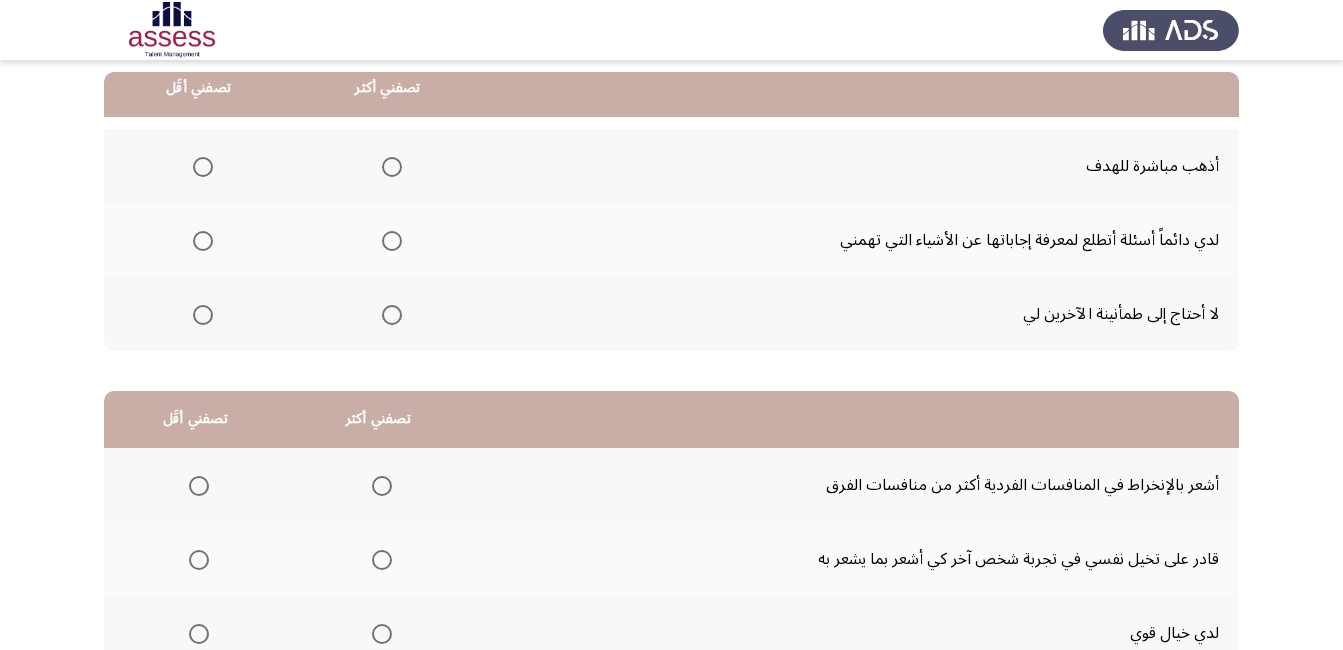 click at bounding box center (392, 241) 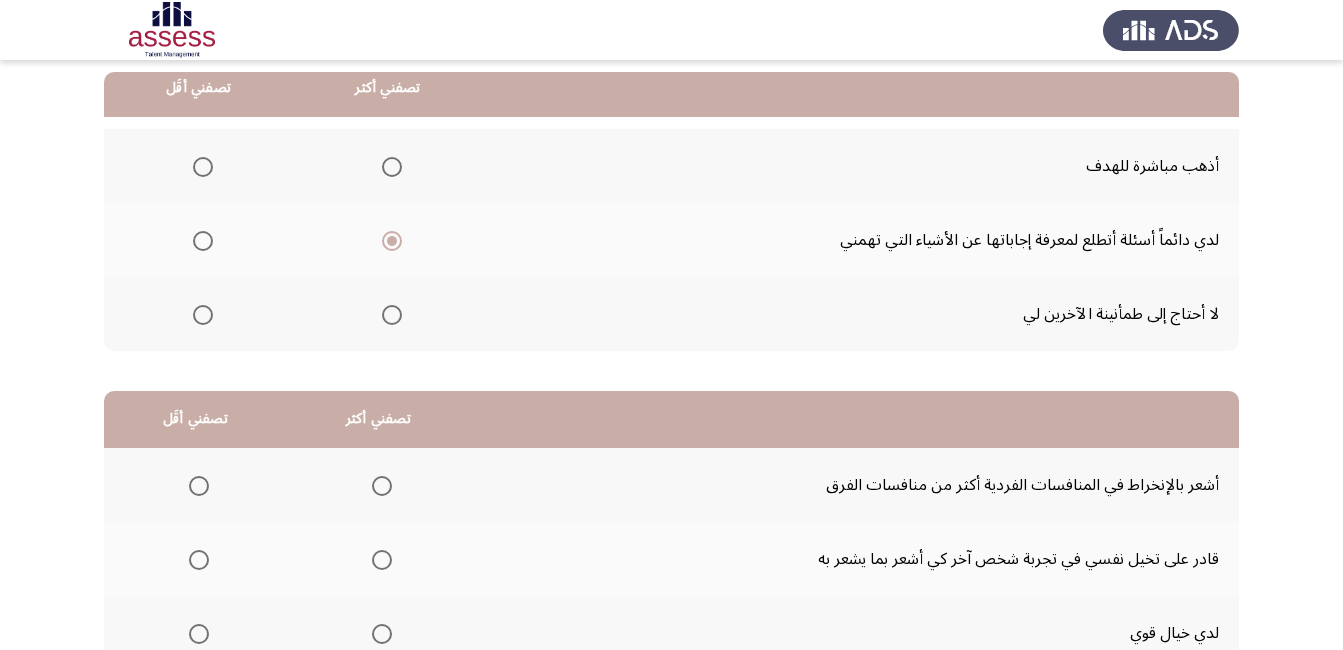click at bounding box center [203, 315] 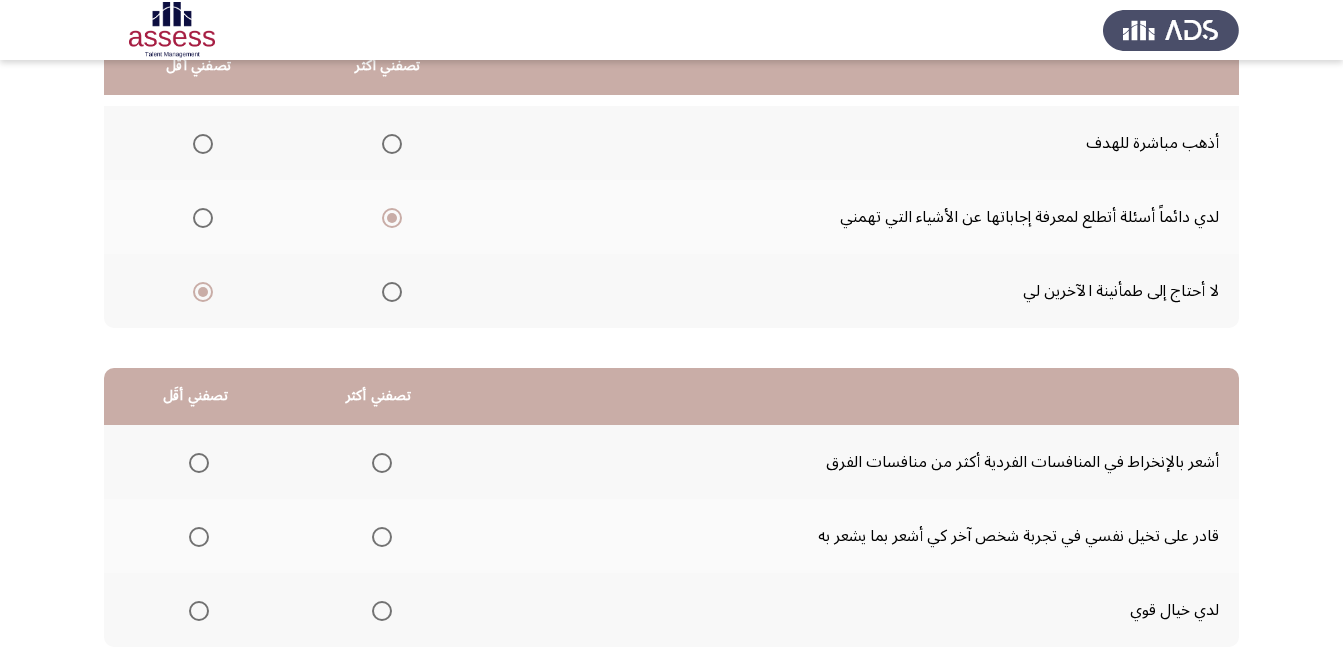 scroll, scrollTop: 360, scrollLeft: 0, axis: vertical 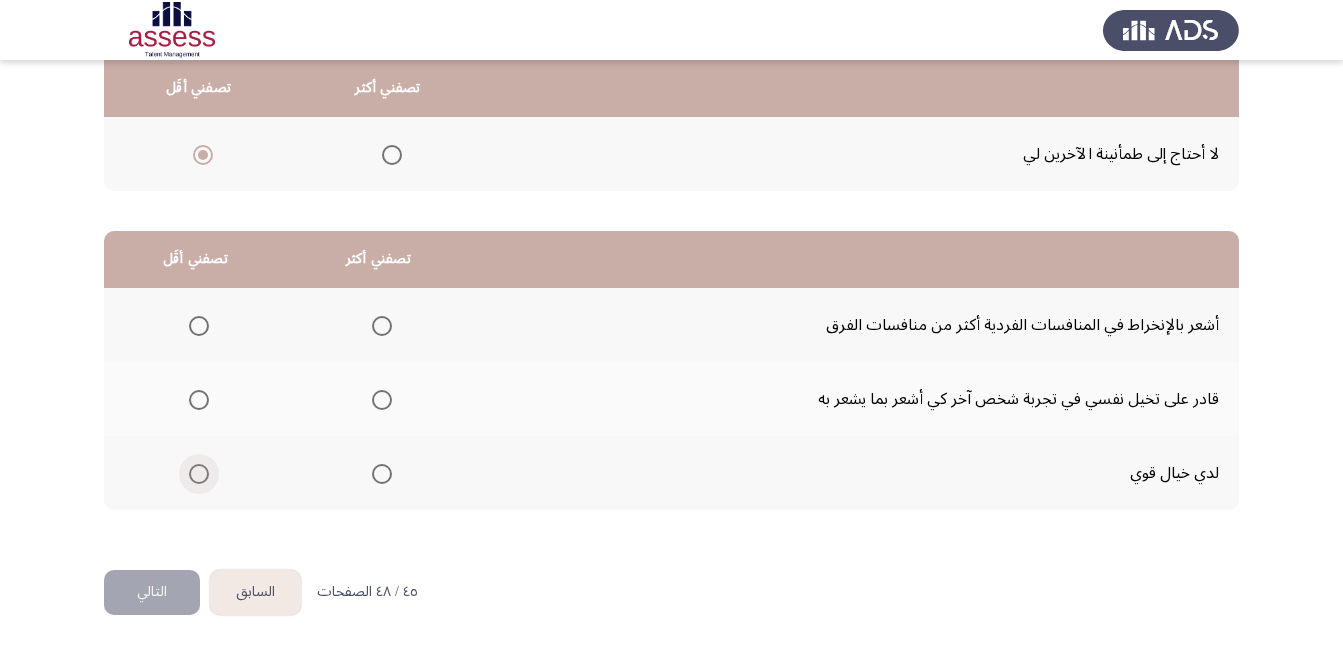 click at bounding box center [199, 474] 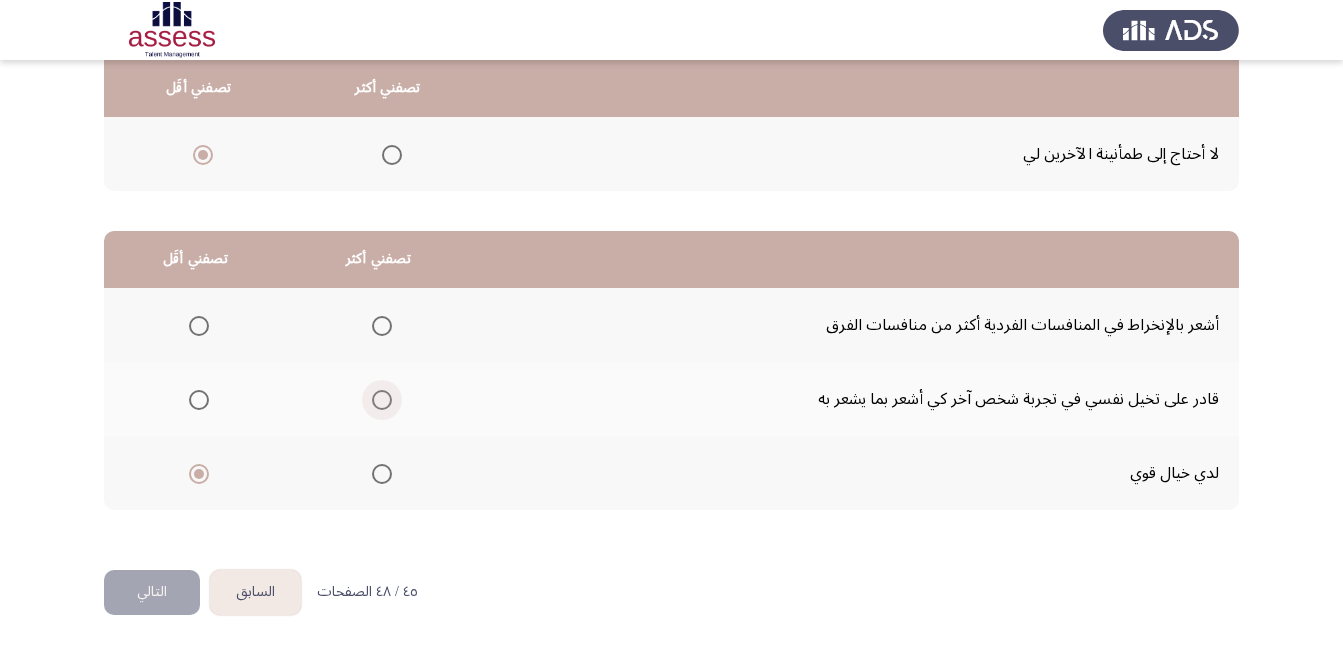 click at bounding box center (382, 400) 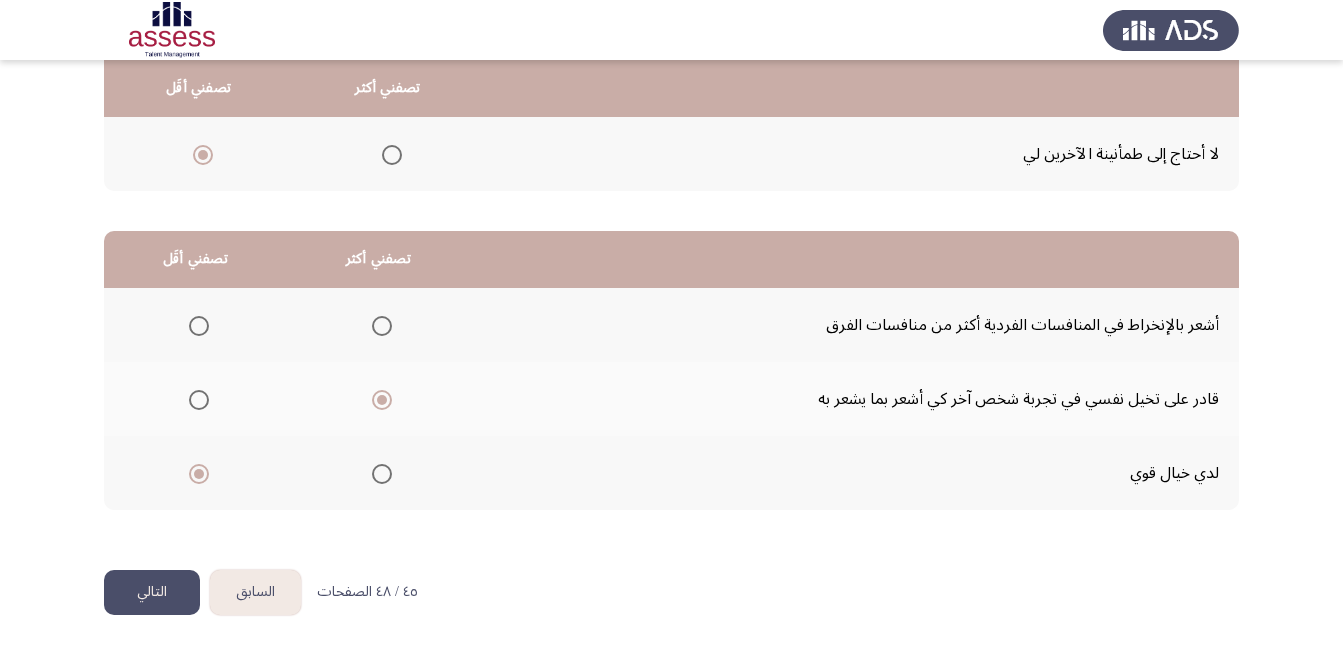 click on "التالي" 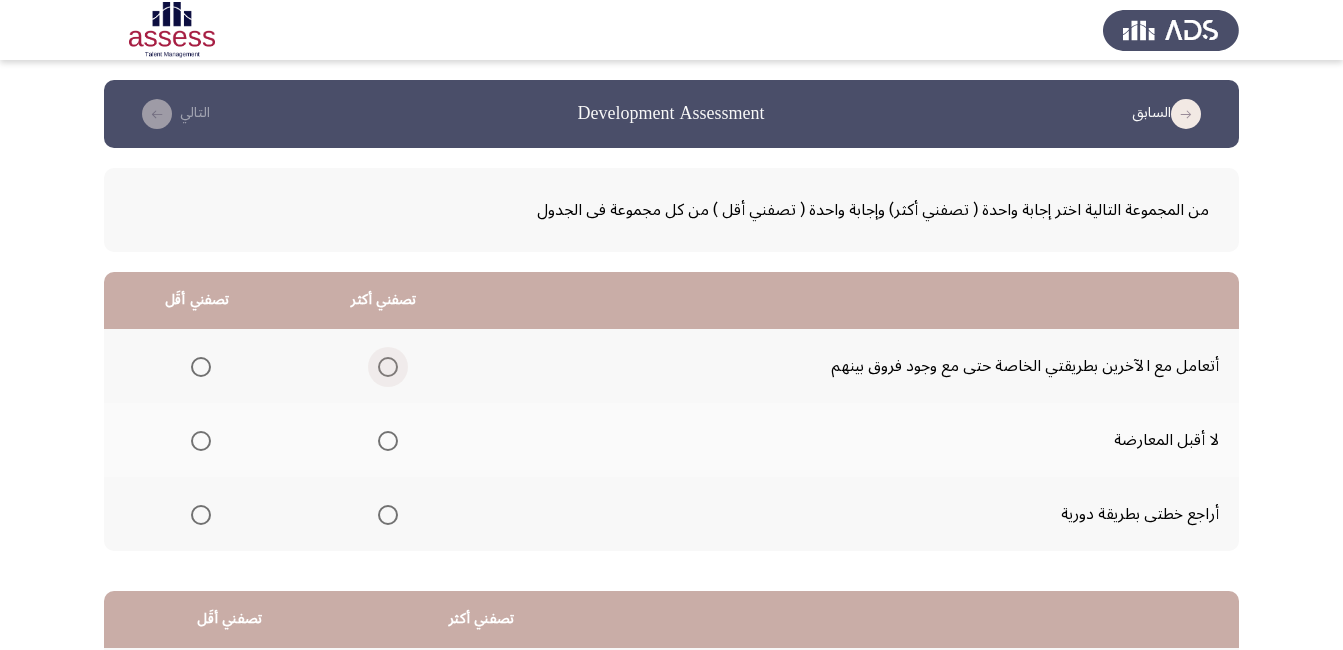 click at bounding box center (388, 367) 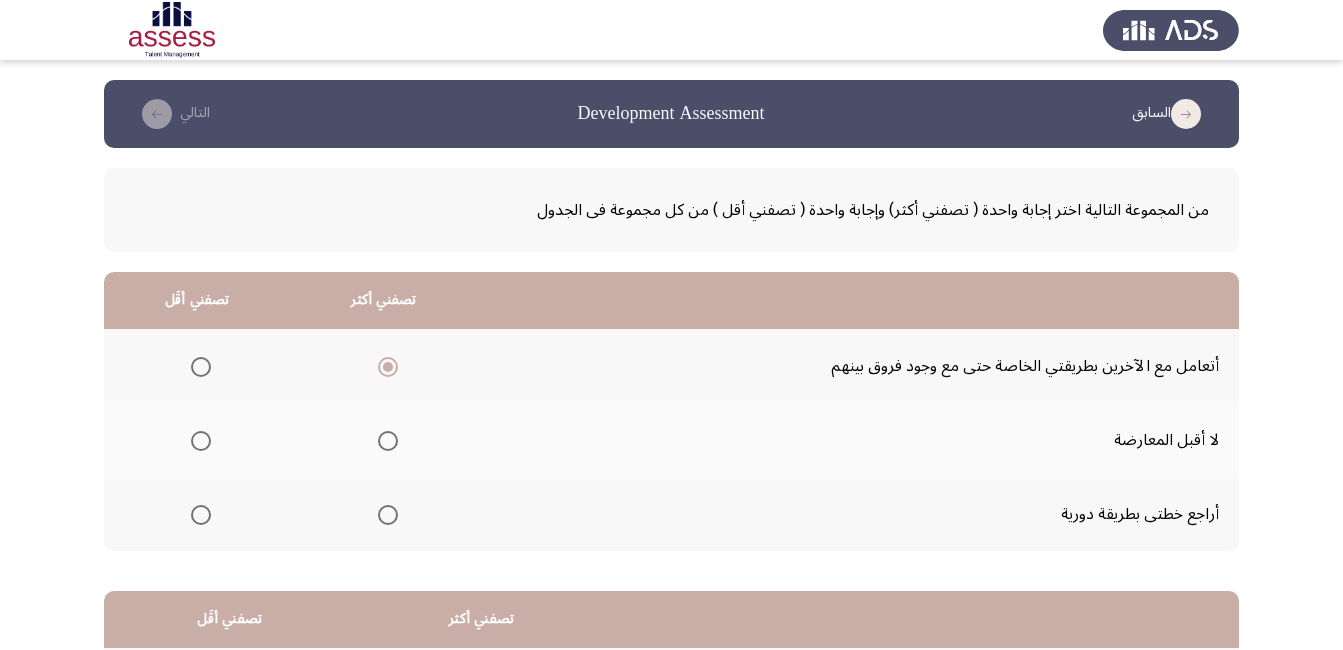 click at bounding box center [201, 441] 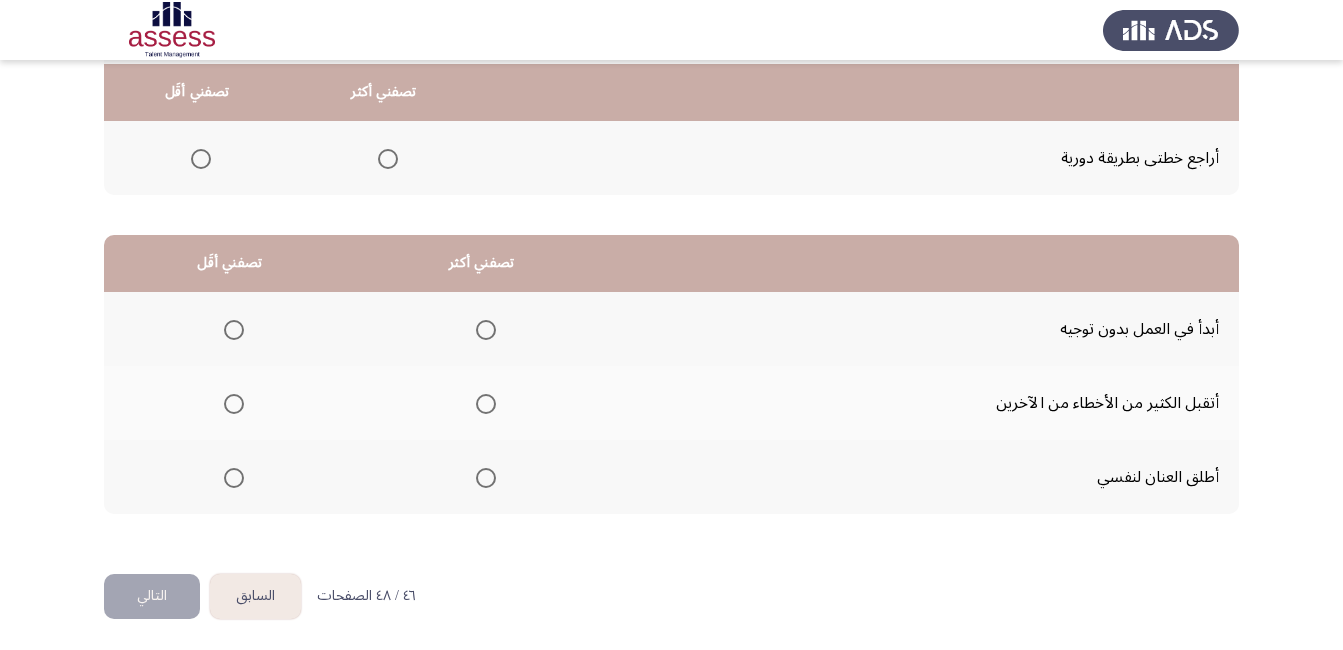 scroll, scrollTop: 360, scrollLeft: 0, axis: vertical 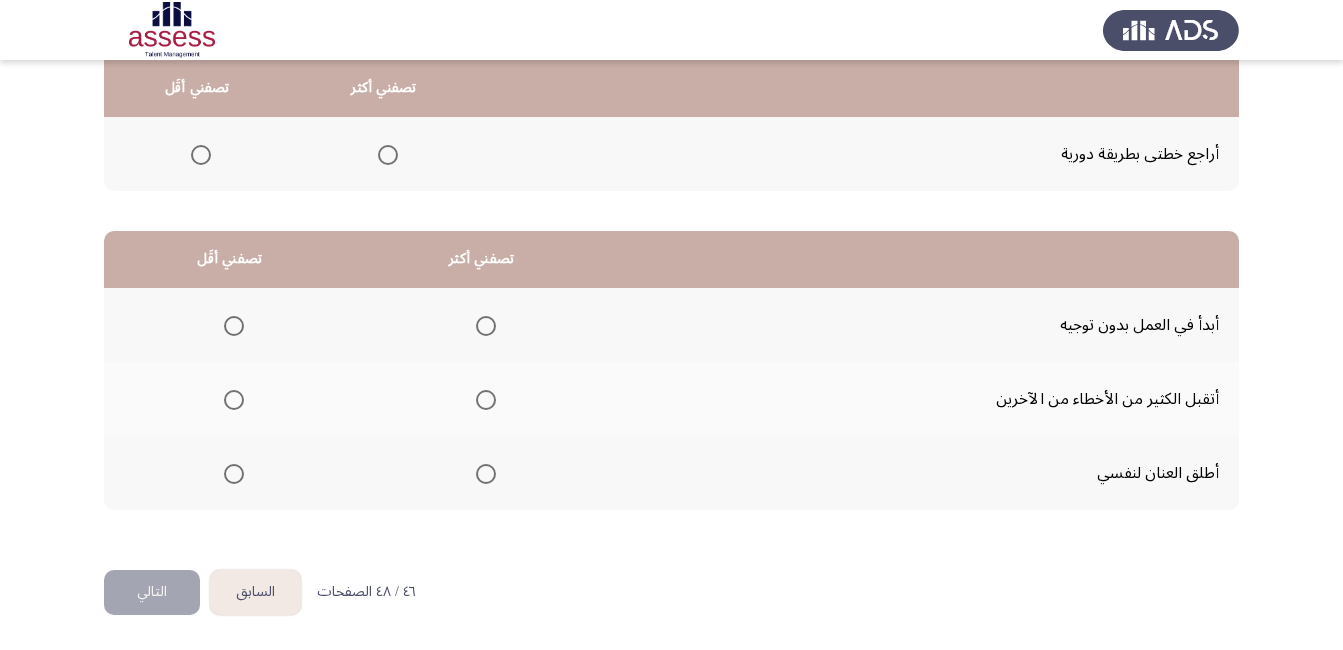 click at bounding box center (234, 326) 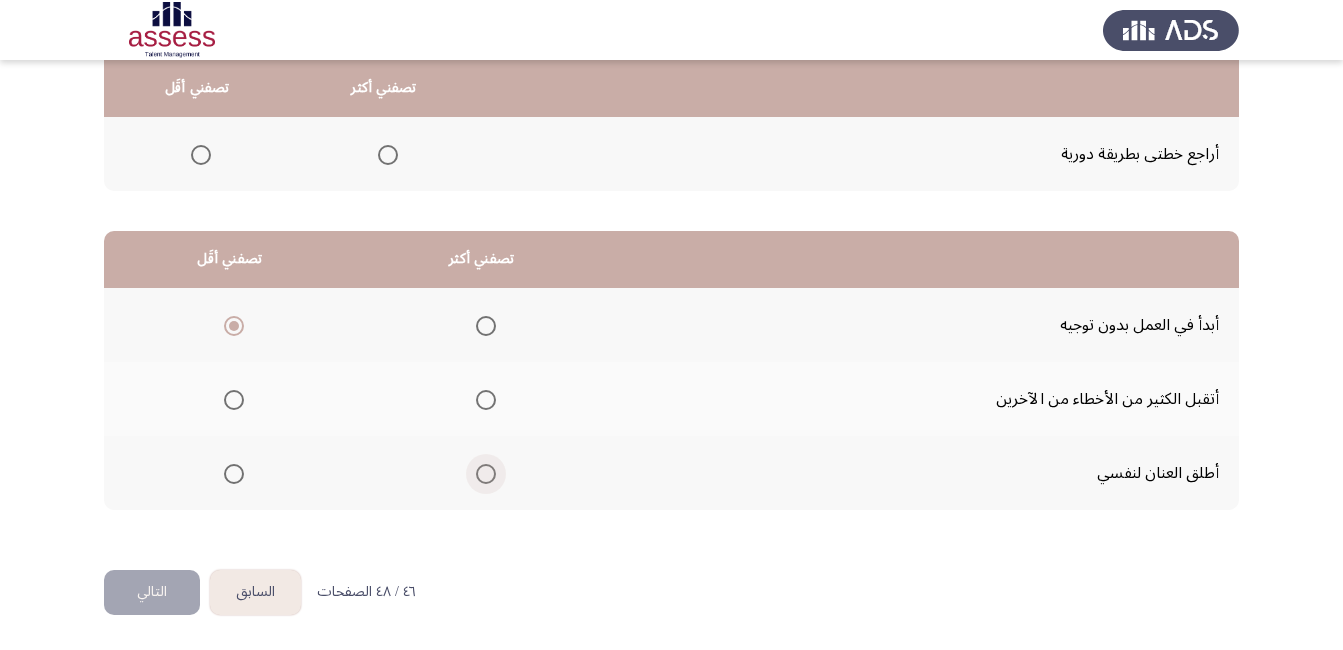 click at bounding box center [486, 474] 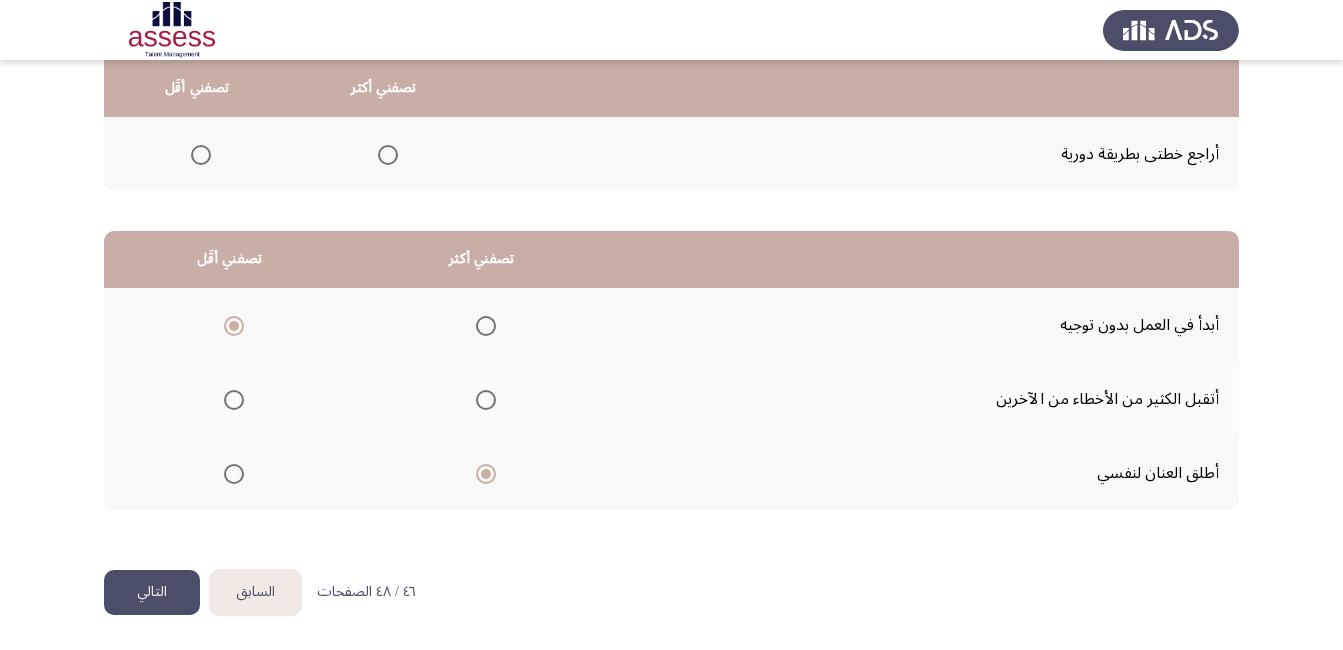 click on "التالي" 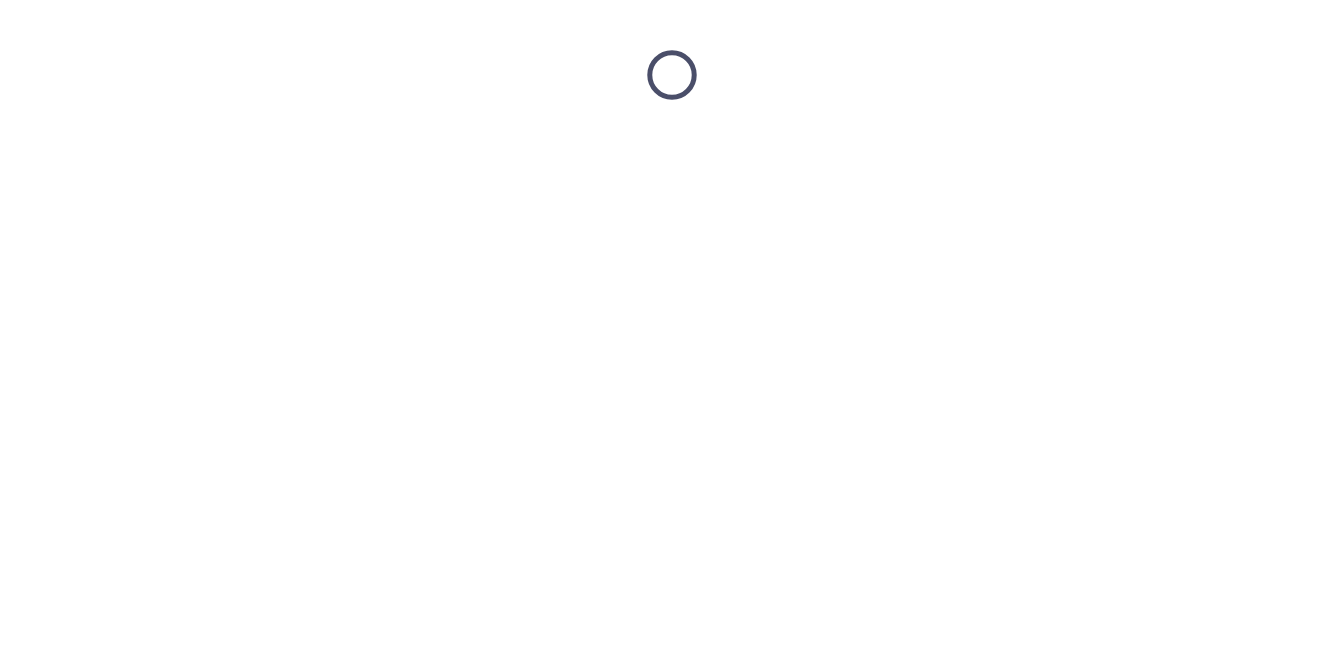 scroll, scrollTop: 0, scrollLeft: 0, axis: both 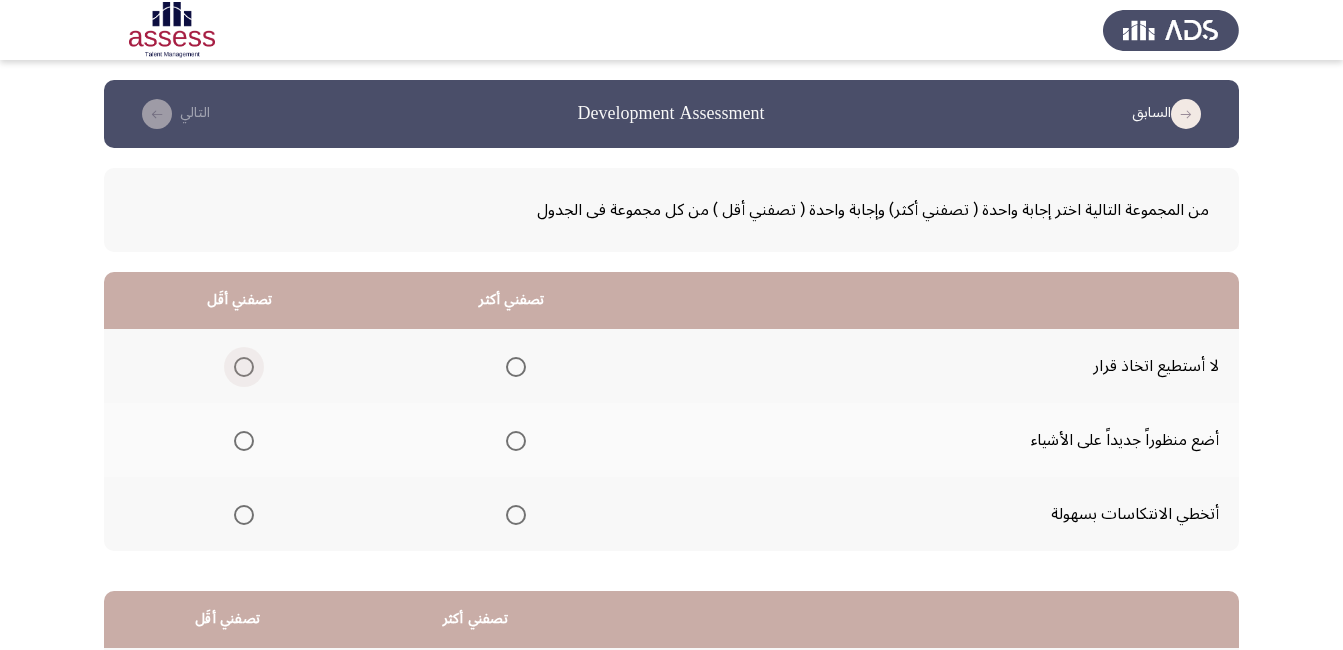 click at bounding box center [244, 367] 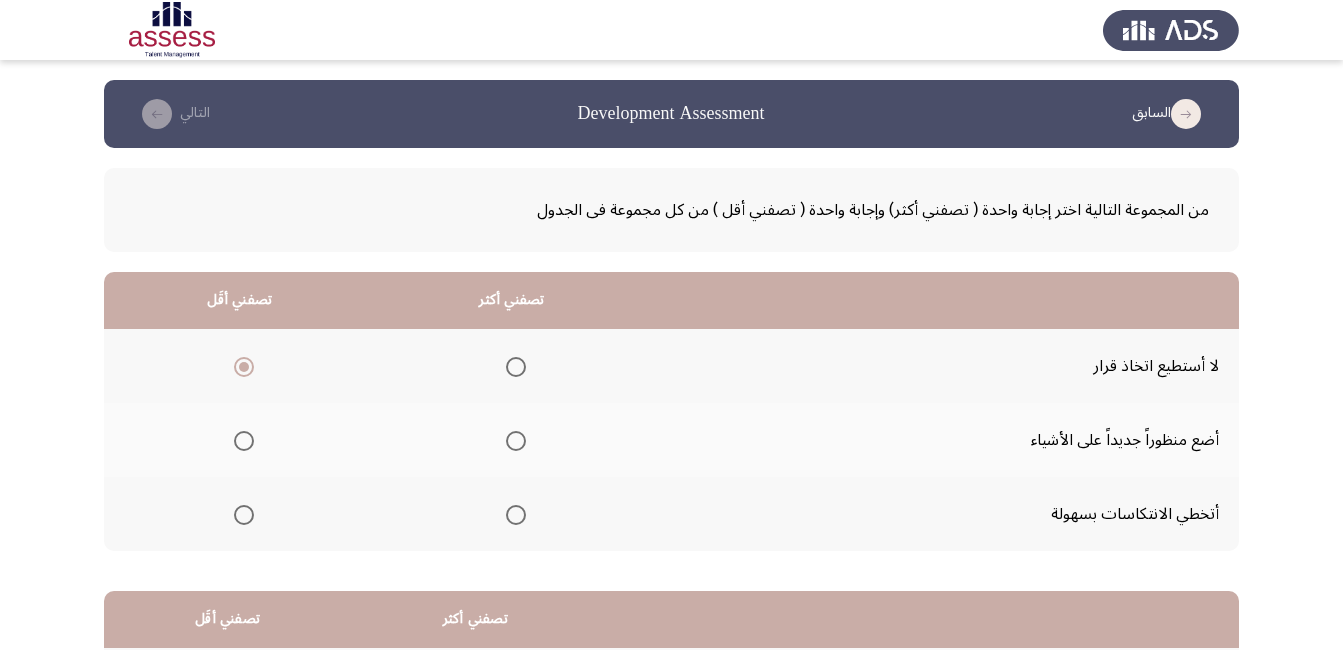click at bounding box center [516, 515] 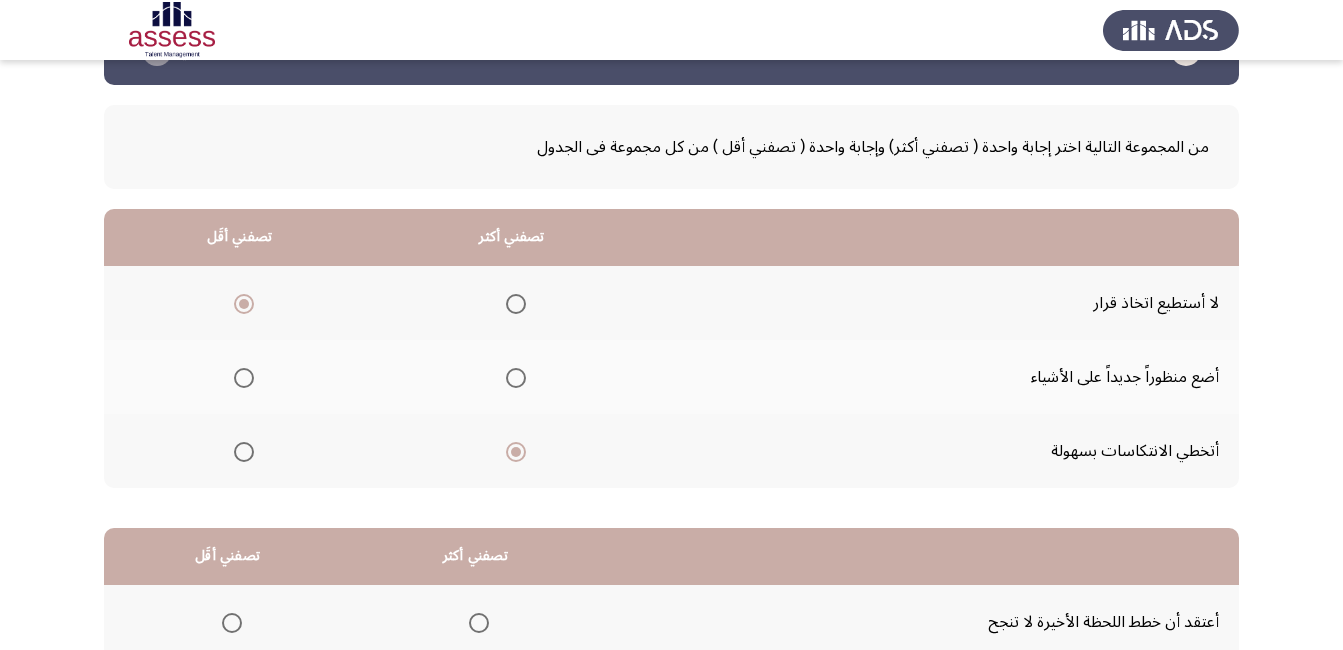 scroll, scrollTop: 360, scrollLeft: 0, axis: vertical 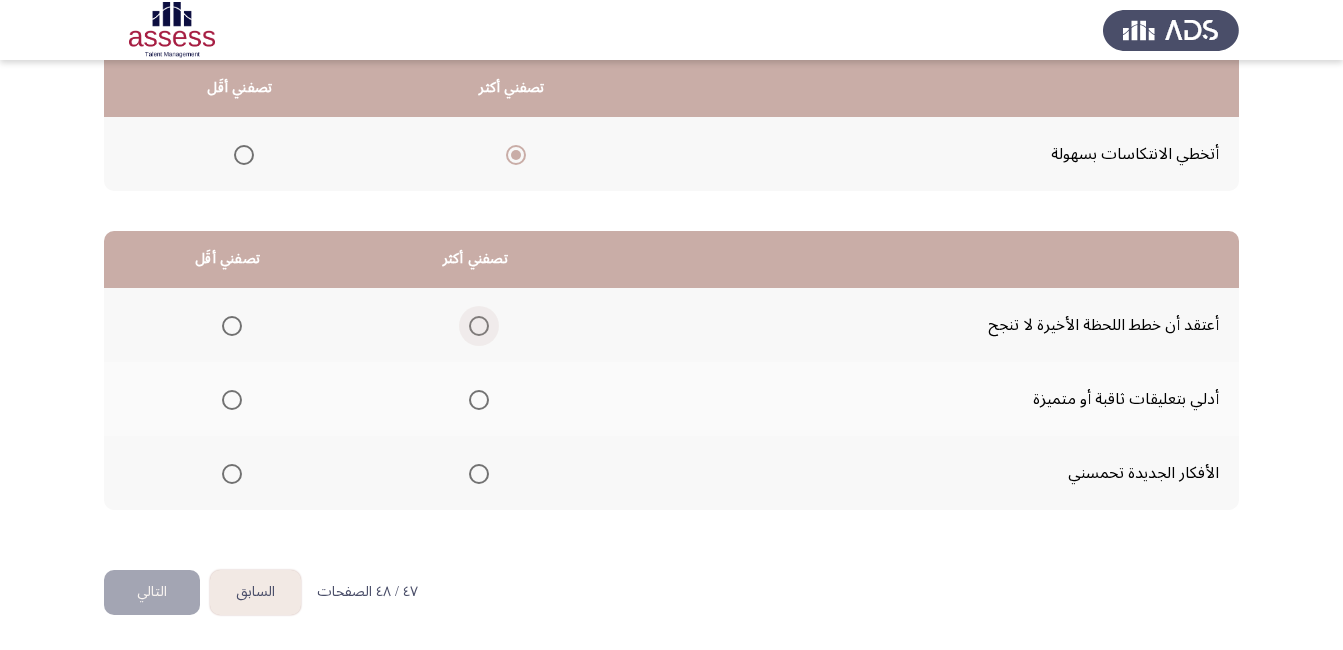 click at bounding box center (479, 326) 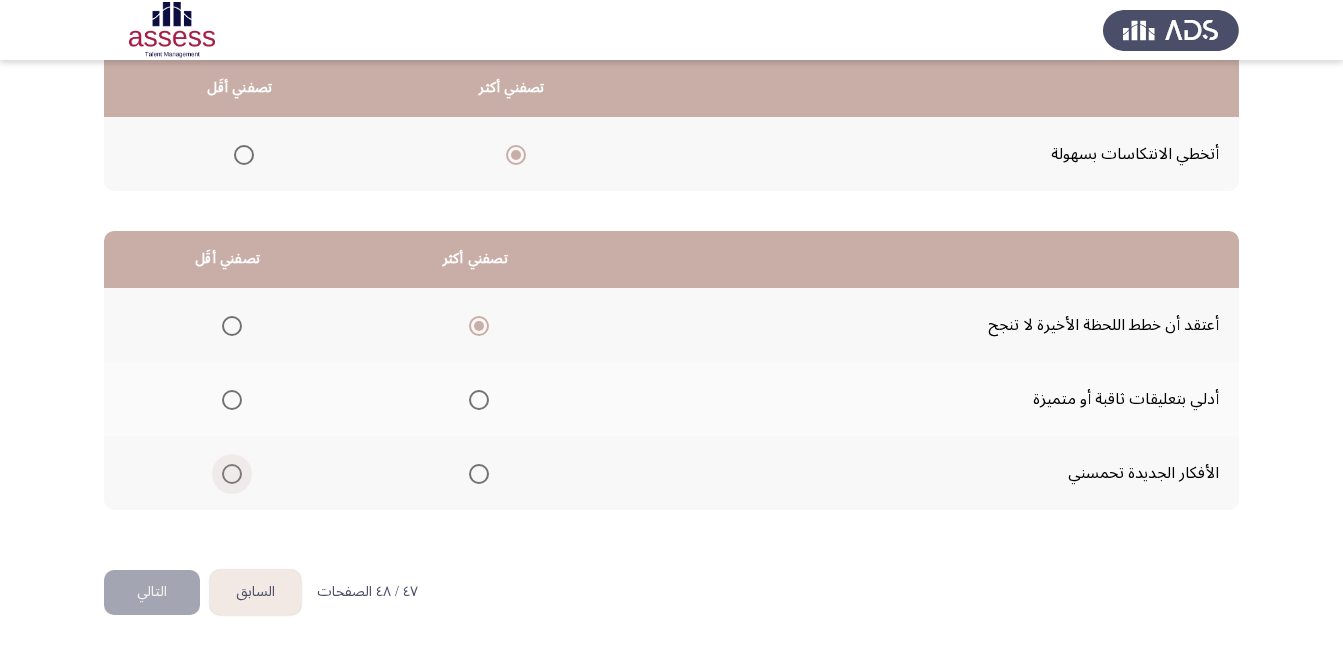 click at bounding box center [232, 474] 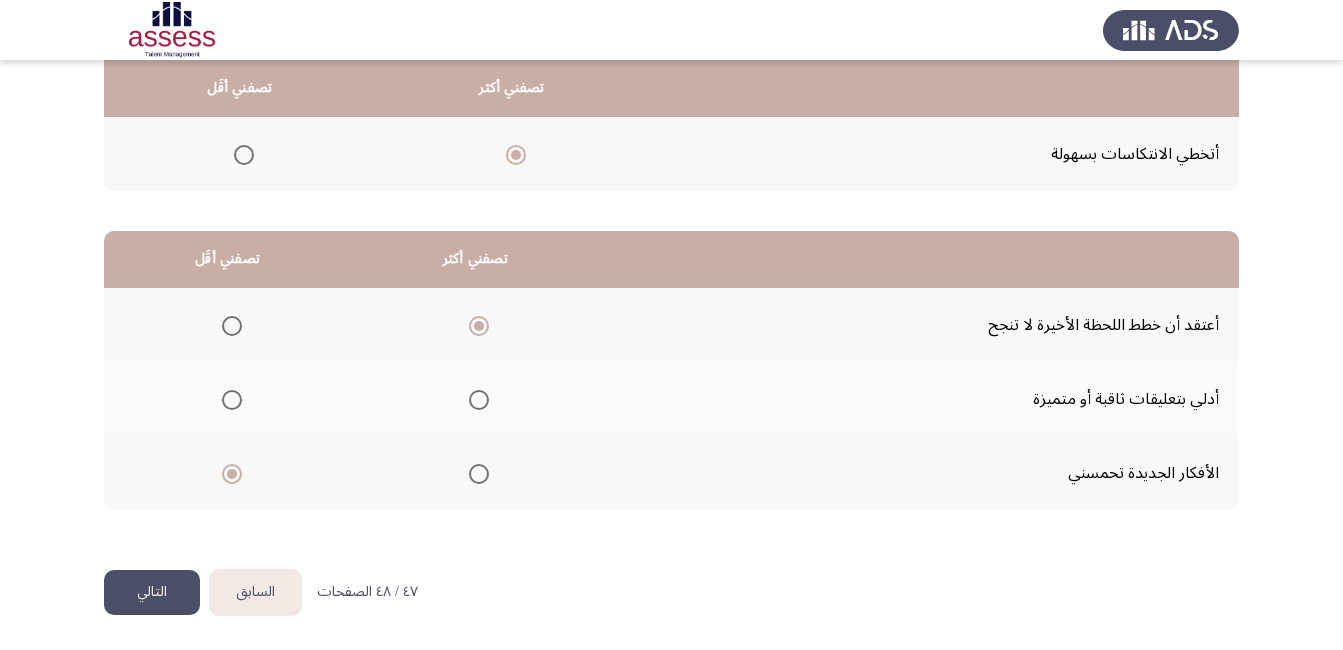 click on "التالي" 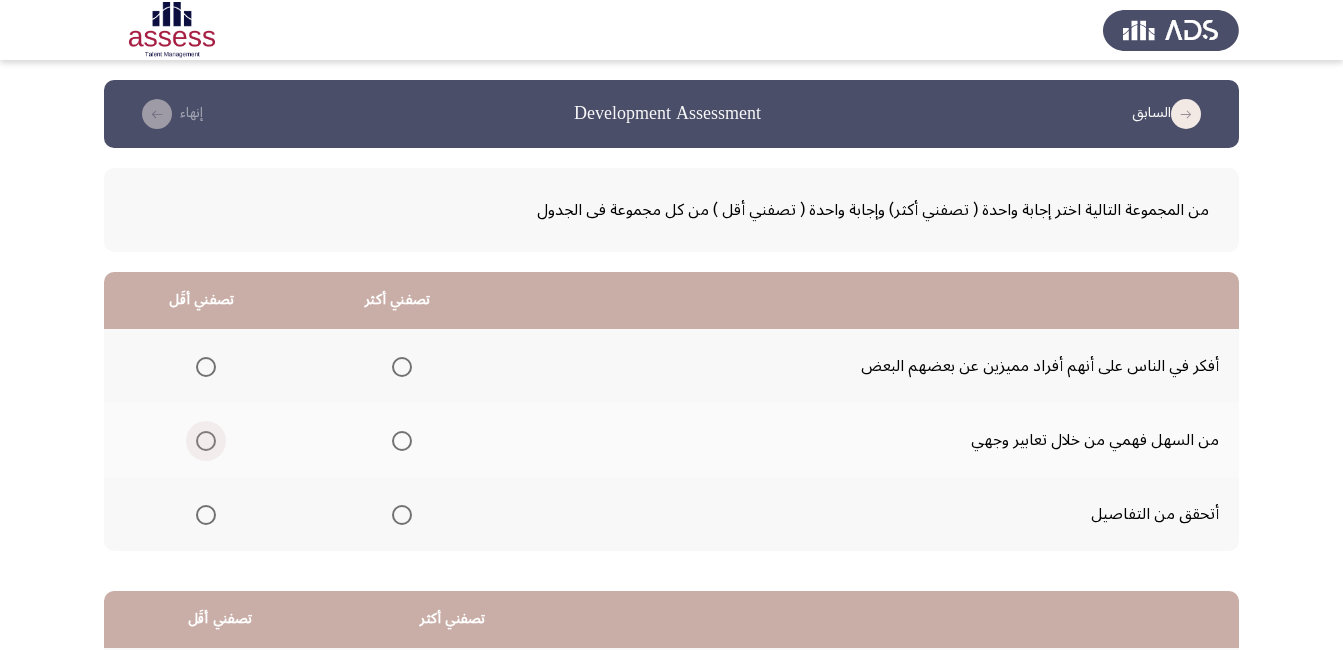click at bounding box center (206, 441) 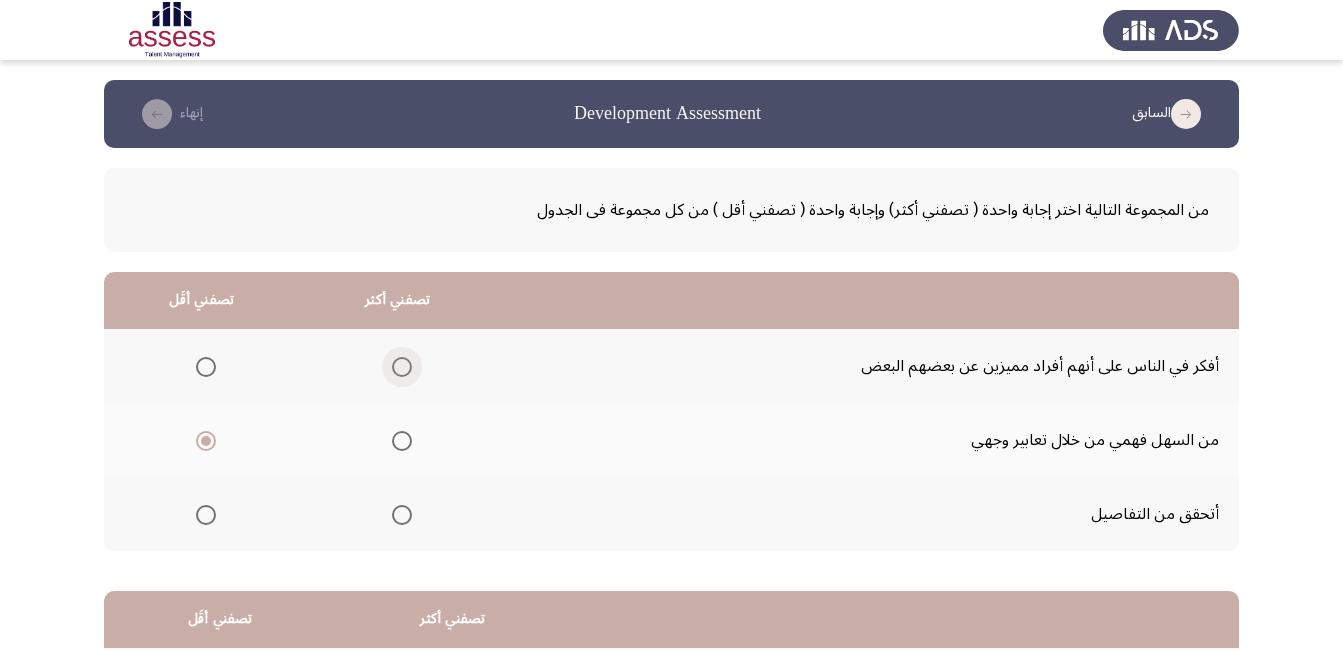 click at bounding box center [402, 367] 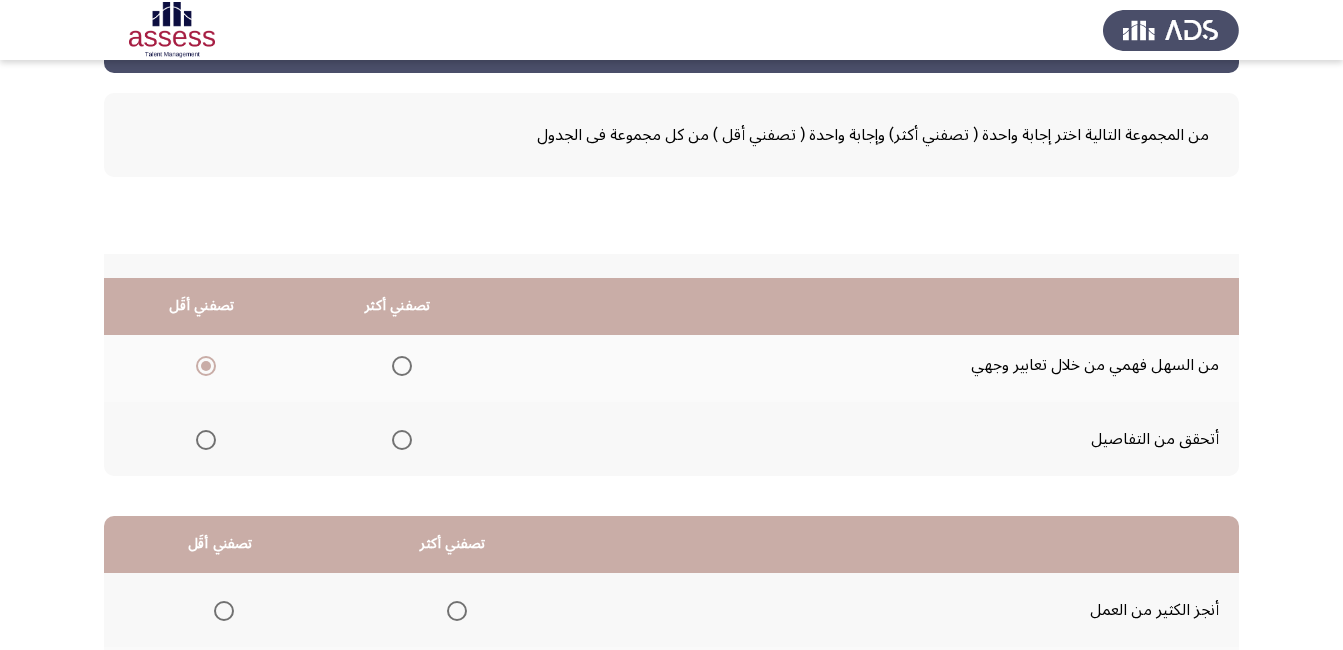 scroll, scrollTop: 360, scrollLeft: 0, axis: vertical 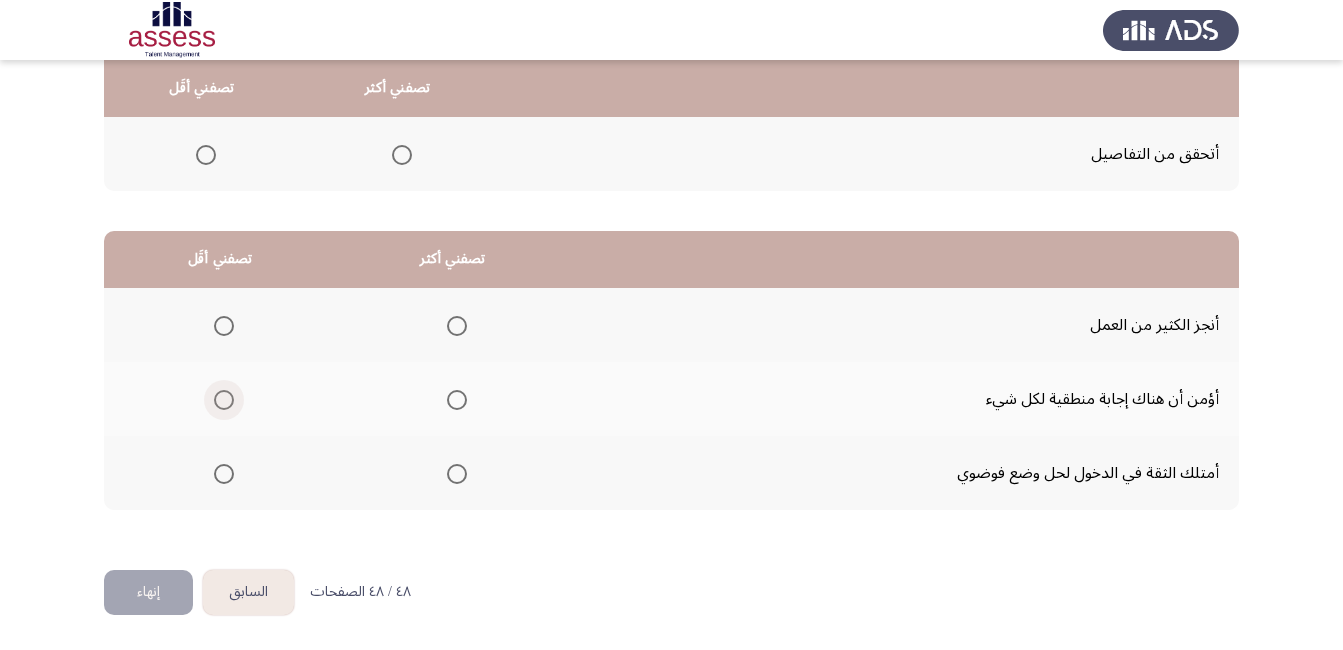 click at bounding box center [224, 400] 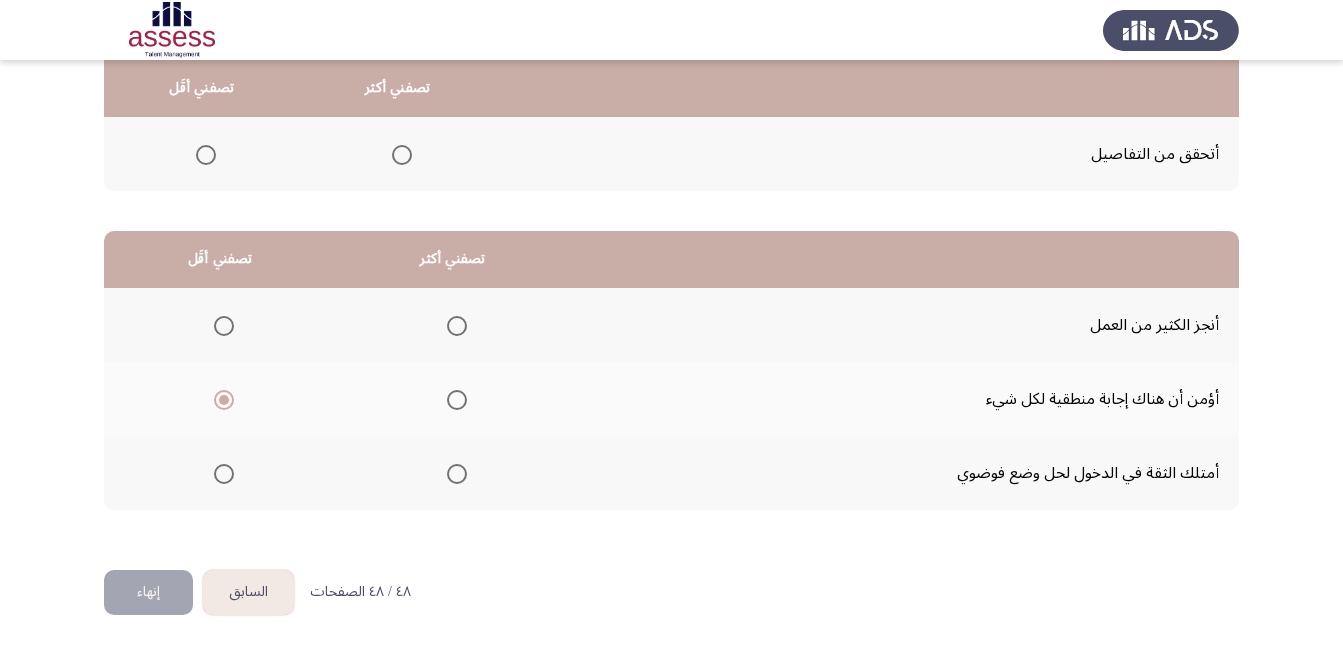 click at bounding box center (457, 474) 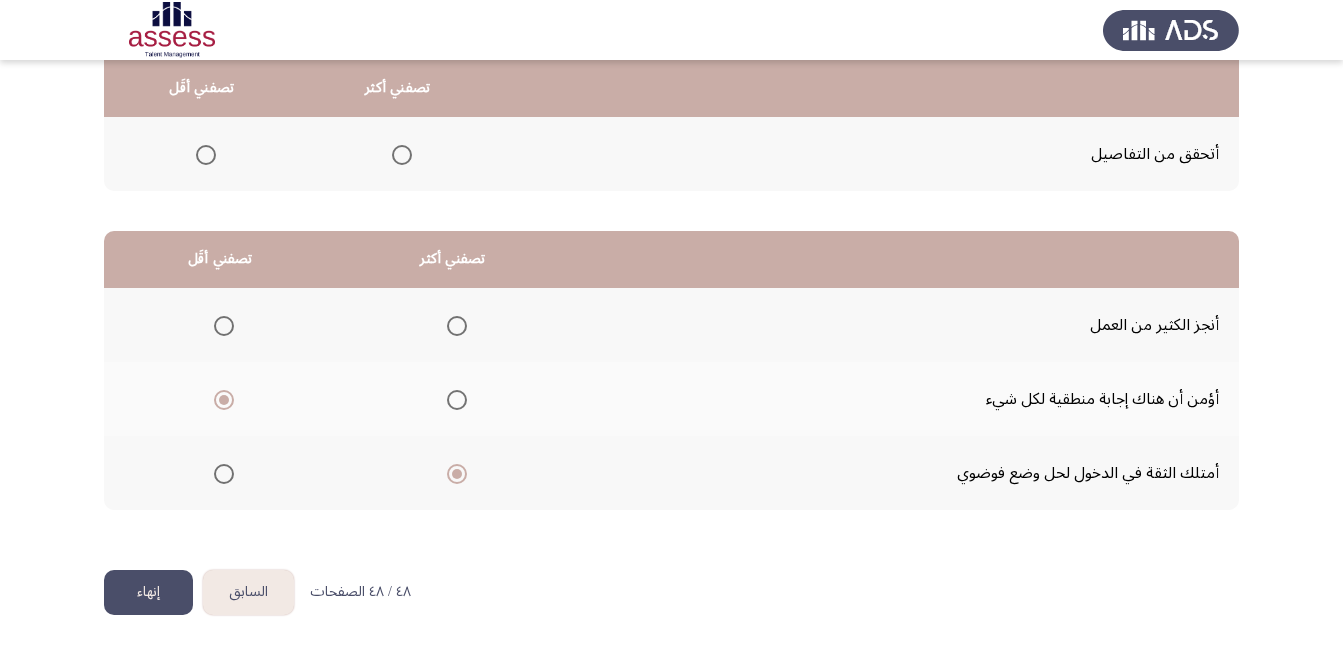 click on "إنهاء" 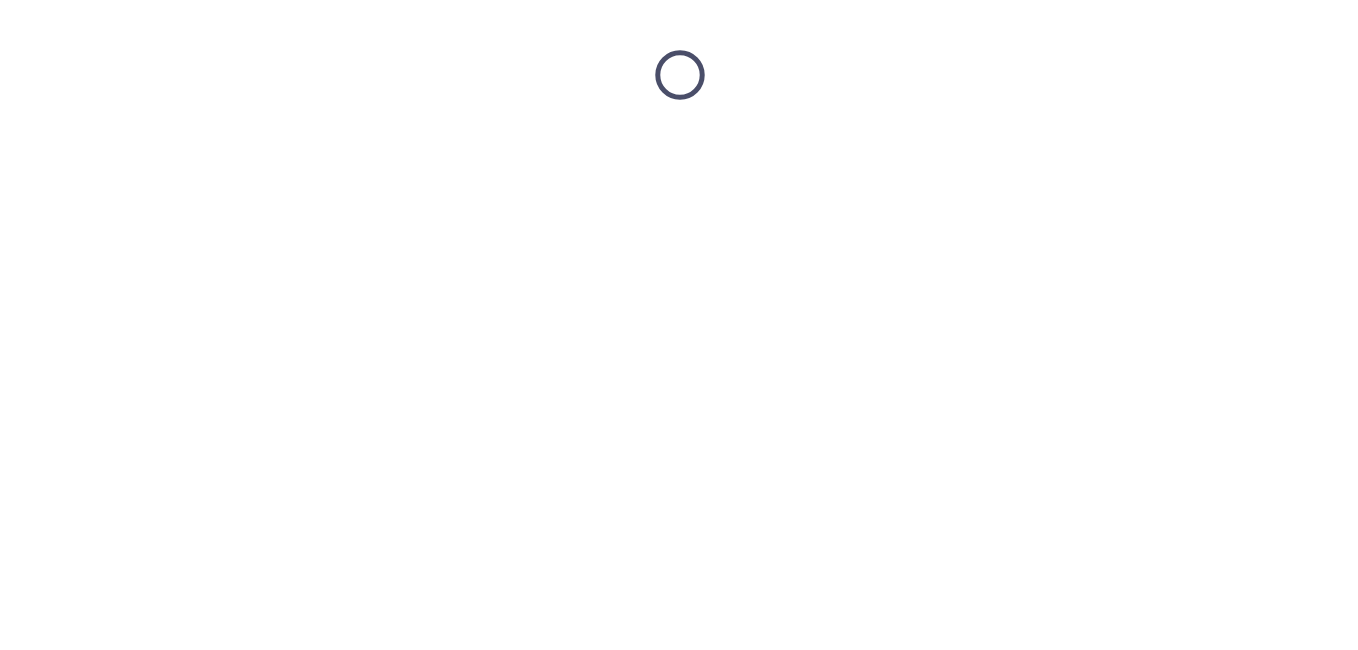 scroll, scrollTop: 0, scrollLeft: 0, axis: both 